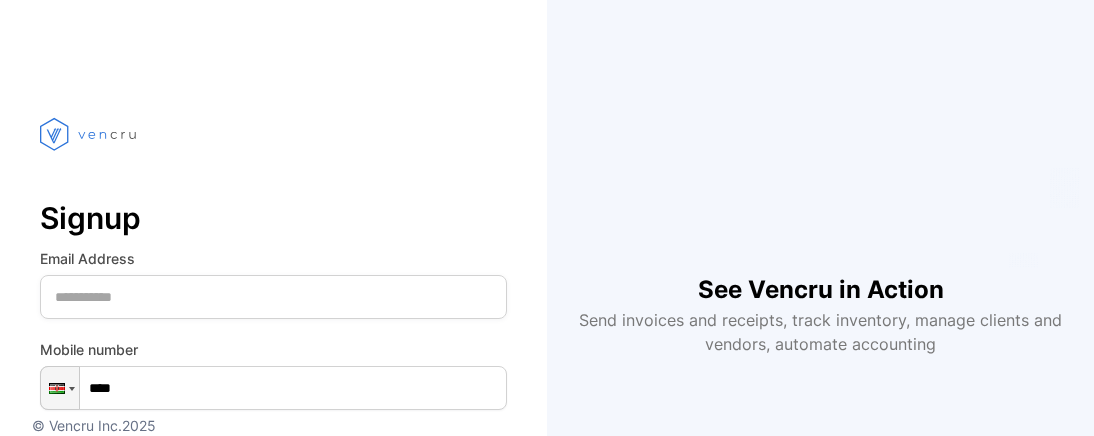 scroll, scrollTop: 0, scrollLeft: 0, axis: both 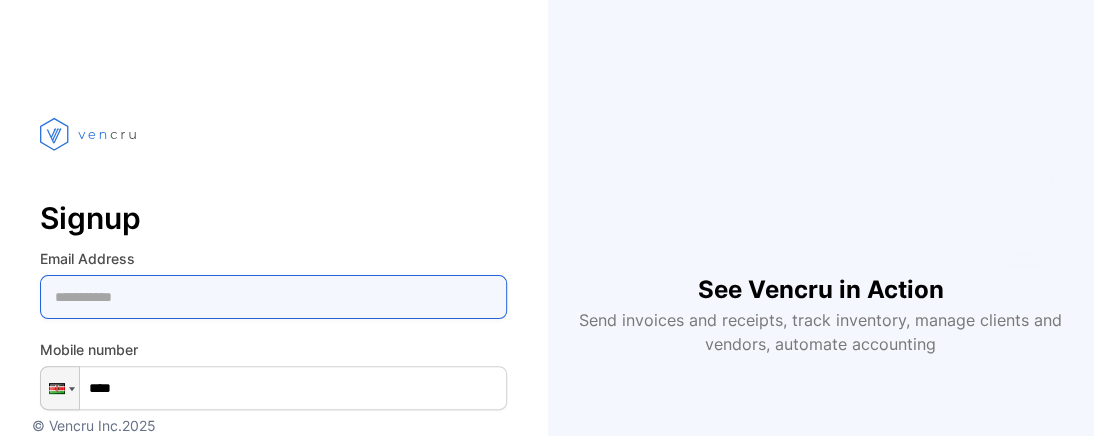 click at bounding box center [273, 297] 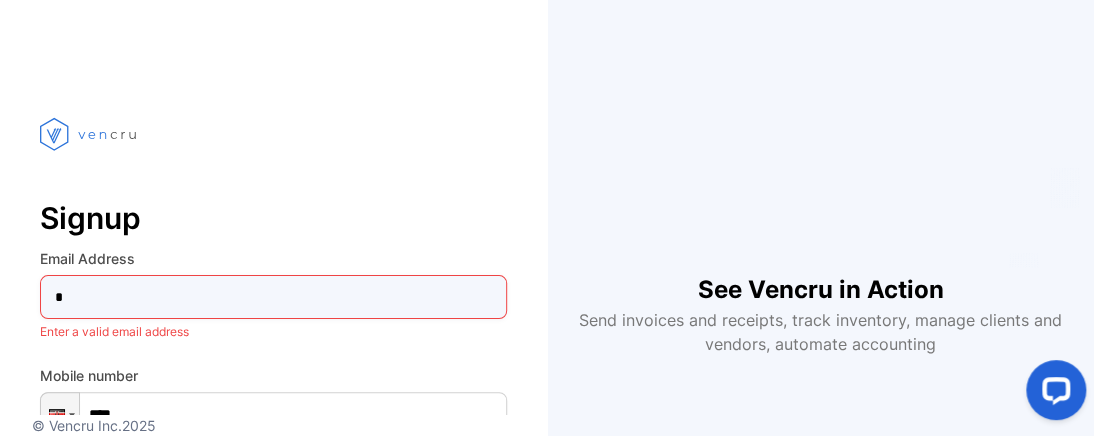 scroll, scrollTop: 0, scrollLeft: 0, axis: both 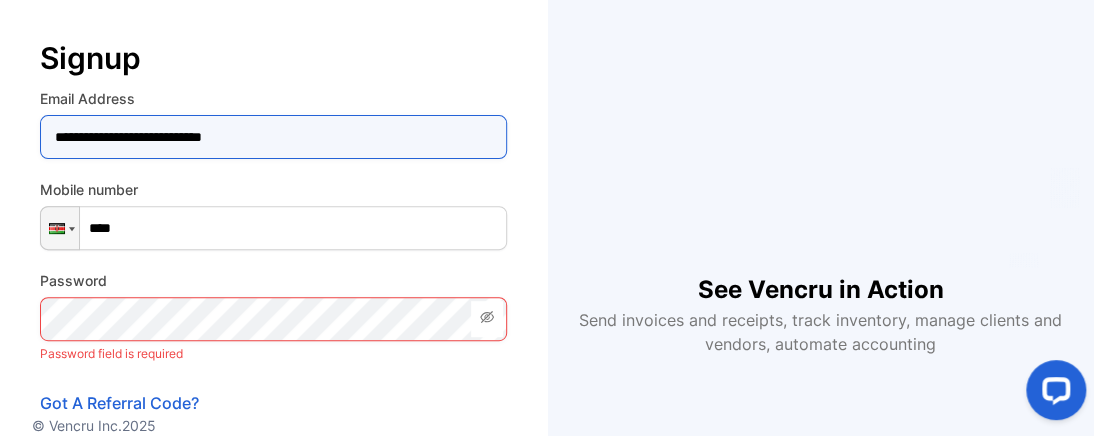 type on "**********" 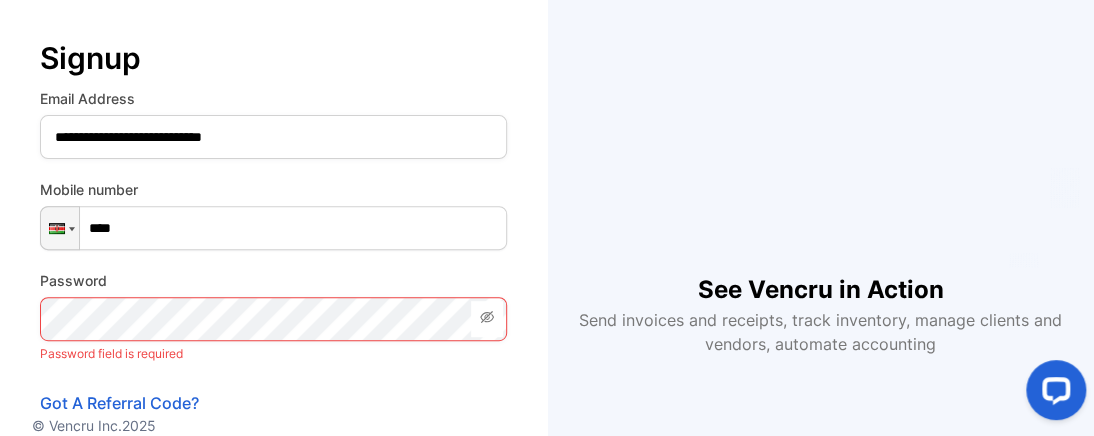 click on "****" at bounding box center [273, 228] 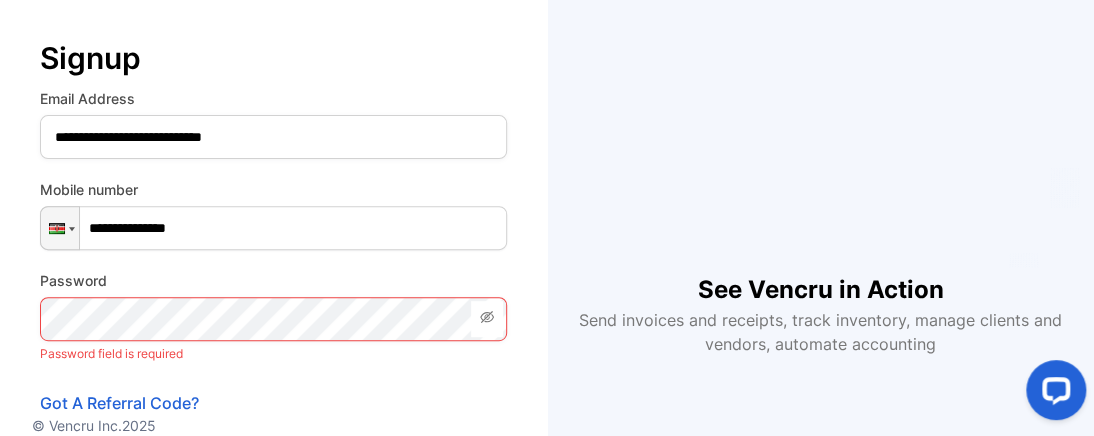click on "**********" at bounding box center [273, 228] 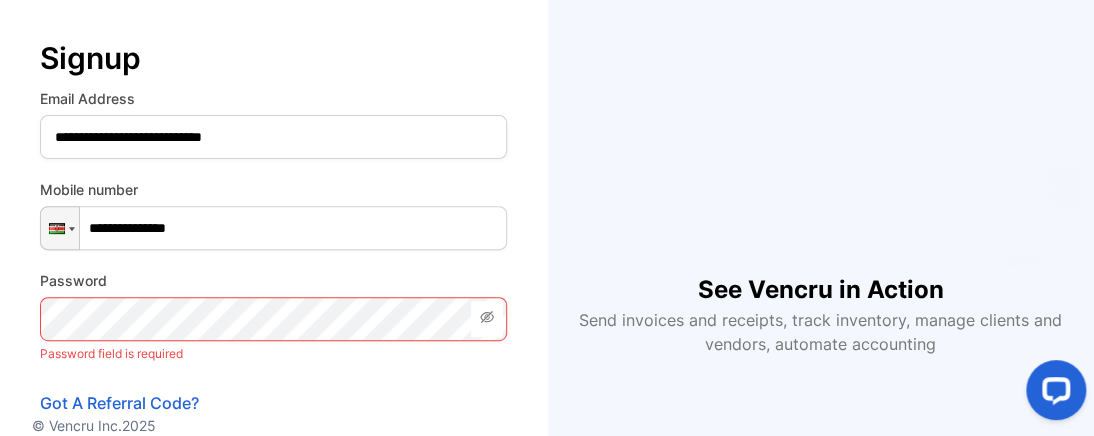type on "**********" 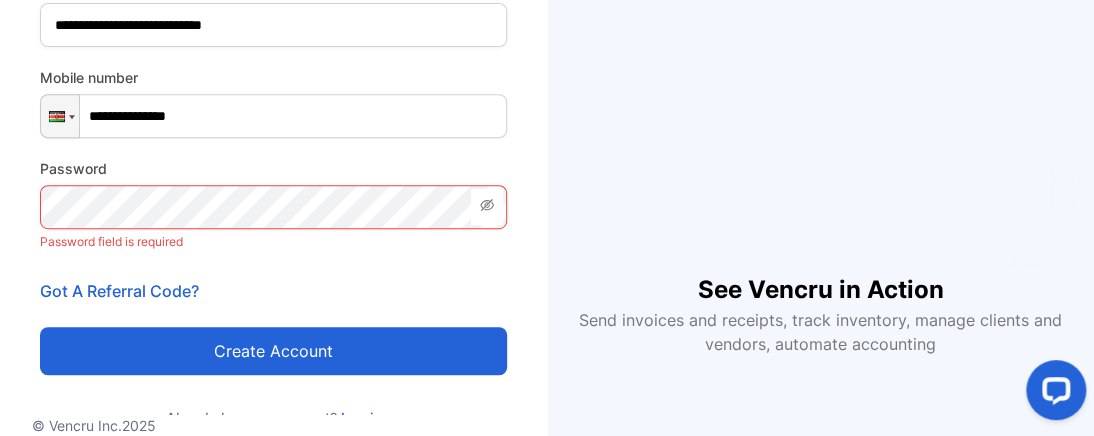 scroll, scrollTop: 378, scrollLeft: 0, axis: vertical 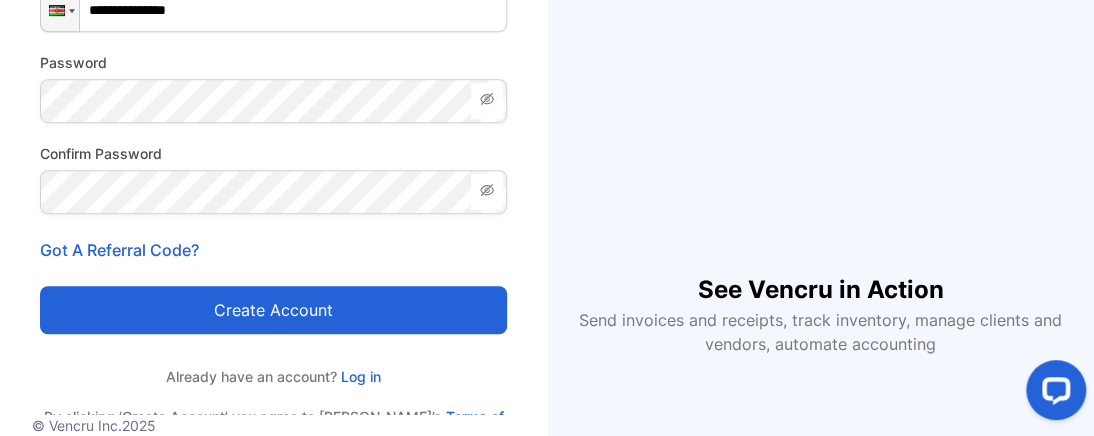 click on "Create account" at bounding box center [273, 310] 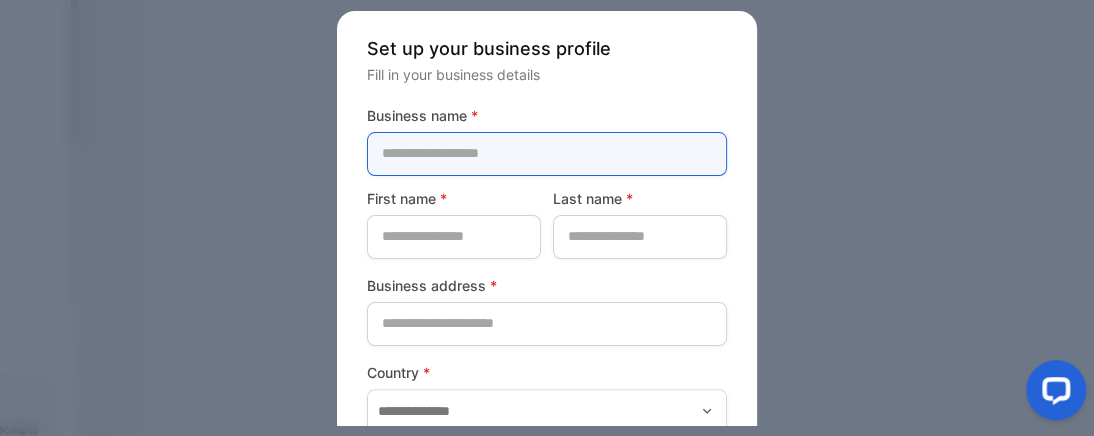 click at bounding box center (547, 154) 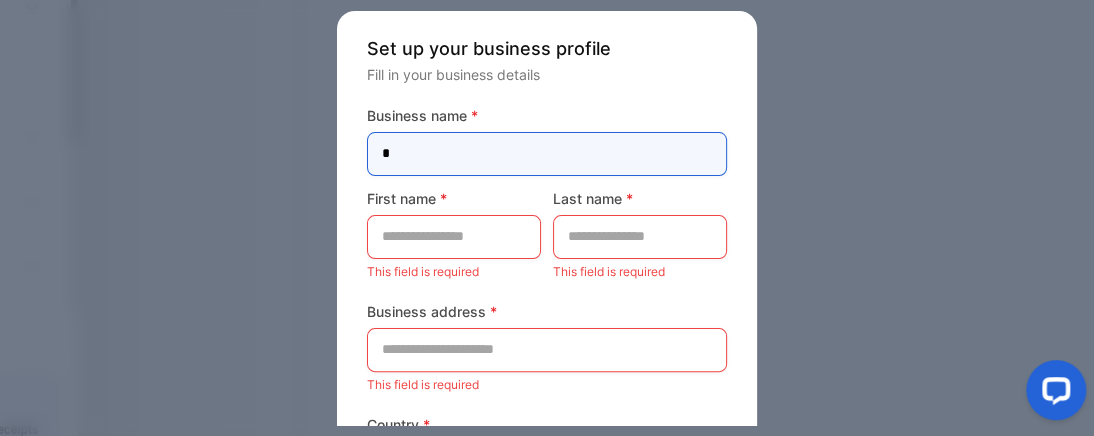 click on "*" at bounding box center [547, 154] 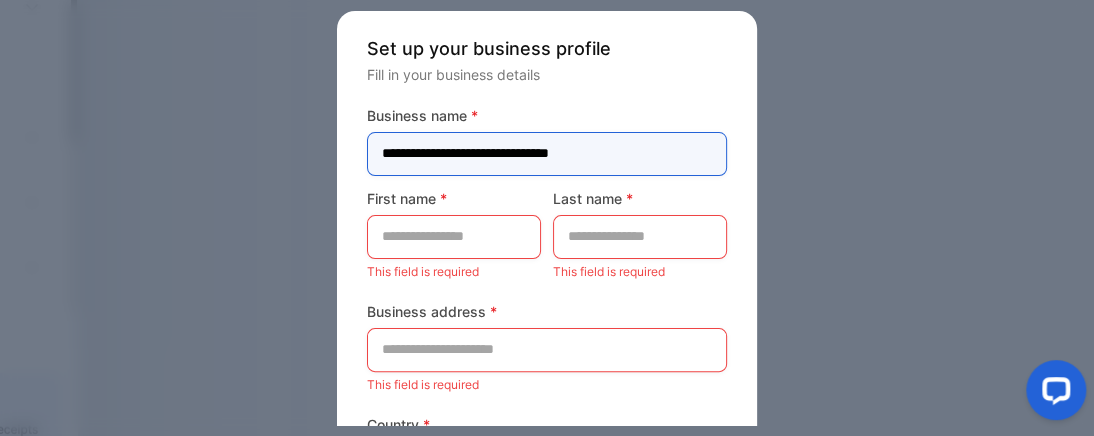 type on "**********" 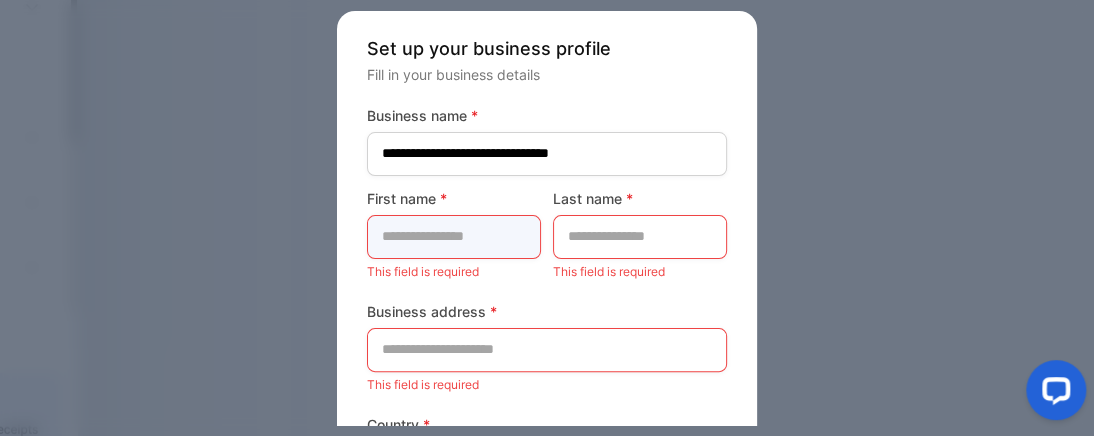 click at bounding box center [454, 237] 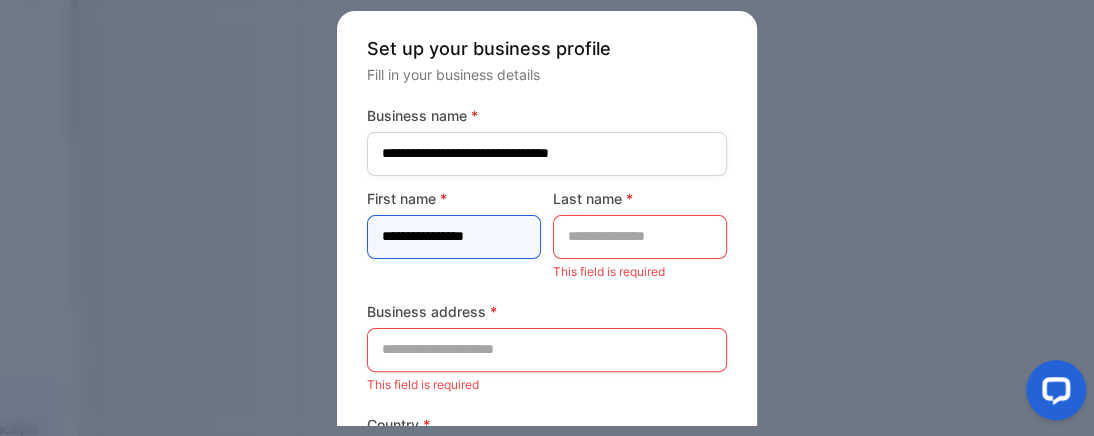 type on "**********" 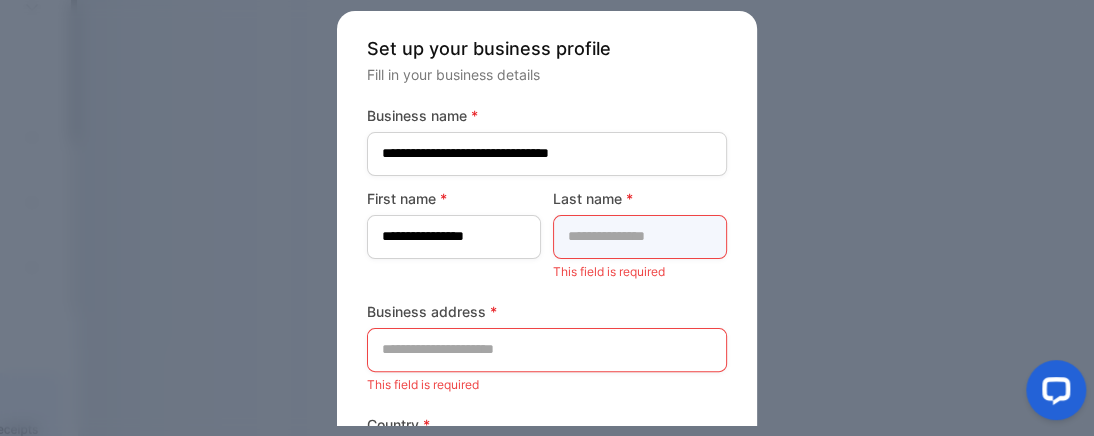 click at bounding box center (640, 237) 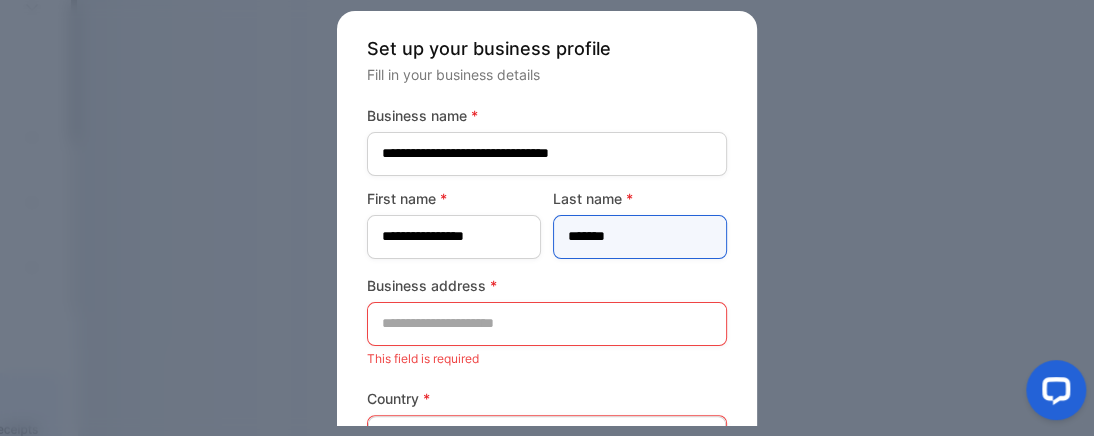 type on "*******" 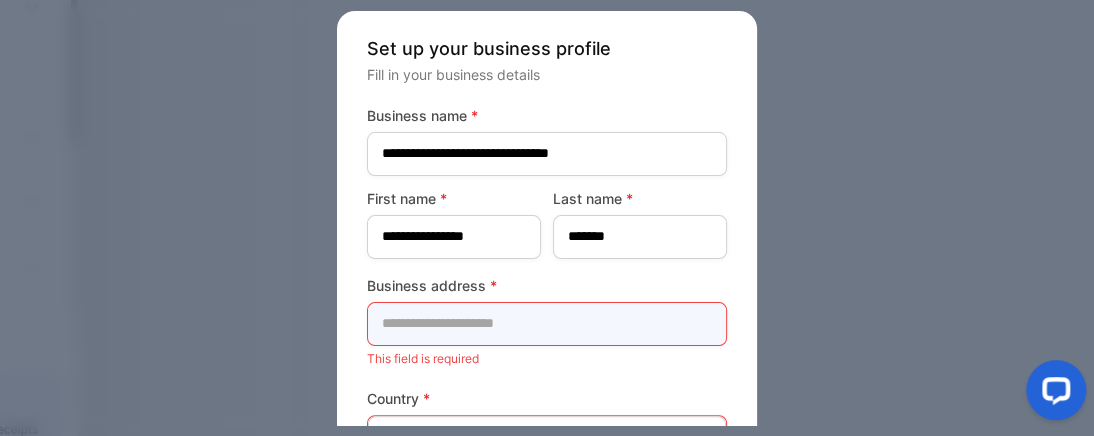 click at bounding box center (547, 324) 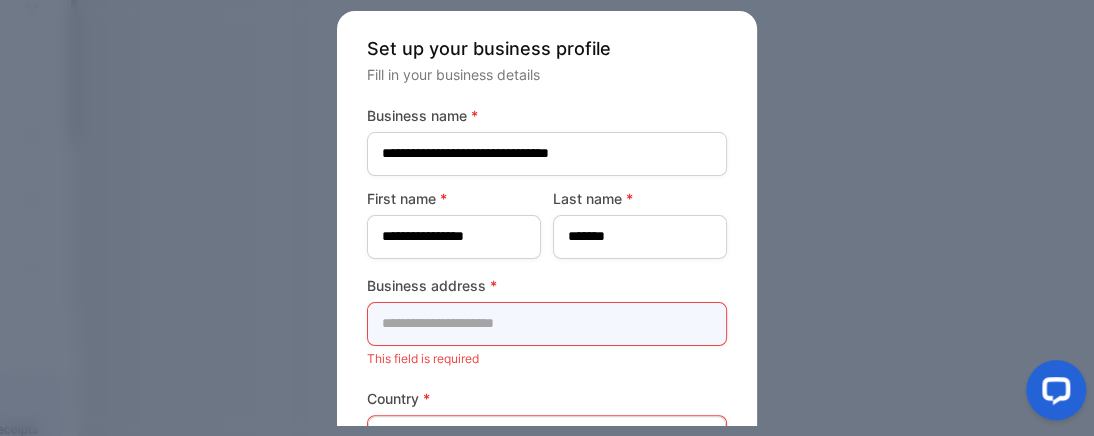 type on "*" 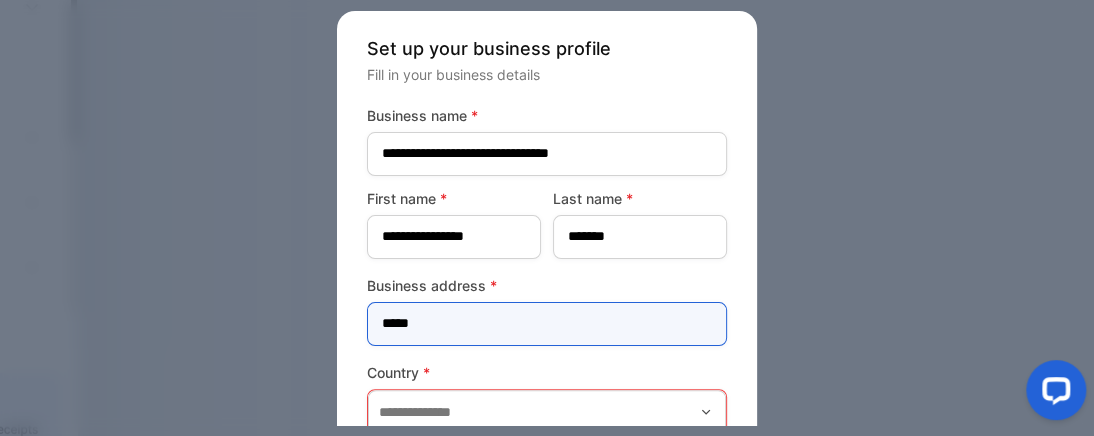 type on "*****" 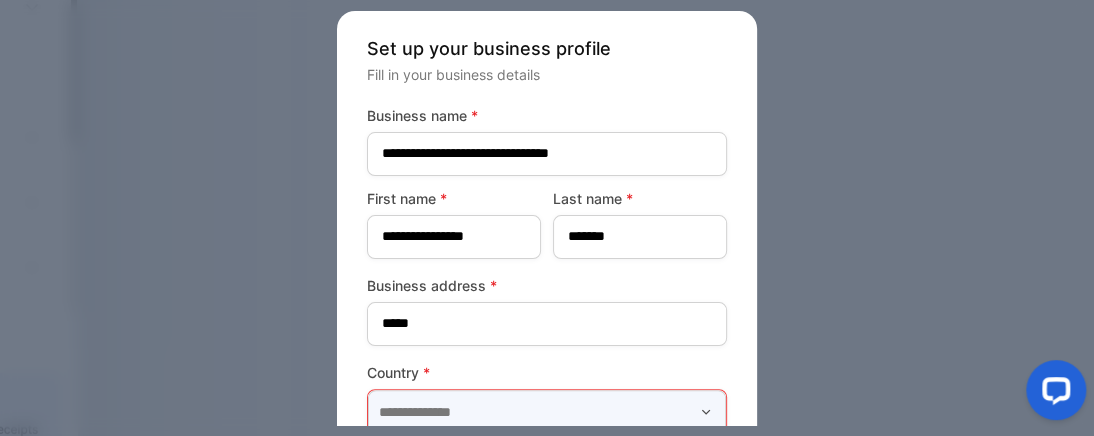 click at bounding box center [547, 412] 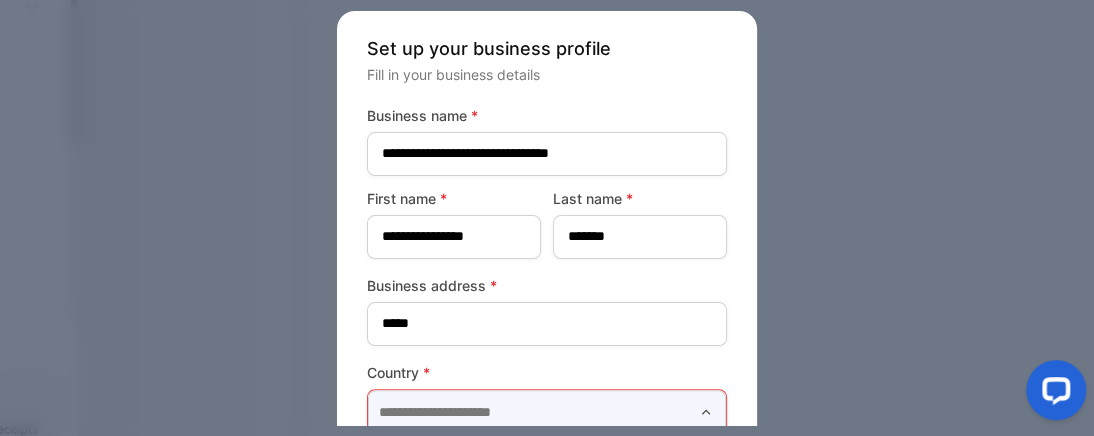 scroll, scrollTop: 68, scrollLeft: 0, axis: vertical 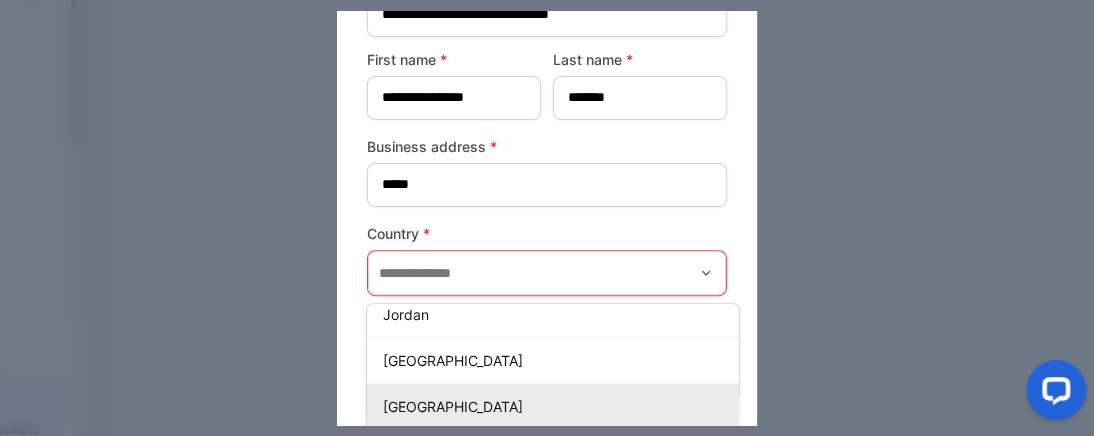 click on "[GEOGRAPHIC_DATA]" at bounding box center (557, 406) 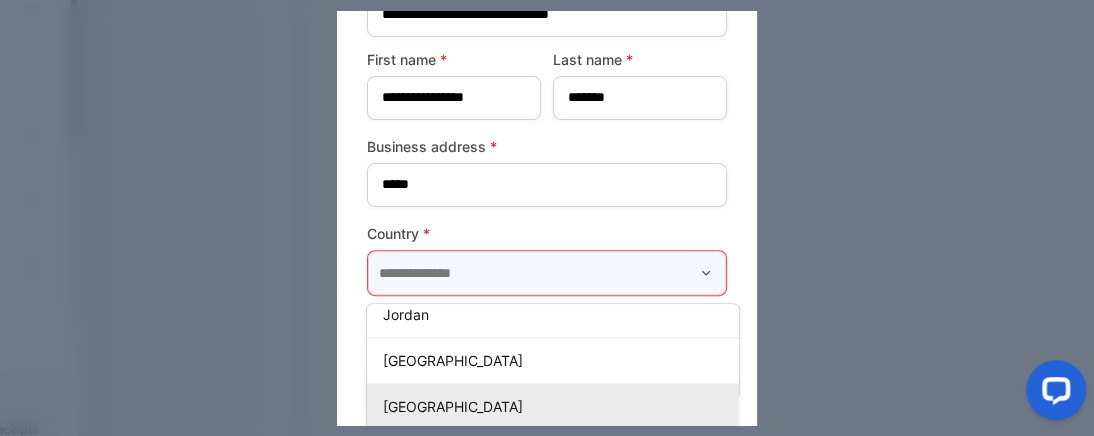 type on "*****" 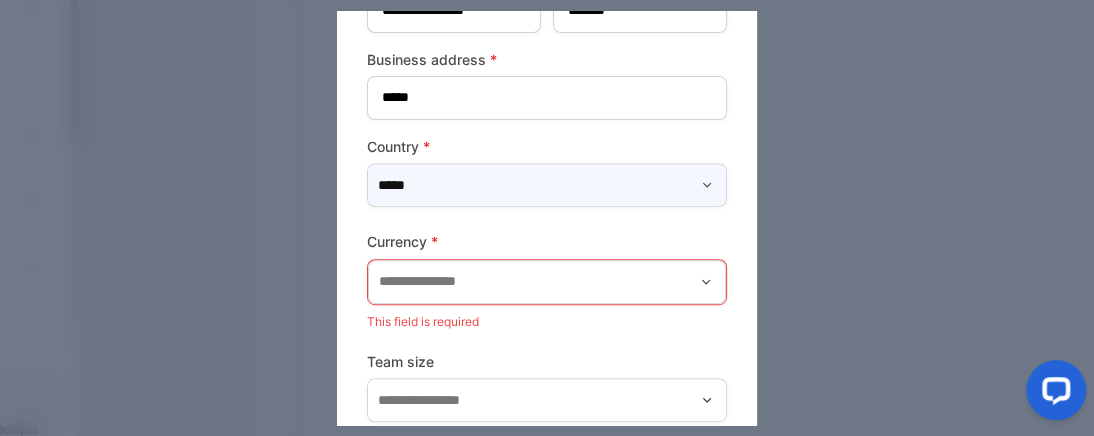 scroll, scrollTop: 228, scrollLeft: 0, axis: vertical 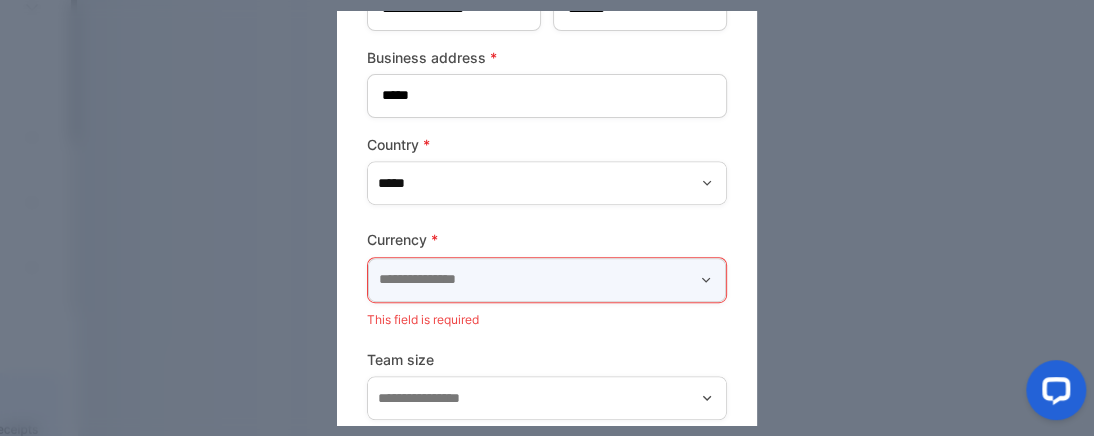 click at bounding box center (547, 280) 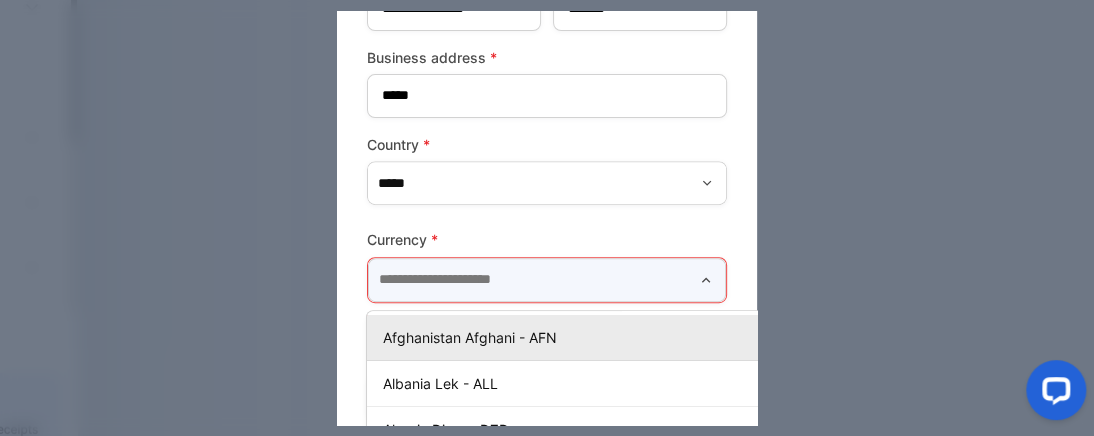 scroll, scrollTop: 228, scrollLeft: 30, axis: both 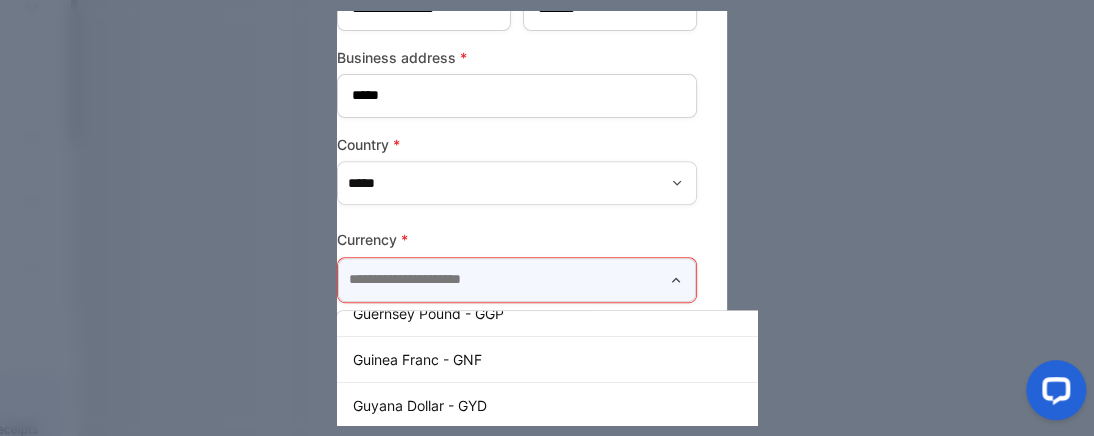 click at bounding box center [517, 280] 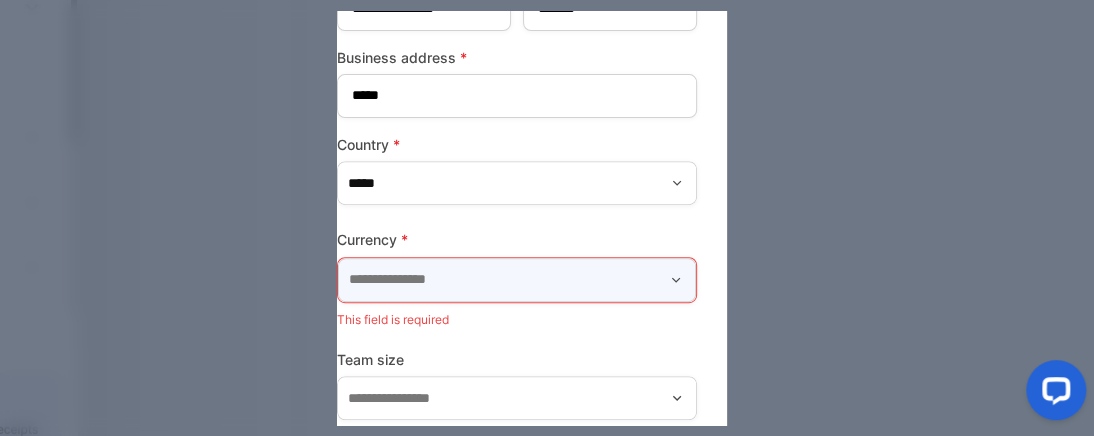 scroll, scrollTop: 228, scrollLeft: 0, axis: vertical 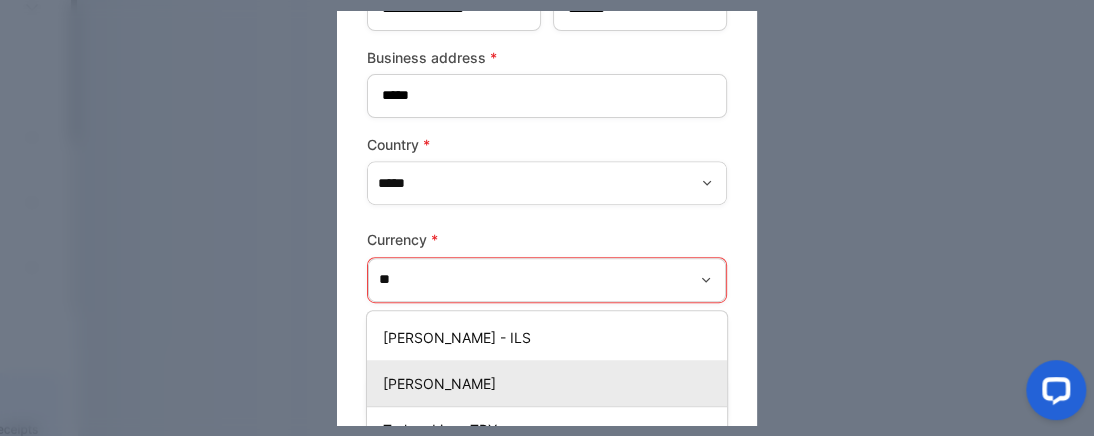 click on "[PERSON_NAME]" at bounding box center (551, 383) 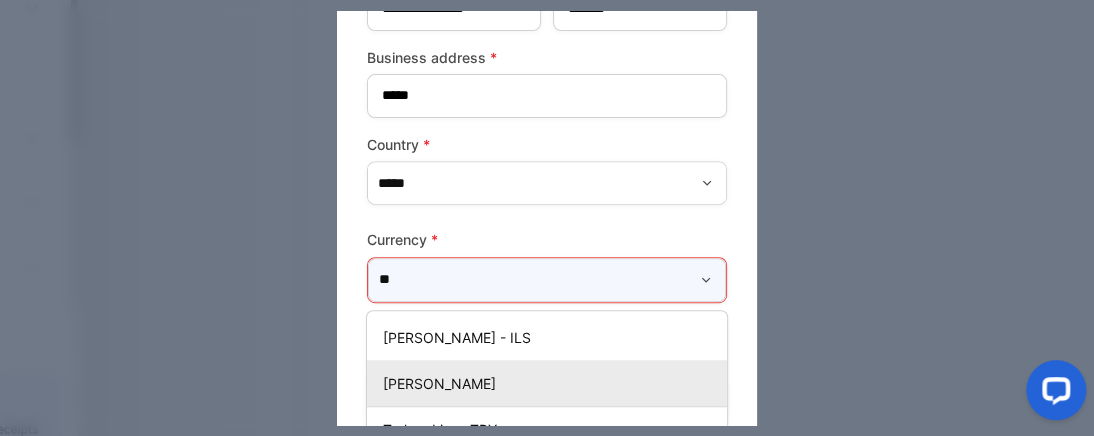 type on "**********" 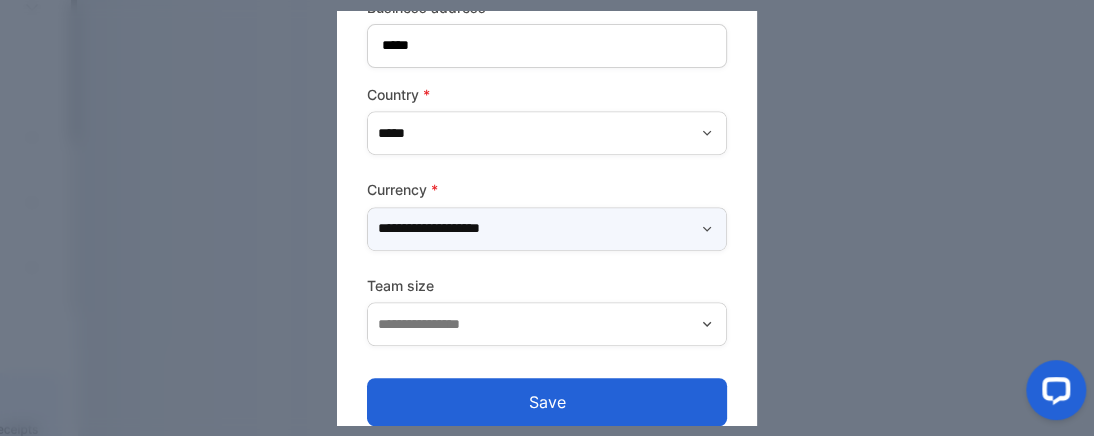 scroll, scrollTop: 294, scrollLeft: 0, axis: vertical 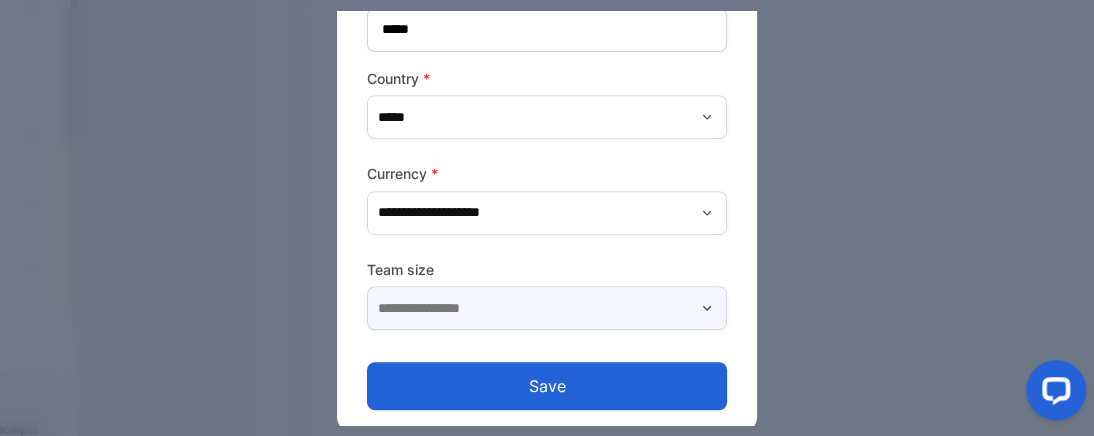 click at bounding box center (547, 308) 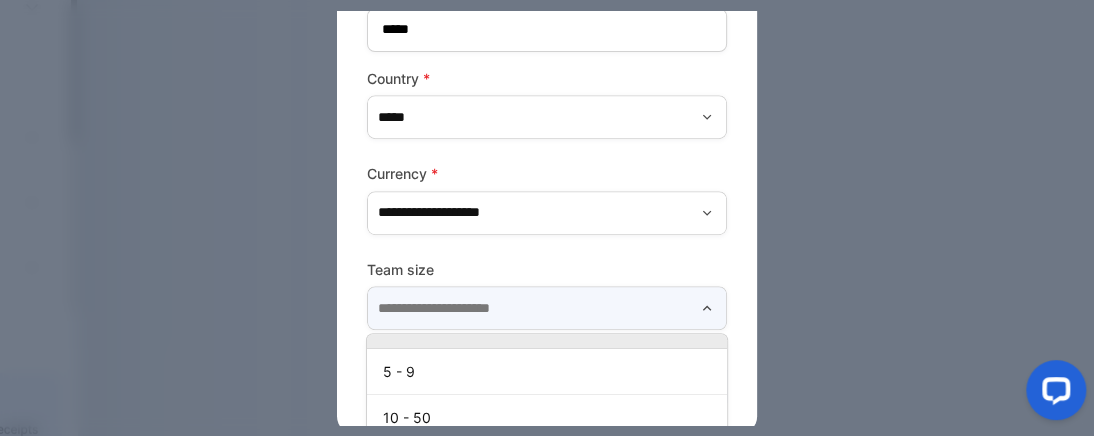scroll, scrollTop: 42, scrollLeft: 0, axis: vertical 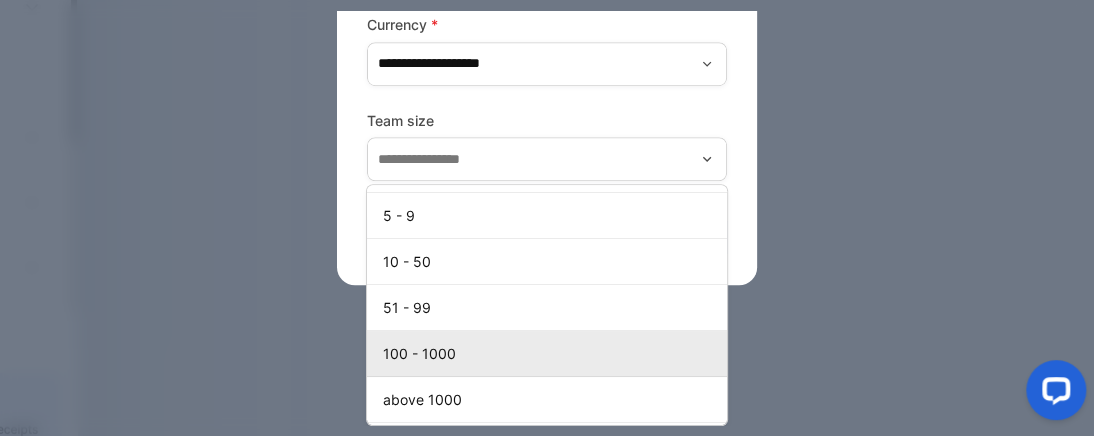 click on "100 - 1000" at bounding box center (551, 353) 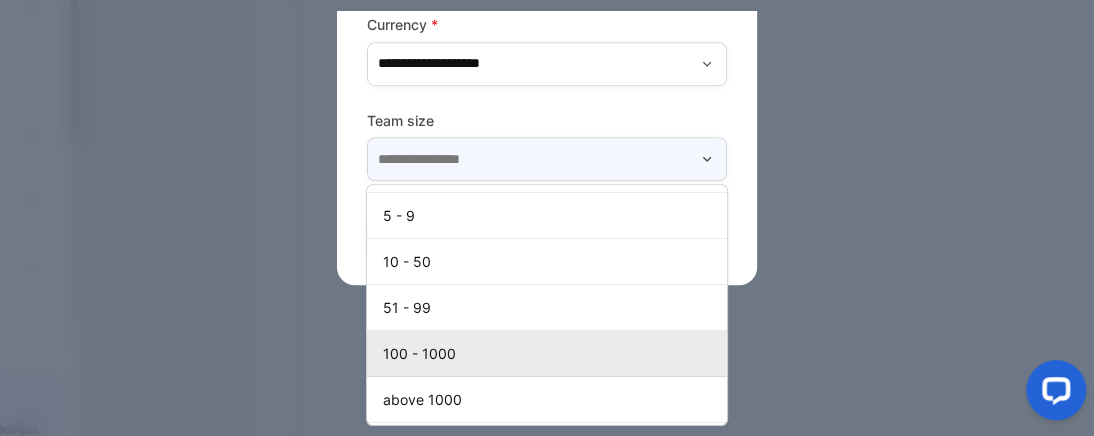 type on "**********" 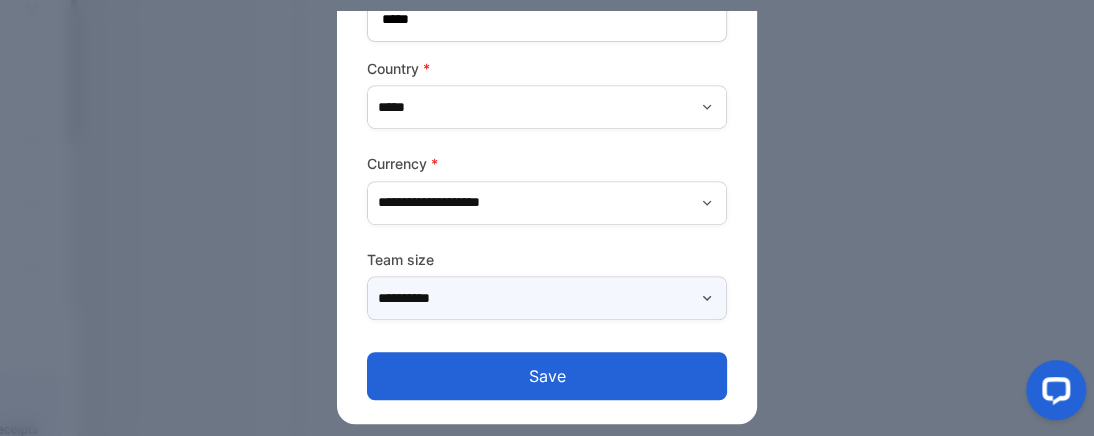 scroll, scrollTop: 303, scrollLeft: 0, axis: vertical 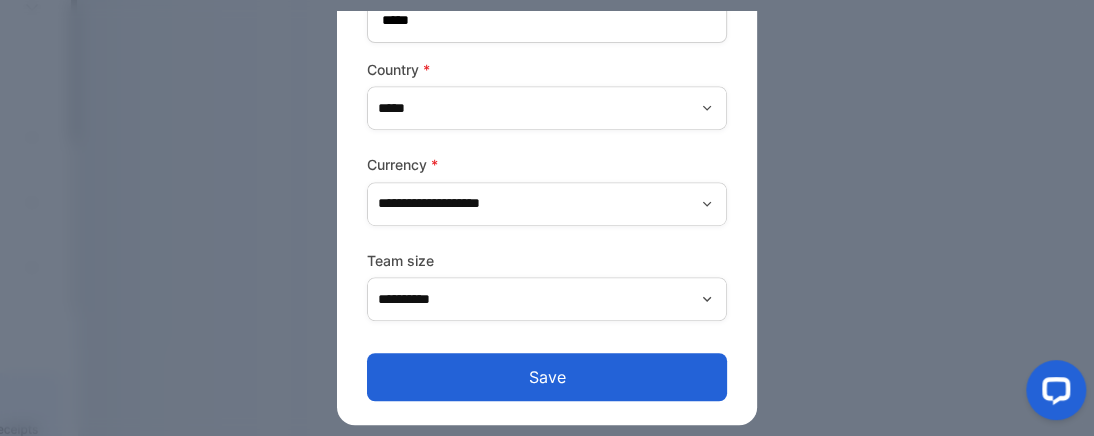 click on "Save" at bounding box center [547, 377] 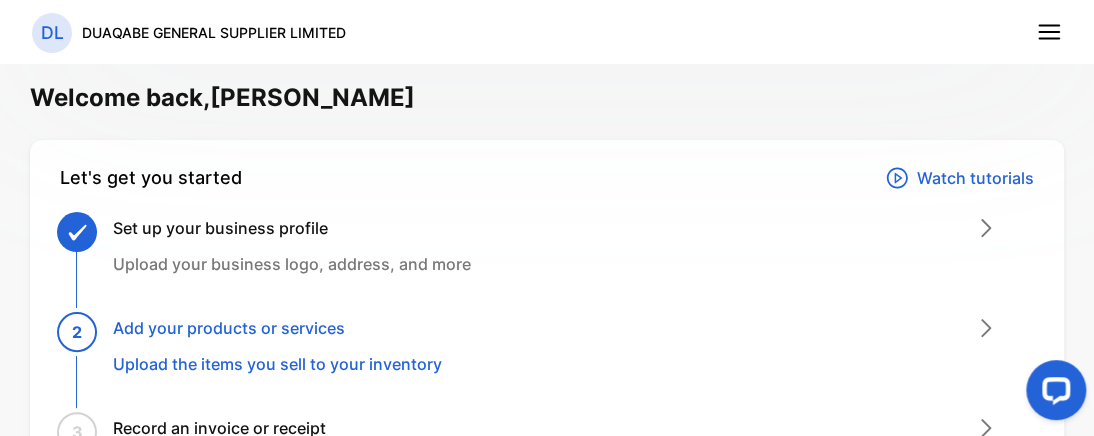 click 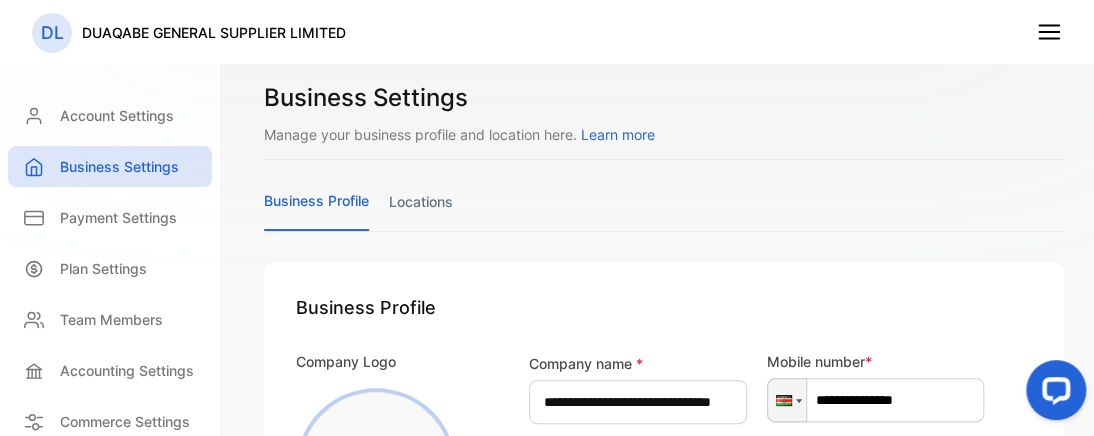 scroll, scrollTop: 913, scrollLeft: 0, axis: vertical 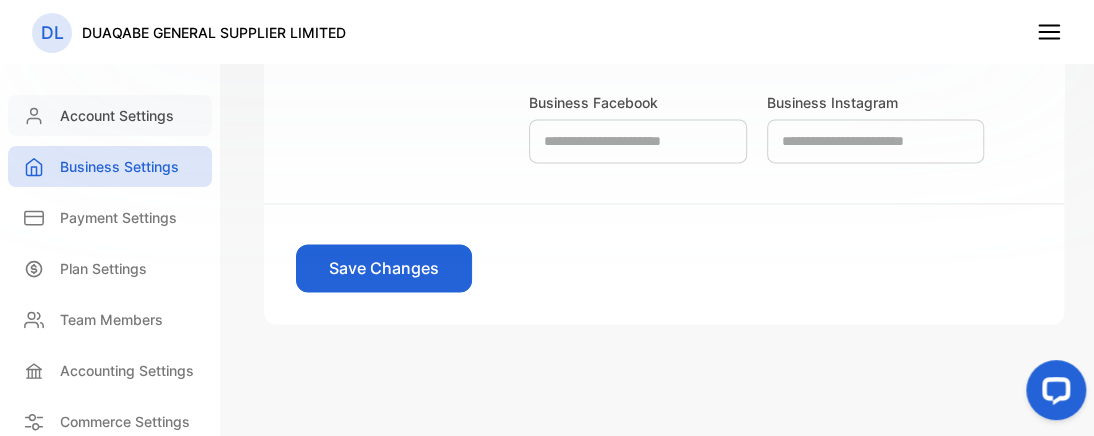 click on "Account Settings" at bounding box center [110, 115] 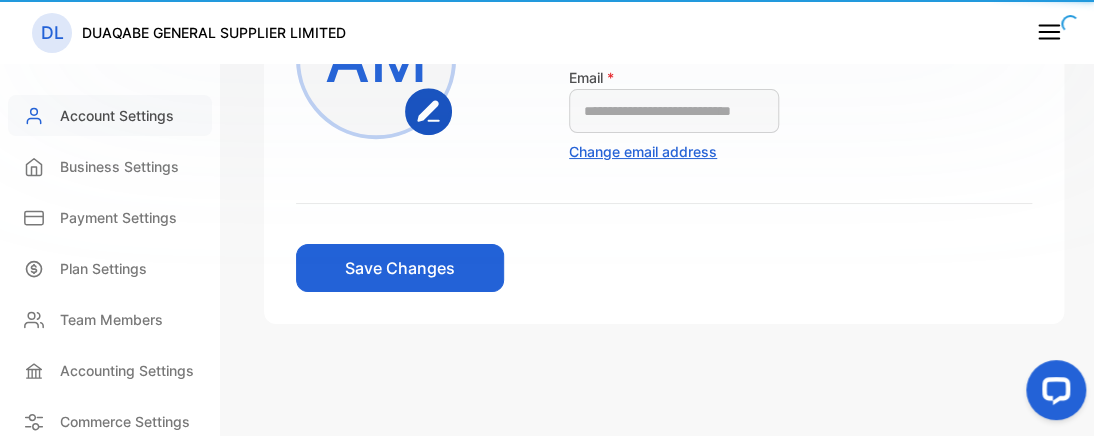 scroll, scrollTop: 324, scrollLeft: 0, axis: vertical 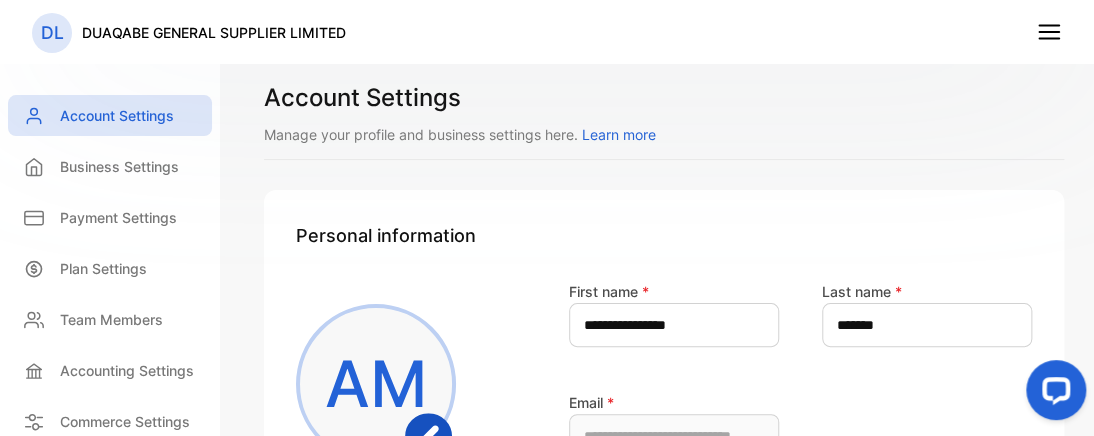 click on "AM" at bounding box center (376, 384) 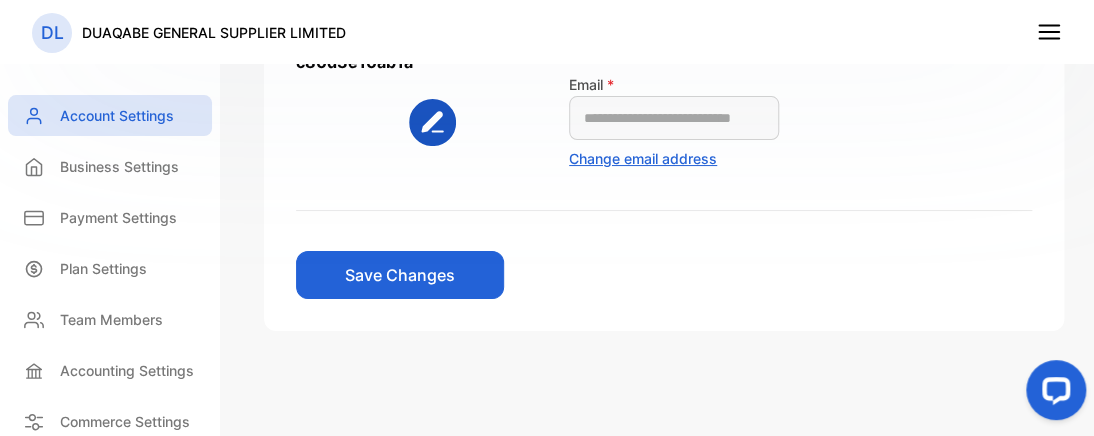 scroll, scrollTop: 324, scrollLeft: 0, axis: vertical 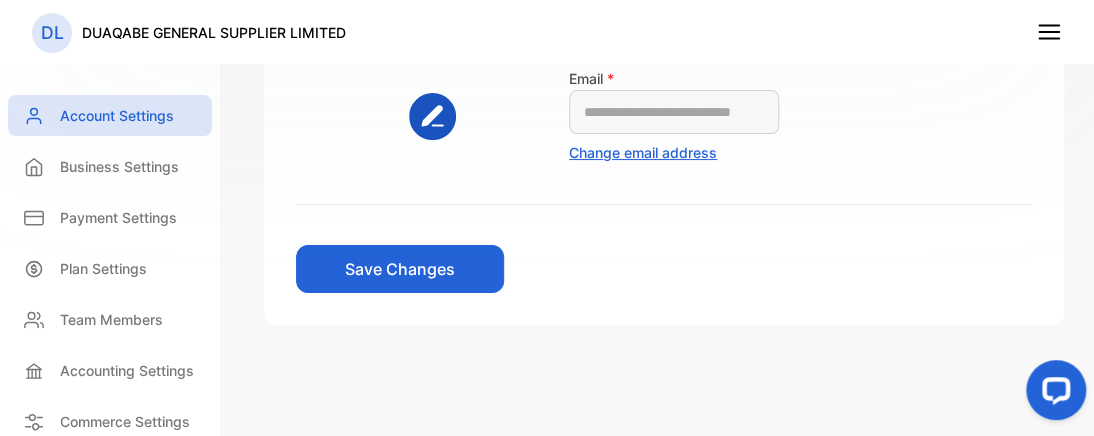 click on "Save Changes" at bounding box center [400, 269] 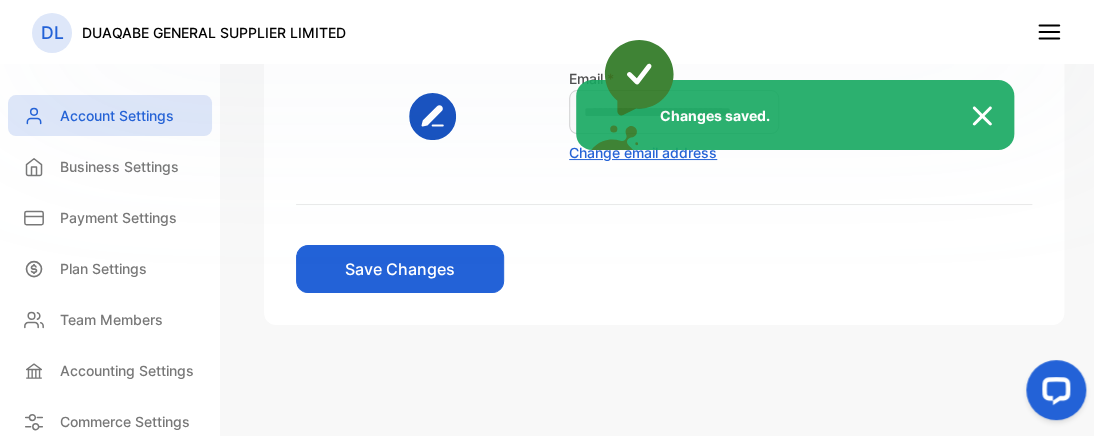 click on "Changes saved." at bounding box center [547, 218] 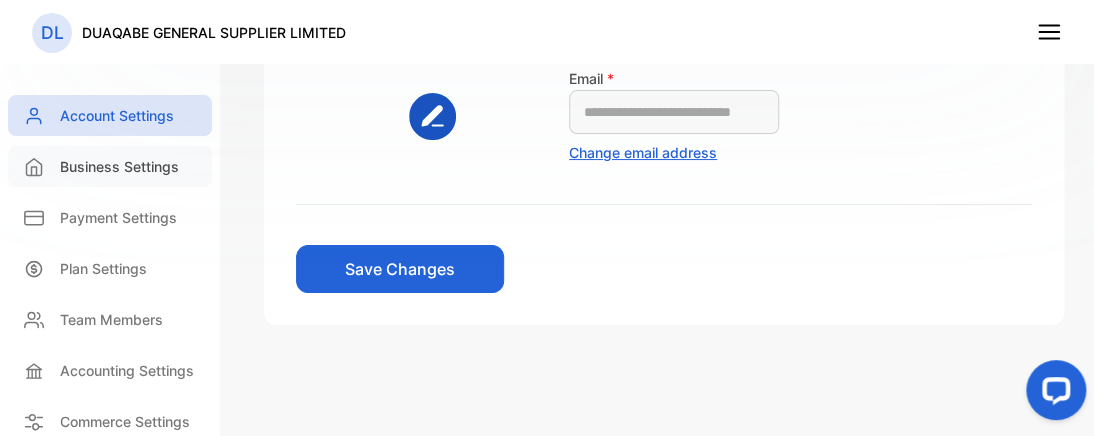 click on "Business Settings" at bounding box center (119, 166) 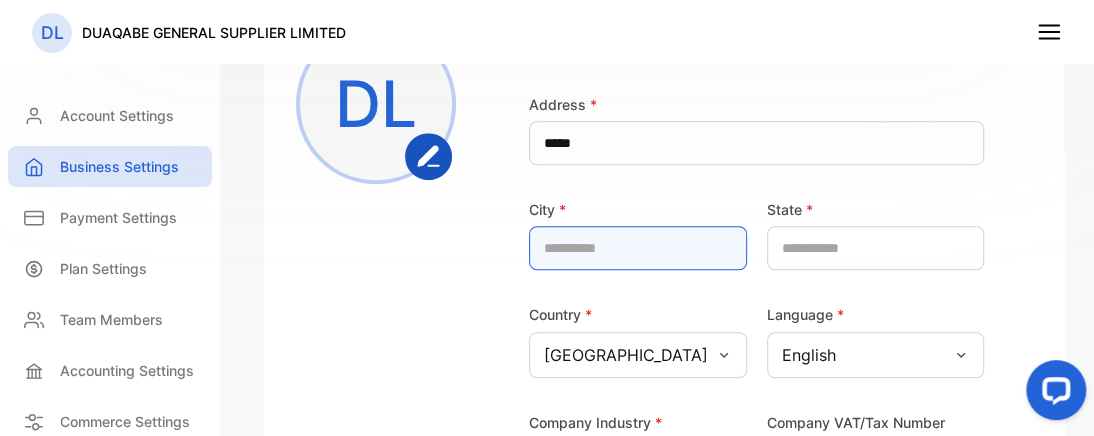 click at bounding box center (638, 248) 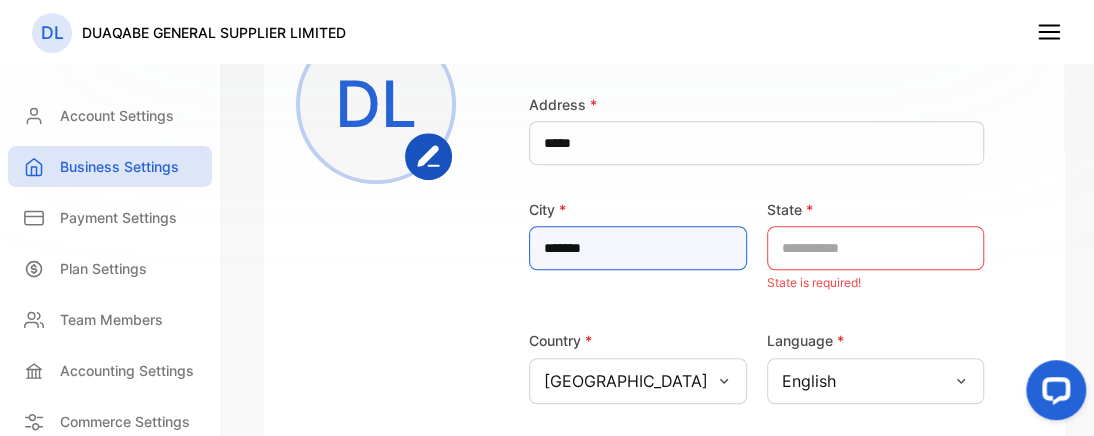 type on "*******" 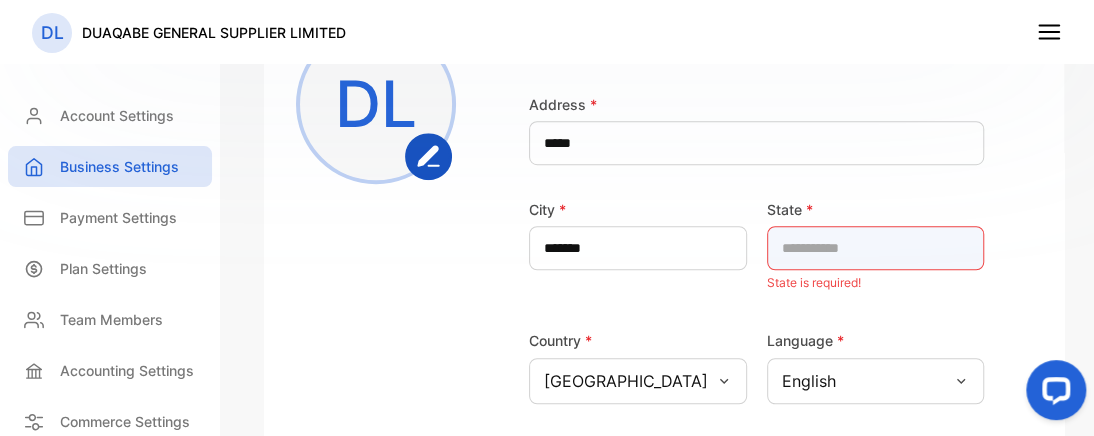 click at bounding box center (876, 248) 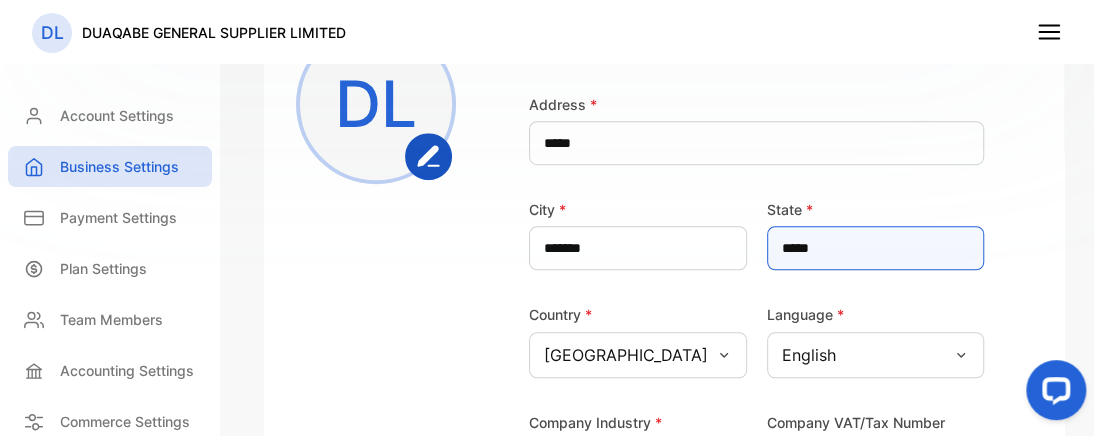 type on "*****" 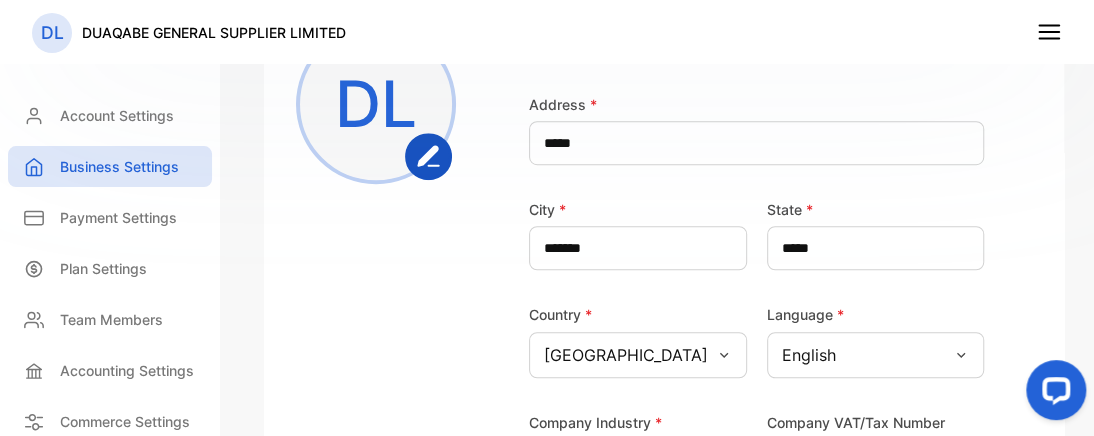 click on "Address   * *****" at bounding box center (756, 128) 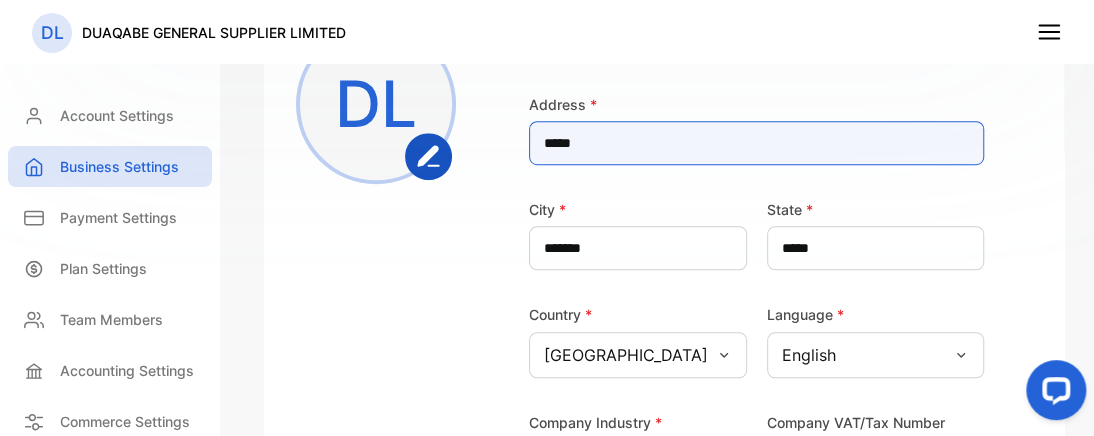 click on "*****" at bounding box center (756, 143) 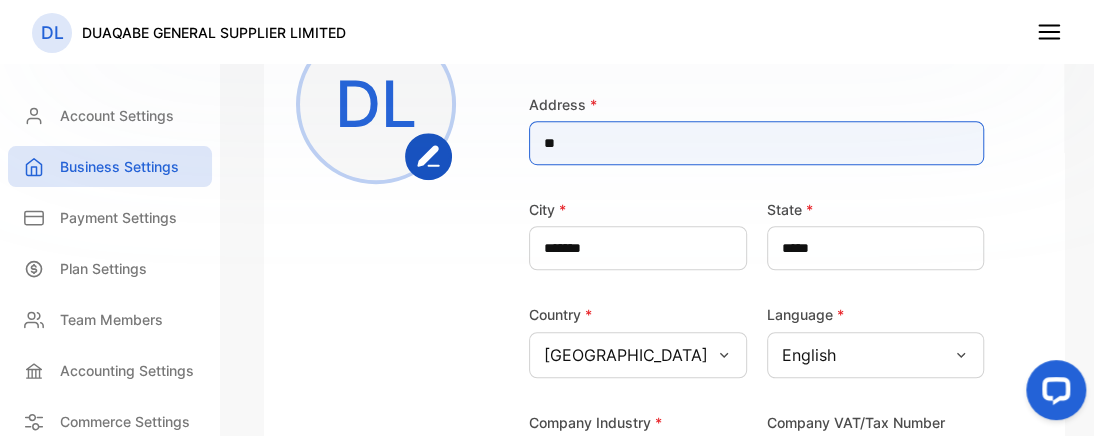 type on "*" 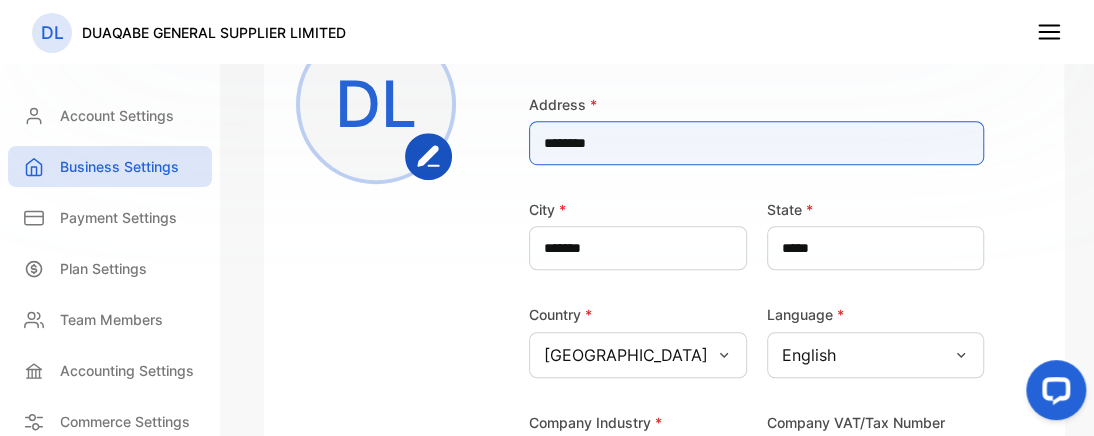 scroll, scrollTop: 746, scrollLeft: 0, axis: vertical 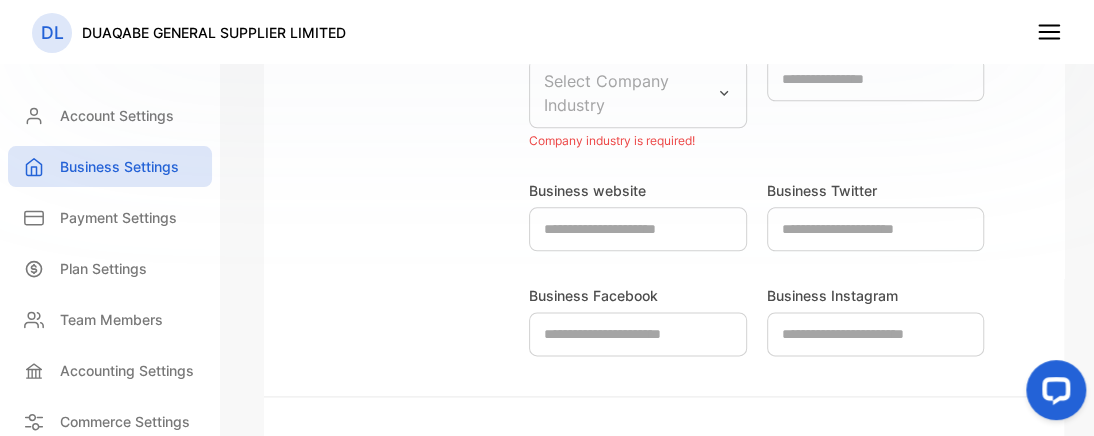 type on "********" 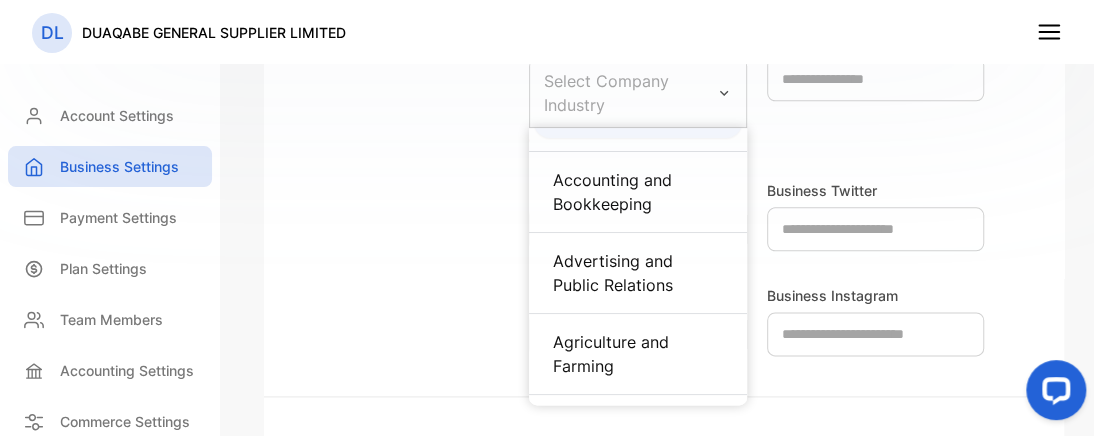 scroll, scrollTop: 80, scrollLeft: 0, axis: vertical 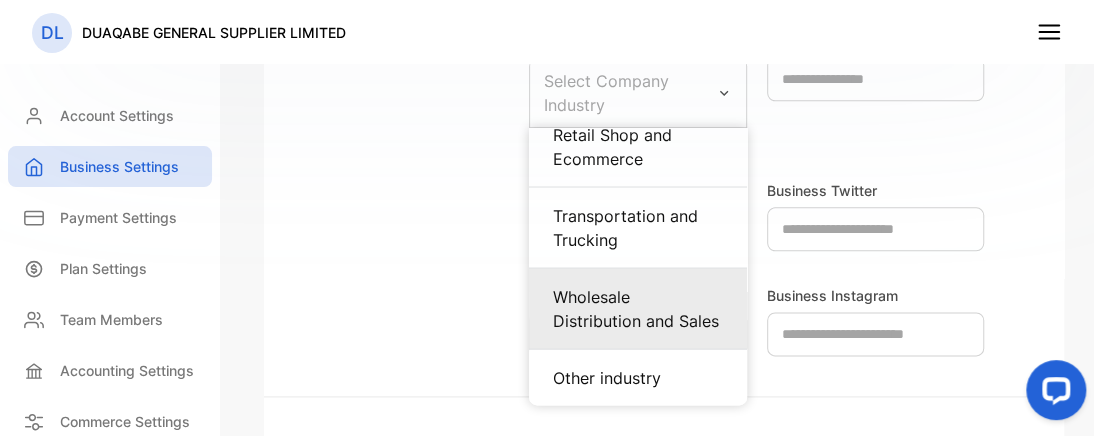 click on "Wholesale Distribution and Sales" at bounding box center [638, 308] 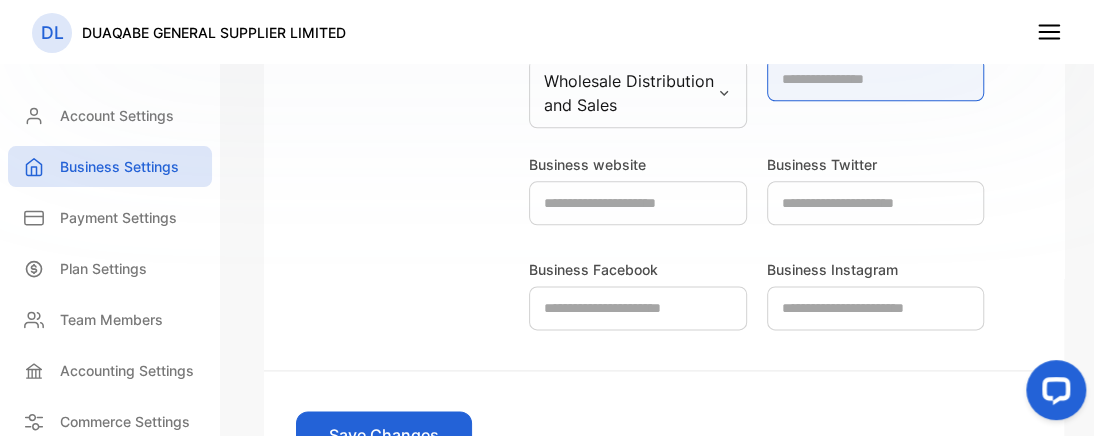click at bounding box center [876, 79] 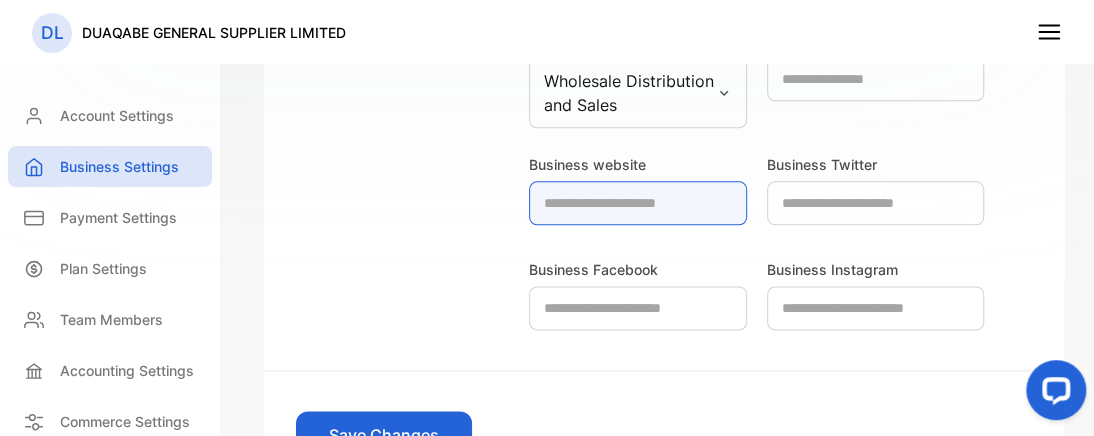 click at bounding box center [638, 203] 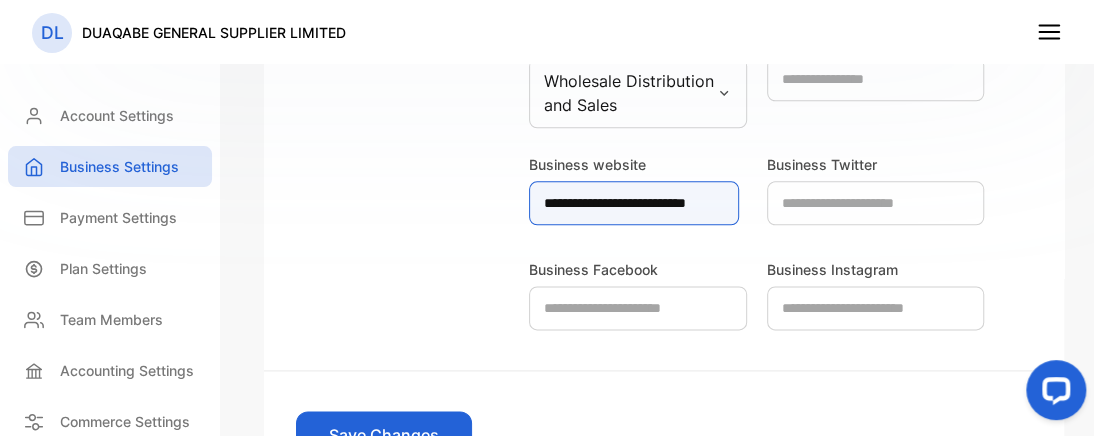 scroll, scrollTop: 0, scrollLeft: 57, axis: horizontal 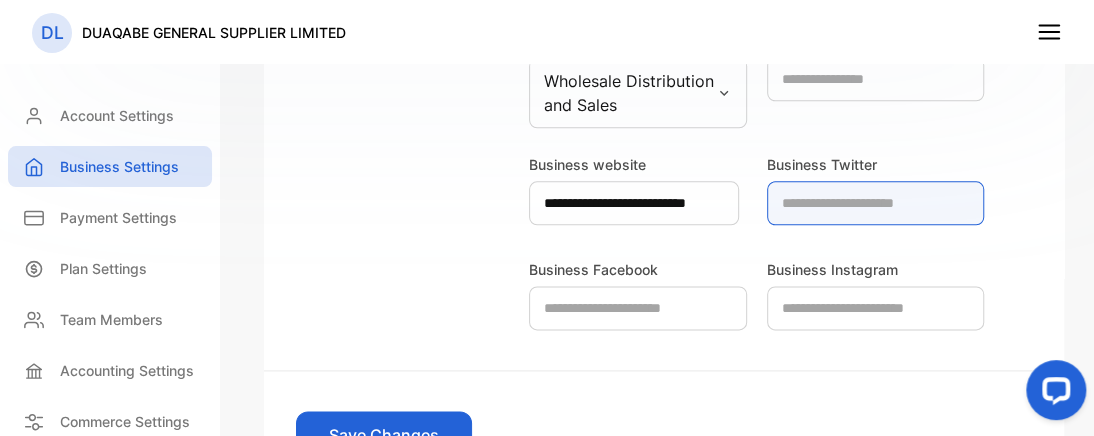 click at bounding box center [876, 203] 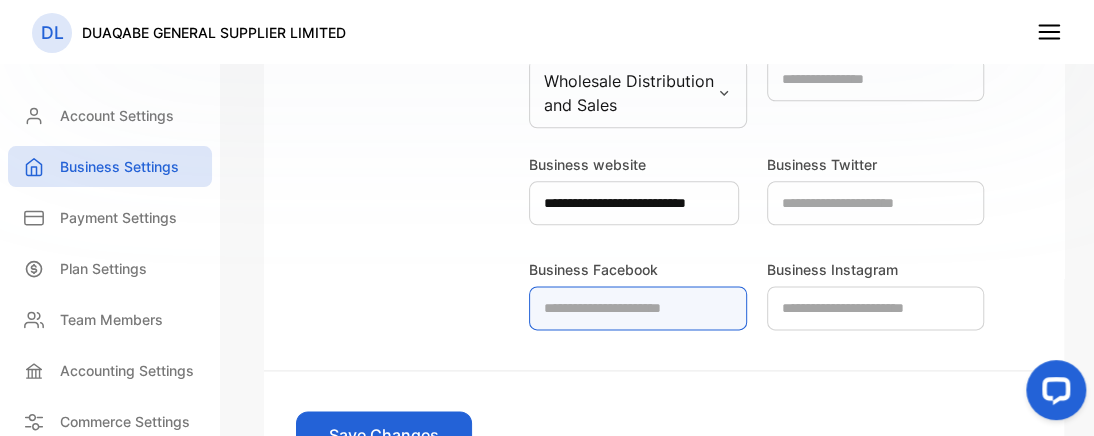 click at bounding box center (638, 308) 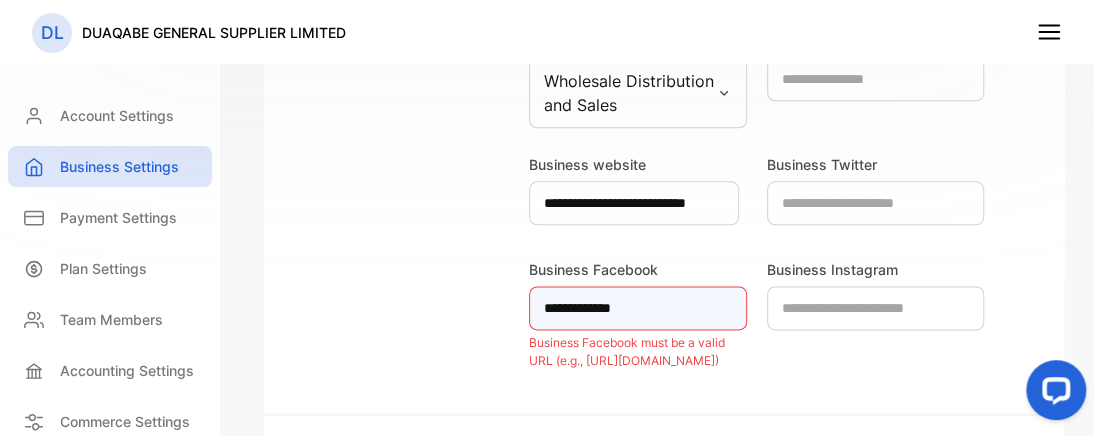 type on "**********" 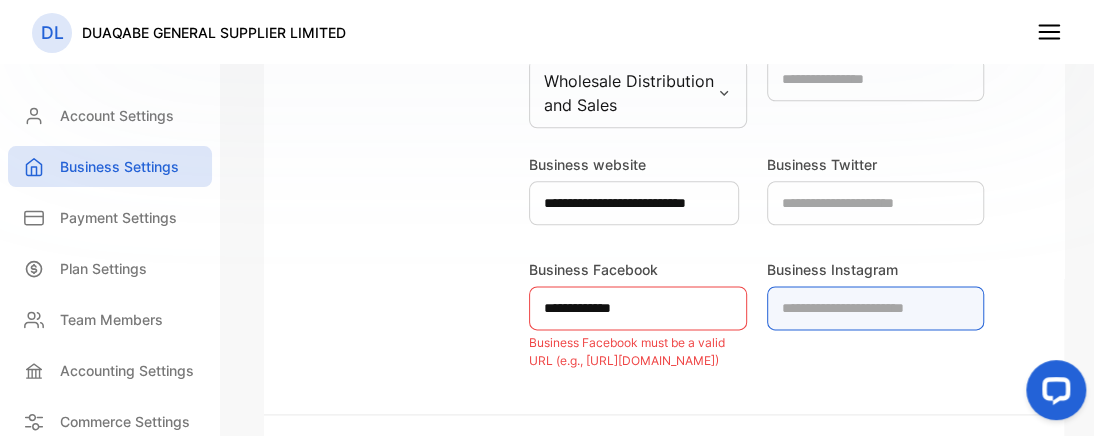 click at bounding box center [876, 308] 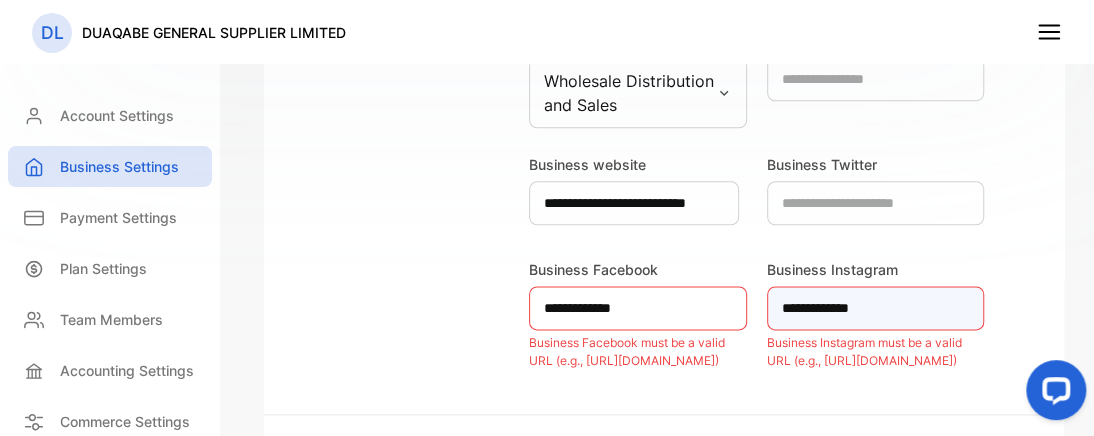 type on "**********" 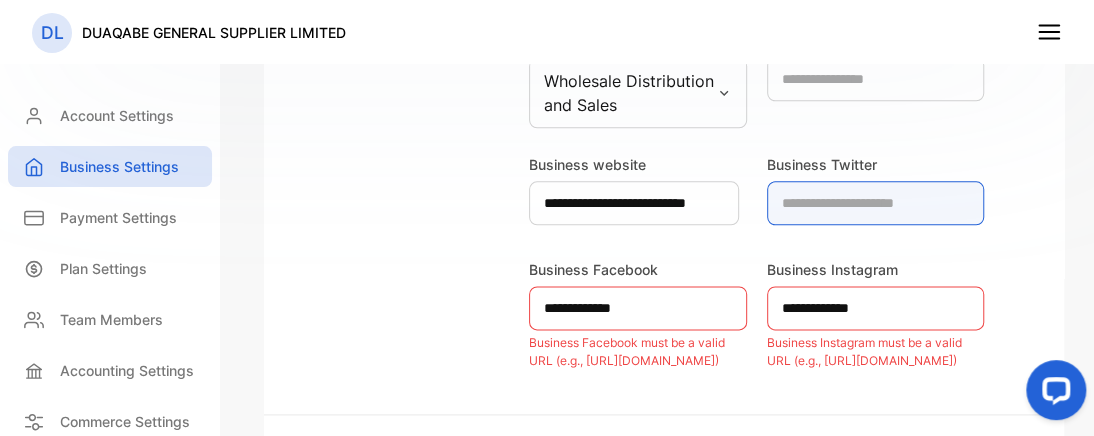 click at bounding box center [876, 203] 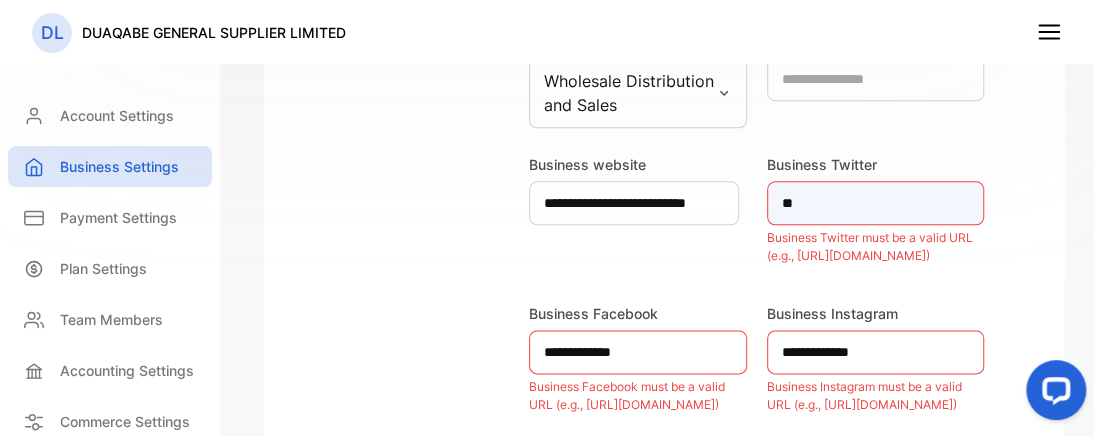 type on "*" 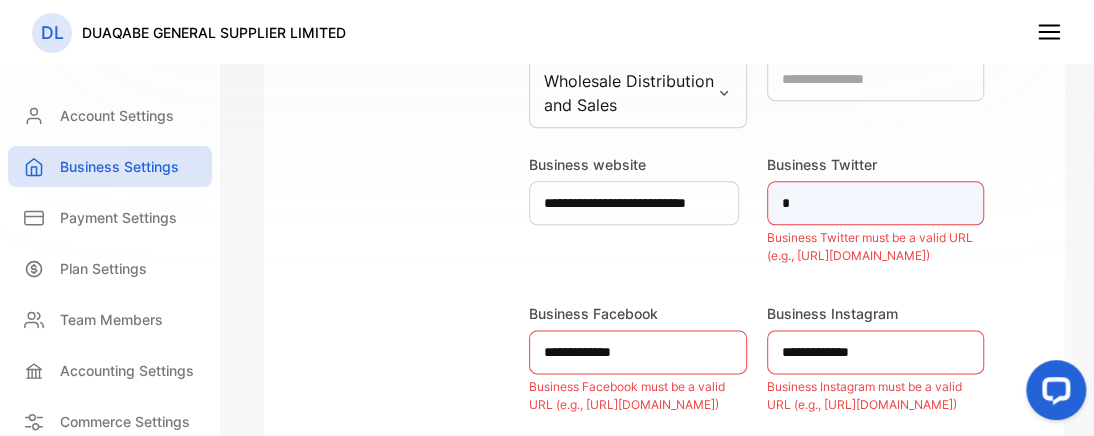 type 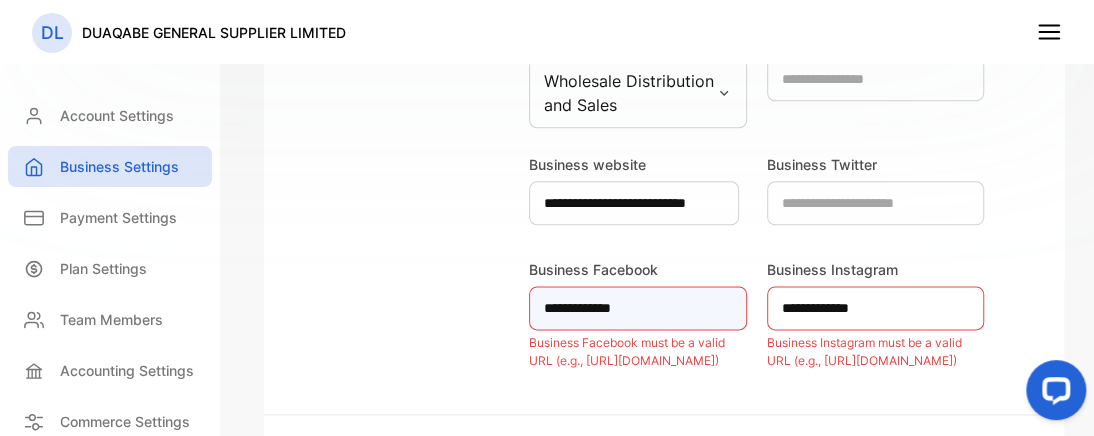 click on "**********" at bounding box center [638, 308] 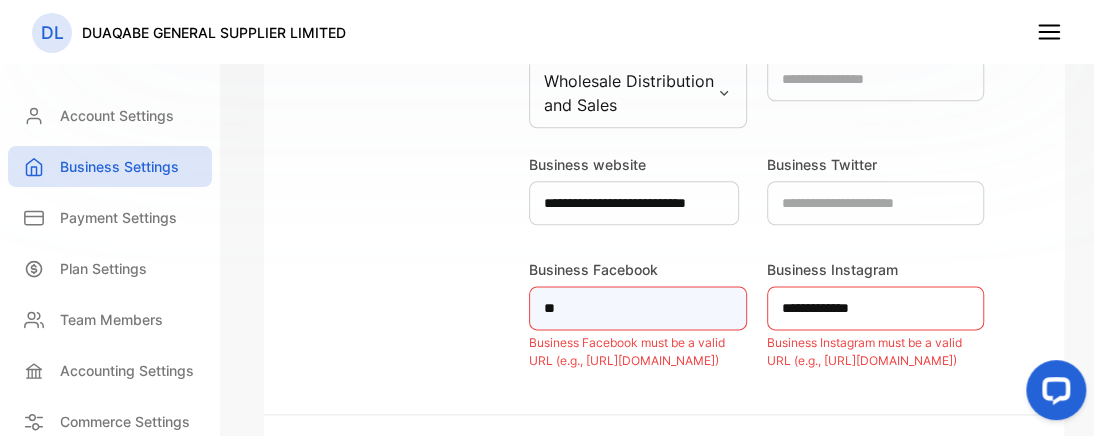 type on "*" 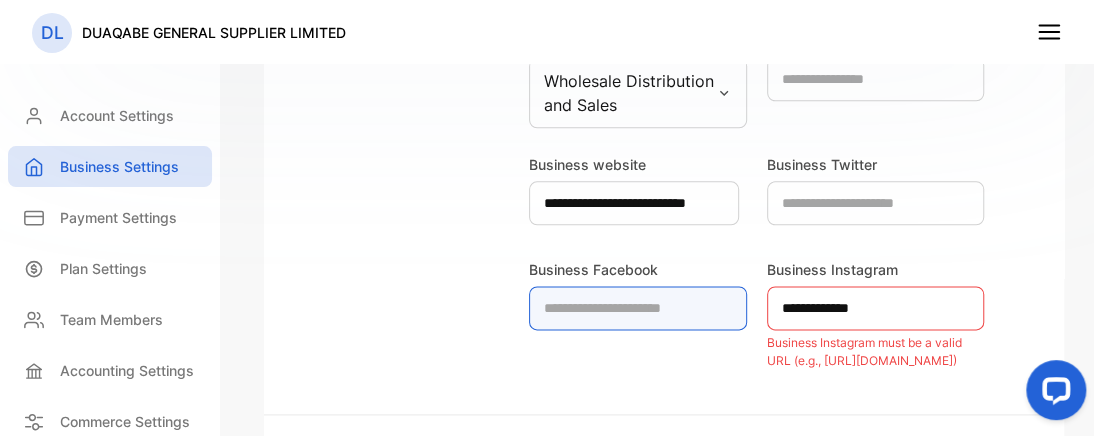 type 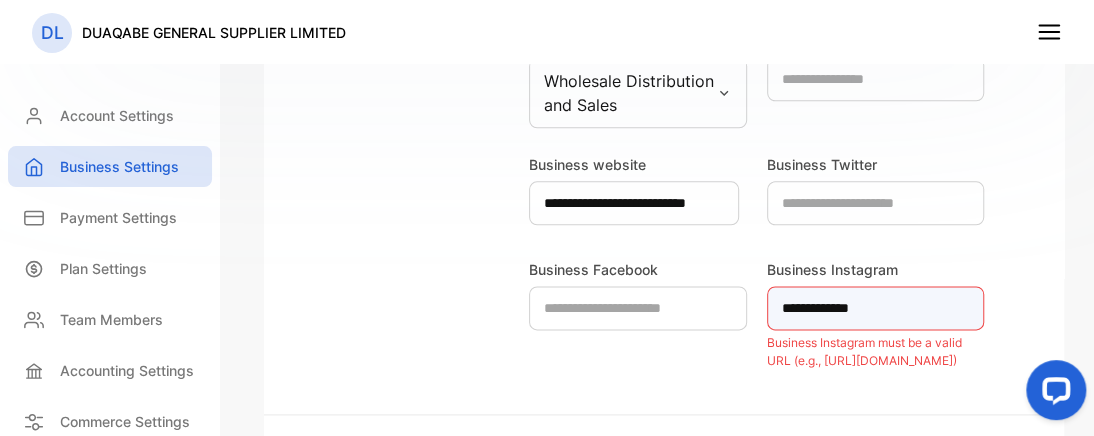 click on "**********" at bounding box center (876, 308) 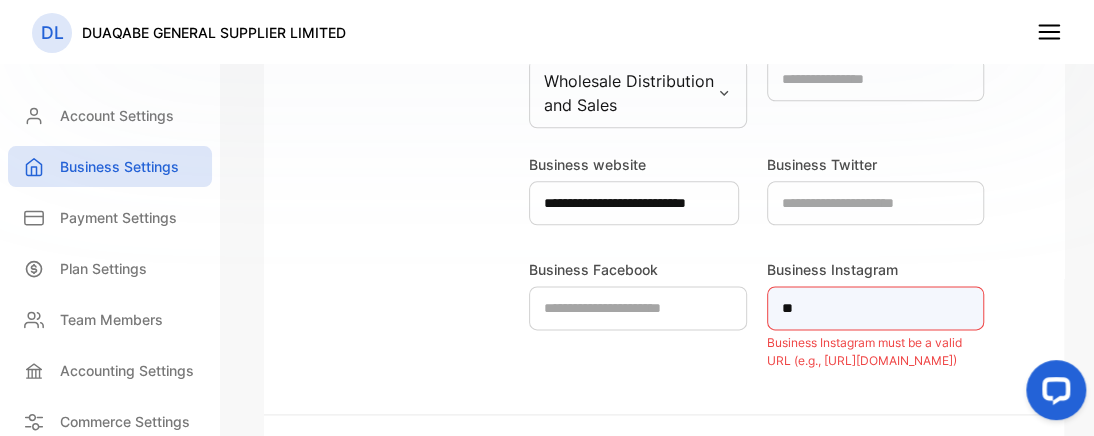 type on "*" 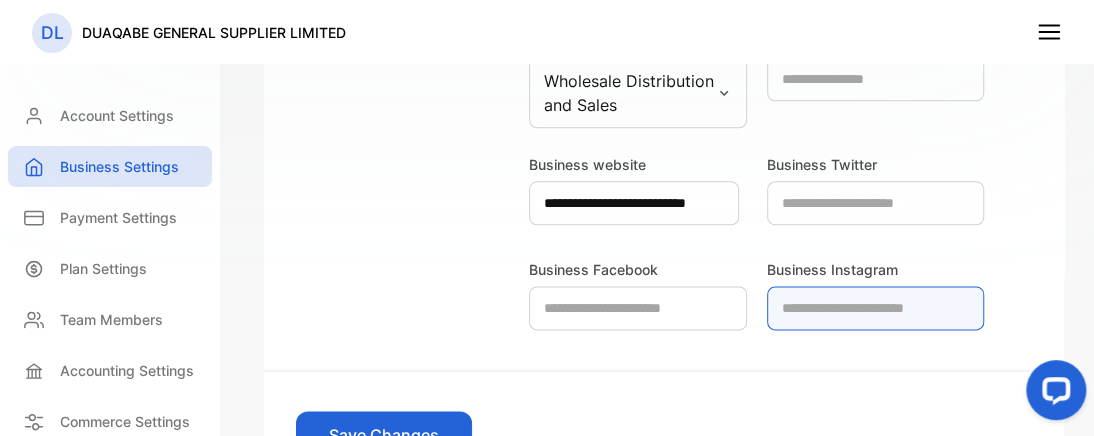 type 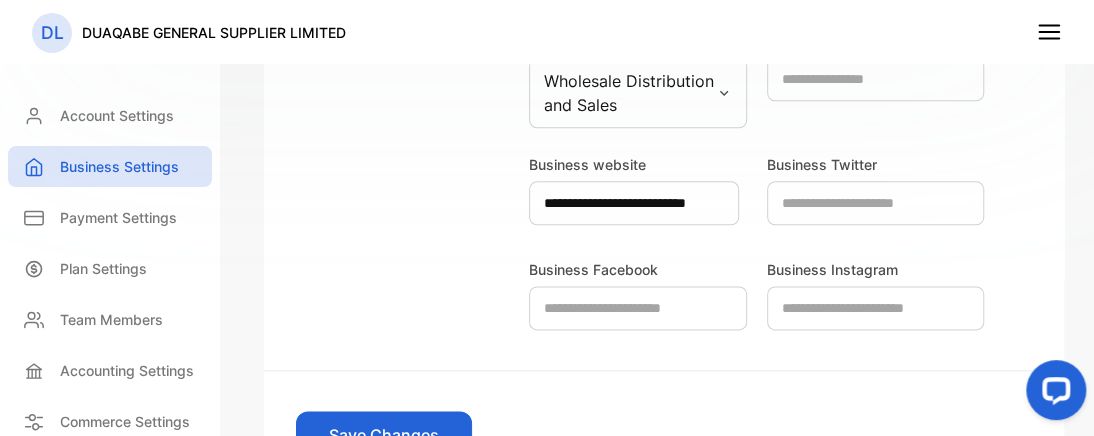 click at bounding box center (1052, 394) 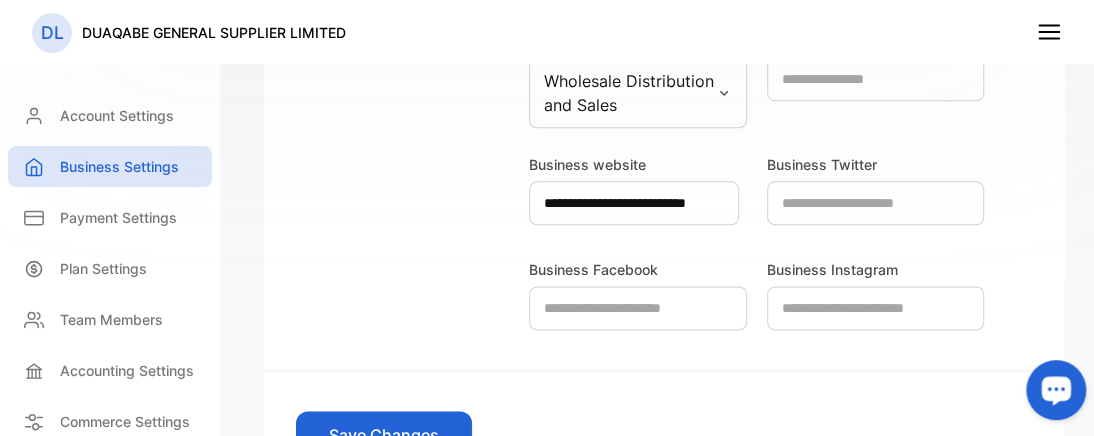 click at bounding box center [1056, 390] 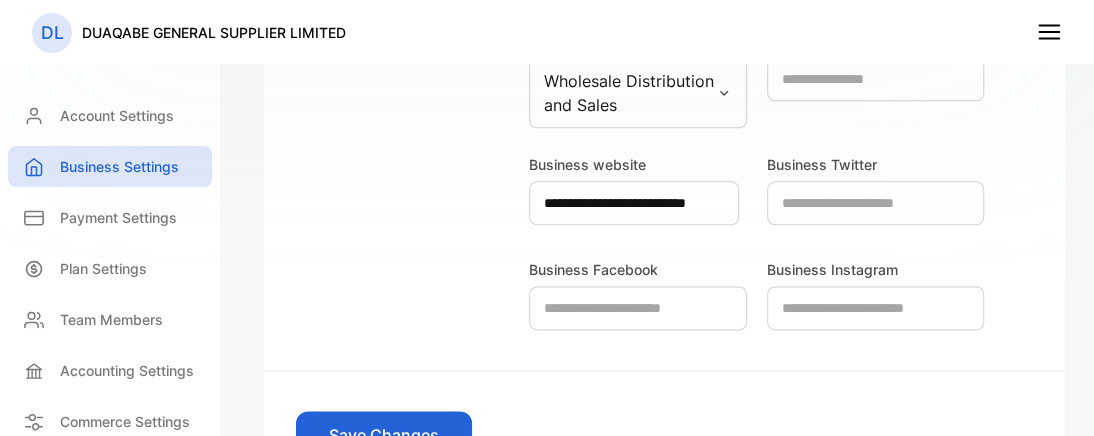 click on "DL DUAQABE GENERAL SUPPLIER  LIMITED" at bounding box center (547, 32) 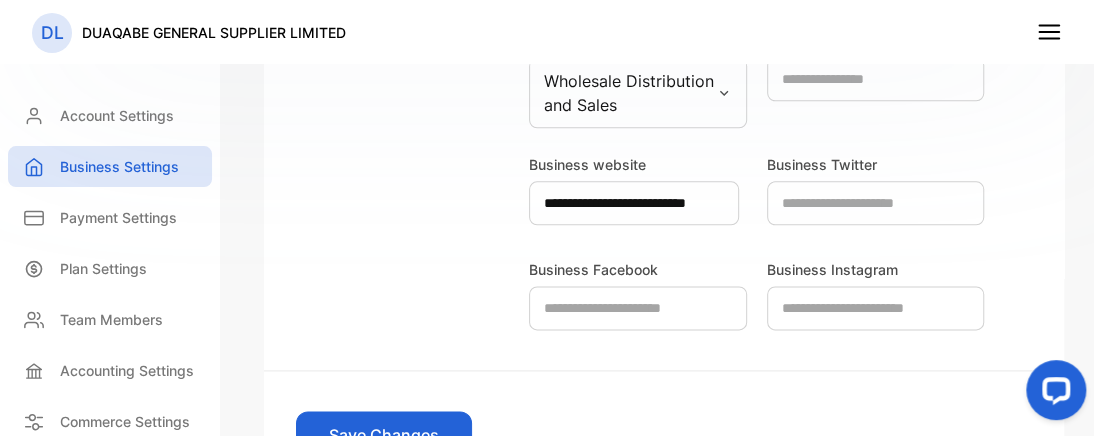 click at bounding box center (1052, 394) 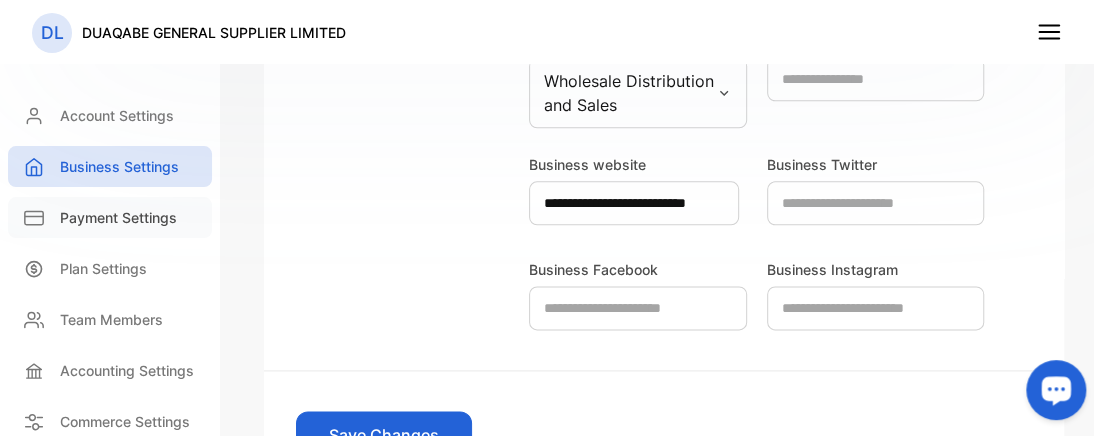 click on "Payment Settings" at bounding box center [118, 217] 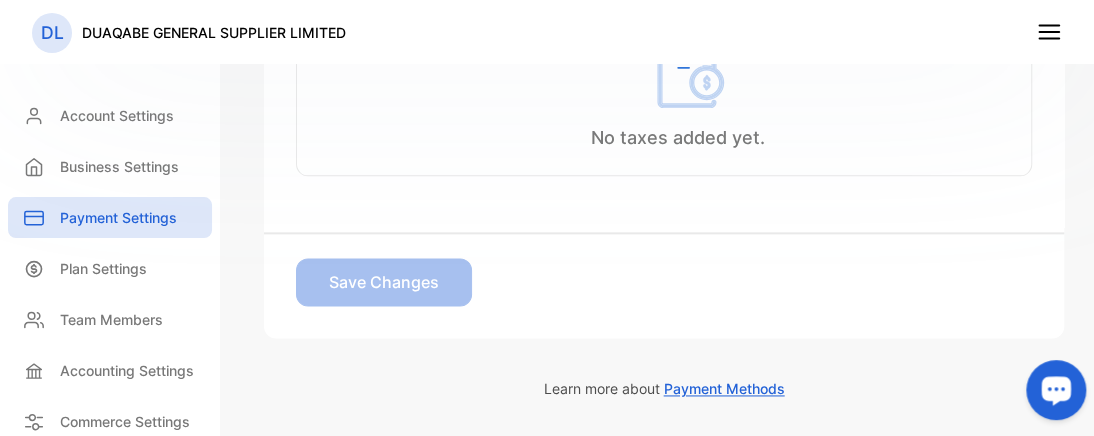 scroll, scrollTop: 789, scrollLeft: 0, axis: vertical 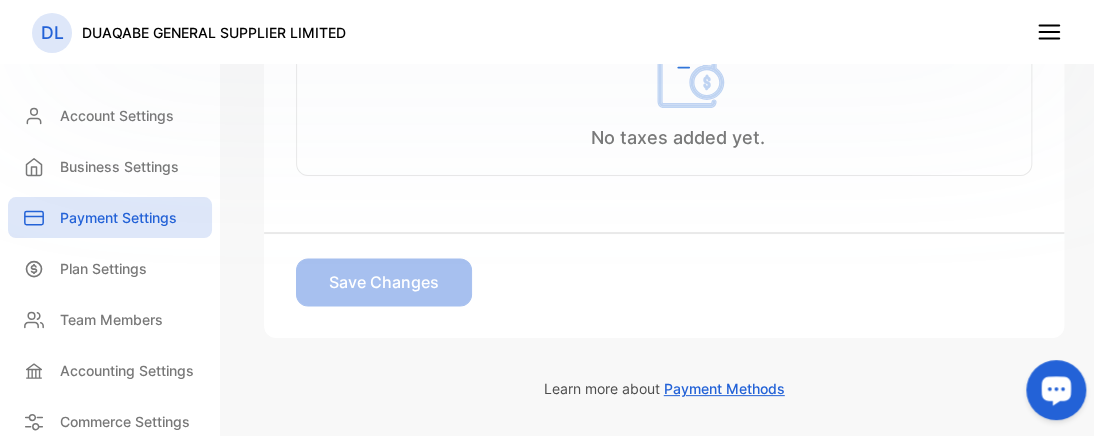 click on "Default Currency [PERSON_NAME] Edit Multicurrency Multicurrency can not be disabled after enabling it. Multicurrency Taxes Add taxes to be used for invoices and expenses.   Learn more Add Taxes No taxes added yet. Save Changes" at bounding box center [664, -95] 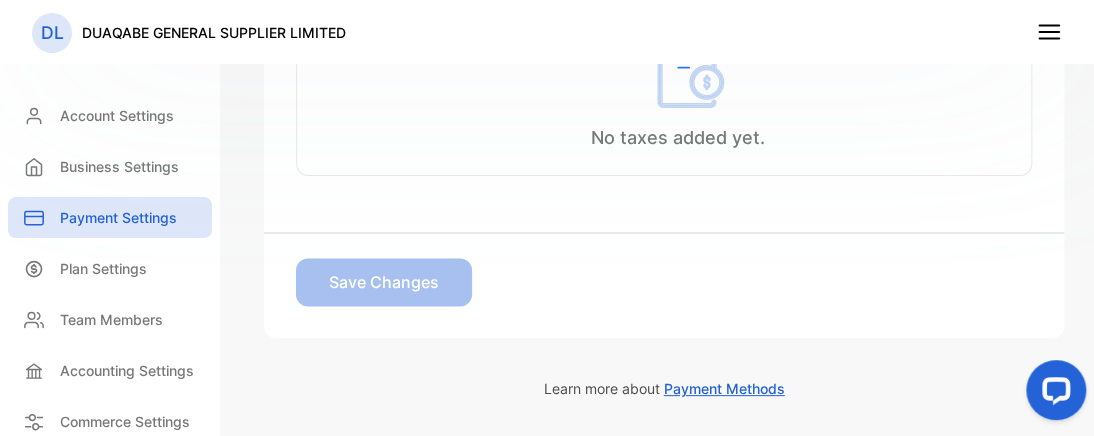 click at bounding box center (1052, 394) 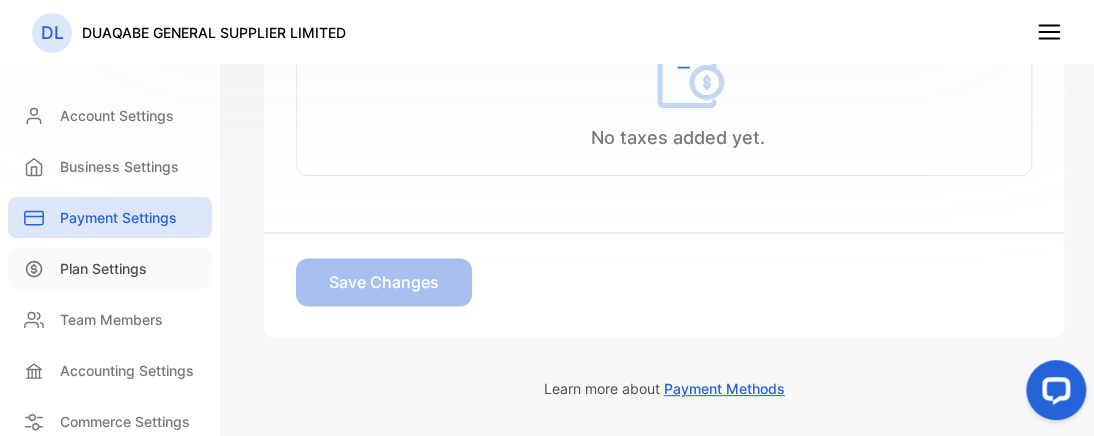 click on "Plan Settings" at bounding box center (103, 268) 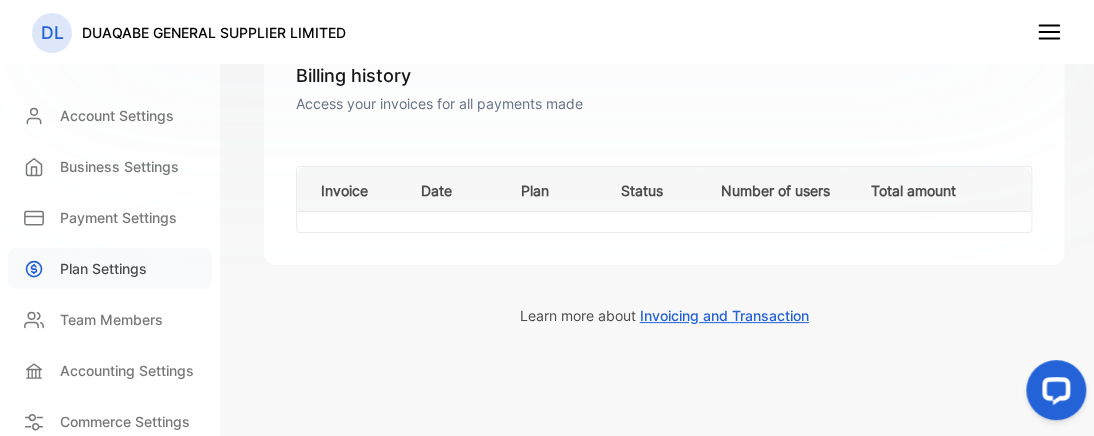 scroll, scrollTop: 310, scrollLeft: 0, axis: vertical 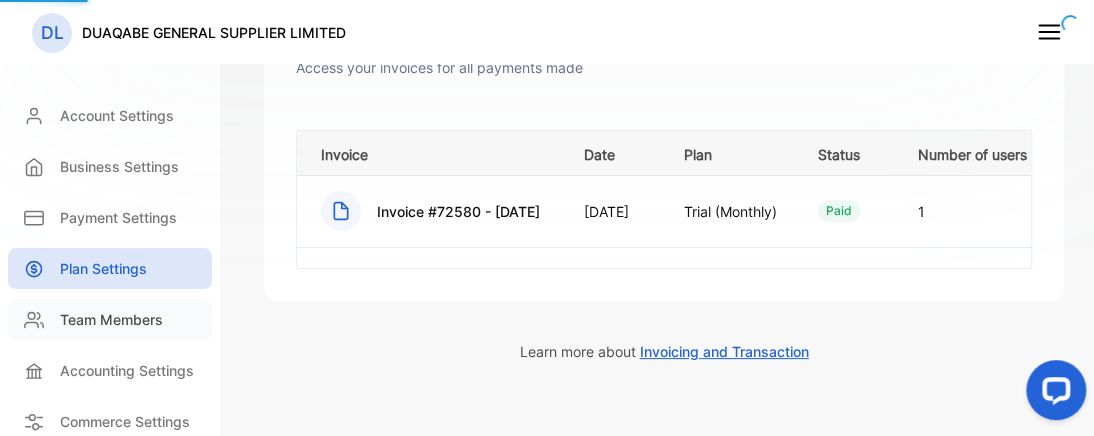 click on "Team Members" at bounding box center (111, 319) 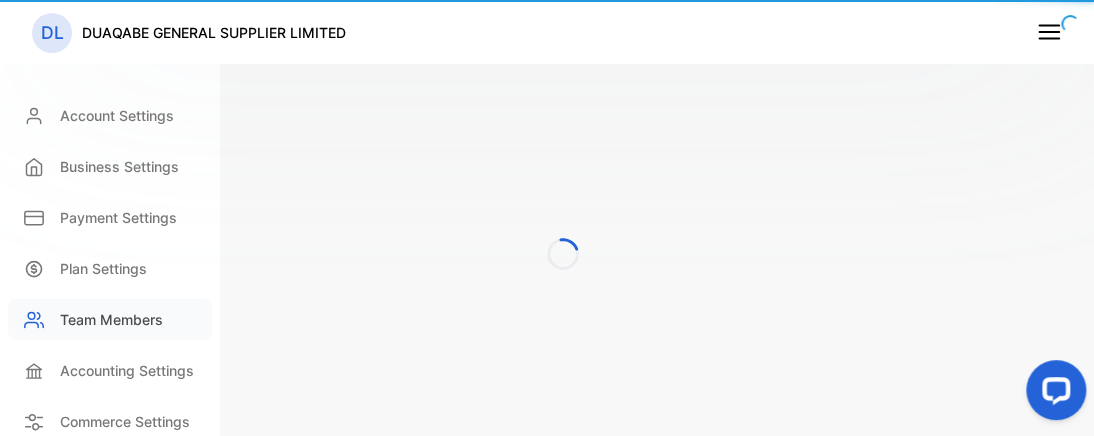 scroll, scrollTop: 0, scrollLeft: 0, axis: both 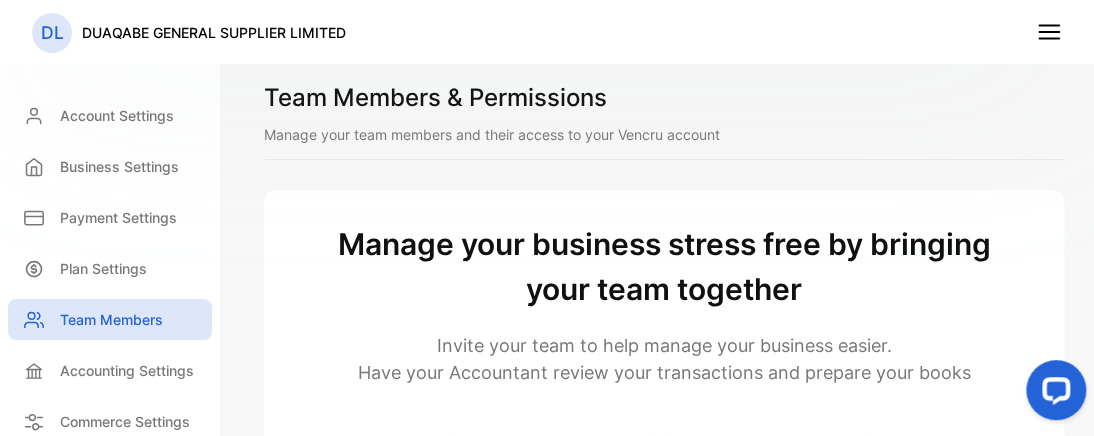 click at bounding box center (1052, 394) 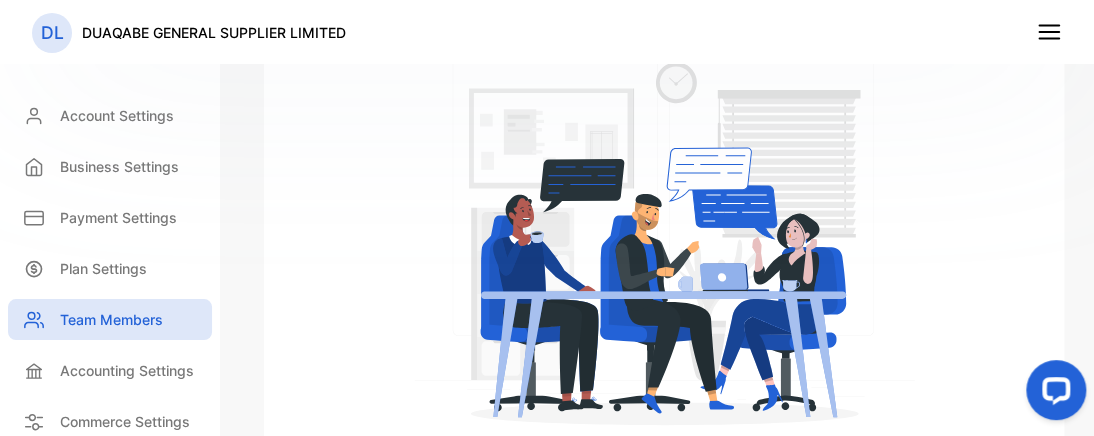 scroll, scrollTop: 672, scrollLeft: 0, axis: vertical 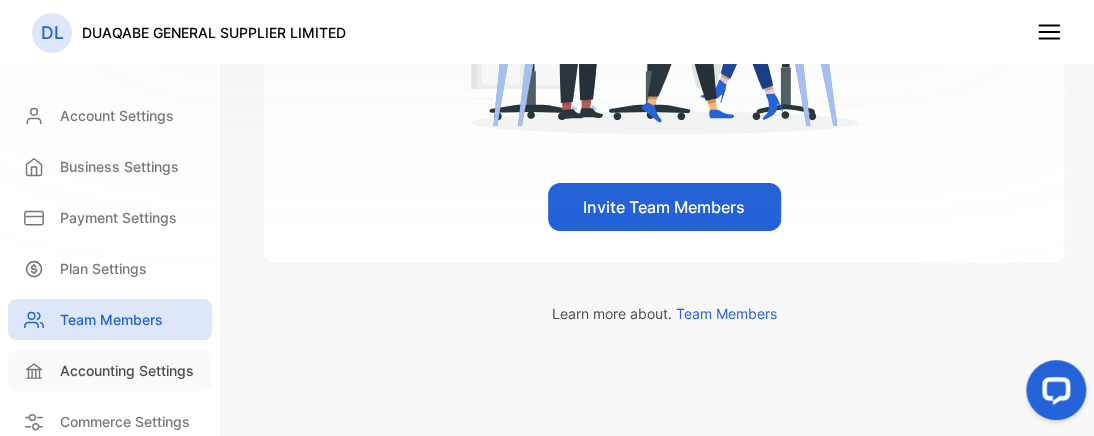 click on "Accounting Settings" at bounding box center [127, 370] 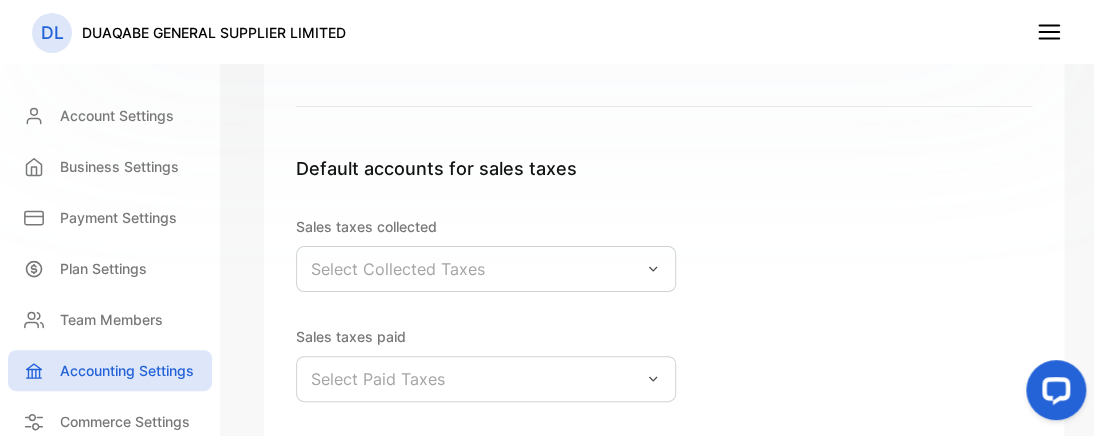 click on "Select Collected Taxes" at bounding box center (486, 269) 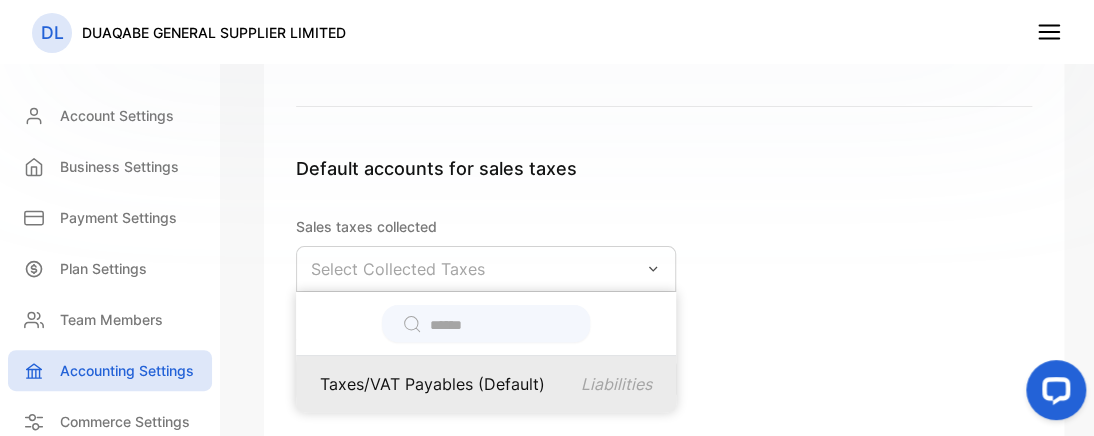 click on "Taxes/VAT Payables (Default)" at bounding box center (432, 384) 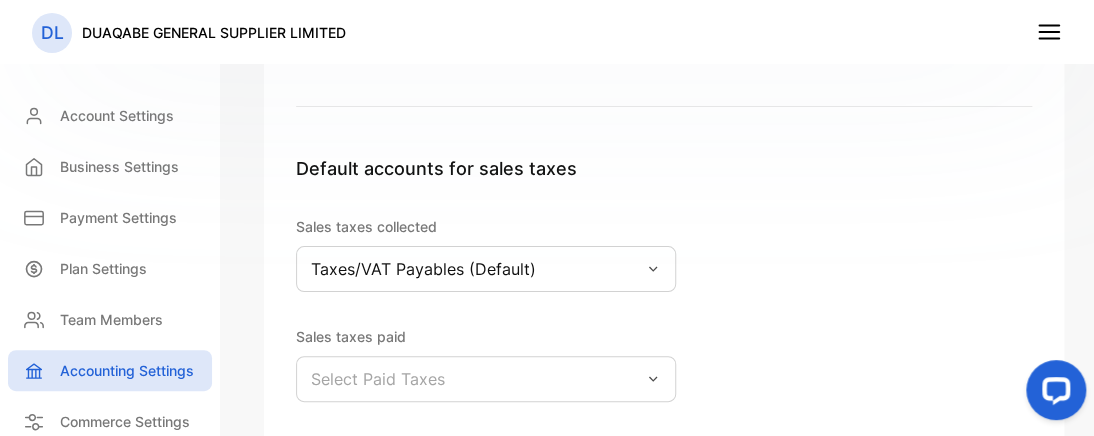 click on "Select Paid Taxes" at bounding box center [486, 379] 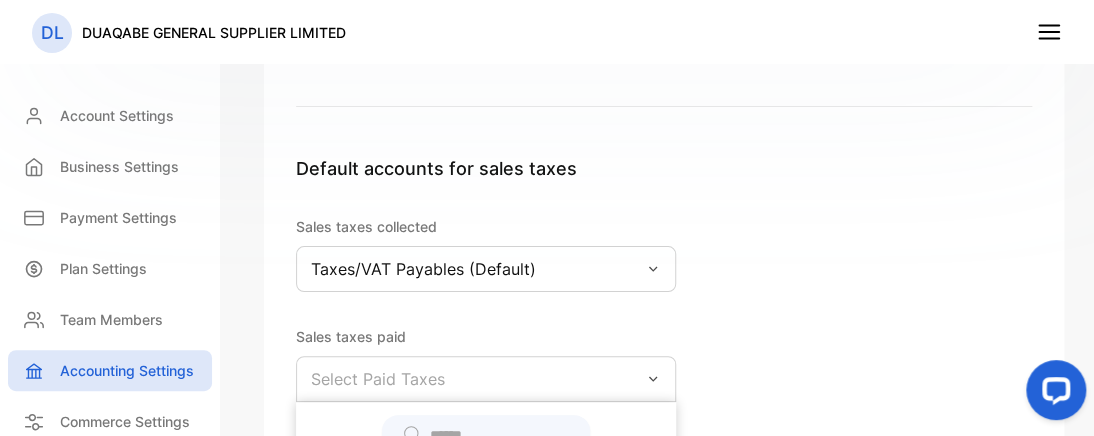 click at bounding box center (1052, 394) 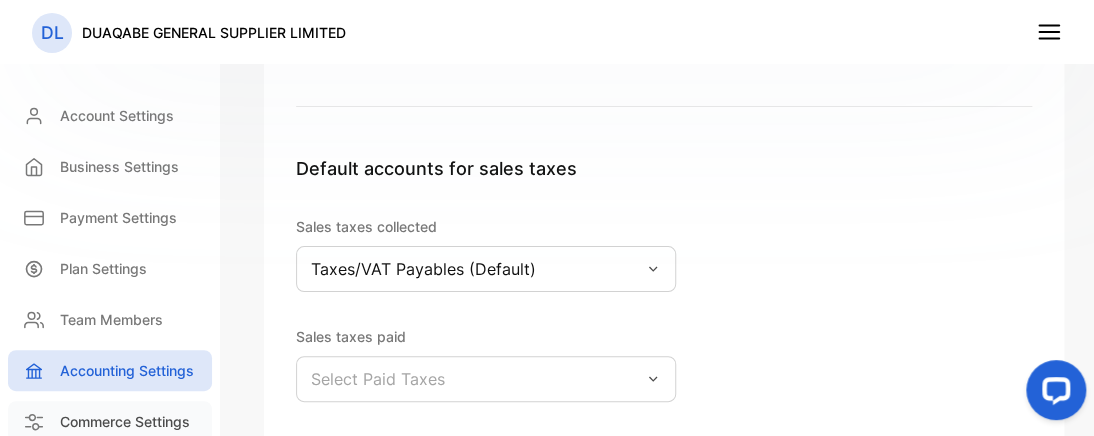 click on "Commerce Settings" at bounding box center (110, 421) 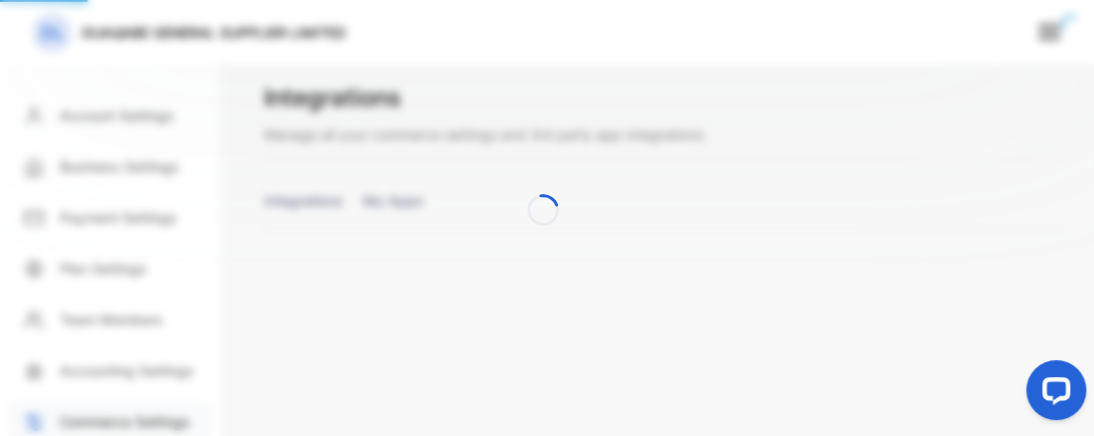 scroll, scrollTop: 0, scrollLeft: 0, axis: both 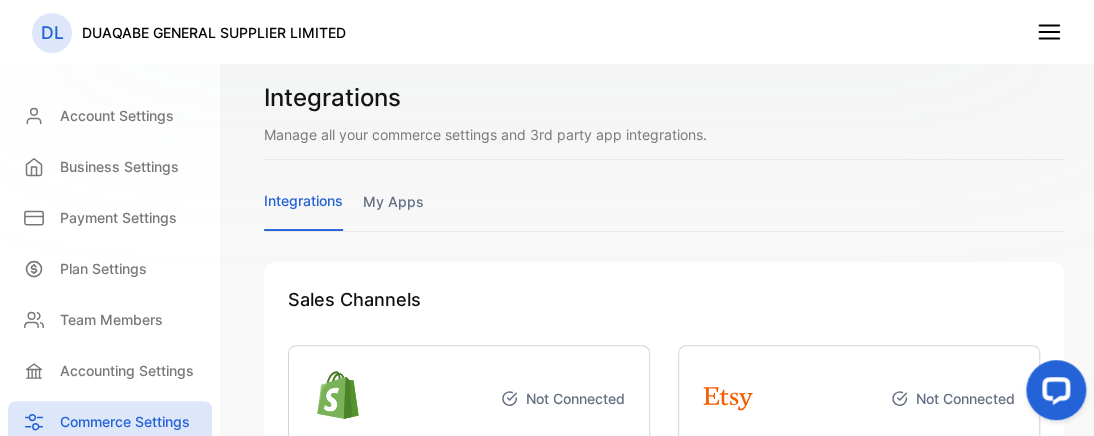 click on "Integrations Manage all your commerce settings and 3rd party app integrations. integrations my apps Sales Channels Not Connected Shopify Connect your shopify account to automate your accounting, and track sales, inventory, payouts, and fees. Connect Now Not Connected Etsy Connect your Etsy account to automate your accounting, and track sales, inventory, payouts, and fees. Coming Soon Not Connected Amazon Connect your Amazon account to automate your accounting, and track sales, inventory, payouts, and fees. Coming Soon Not Connected Woo Commerce Connect your Woo Commerce account to automate your accounting, and track sales, inventory, payouts, and fees. Coming Soon Not Connected BigCommerce Connect your BigCommerce account to automate your accounting, and track sales, inventory, payouts, and fees. Coming Soon Not Connected ebay Commerce Connect your Ebay Commerce account to automate your accounting, and track sales, inventory, payouts, and fees. Coming Soon Not Connected SquareSpace Coming Soon" at bounding box center (664, 850) 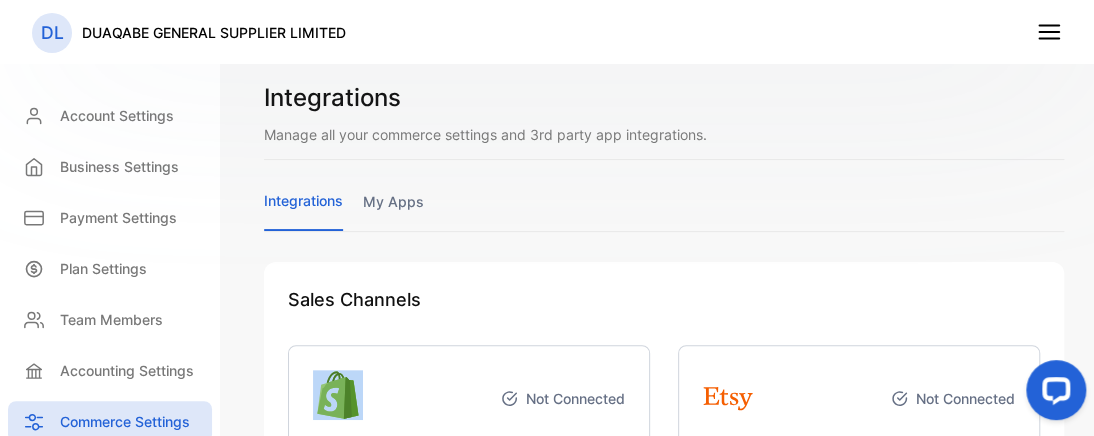 click on "Integrations Manage all your commerce settings and 3rd party app integrations. integrations my apps Sales Channels Not Connected Shopify Connect your shopify account to automate your accounting, and track sales, inventory, payouts, and fees. Connect Now Not Connected Etsy Connect your Etsy account to automate your accounting, and track sales, inventory, payouts, and fees. Coming Soon Not Connected Amazon Connect your Amazon account to automate your accounting, and track sales, inventory, payouts, and fees. Coming Soon Not Connected Woo Commerce Connect your Woo Commerce account to automate your accounting, and track sales, inventory, payouts, and fees. Coming Soon Not Connected BigCommerce Connect your BigCommerce account to automate your accounting, and track sales, inventory, payouts, and fees. Coming Soon Not Connected ebay Commerce Connect your Ebay Commerce account to automate your accounting, and track sales, inventory, payouts, and fees. Coming Soon Not Connected SquareSpace Coming Soon" at bounding box center (664, 850) 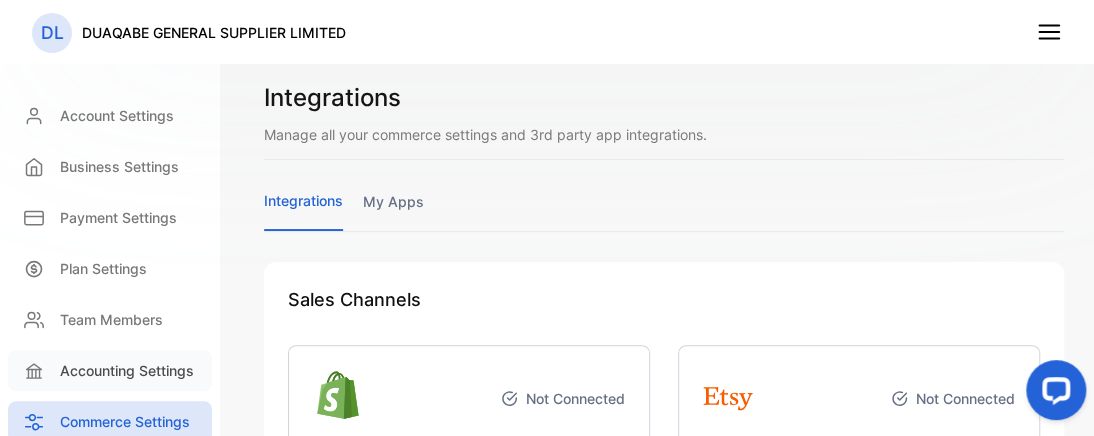click on "Accounting Settings" at bounding box center [110, 370] 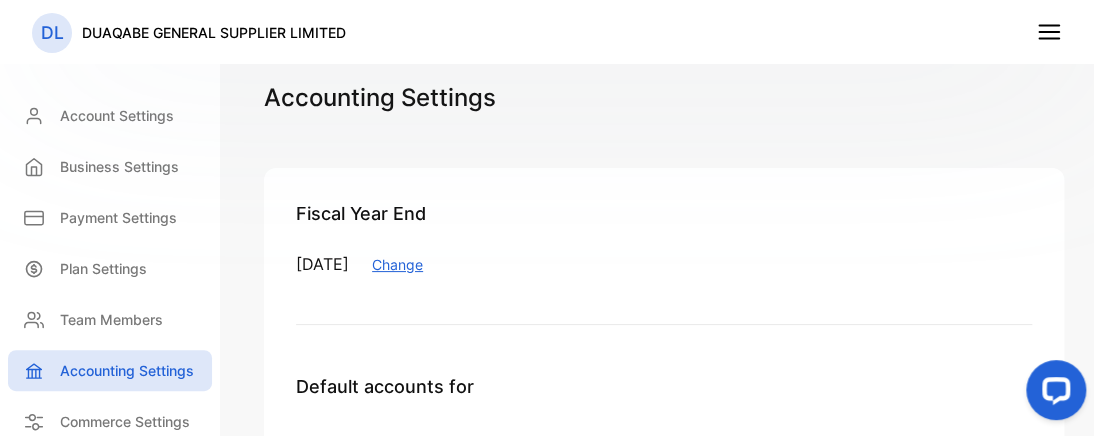 click on "Change" at bounding box center [397, 264] 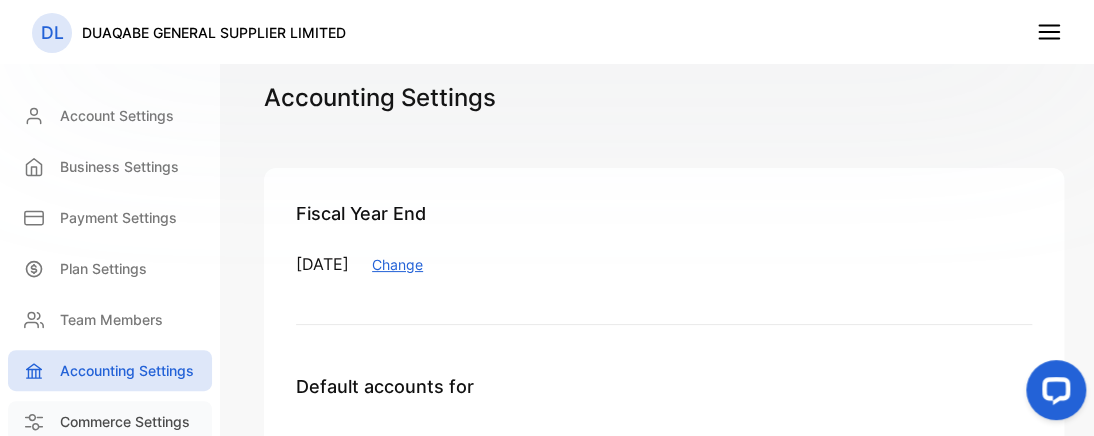 click on "Commerce Settings" at bounding box center (125, 421) 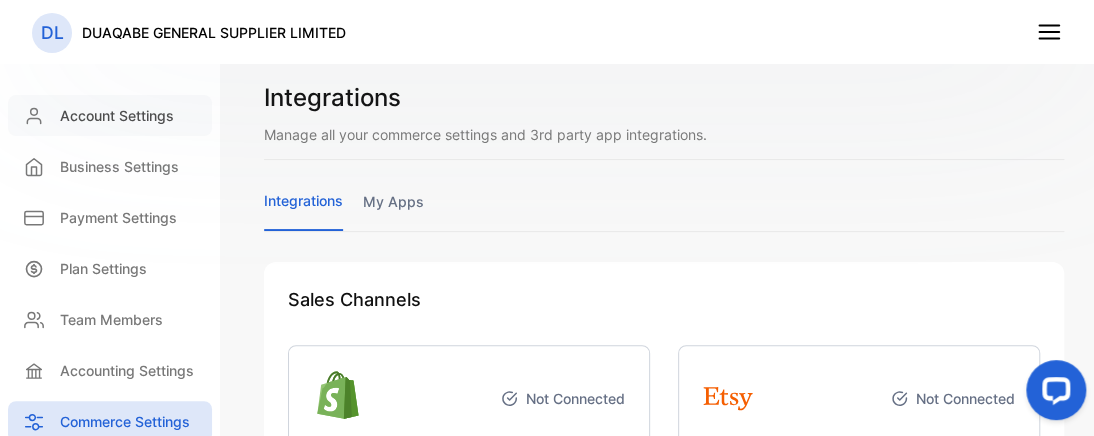 click on "Account Settings" at bounding box center [110, 115] 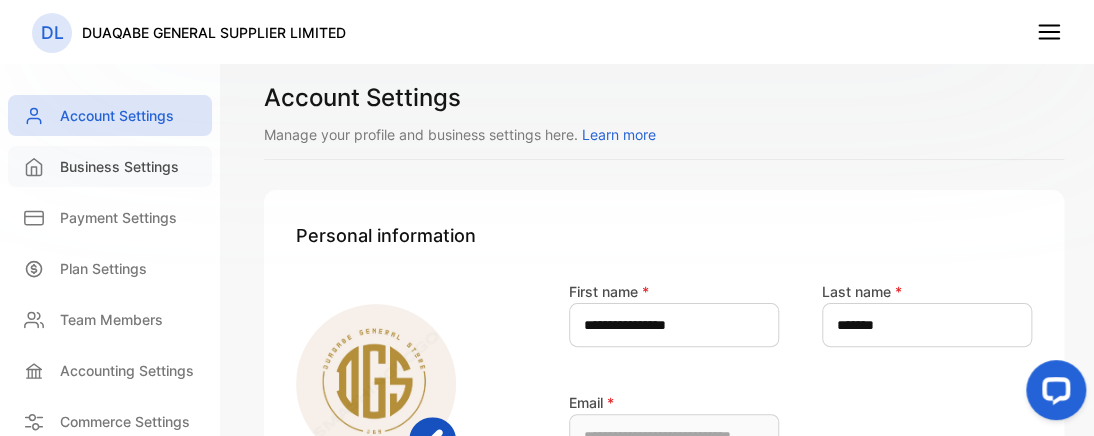 click on "Business Settings" at bounding box center (110, 166) 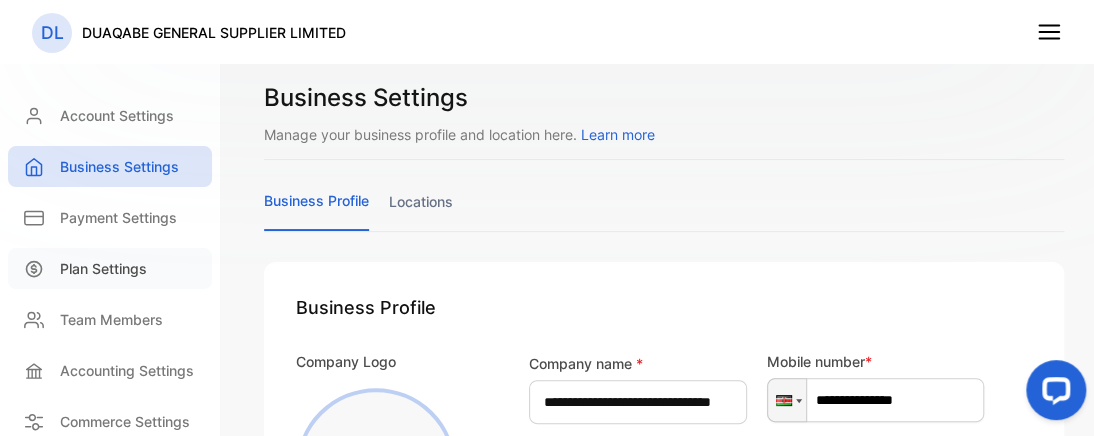 click on "Plan Settings" at bounding box center [110, 268] 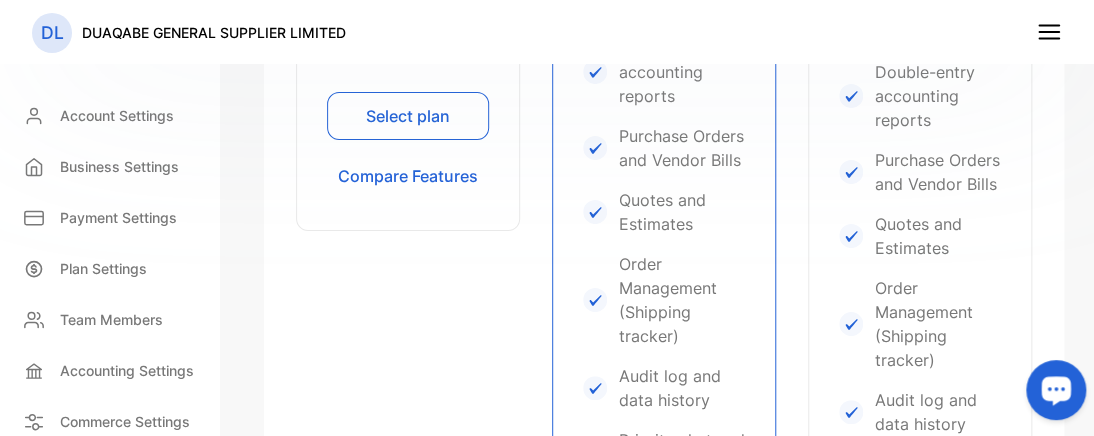 scroll, scrollTop: 1526, scrollLeft: 0, axis: vertical 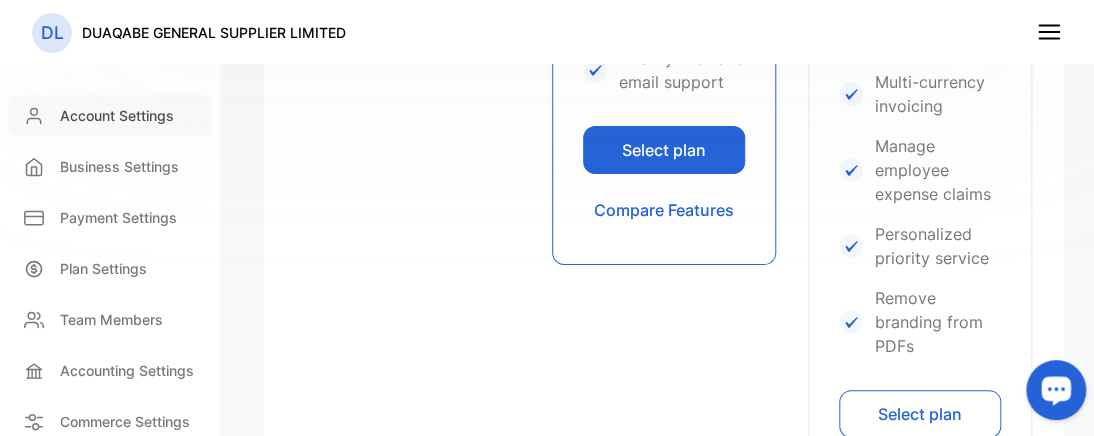 click on "Account Settings" at bounding box center [117, 115] 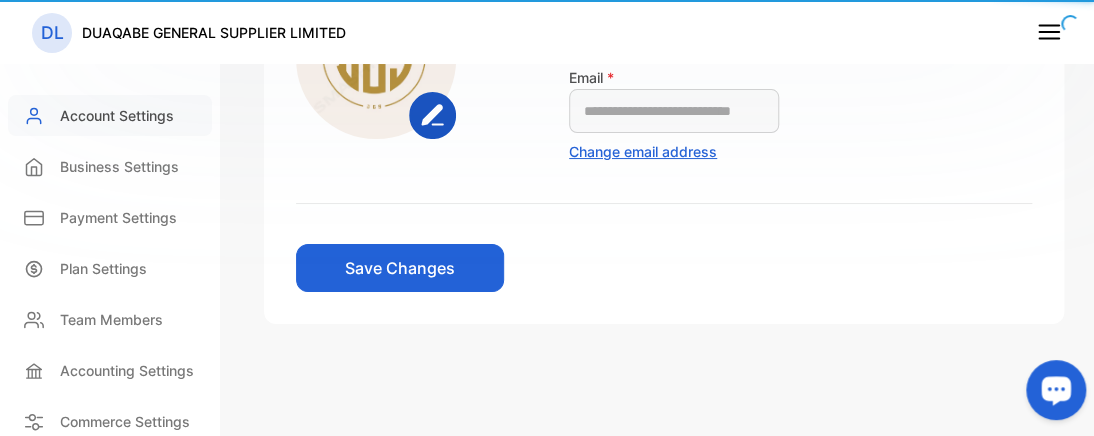 scroll, scrollTop: 324, scrollLeft: 0, axis: vertical 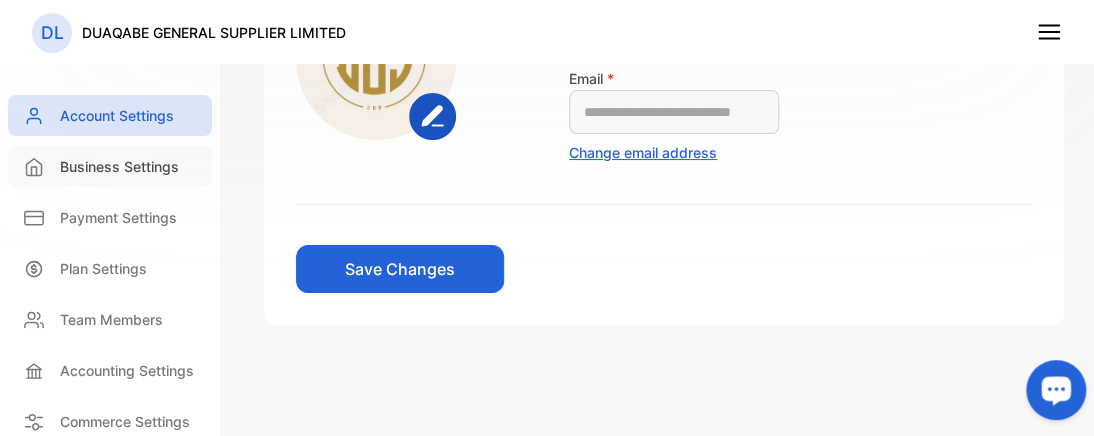 click on "Business Settings" at bounding box center [119, 166] 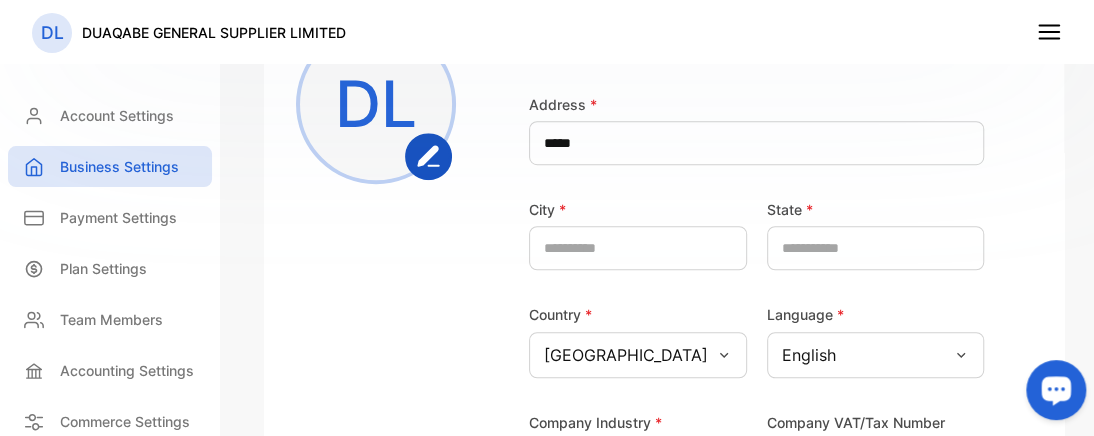 click on "DL DUAQABE GENERAL SUPPLIER  LIMITED" at bounding box center [547, 32] 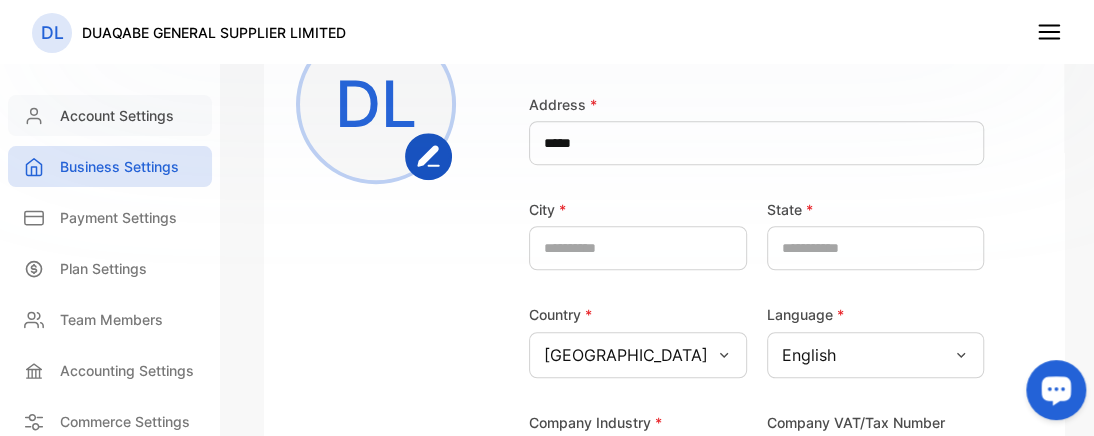click on "Account Settings" at bounding box center (117, 115) 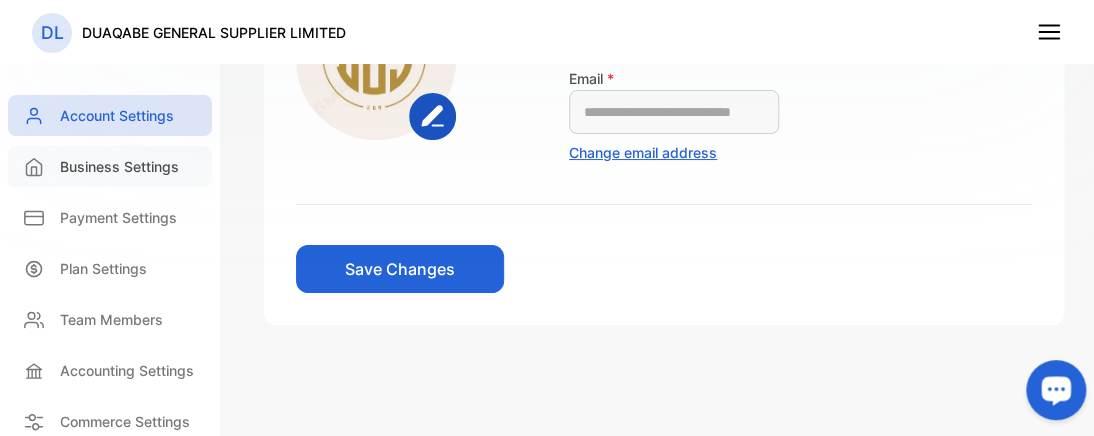 click on "Business Settings" at bounding box center (110, 166) 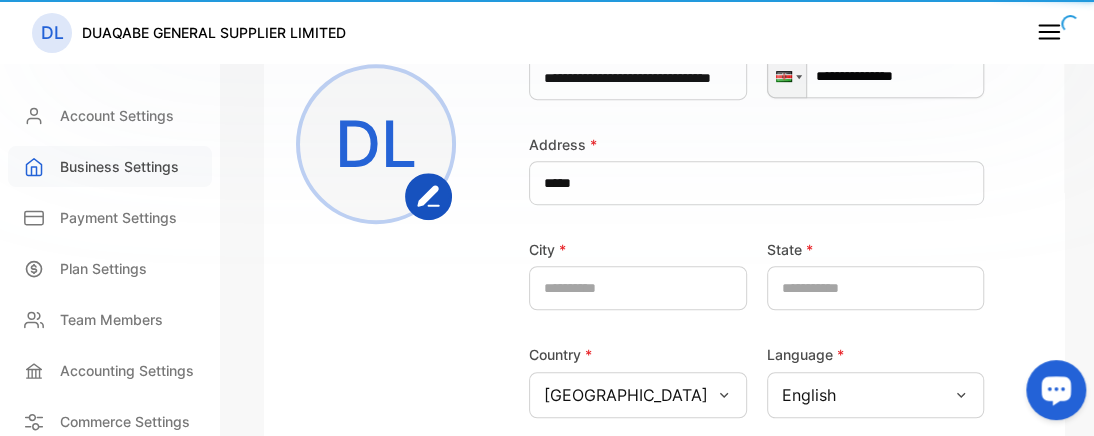 scroll, scrollTop: 364, scrollLeft: 0, axis: vertical 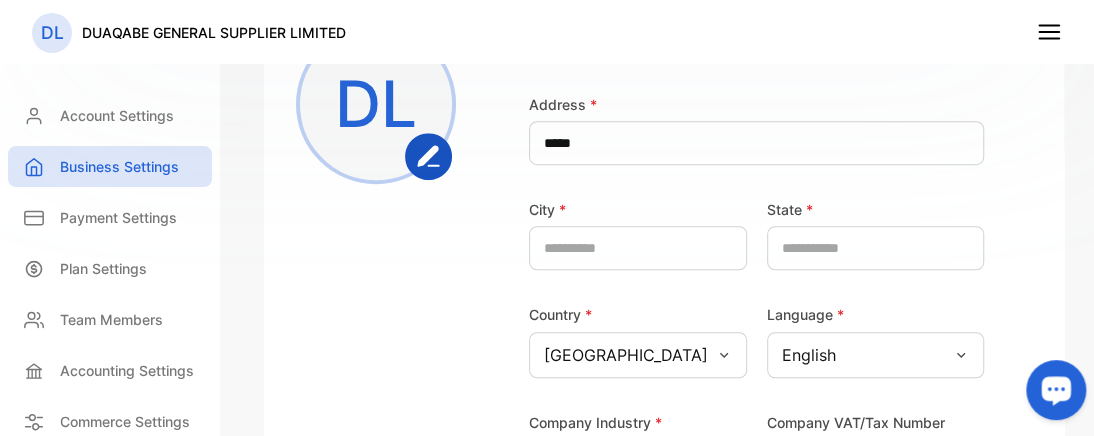 click 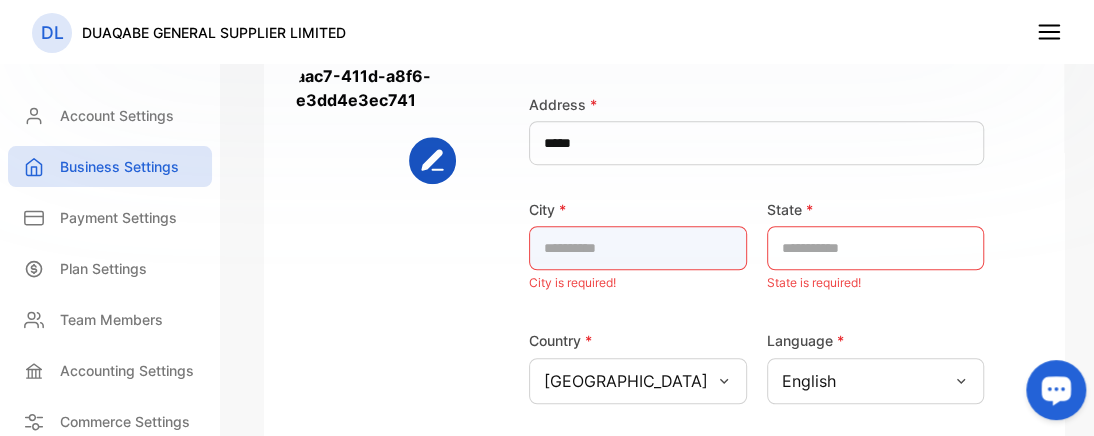 click at bounding box center [638, 248] 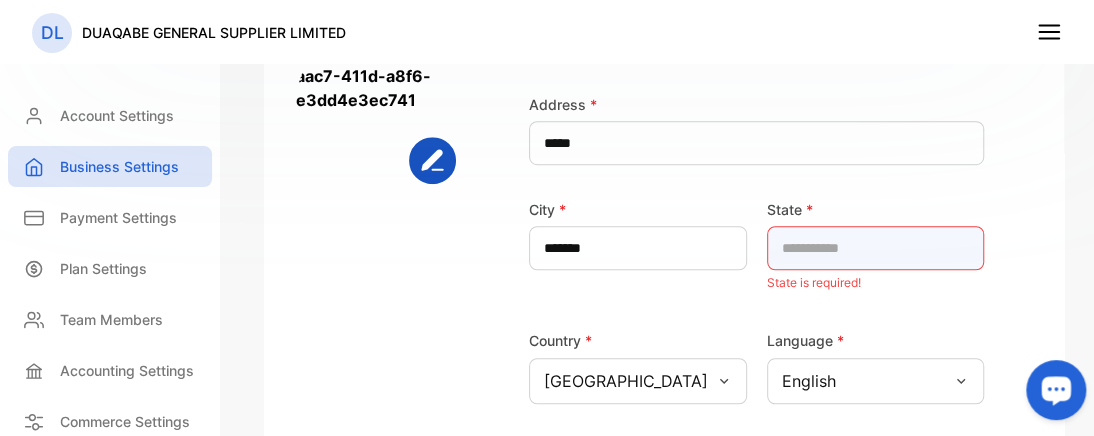 click at bounding box center [876, 248] 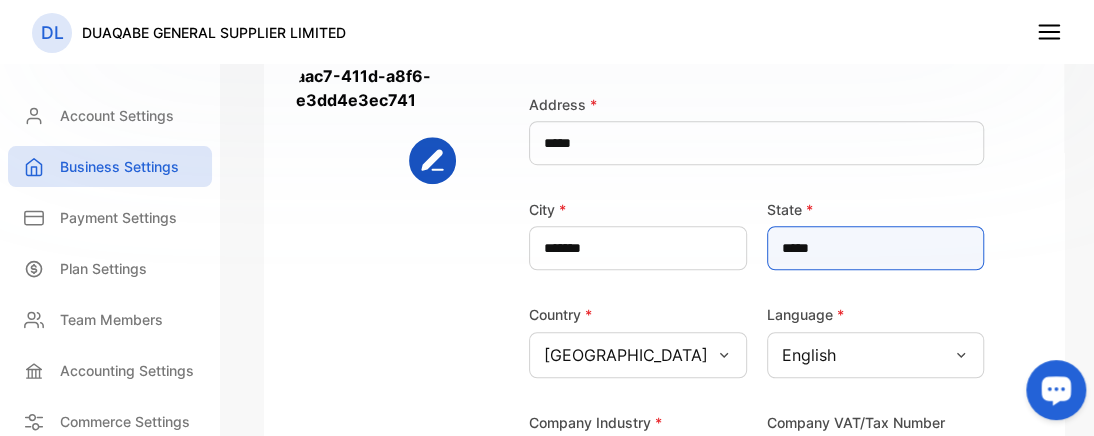 scroll, scrollTop: 745, scrollLeft: 0, axis: vertical 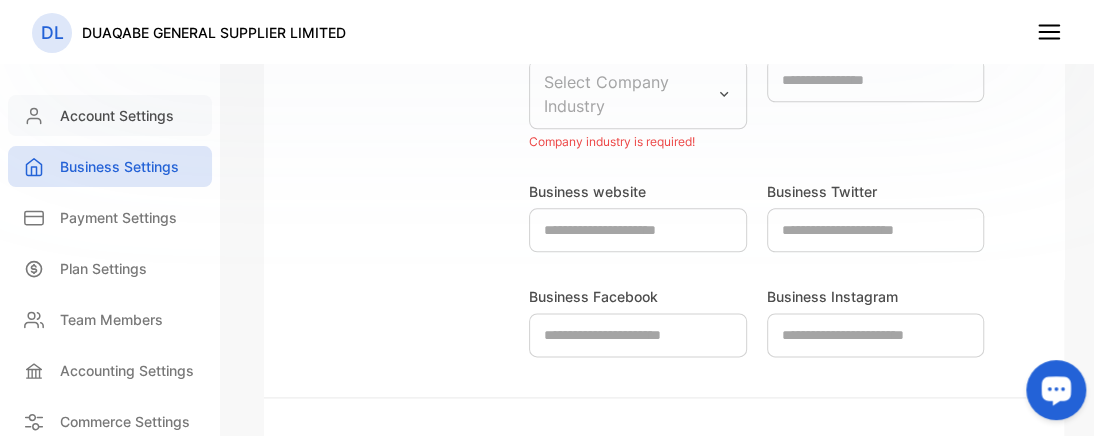 type on "*****" 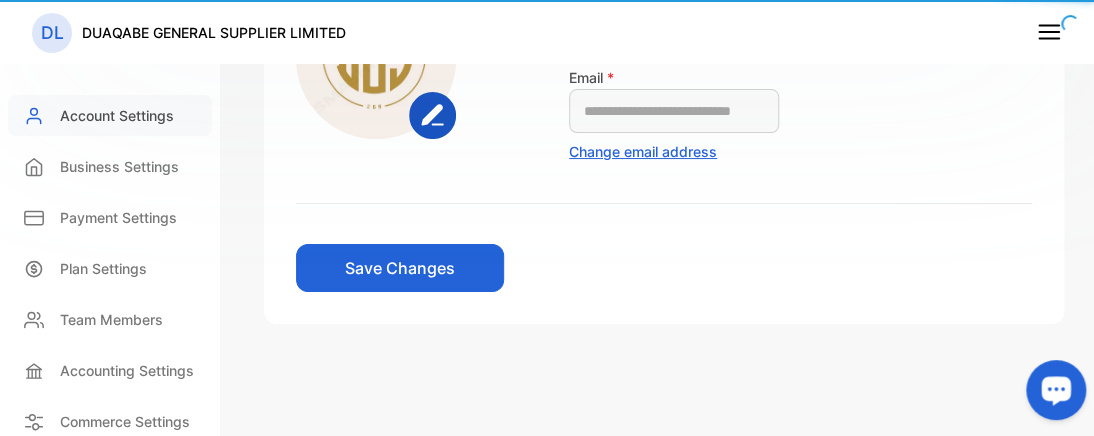 scroll, scrollTop: 324, scrollLeft: 0, axis: vertical 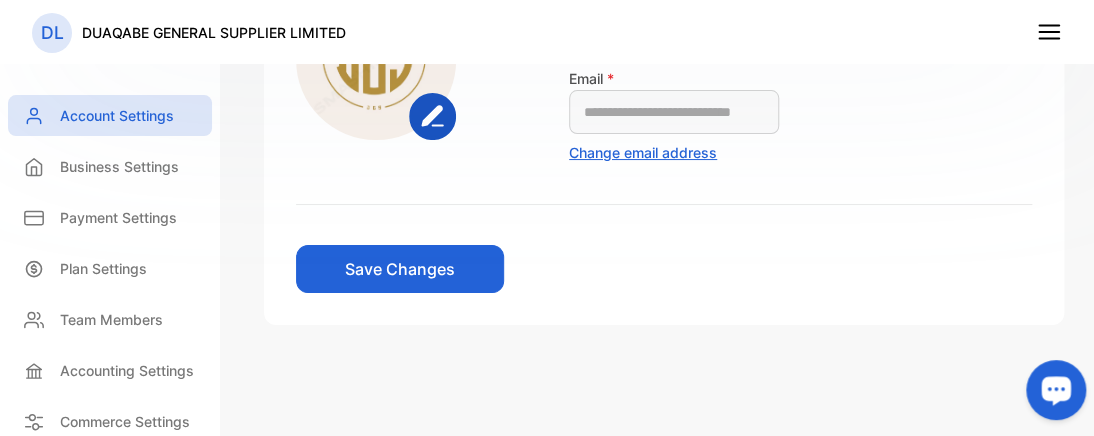click on "Save Changes" at bounding box center (400, 269) 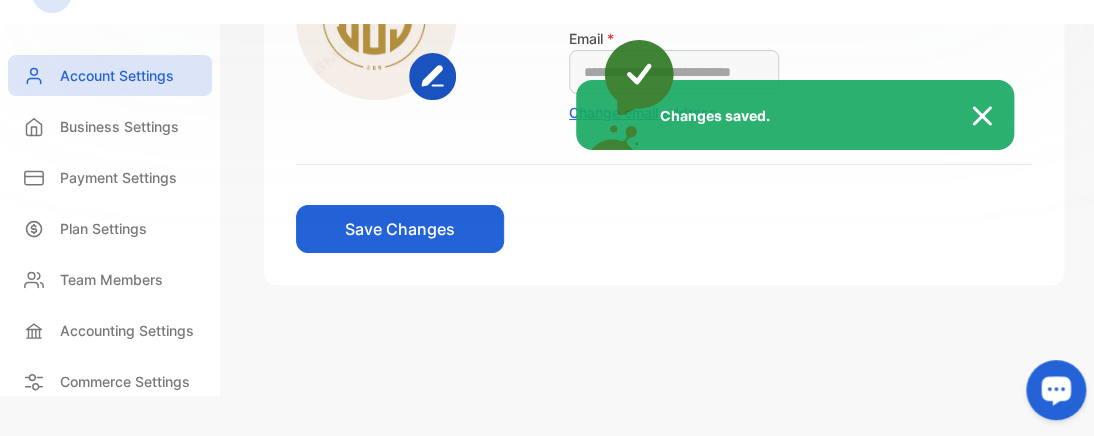 scroll, scrollTop: 0, scrollLeft: 0, axis: both 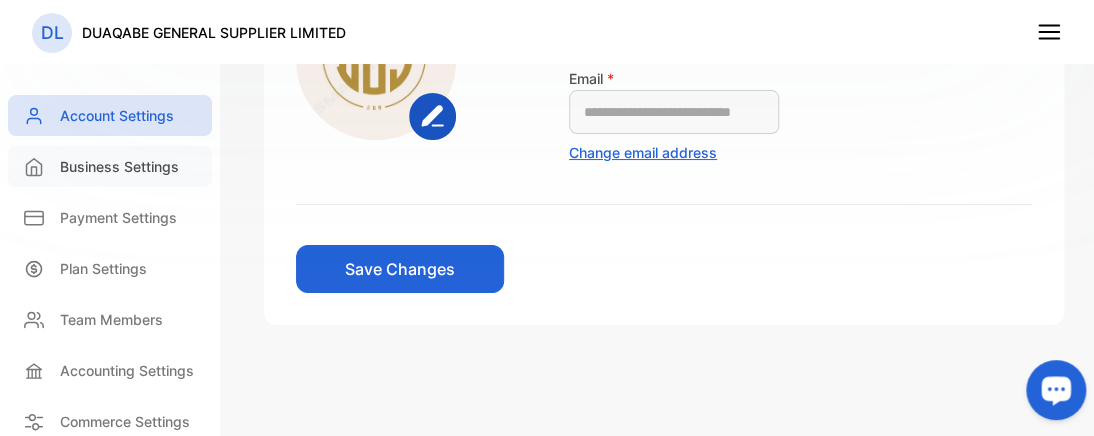 click on "Business Settings" at bounding box center (110, 166) 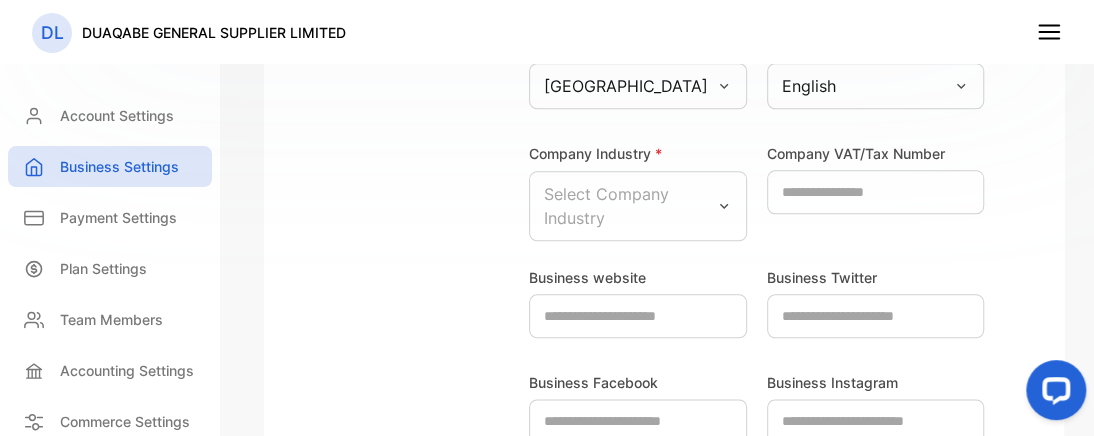 scroll, scrollTop: 746, scrollLeft: 0, axis: vertical 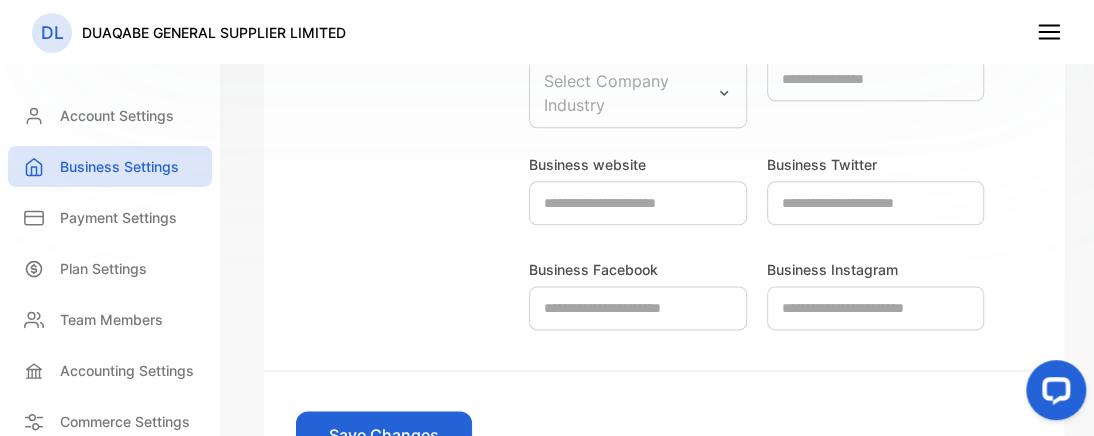 click on "Select Company Industry" at bounding box center [638, 93] 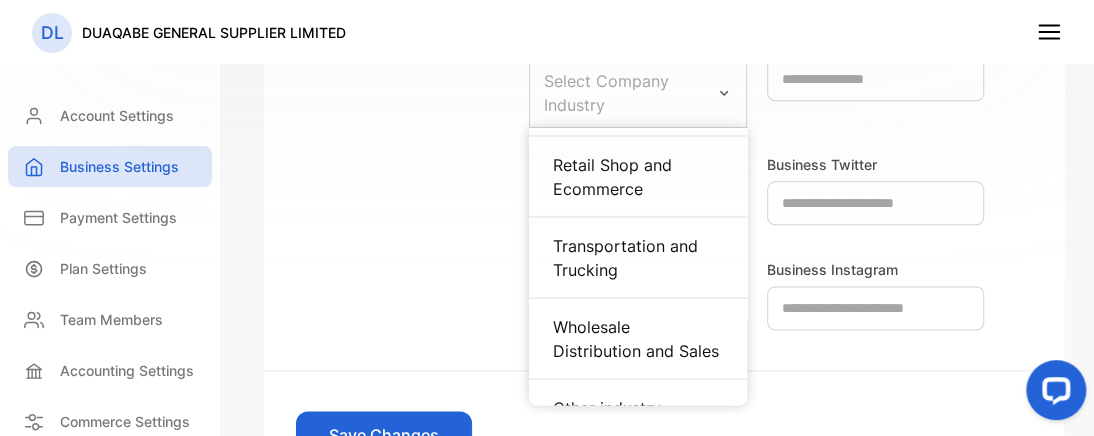 scroll, scrollTop: 1377, scrollLeft: 0, axis: vertical 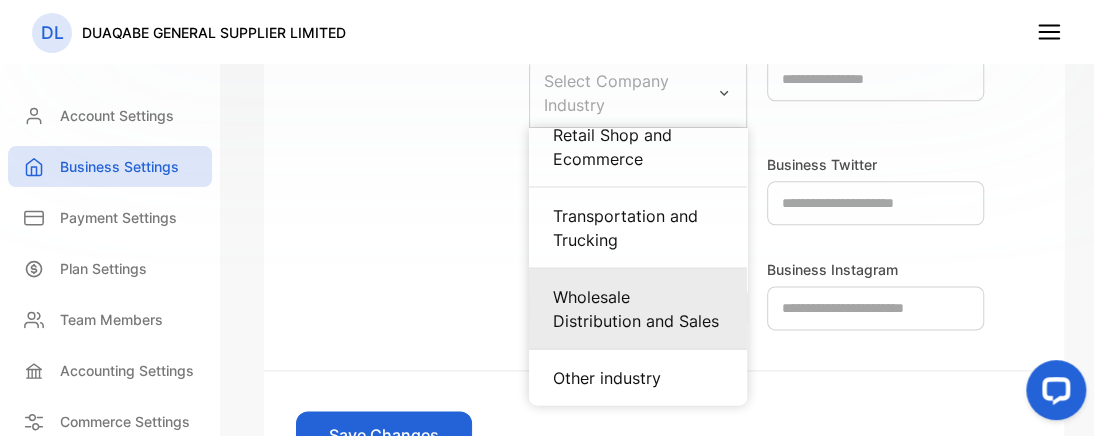 click on "Wholesale Distribution and Sales" at bounding box center [638, 308] 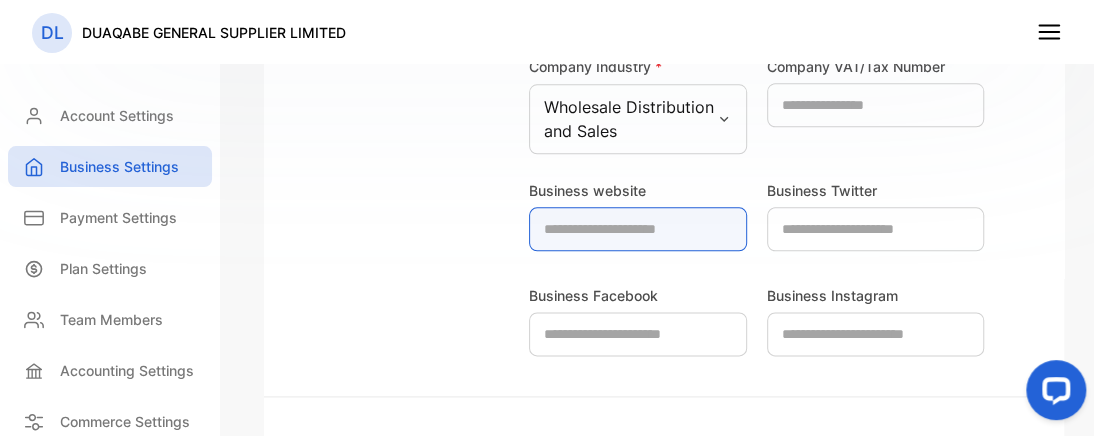 click at bounding box center (638, 229) 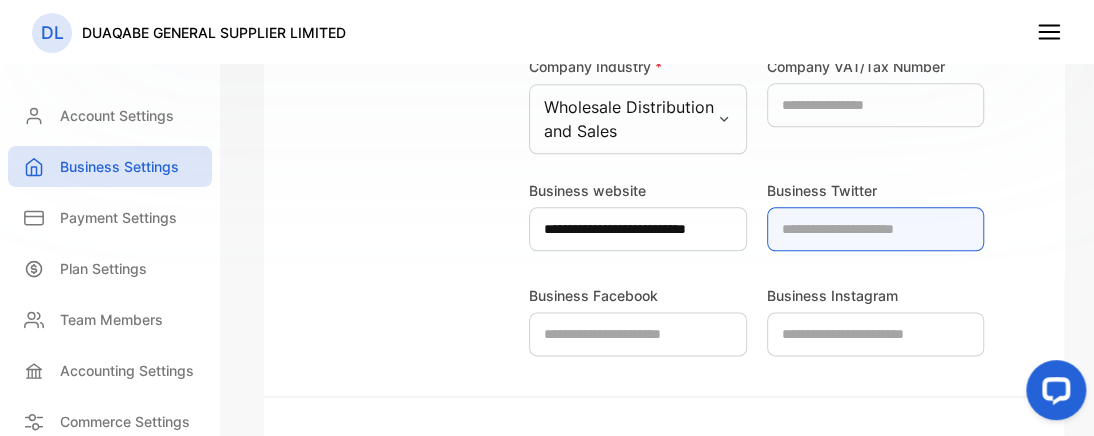 type on "**********" 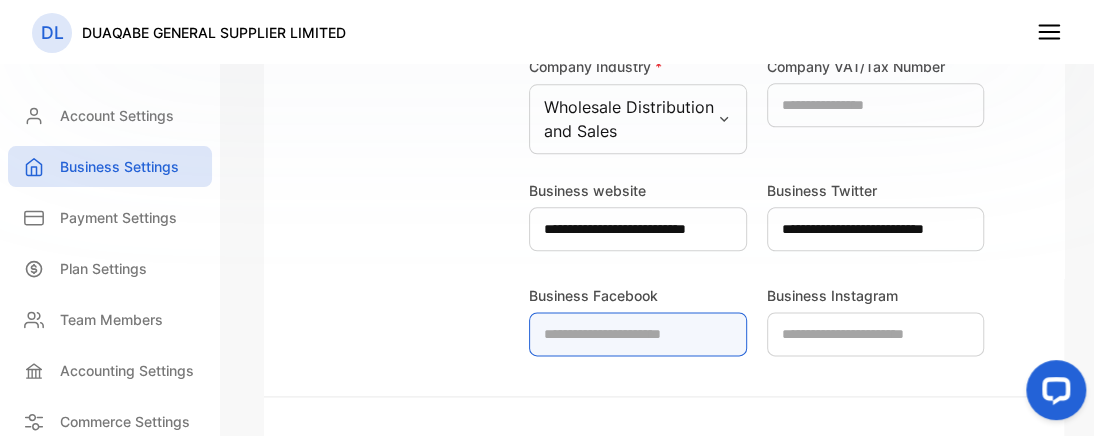 type on "**********" 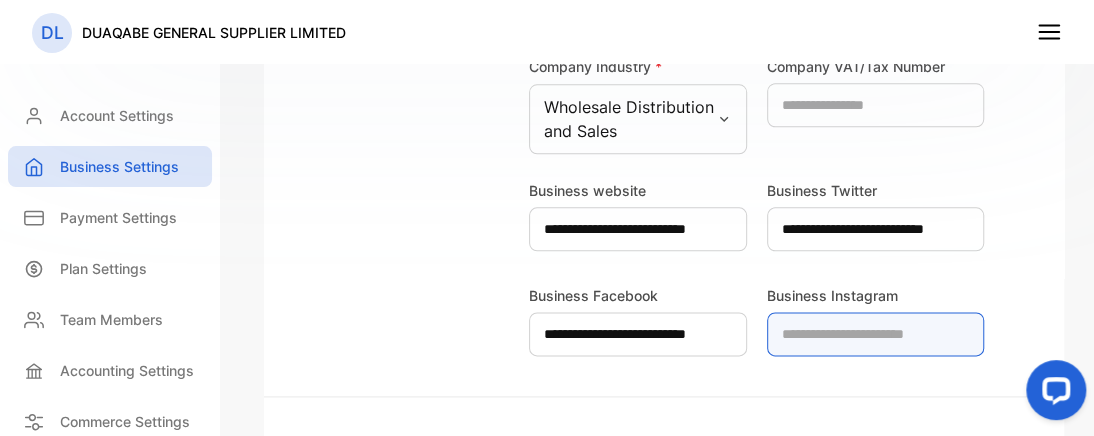 type on "**********" 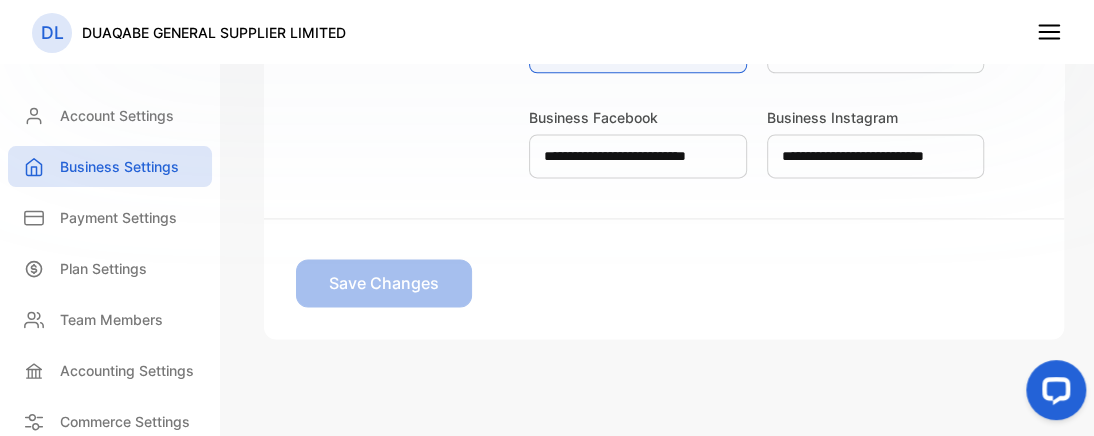 scroll, scrollTop: 963, scrollLeft: 0, axis: vertical 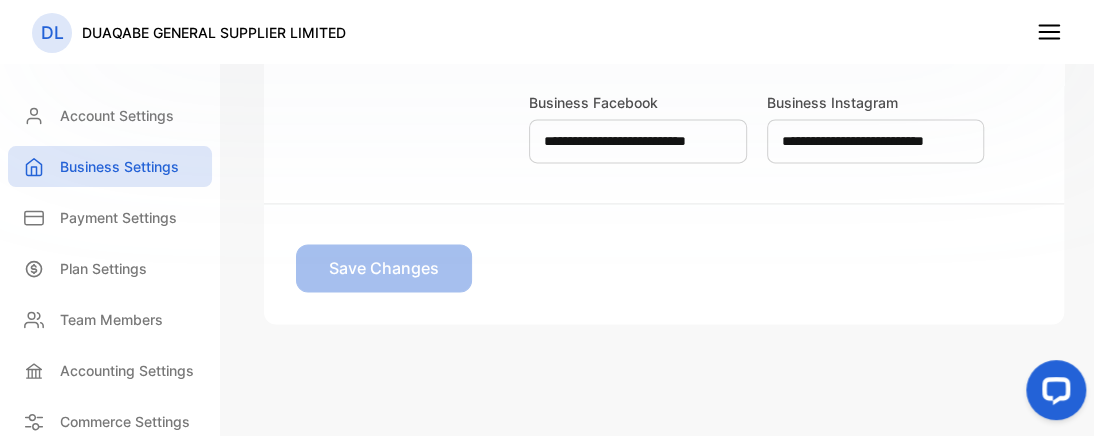 click on "Save Changes" at bounding box center [368, 284] 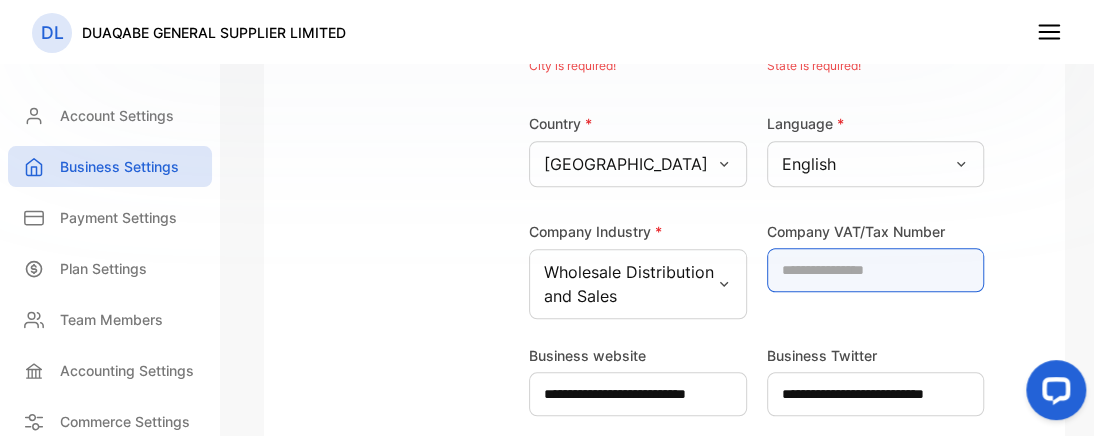 click at bounding box center [876, 270] 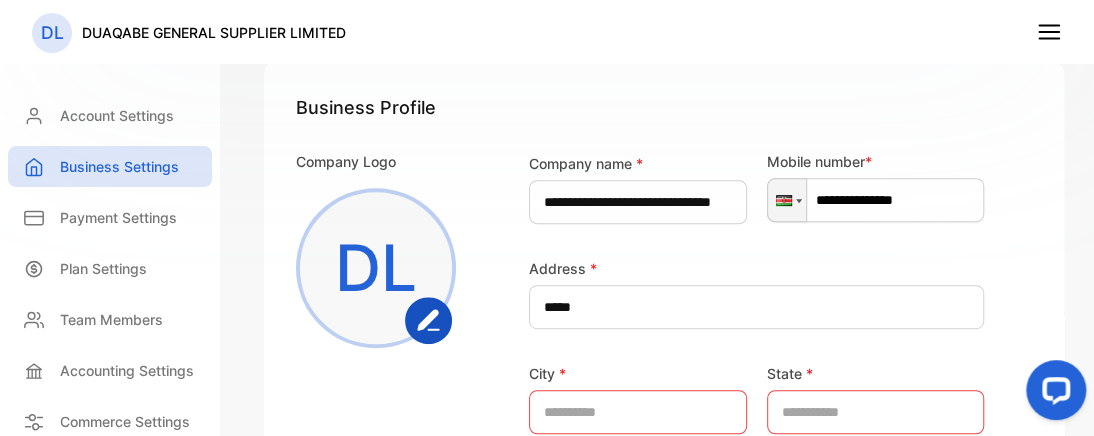 type on "**********" 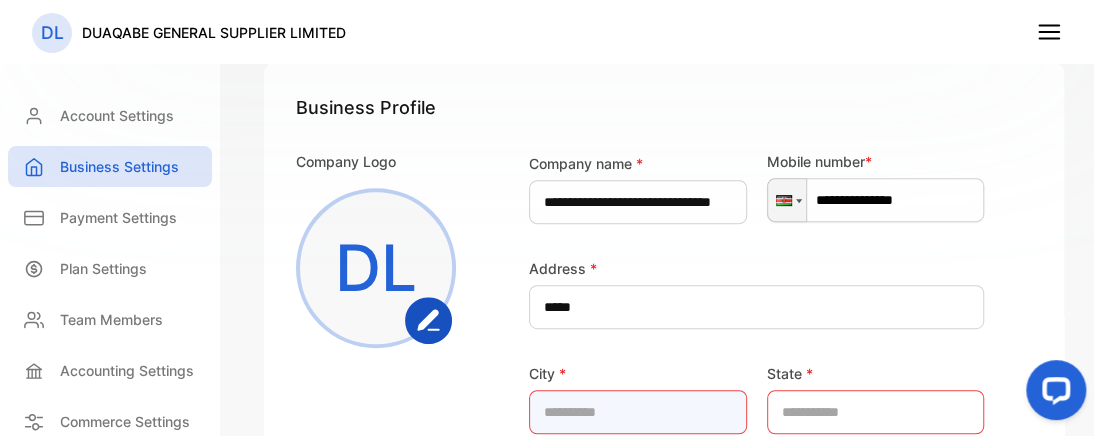 click at bounding box center (638, 412) 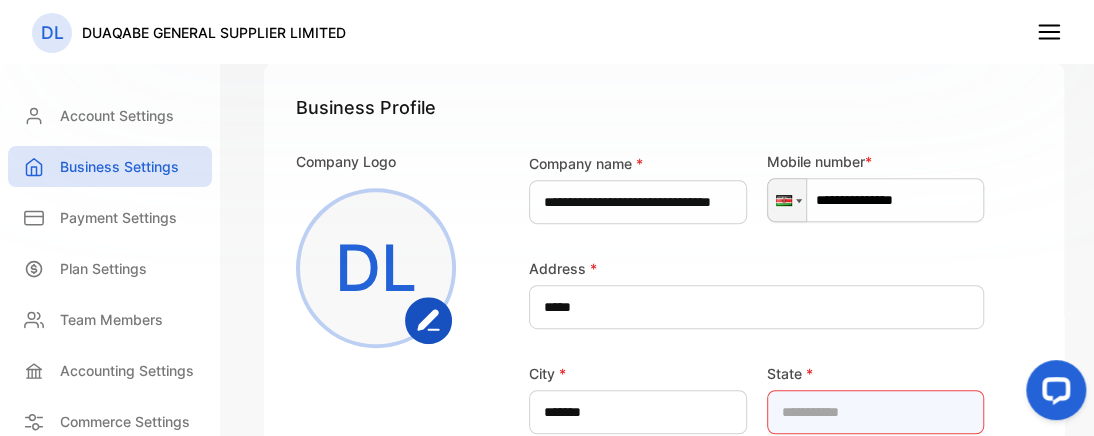 click at bounding box center [876, 412] 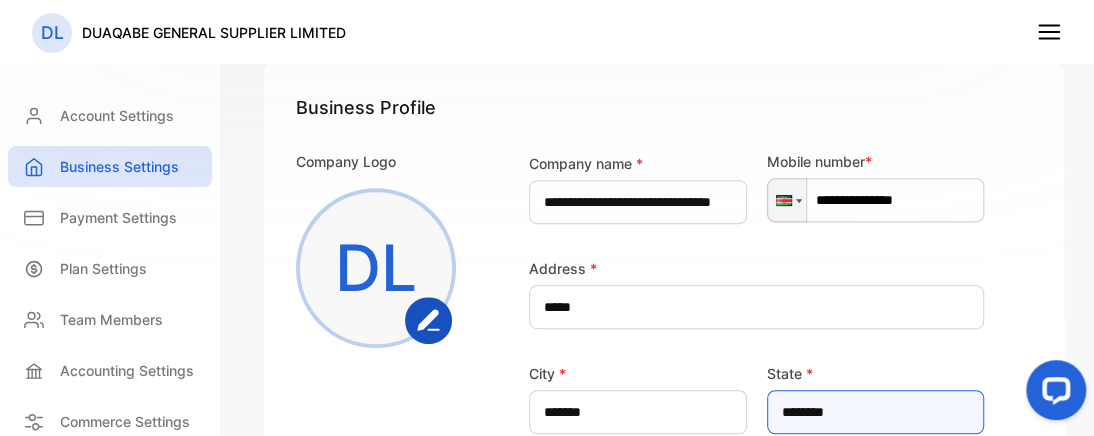 scroll, scrollTop: 581, scrollLeft: 0, axis: vertical 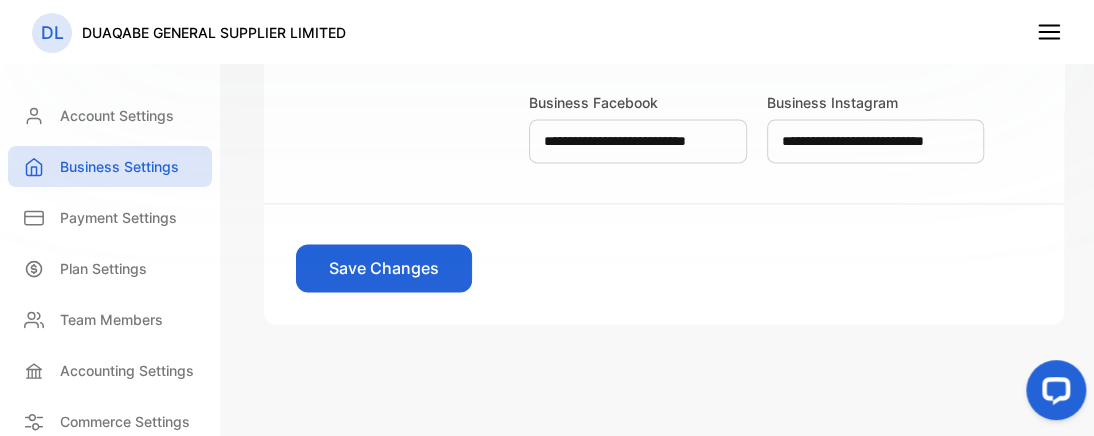 type on "********" 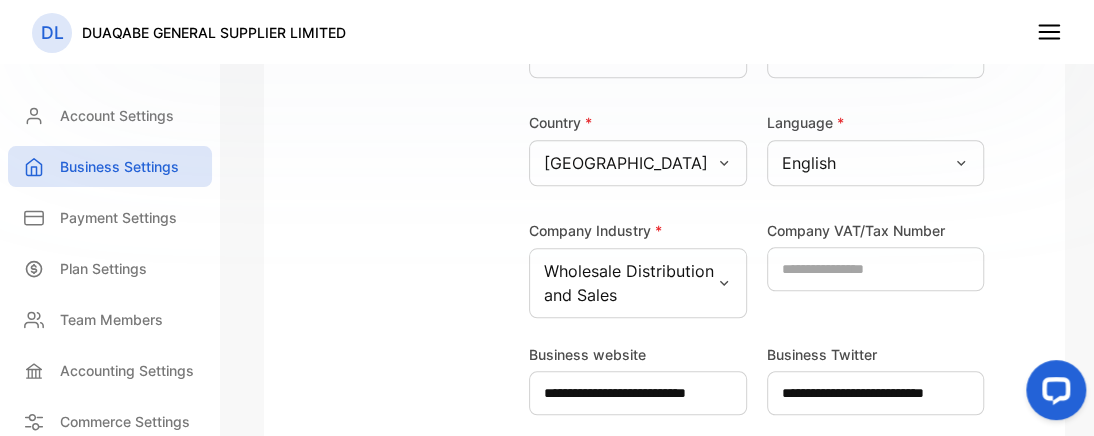 scroll, scrollTop: 174, scrollLeft: 0, axis: vertical 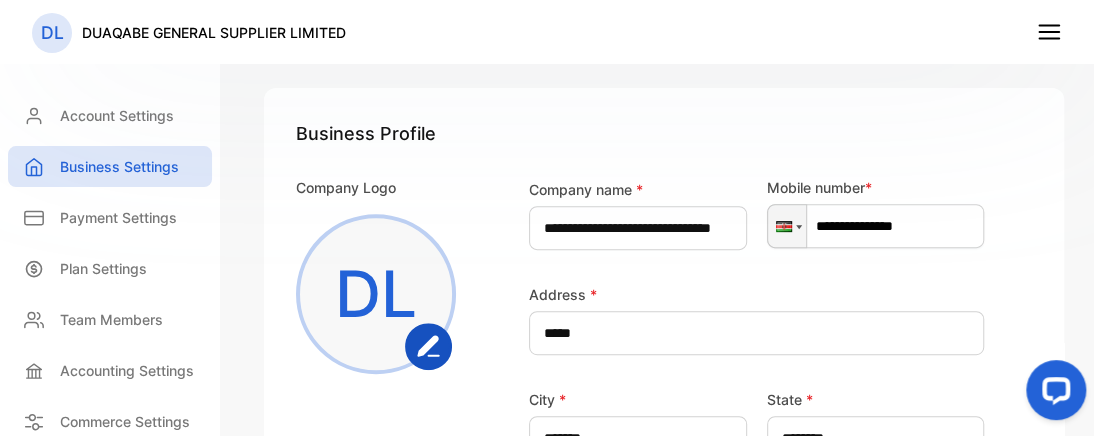 click 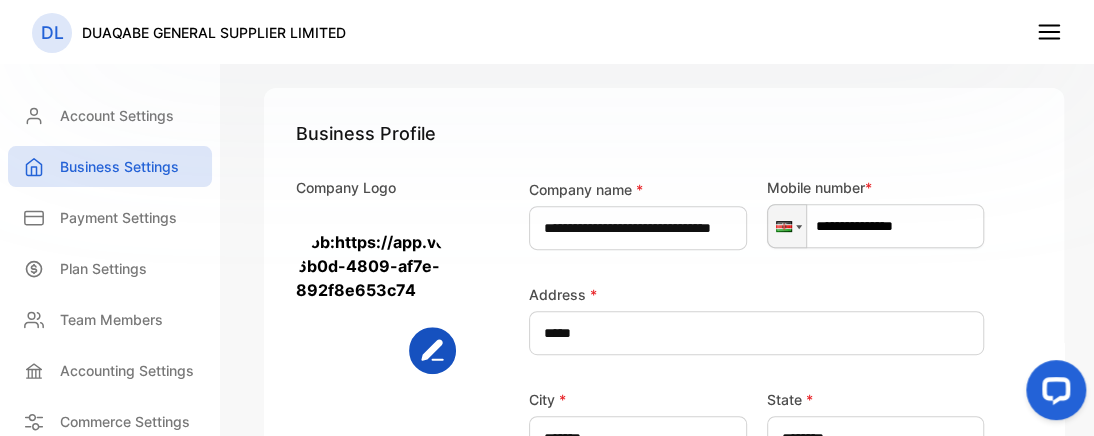 scroll, scrollTop: 556, scrollLeft: 0, axis: vertical 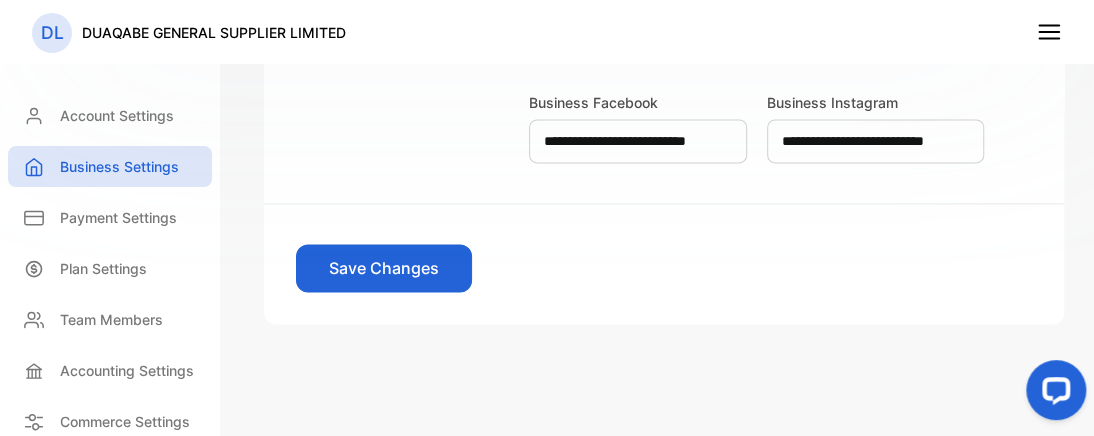 click on "Save Changes" at bounding box center (384, 268) 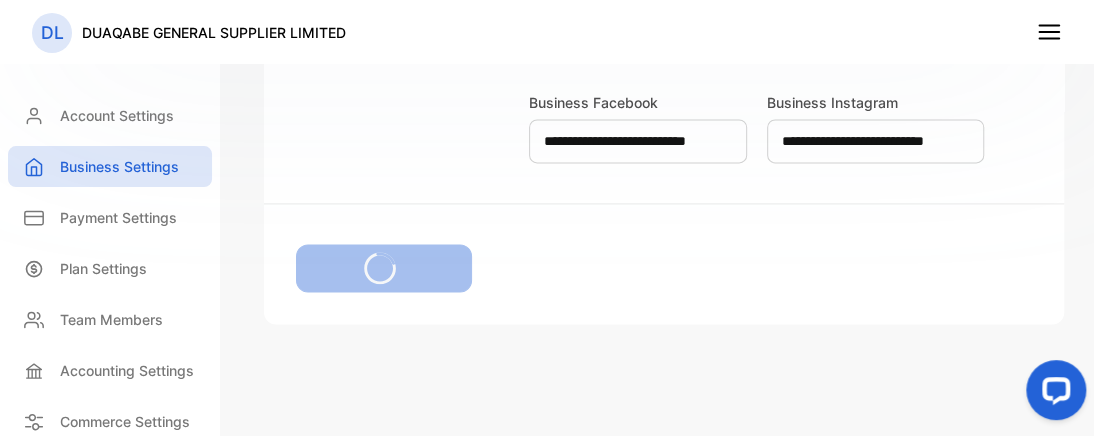 type on "****" 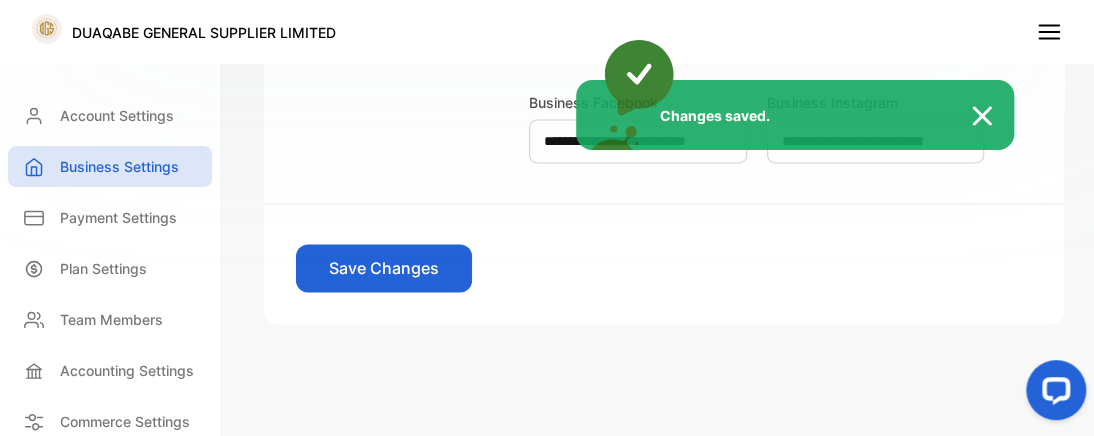 click on "Changes saved." at bounding box center (547, 218) 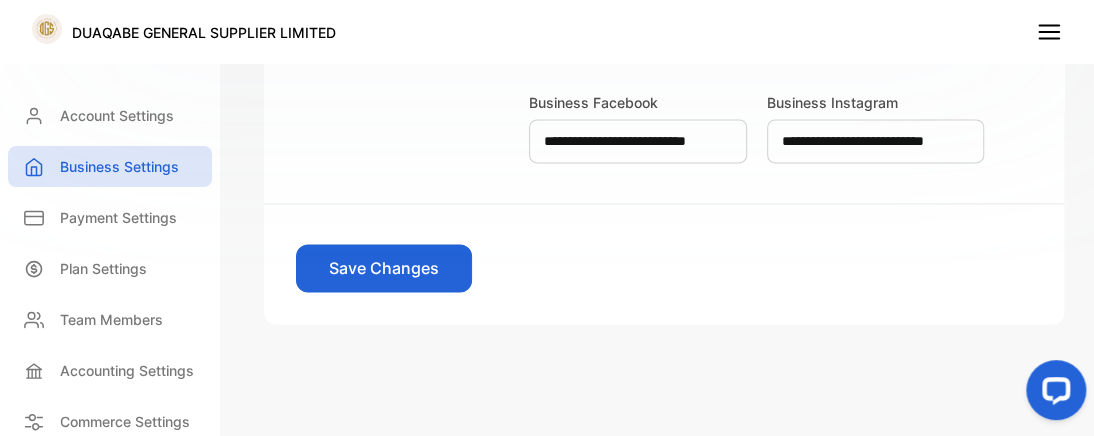 click on "Save Changes" at bounding box center (384, 268) 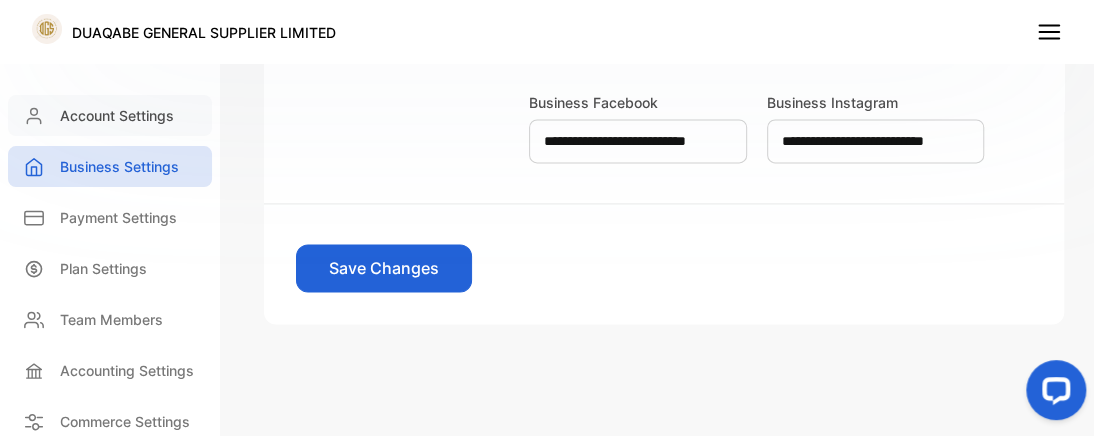 click on "Account Settings" at bounding box center (117, 115) 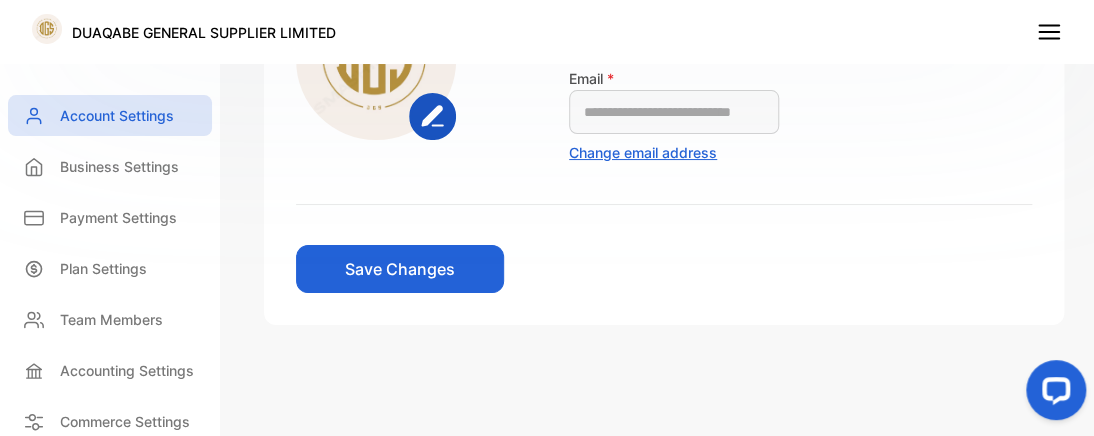 click on "DUAQABE GENERAL SUPPLIER  LIMITED" at bounding box center (547, 32) 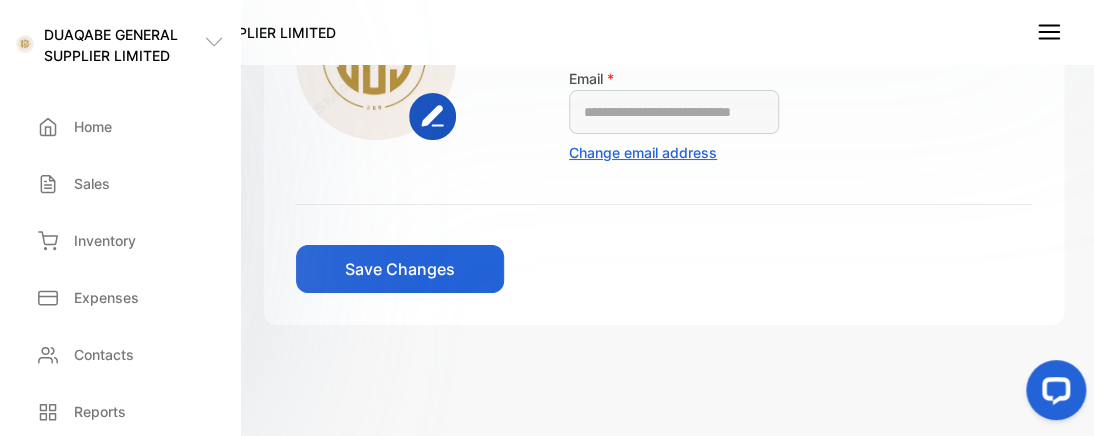 click 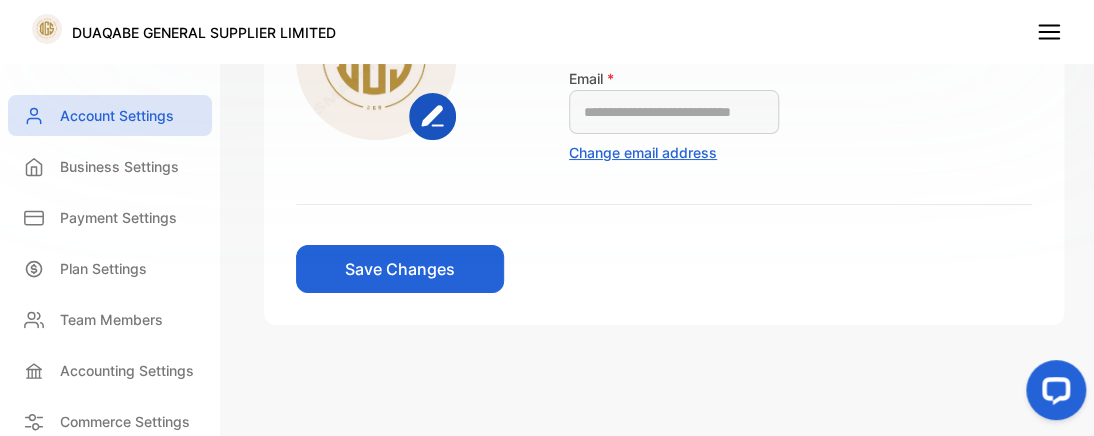 click 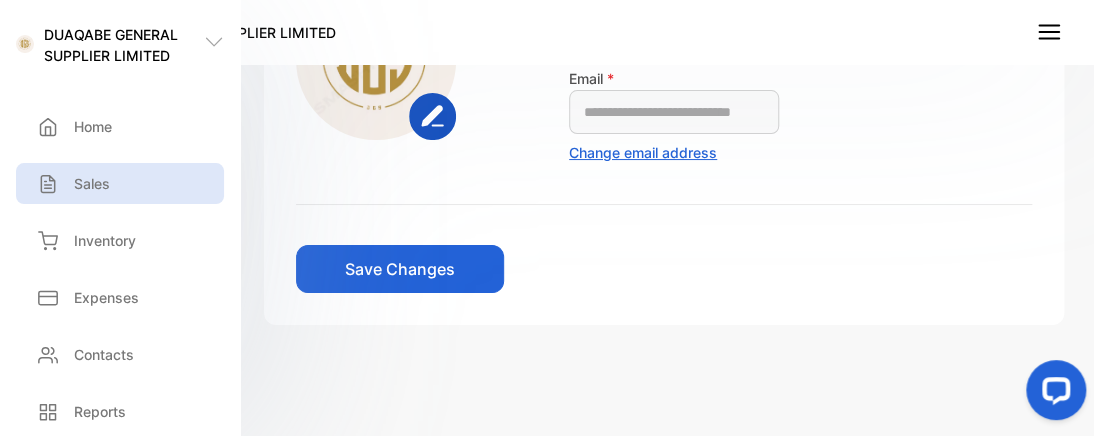click on "Sales" at bounding box center (120, 183) 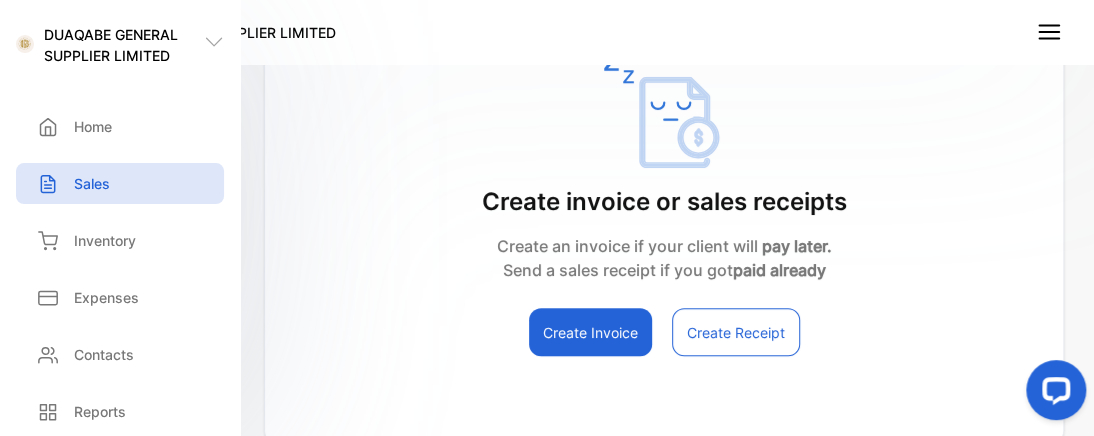 click on "Create Invoice" at bounding box center (590, 332) 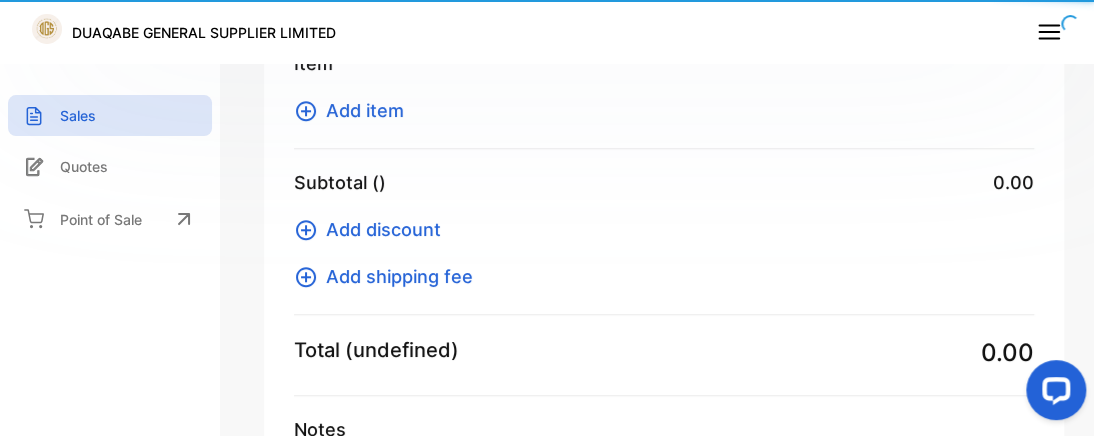 scroll, scrollTop: 229, scrollLeft: 0, axis: vertical 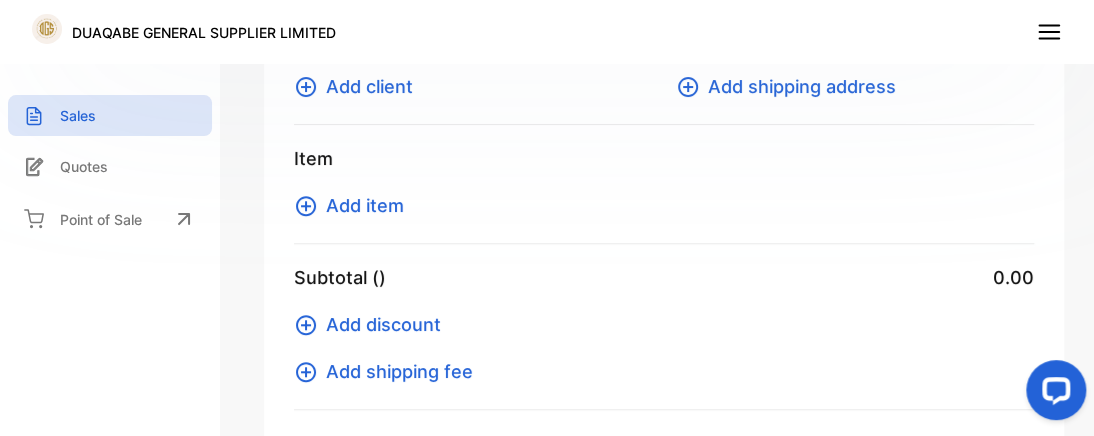 type on "**********" 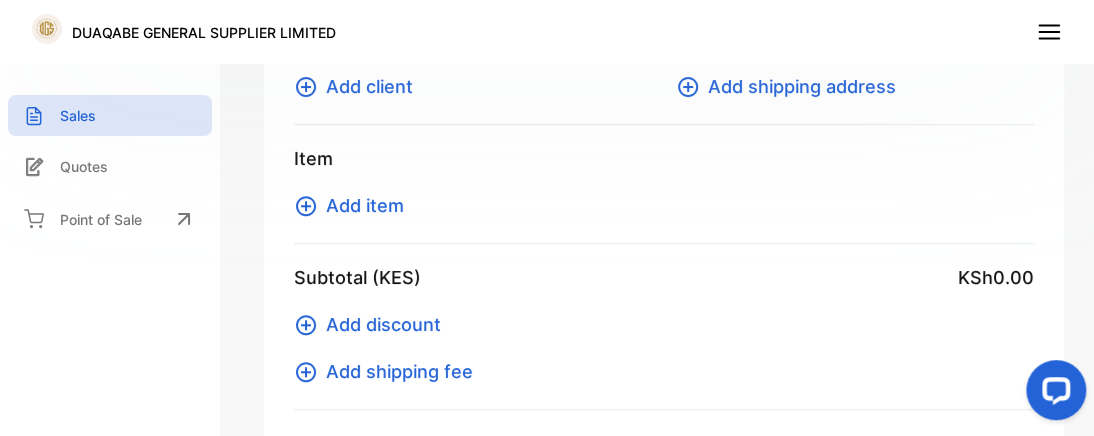 click on "Add client" at bounding box center (369, 86) 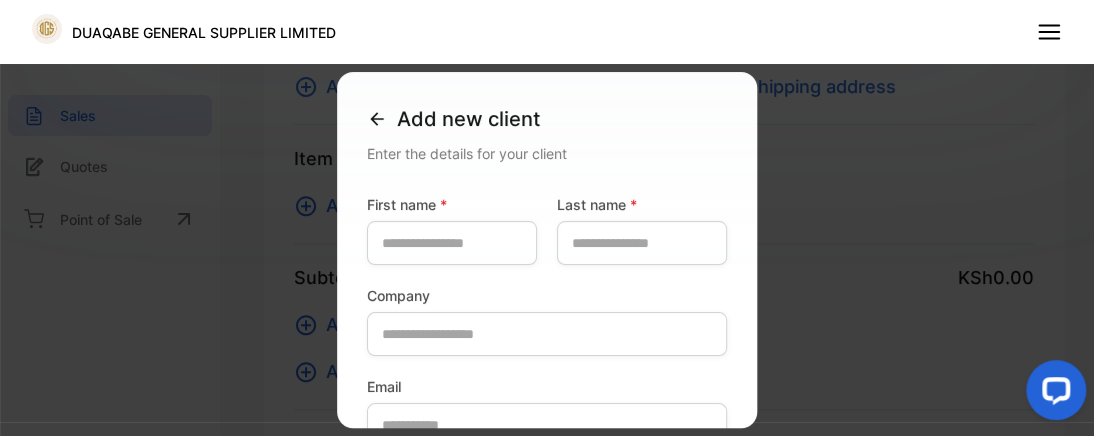 type 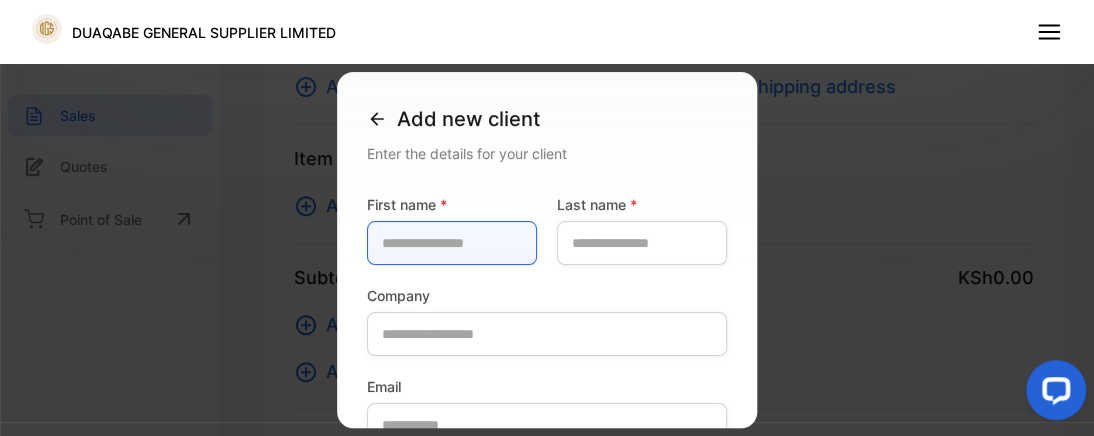 click at bounding box center (452, 243) 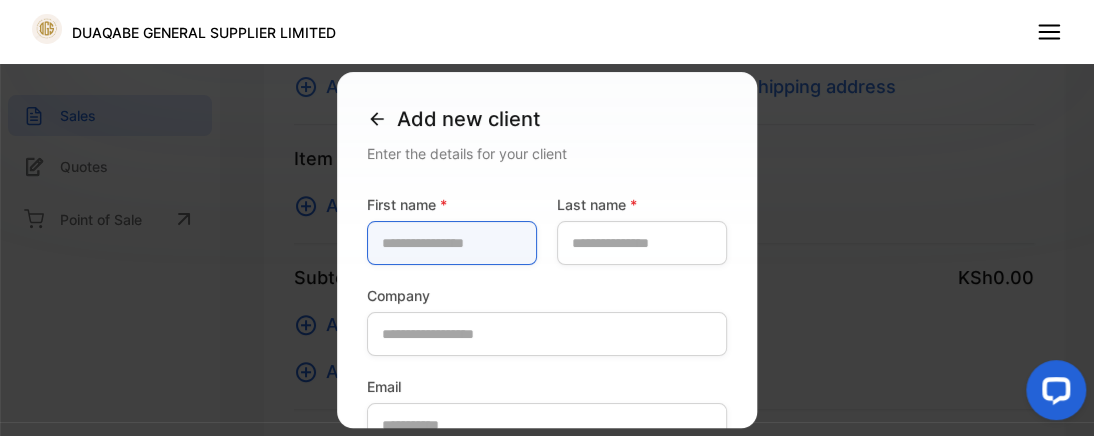 type on "**********" 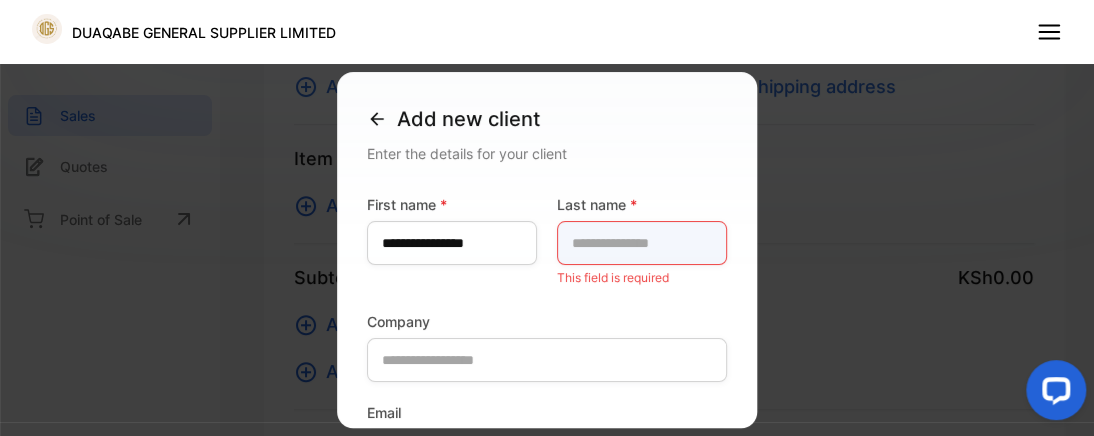 click at bounding box center (642, 243) 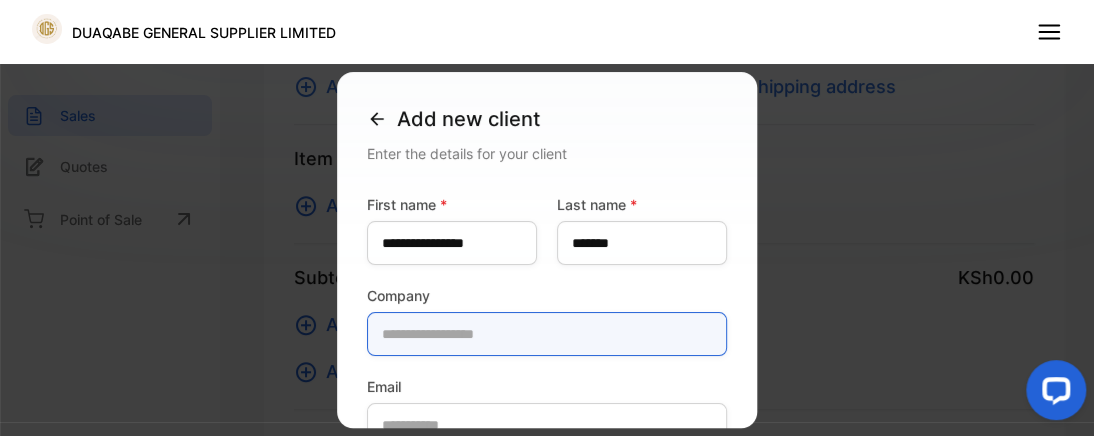 click at bounding box center (547, 334) 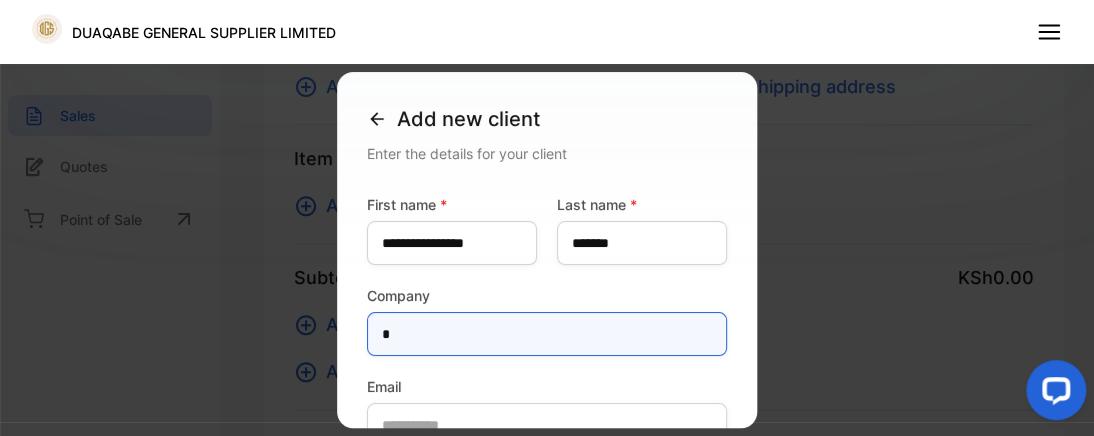 type on "**********" 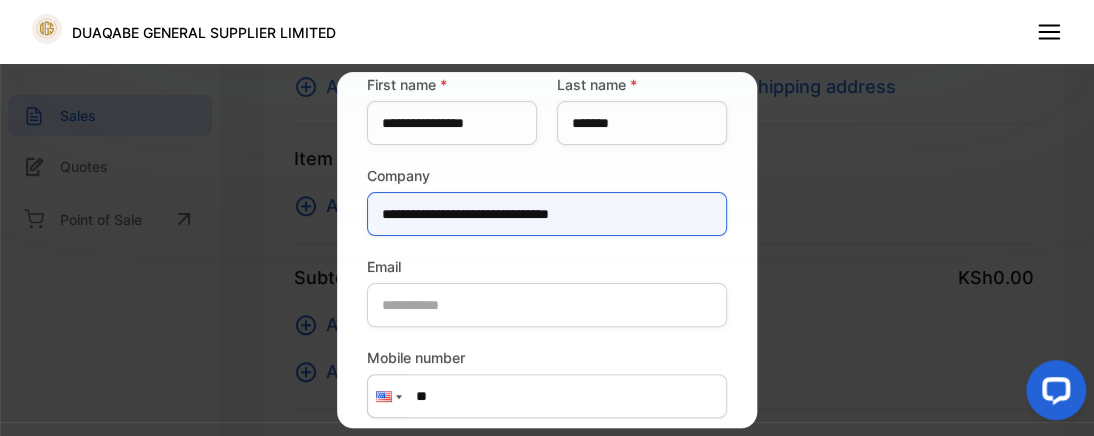 scroll, scrollTop: 160, scrollLeft: 0, axis: vertical 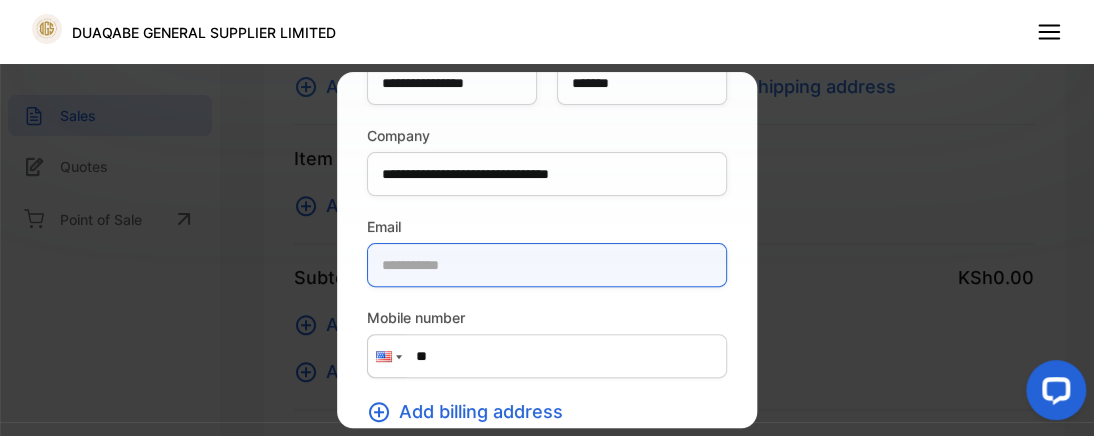 click at bounding box center [547, 265] 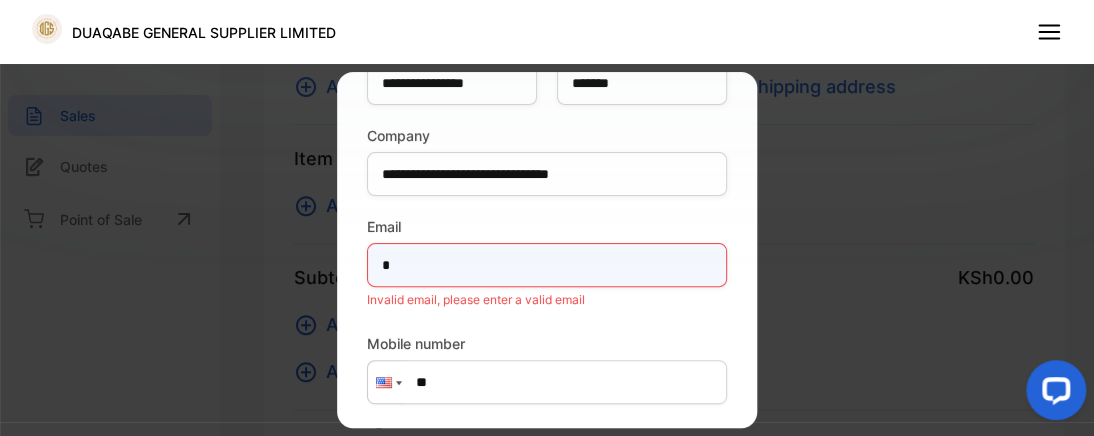 click on "*" at bounding box center (547, 265) 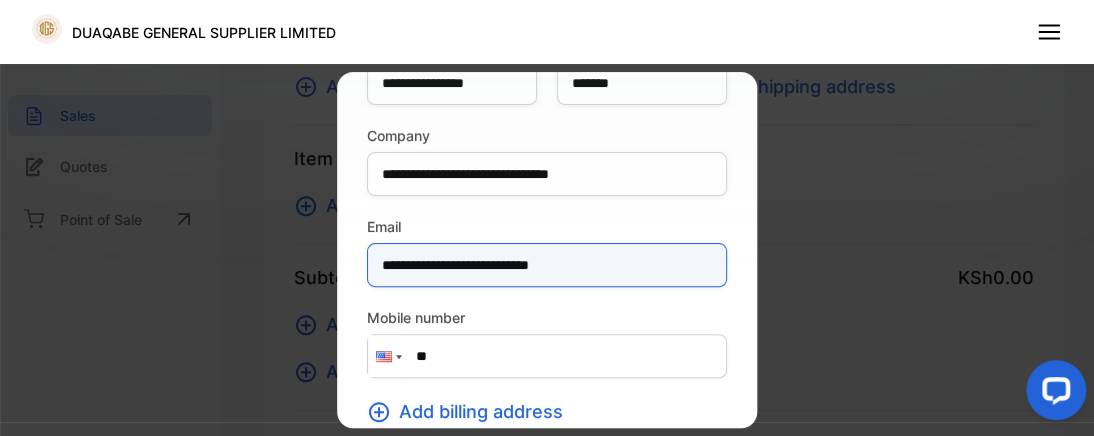 type on "**********" 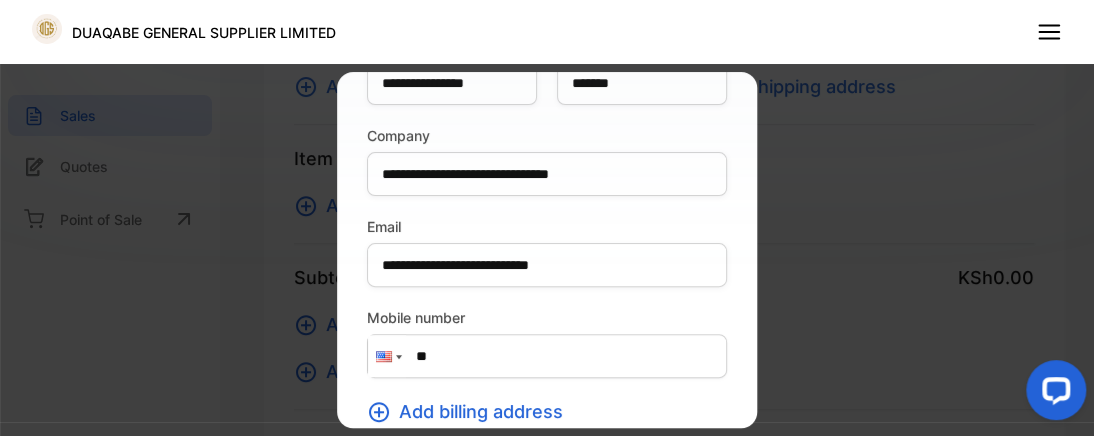 click at bounding box center (387, 356) 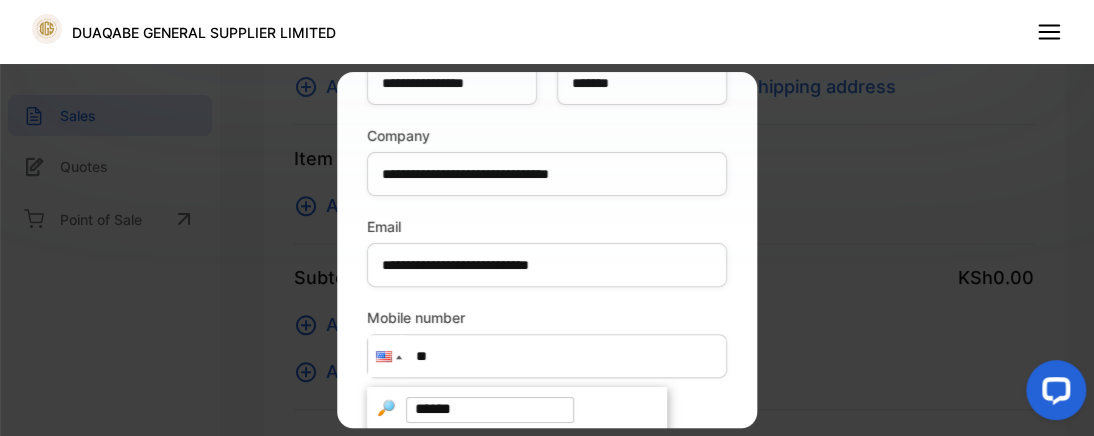 scroll, scrollTop: 6935, scrollLeft: 0, axis: vertical 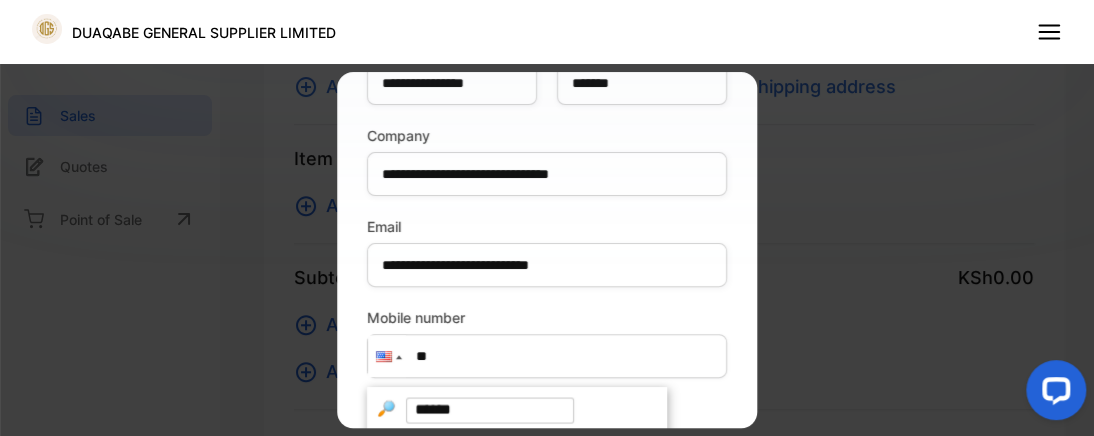 click at bounding box center (490, 410) 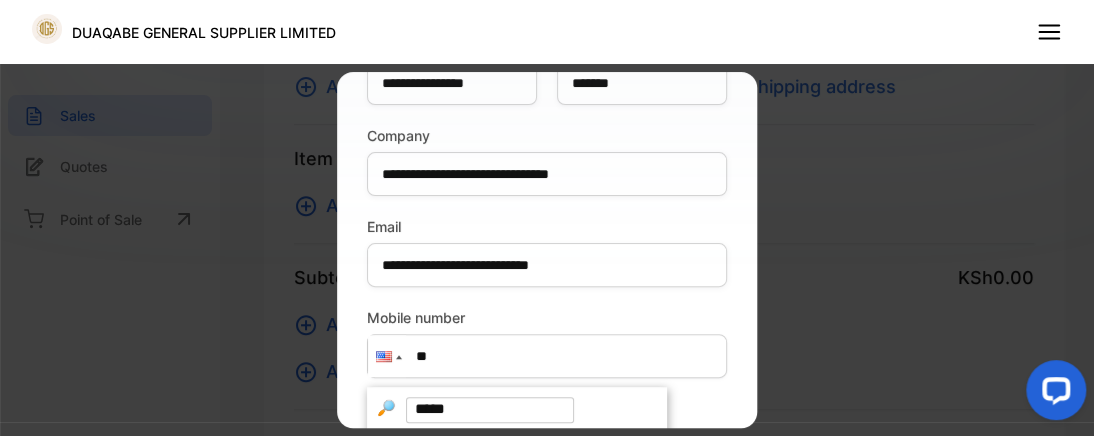 scroll, scrollTop: 0, scrollLeft: 0, axis: both 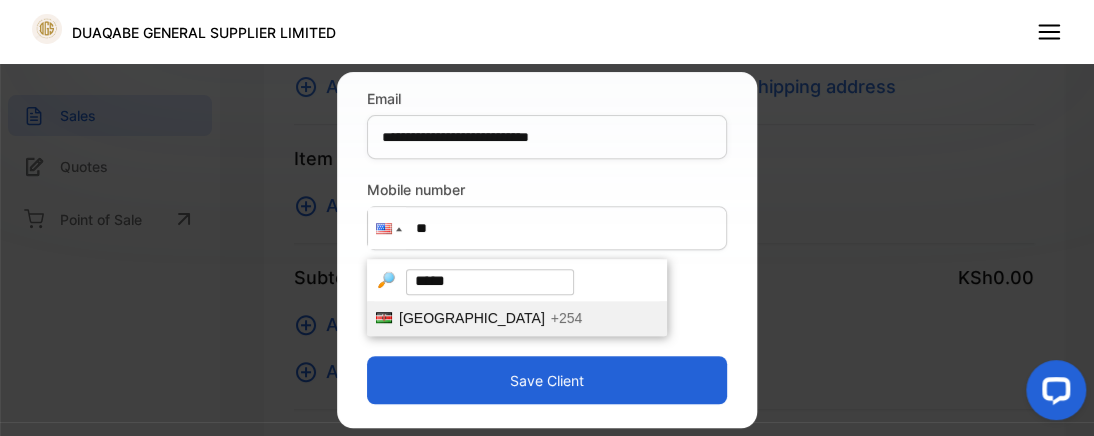 click on "[GEOGRAPHIC_DATA] +254" at bounding box center [517, 318] 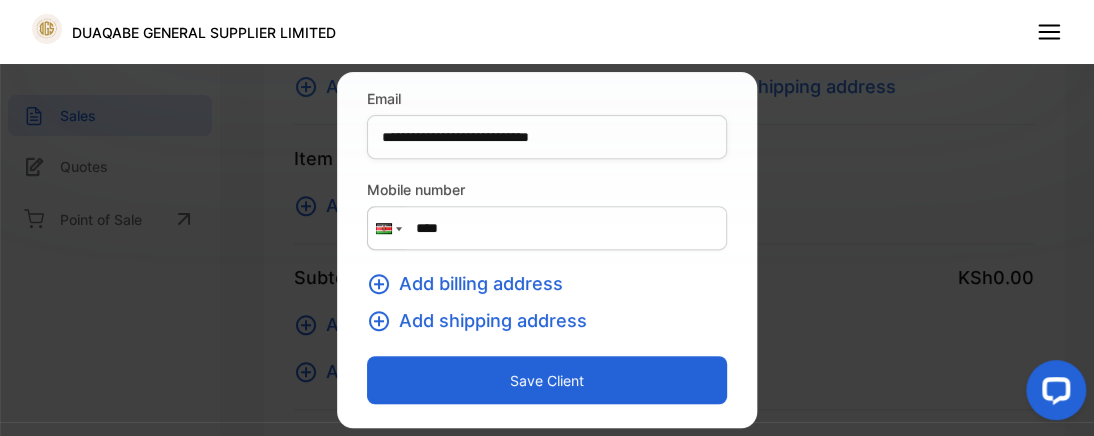click on "****" at bounding box center [547, 228] 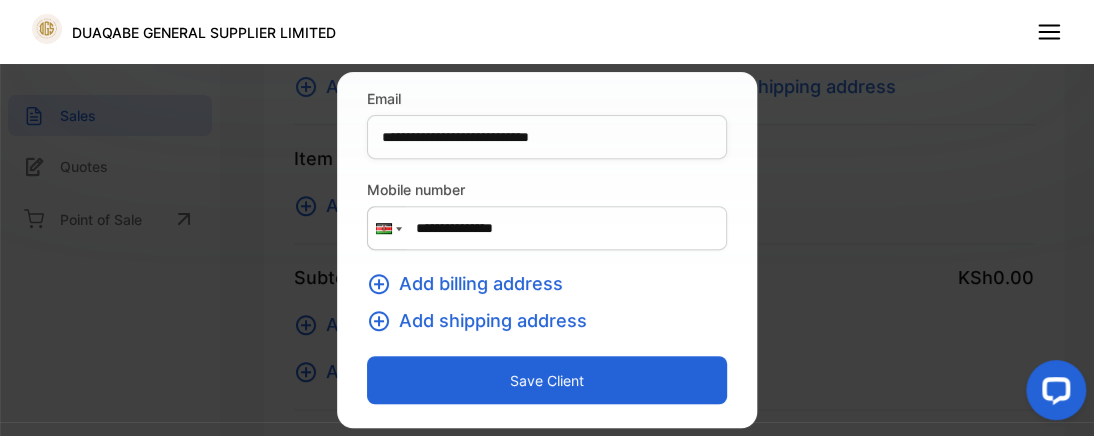 type on "**********" 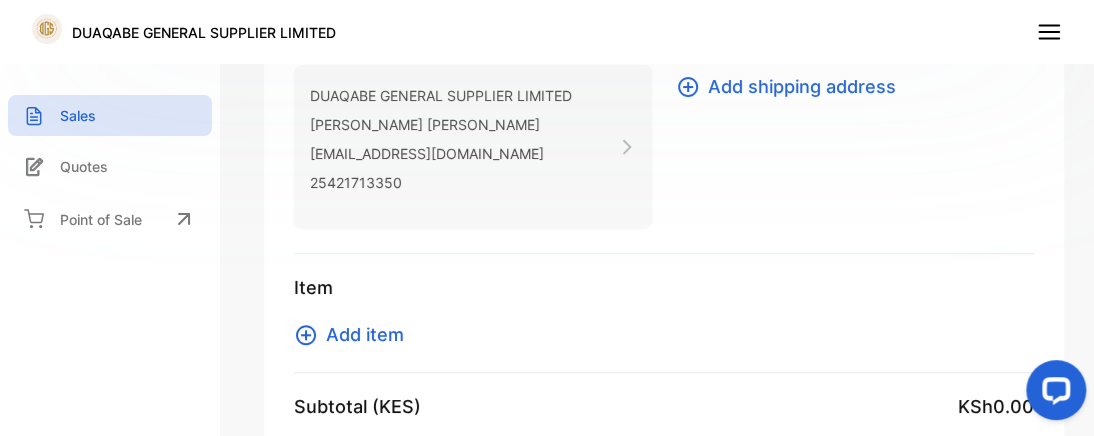 click on "DUAQABE GENERAL SUPPLIER  LIMITED" at bounding box center [547, 32] 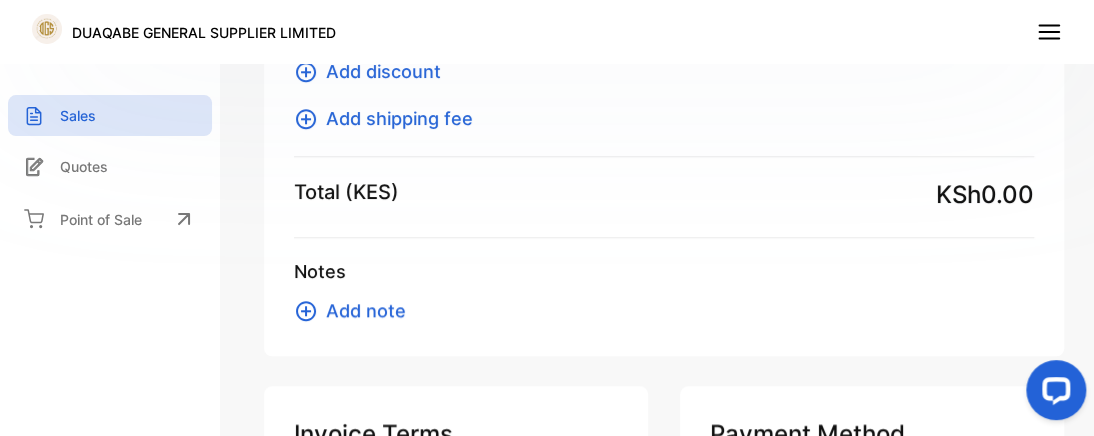 scroll, scrollTop: 229, scrollLeft: 0, axis: vertical 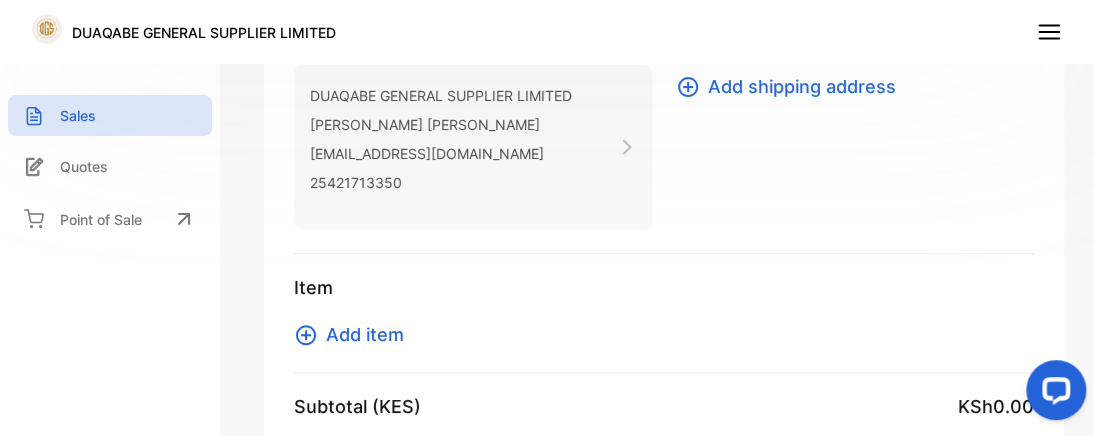 click on "DUAQABE GENERAL SUPPLIER  LIMITED" at bounding box center [547, 32] 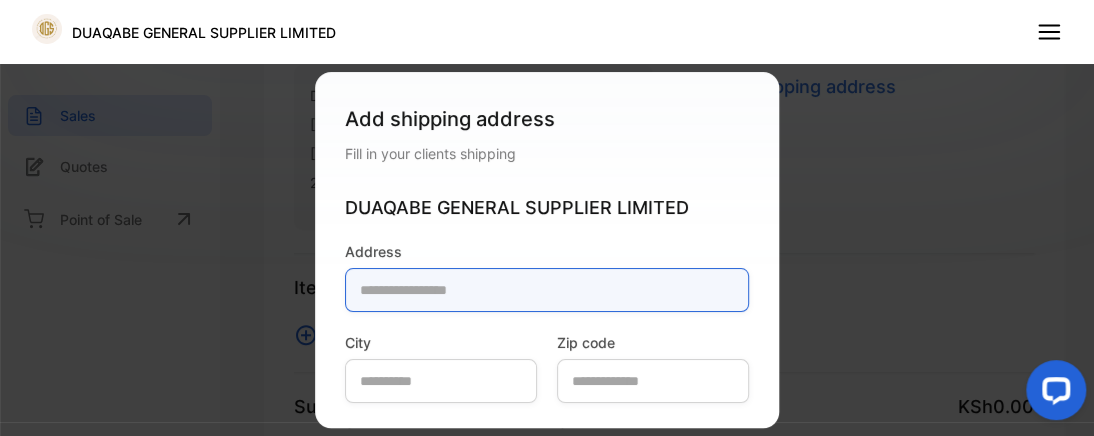 click at bounding box center (547, 290) 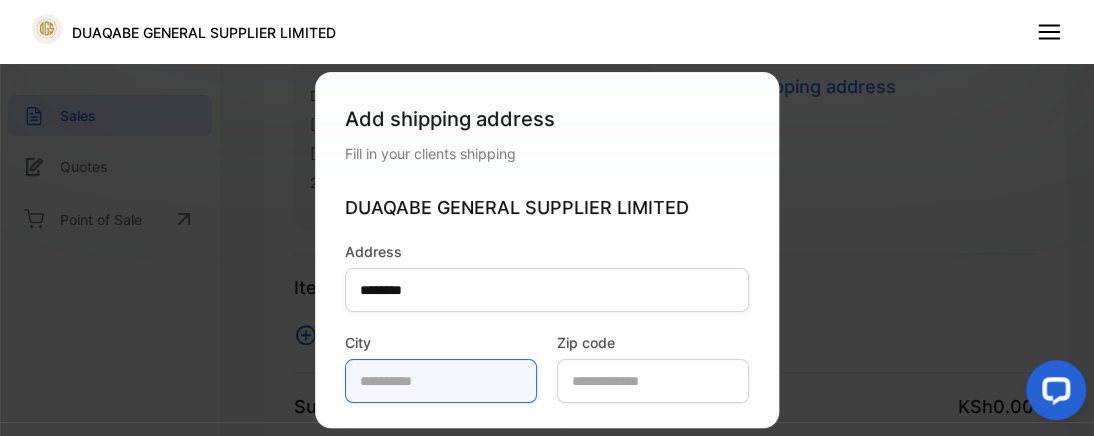 type on "*******" 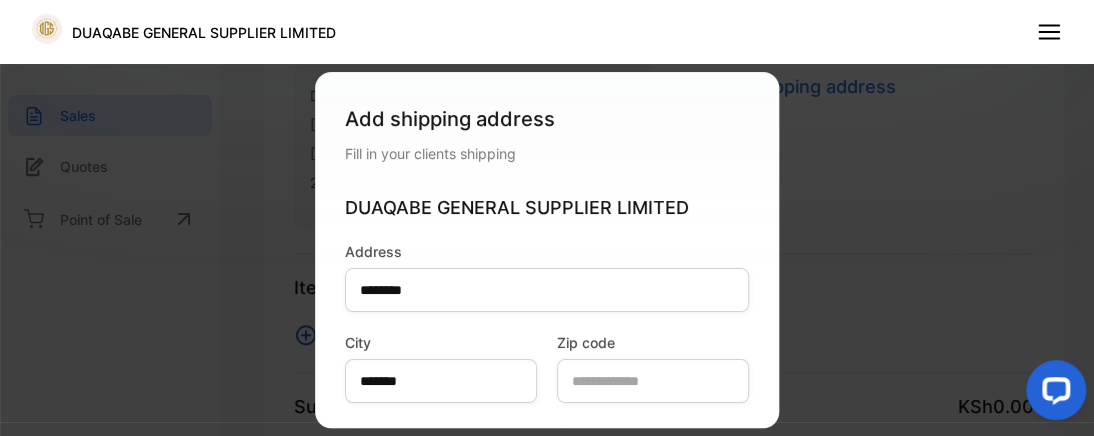 type on "*****" 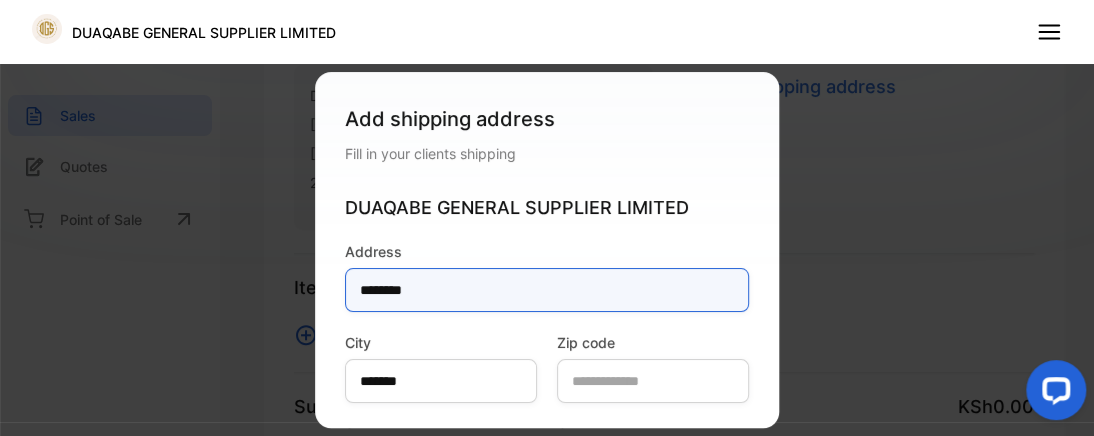 scroll, scrollTop: 120, scrollLeft: 0, axis: vertical 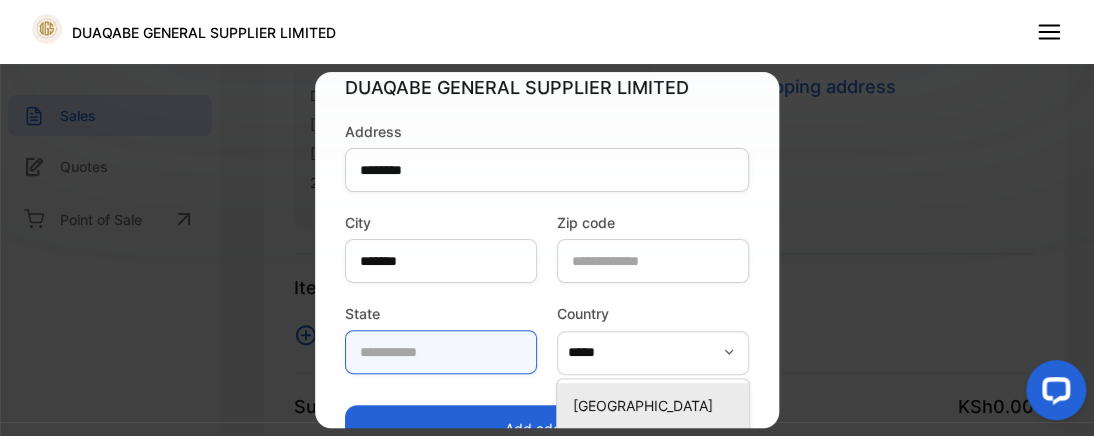 click at bounding box center [441, 352] 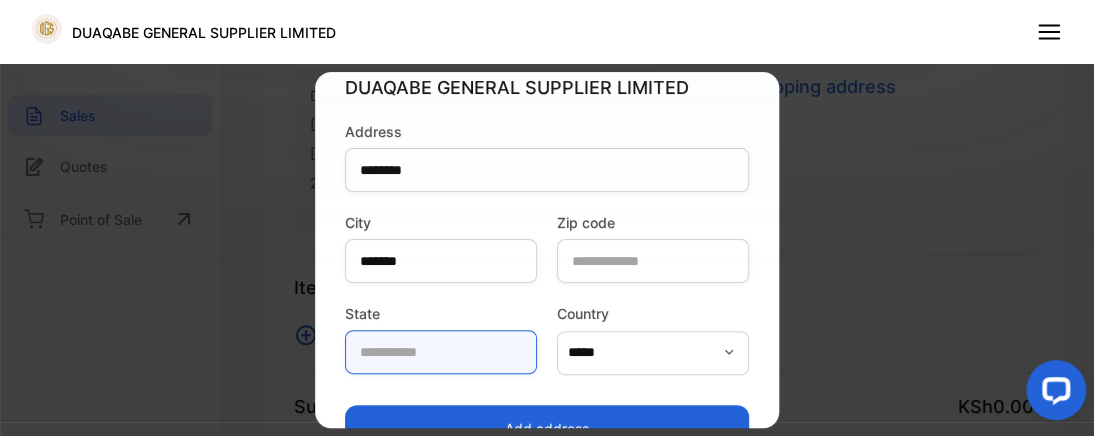 type on "********" 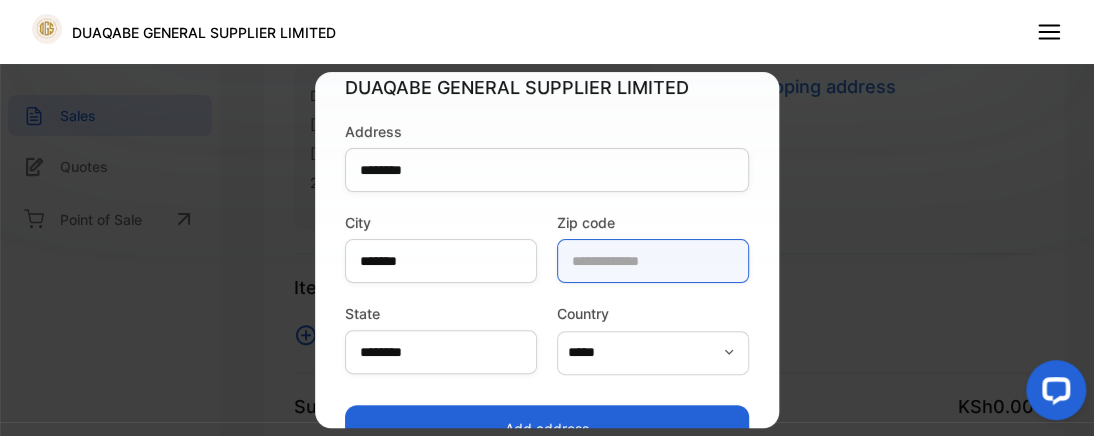 click at bounding box center (653, 261) 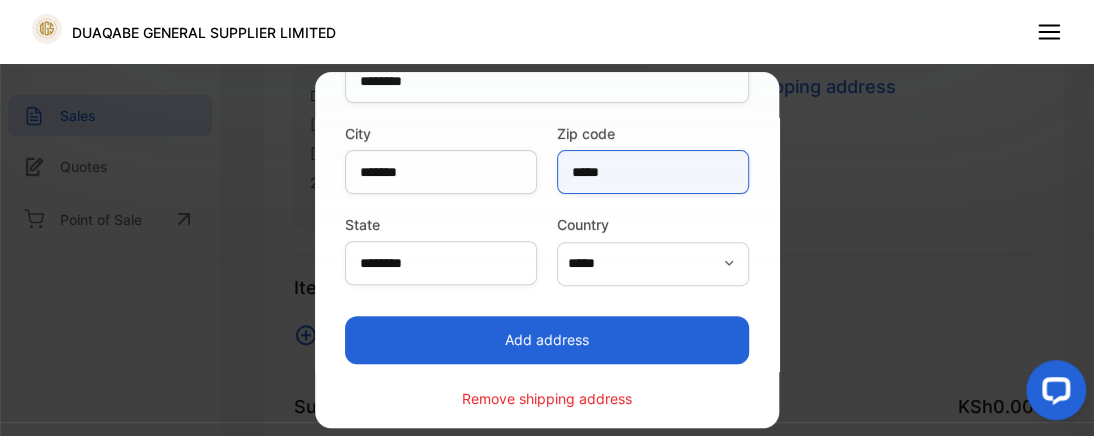 scroll, scrollTop: 212, scrollLeft: 0, axis: vertical 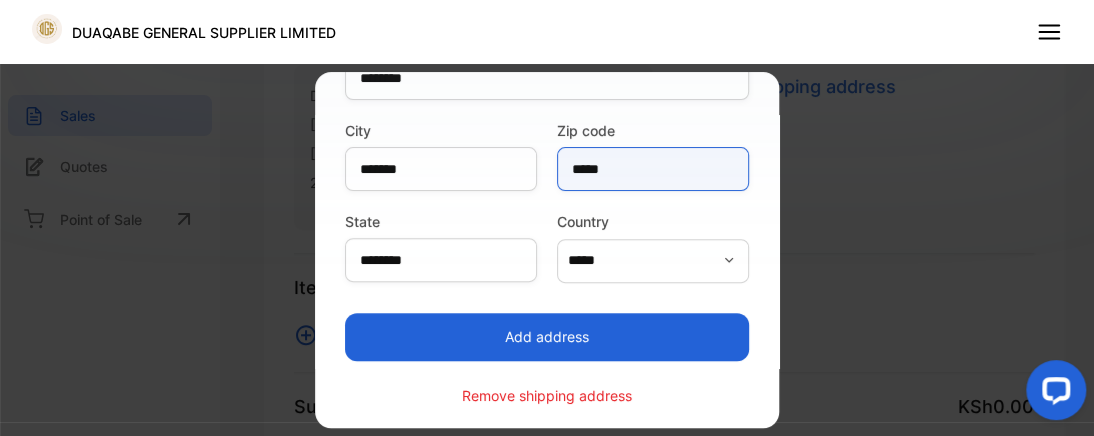 type on "*****" 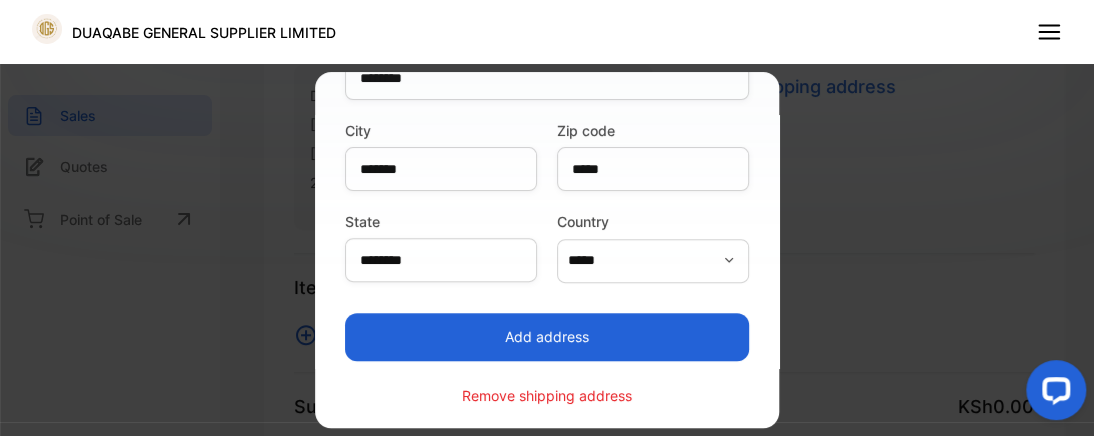 click on "Add address" at bounding box center (547, 337) 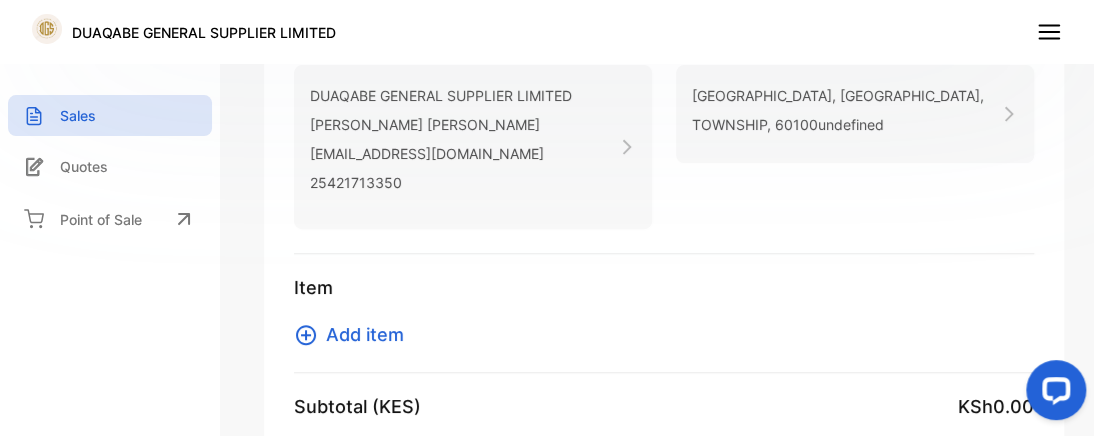 drag, startPoint x: 406, startPoint y: 172, endPoint x: 397, endPoint y: 139, distance: 34.20526 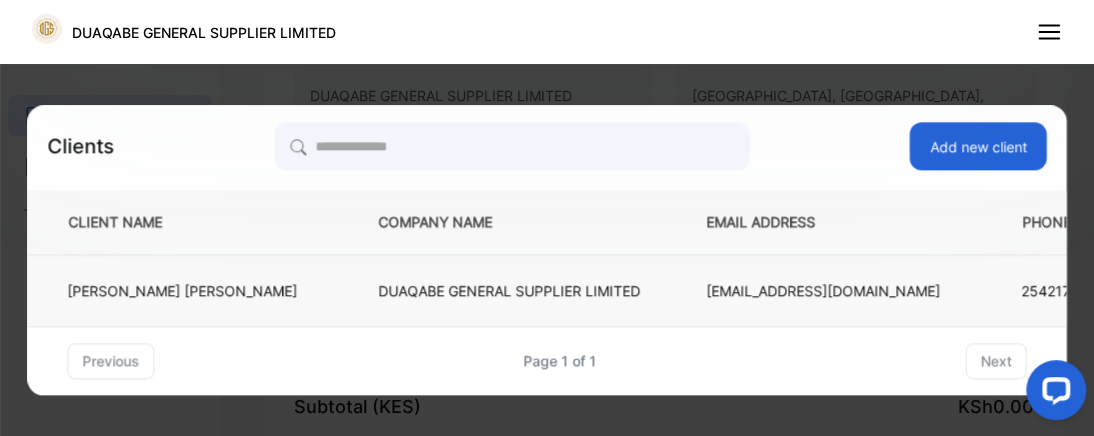 click on "[PERSON_NAME] [PERSON_NAME]" at bounding box center (182, 290) 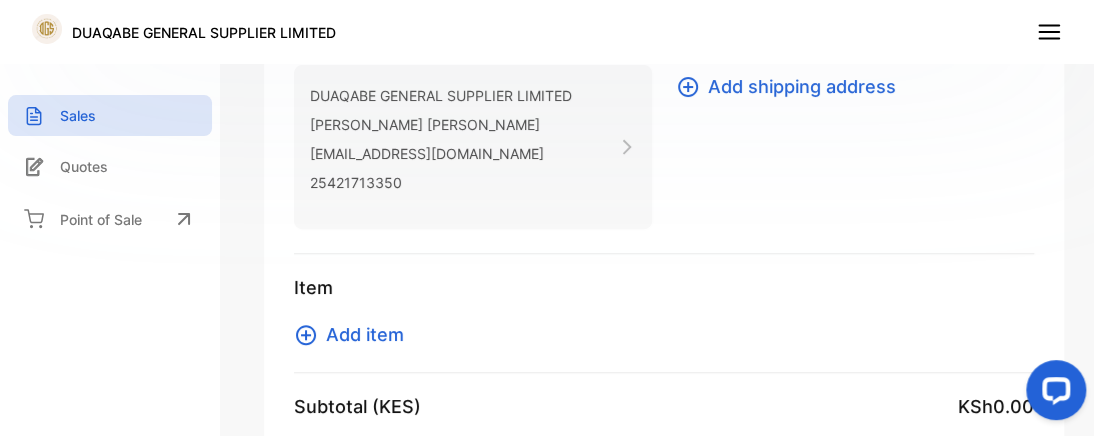 click on "Invoice   #0001001  Billed To DUAQABE GENERAL SUPPLIER  LIMITED [PERSON_NAME] [PERSON_NAME] [EMAIL_ADDRESS][DOMAIN_NAME] 25421713350      Shipped To Add shipping address Item Add item Subtotal (KES) KSh0.00 Add discount Add shipping fee Total (KES) KSh0.00 Notes Add note" at bounding box center (664, 337) 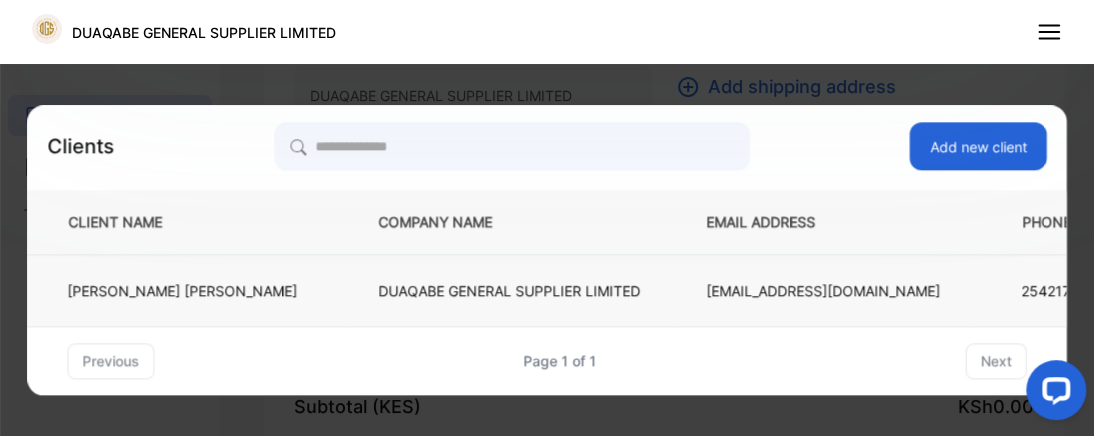 click on "[PERSON_NAME] [PERSON_NAME]" at bounding box center [182, 290] 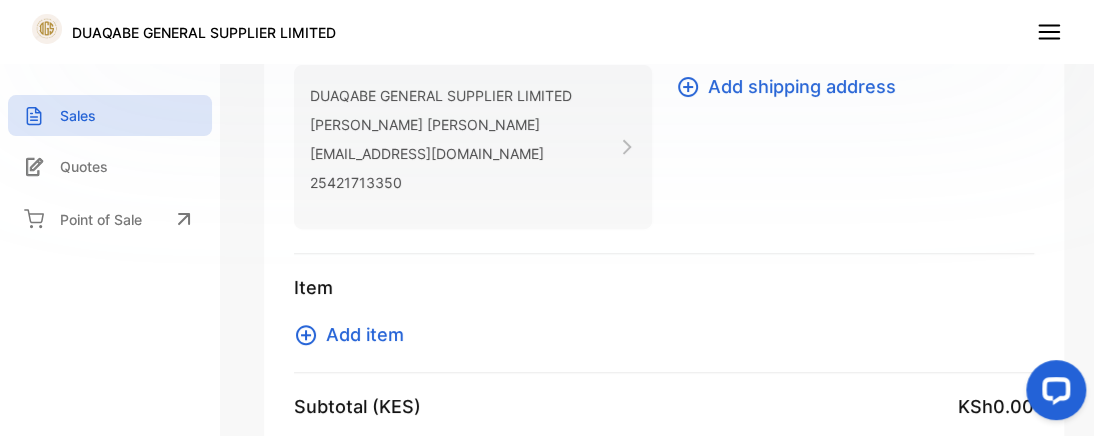 click on "sales Sales Quotes Point of Sale" at bounding box center [110, 218] 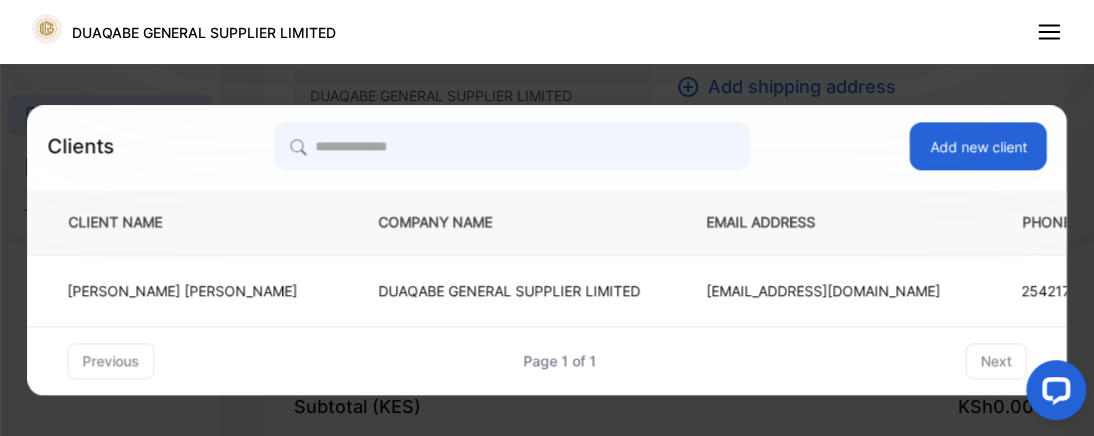 click on "CLIENT NAME" at bounding box center (186, 222) 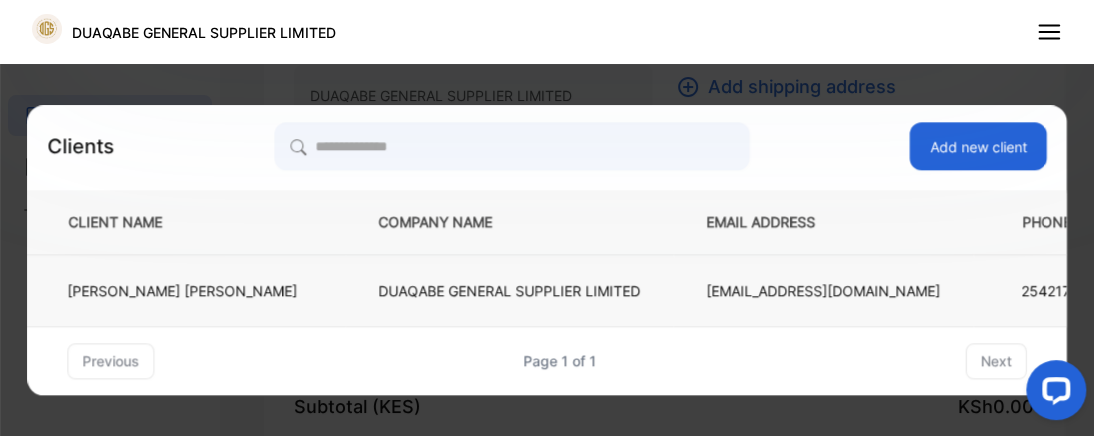 click on "[PERSON_NAME] [PERSON_NAME]" at bounding box center (182, 290) 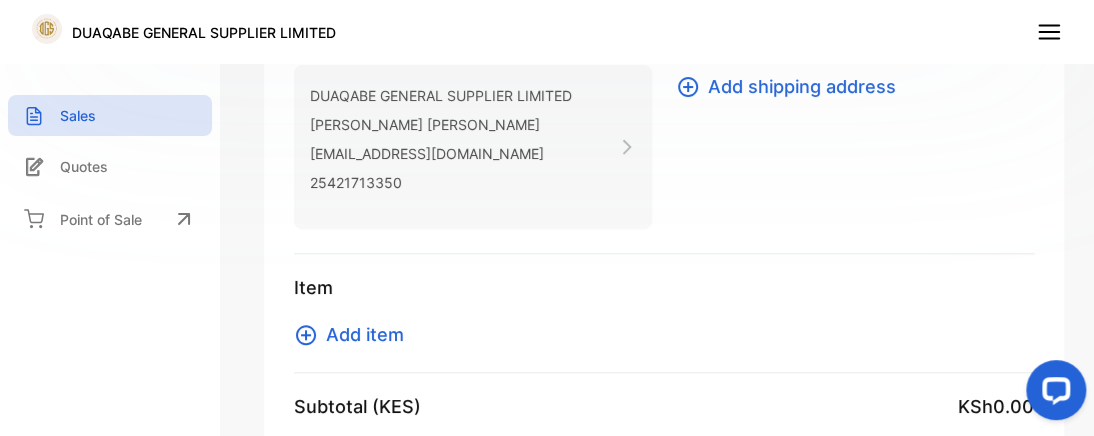 click on "[PERSON_NAME] [PERSON_NAME]" at bounding box center (441, 124) 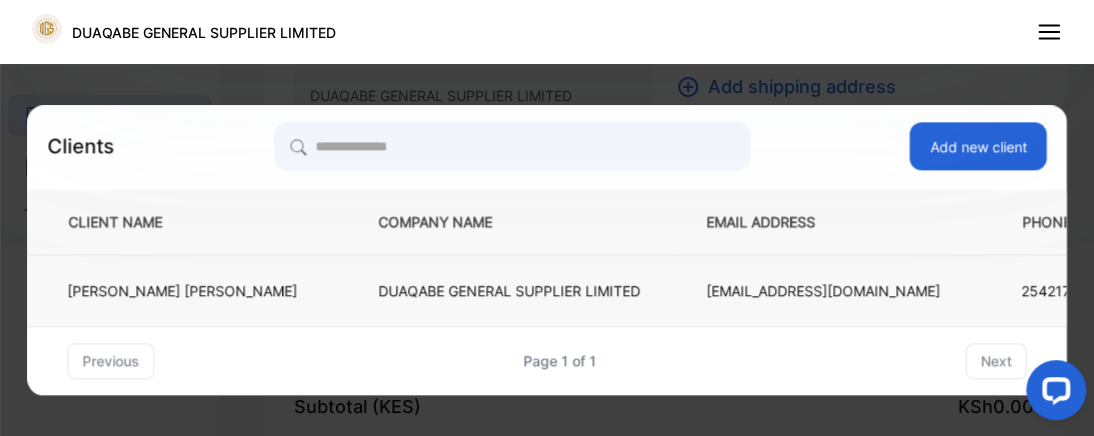 click on "25421713350" at bounding box center [1074, 290] 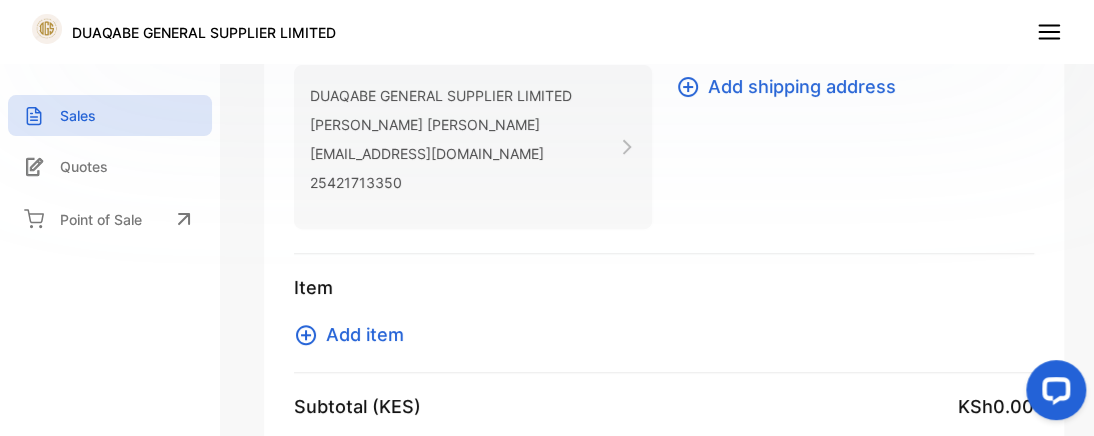 drag, startPoint x: 532, startPoint y: 197, endPoint x: 468, endPoint y: 213, distance: 65.96969 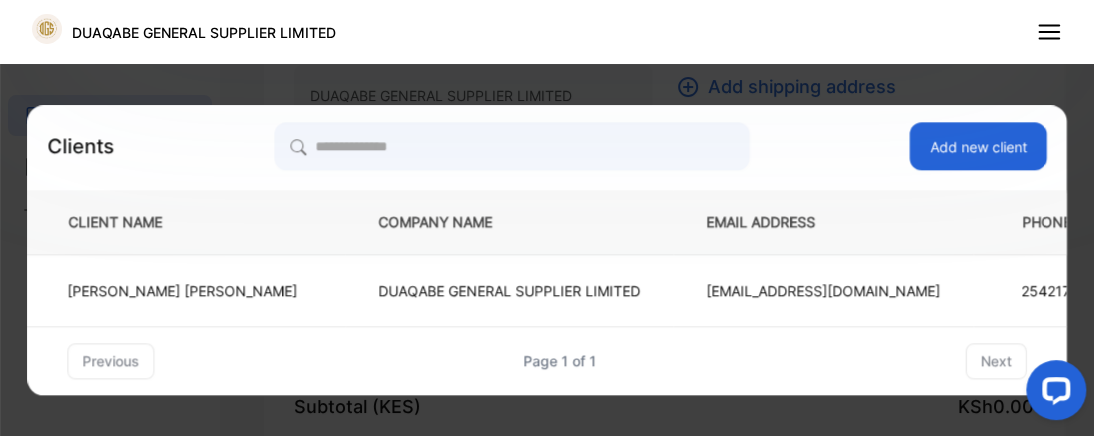 click on "Add new client" at bounding box center (978, 146) 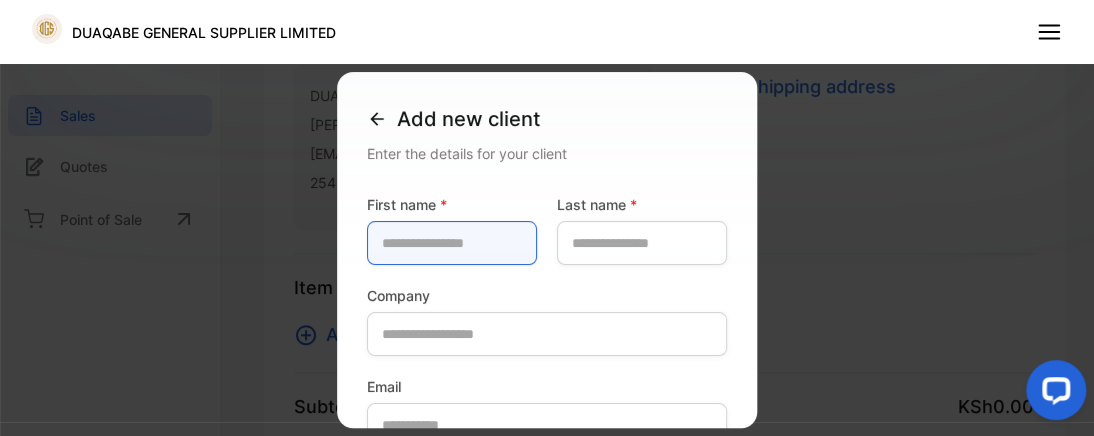 click at bounding box center (452, 243) 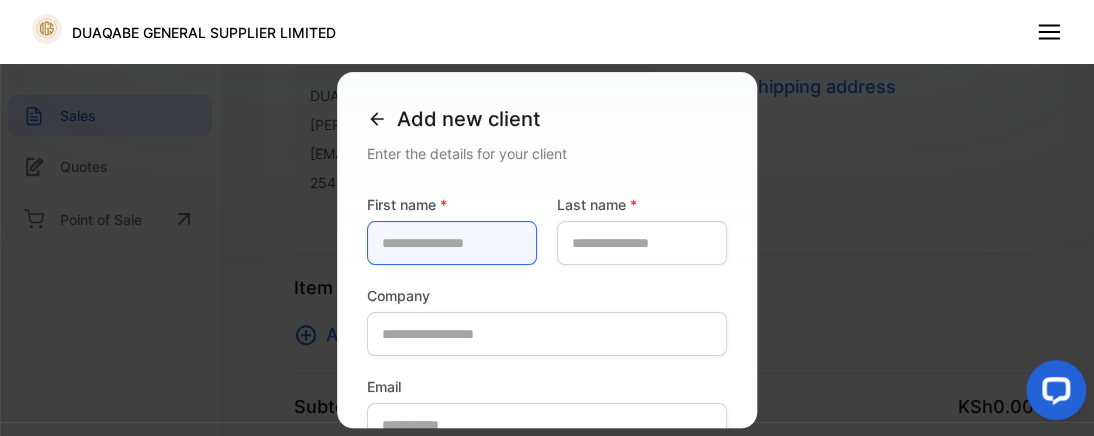 type on "**********" 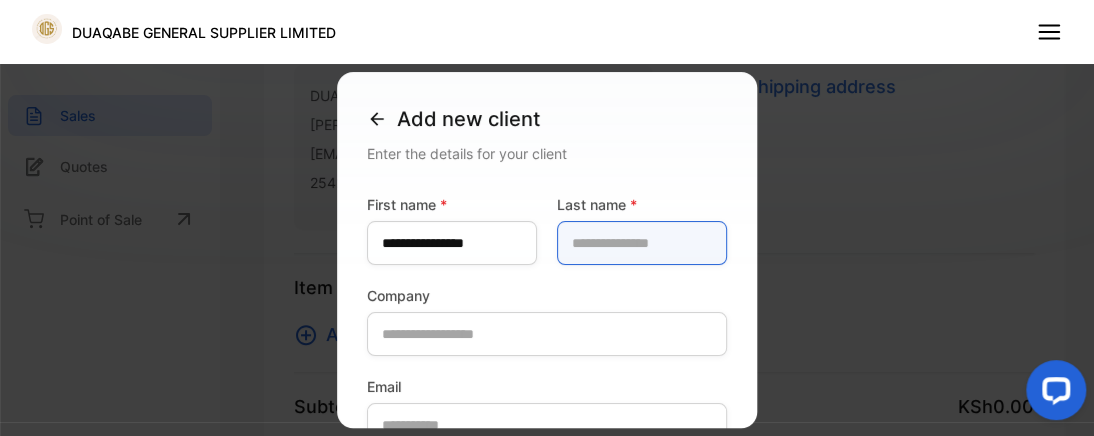type on "*******" 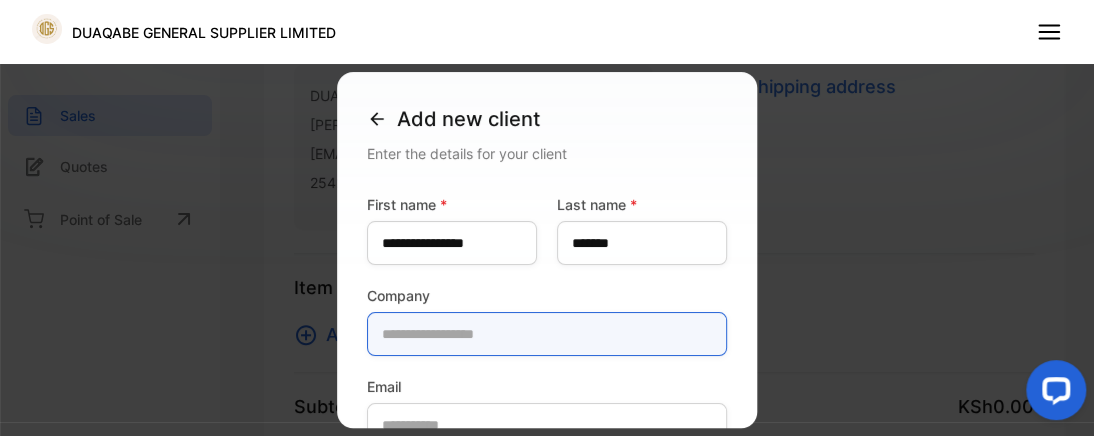 type on "**********" 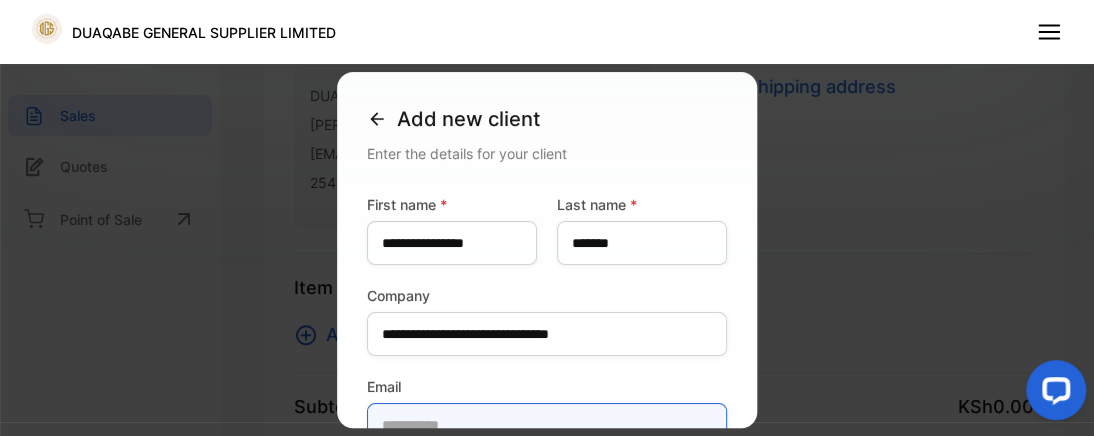type on "**********" 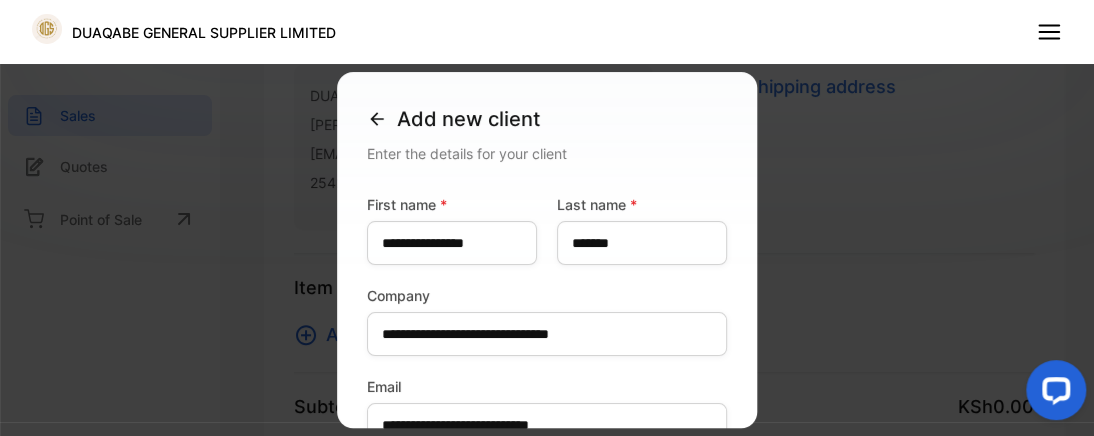 click 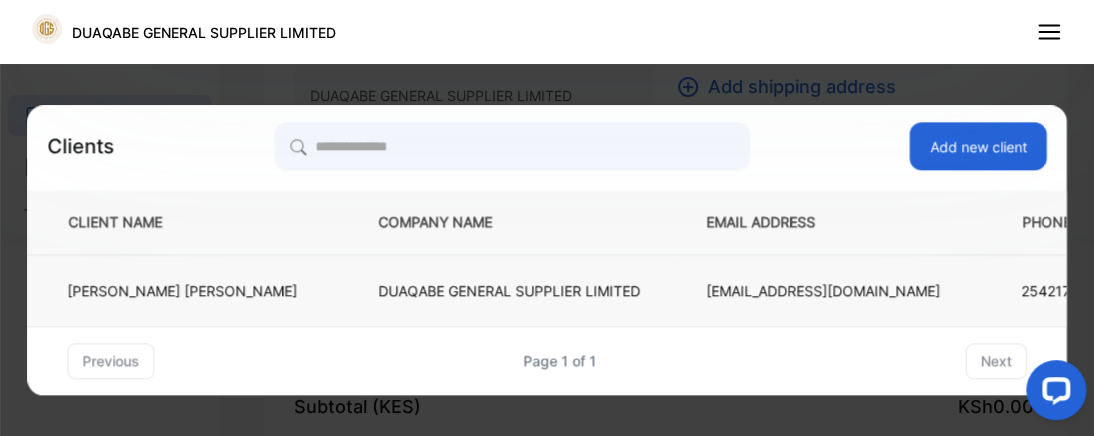 drag, startPoint x: 448, startPoint y: 297, endPoint x: 376, endPoint y: 281, distance: 73.756355 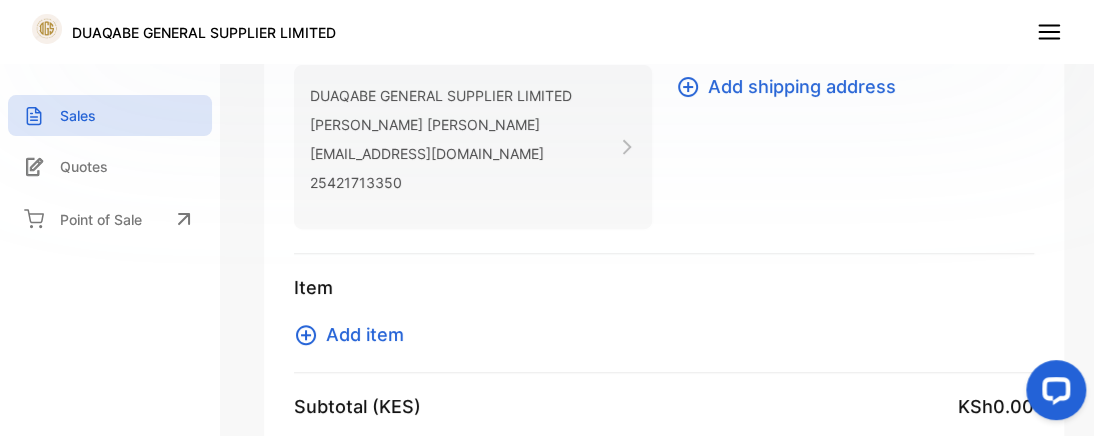 click on "Add shipping address" at bounding box center (802, 86) 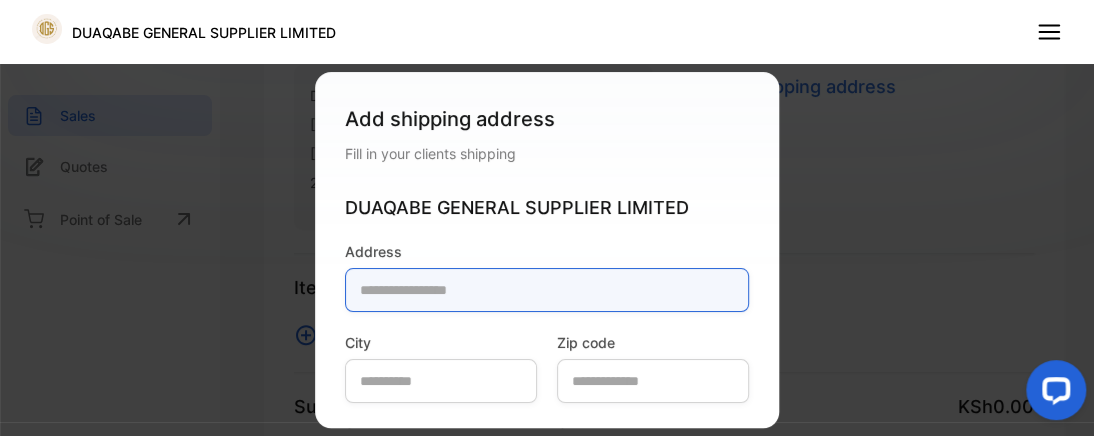 click at bounding box center (547, 290) 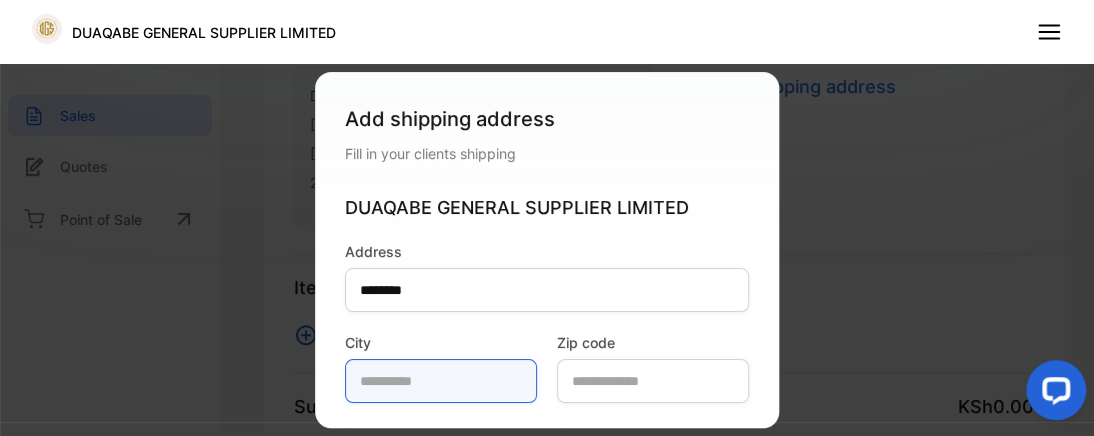 type on "*******" 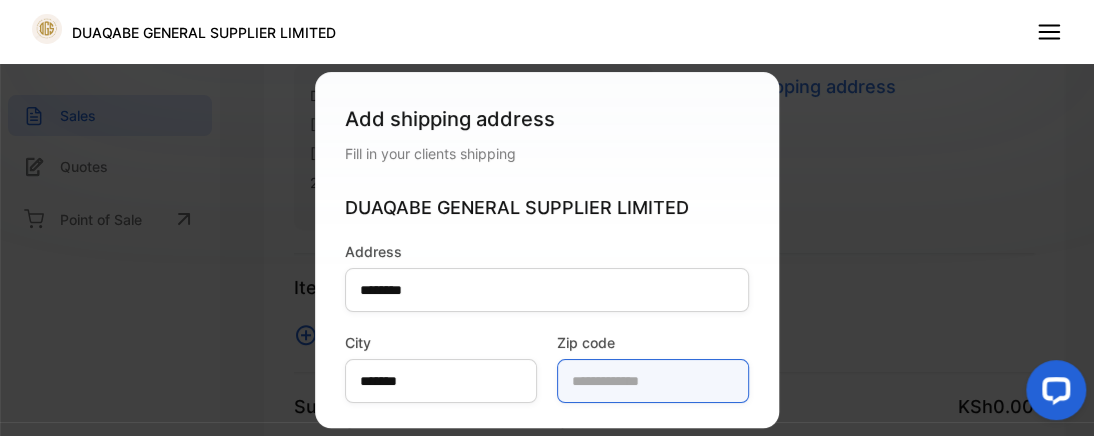 type on "*****" 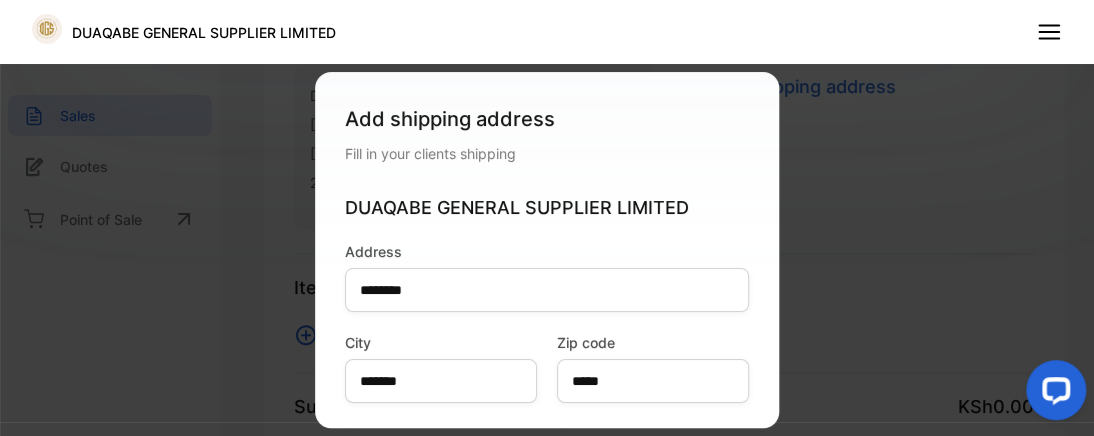 type on "*****" 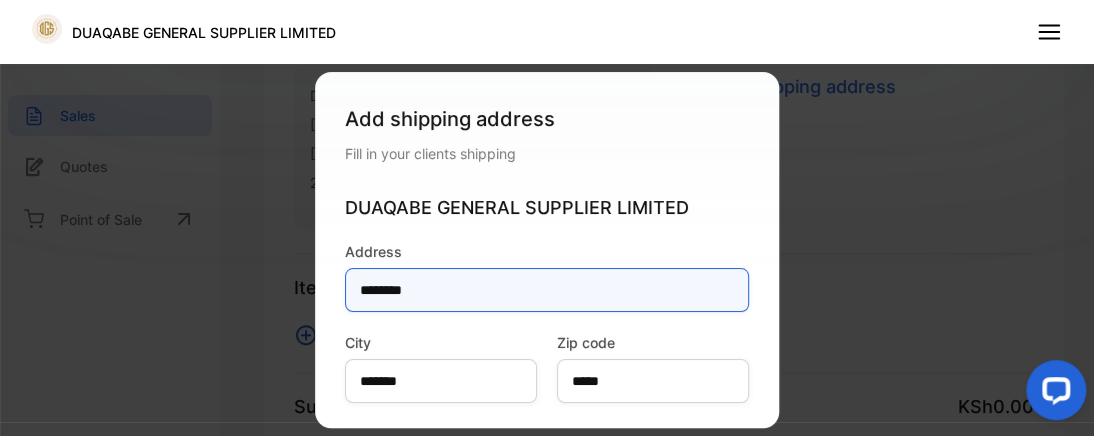 scroll, scrollTop: 120, scrollLeft: 0, axis: vertical 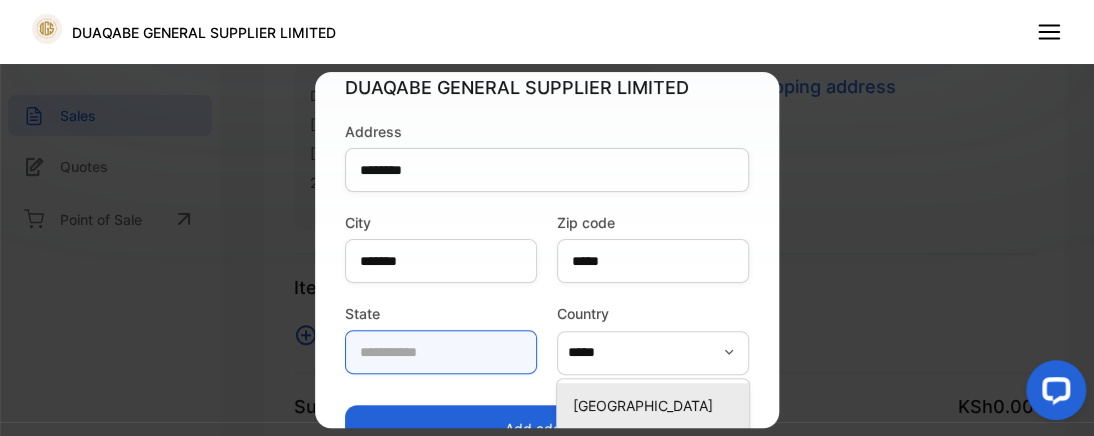 click at bounding box center (441, 352) 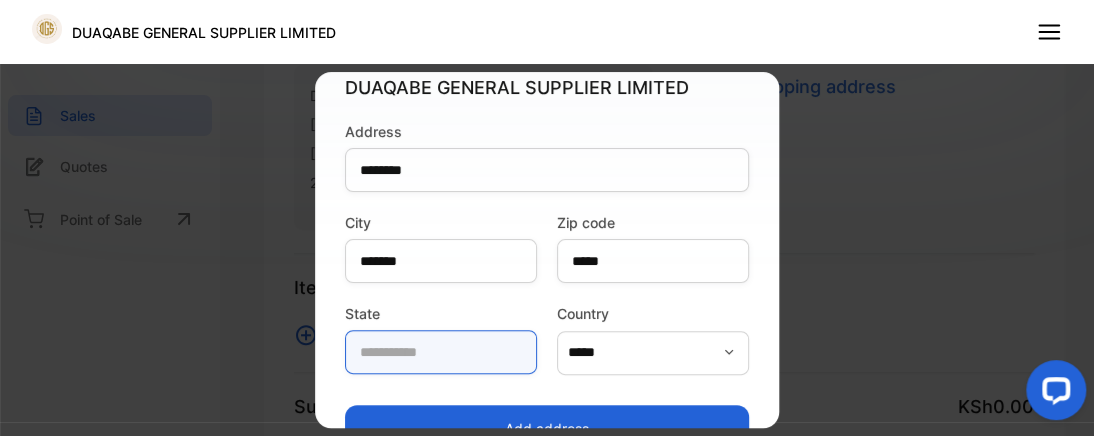 type on "********" 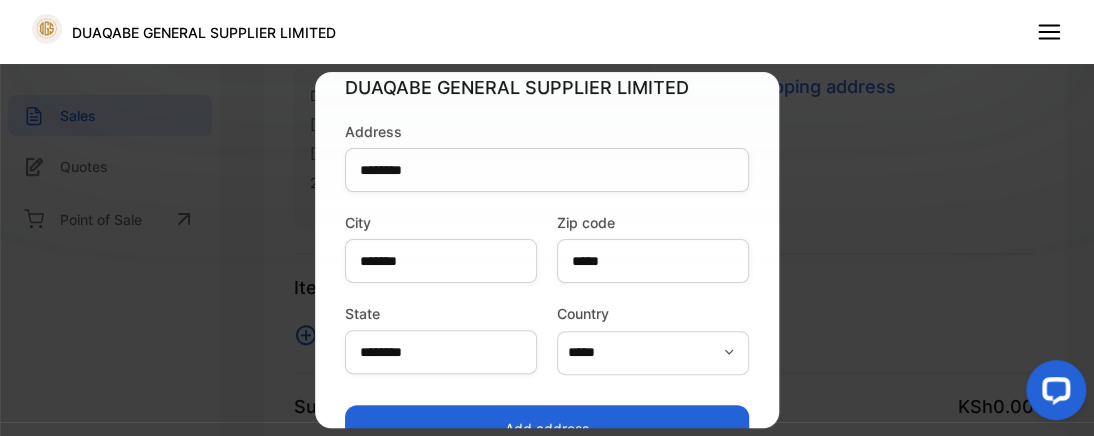 click on "Add address" at bounding box center (547, 429) 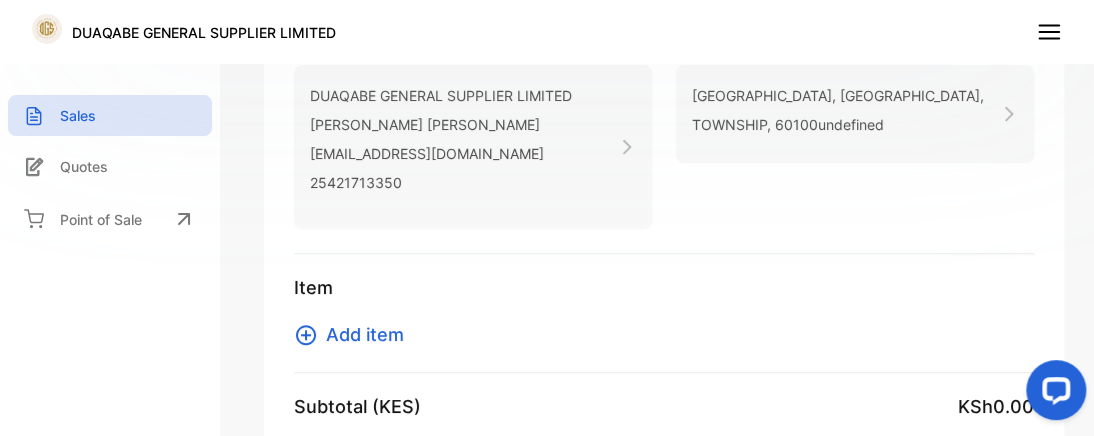 click on "Add item" at bounding box center (365, 334) 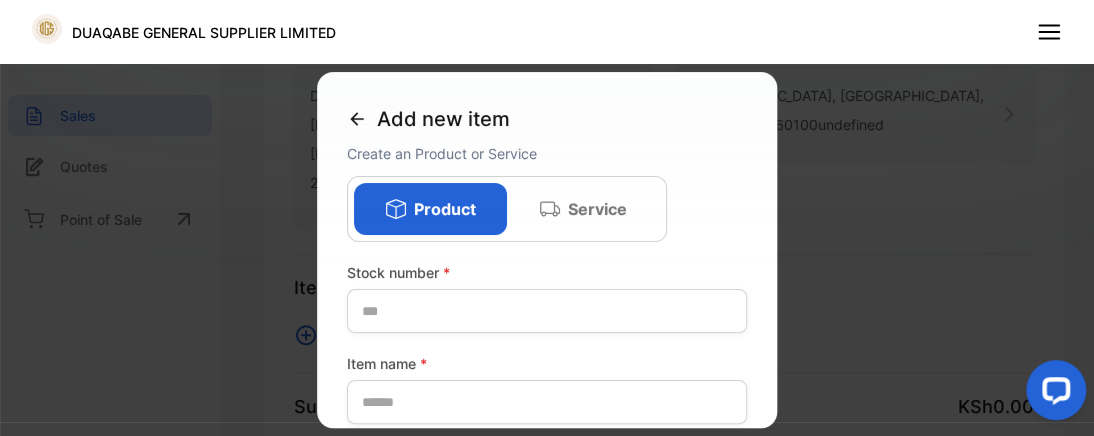 click on "Product" at bounding box center (445, 209) 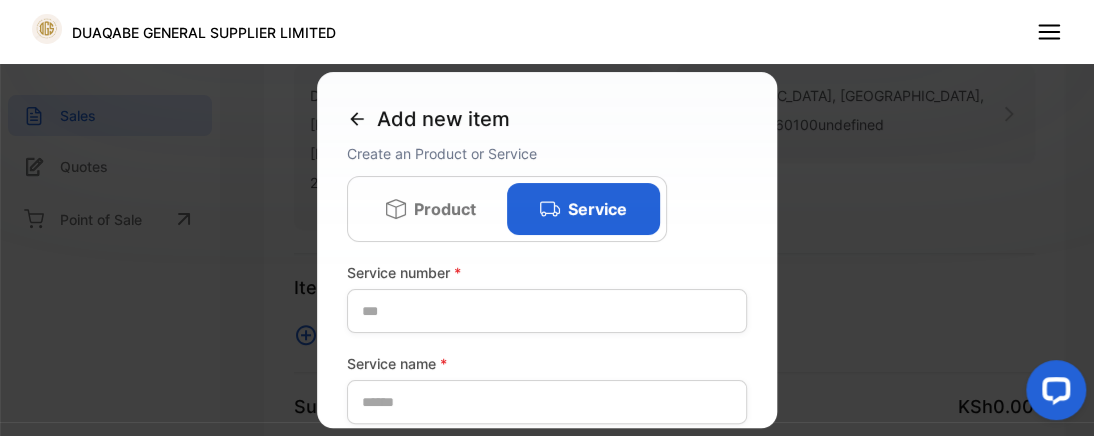 click on "Product" at bounding box center [445, 209] 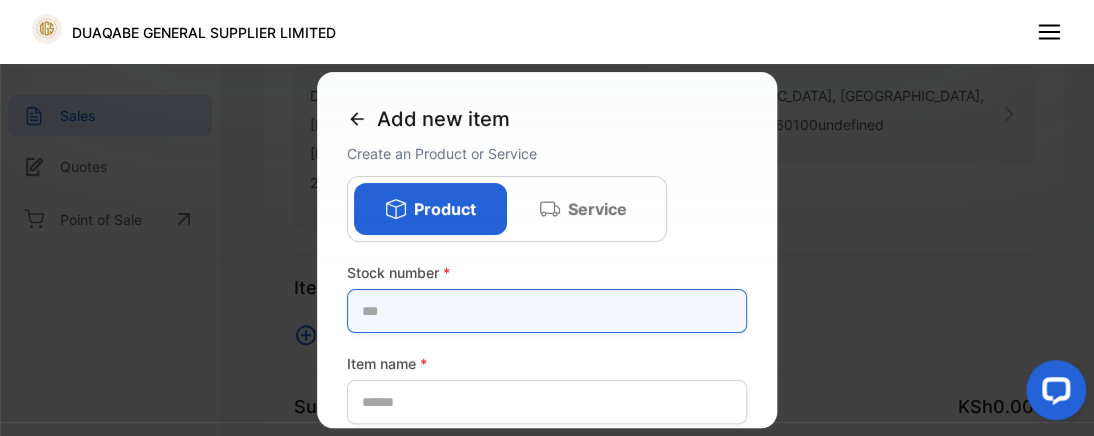 click at bounding box center (547, 311) 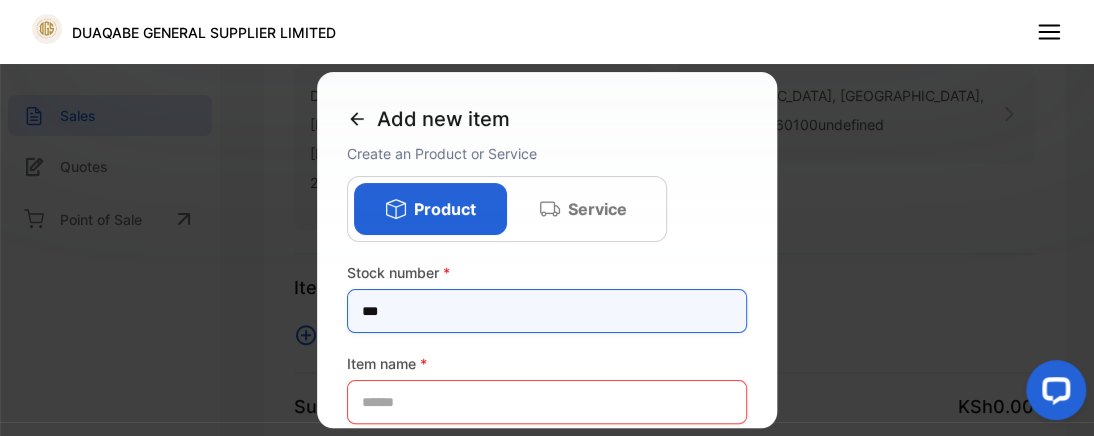 type on "***" 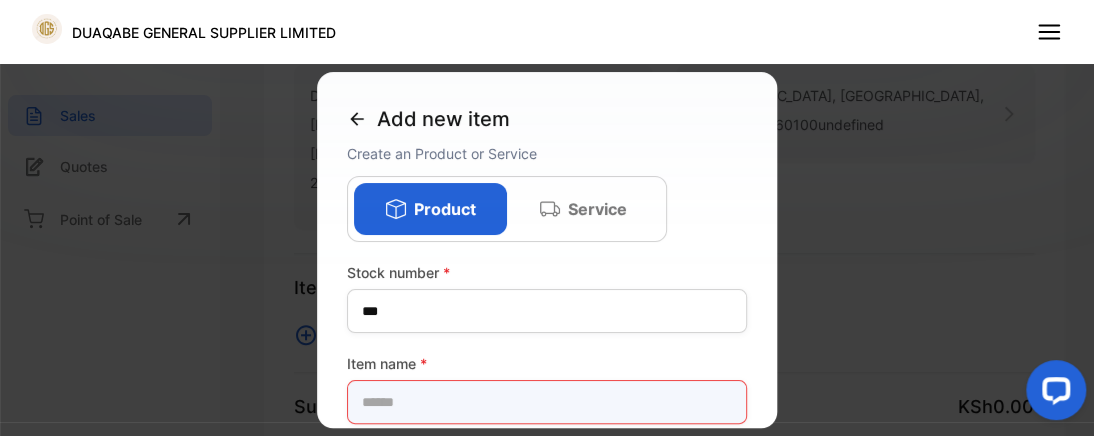 click at bounding box center [547, 402] 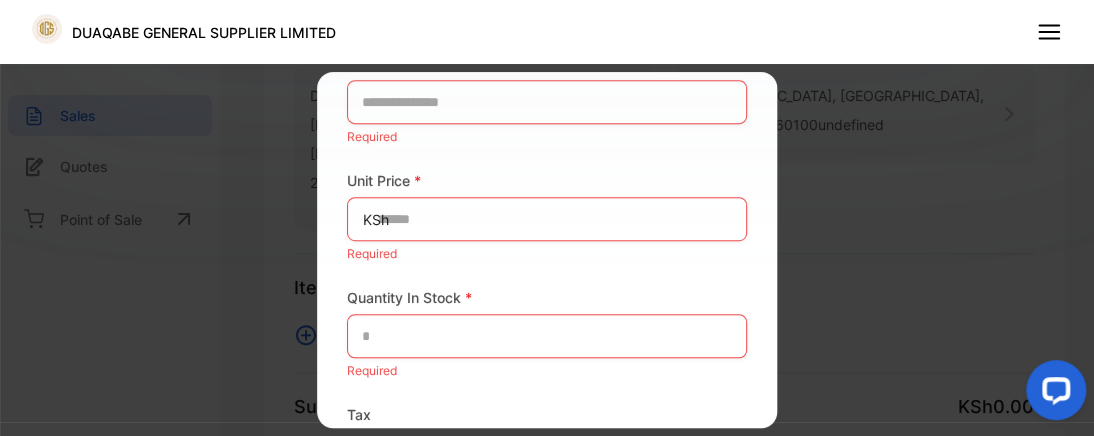 scroll, scrollTop: 537, scrollLeft: 0, axis: vertical 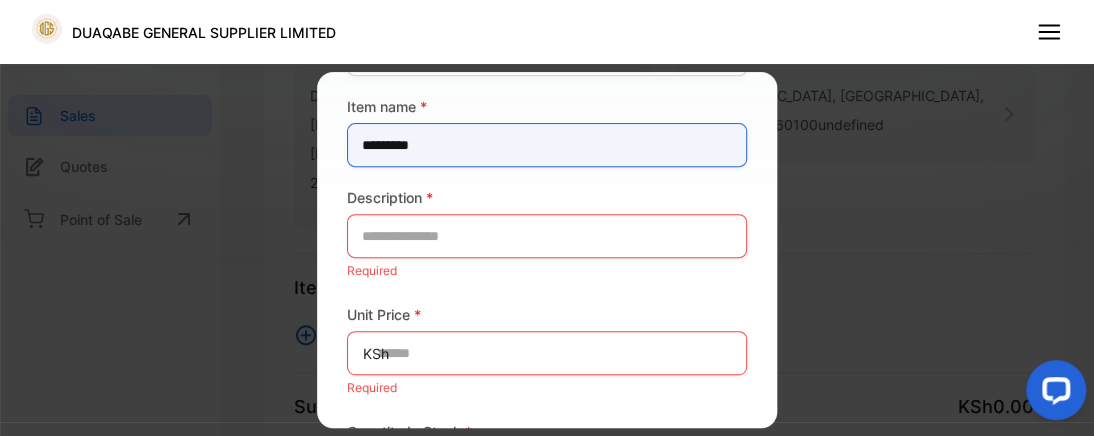 type on "*********" 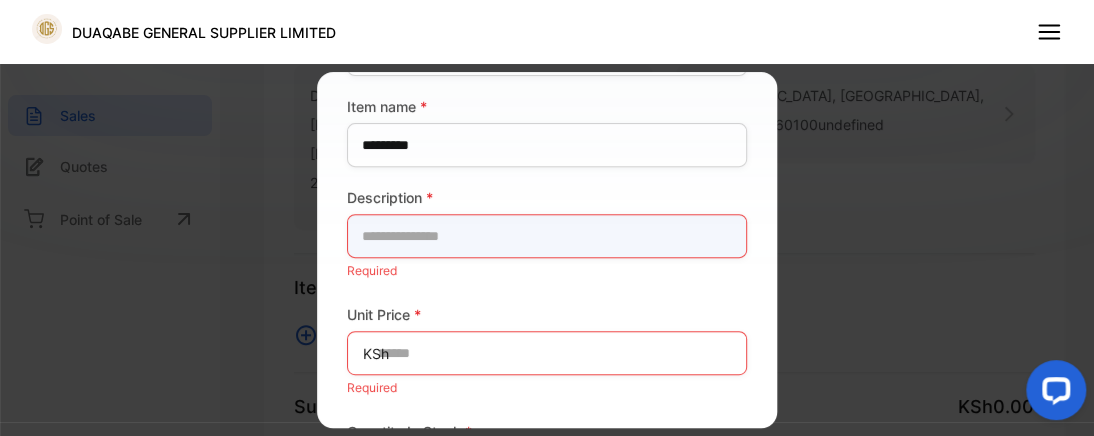 click at bounding box center (547, 236) 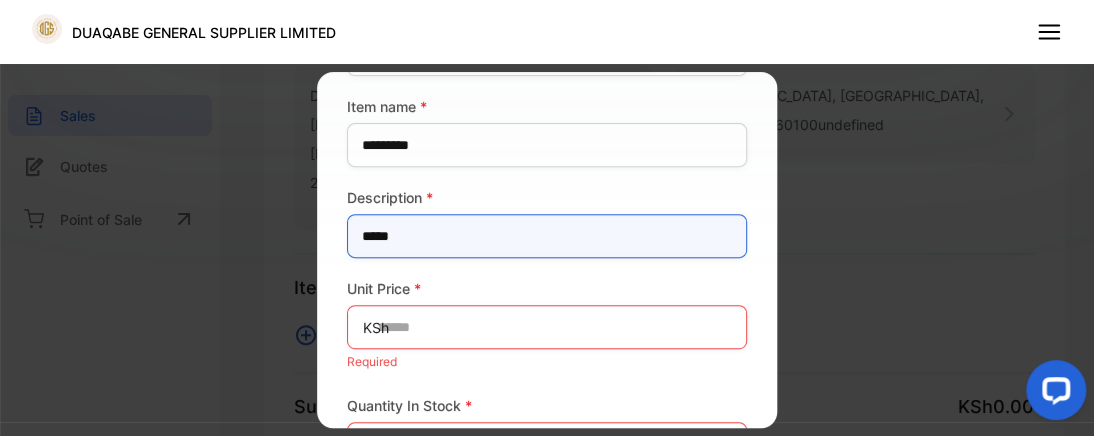type on "*****" 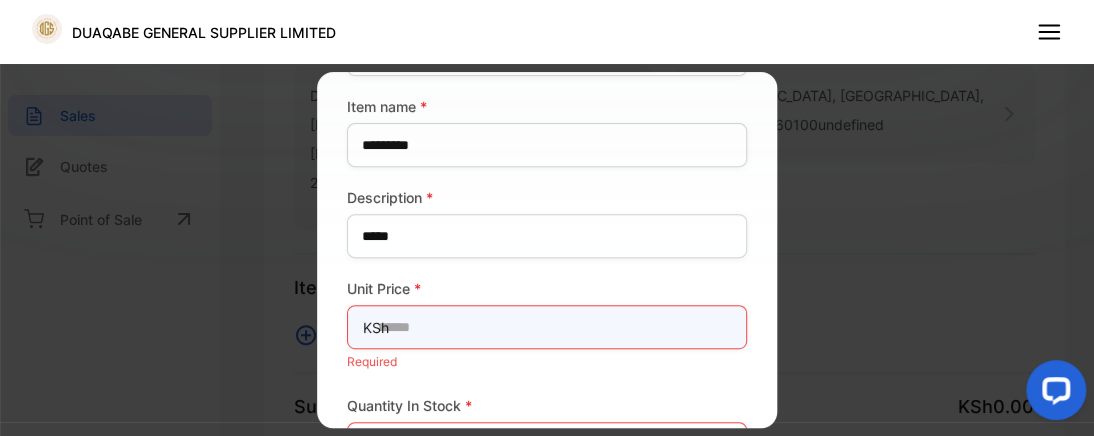 click at bounding box center (547, 327) 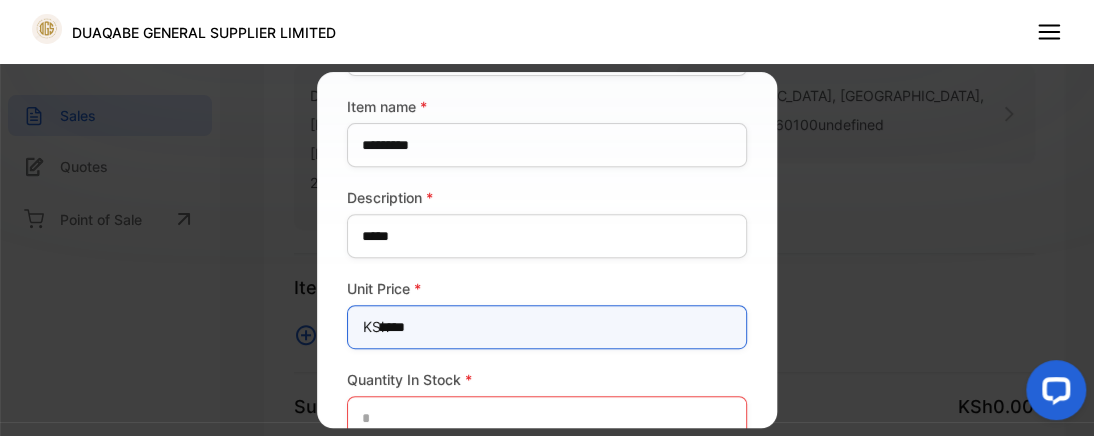 type on "*****" 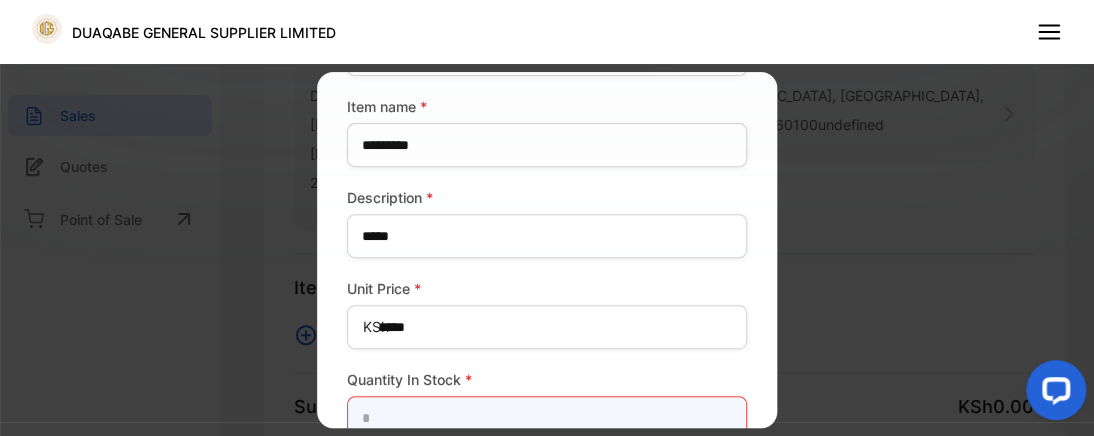 click at bounding box center (547, 418) 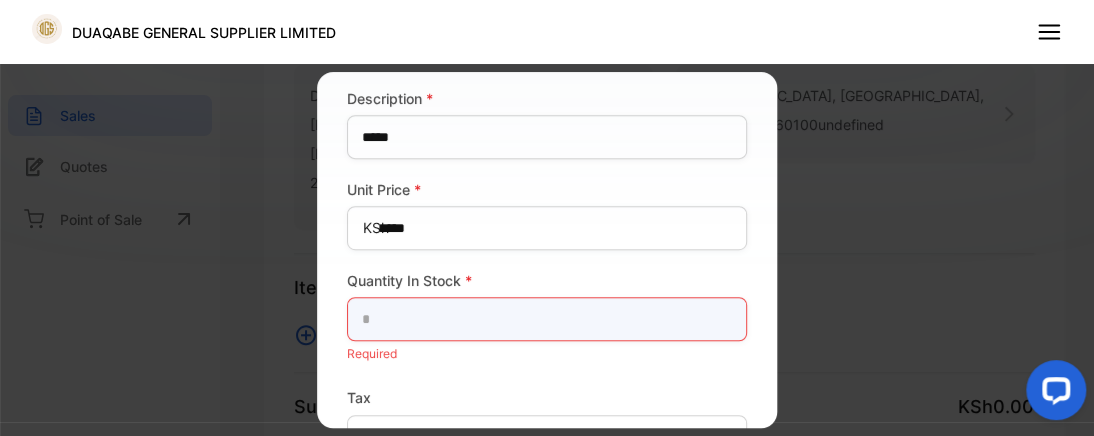 scroll, scrollTop: 377, scrollLeft: 0, axis: vertical 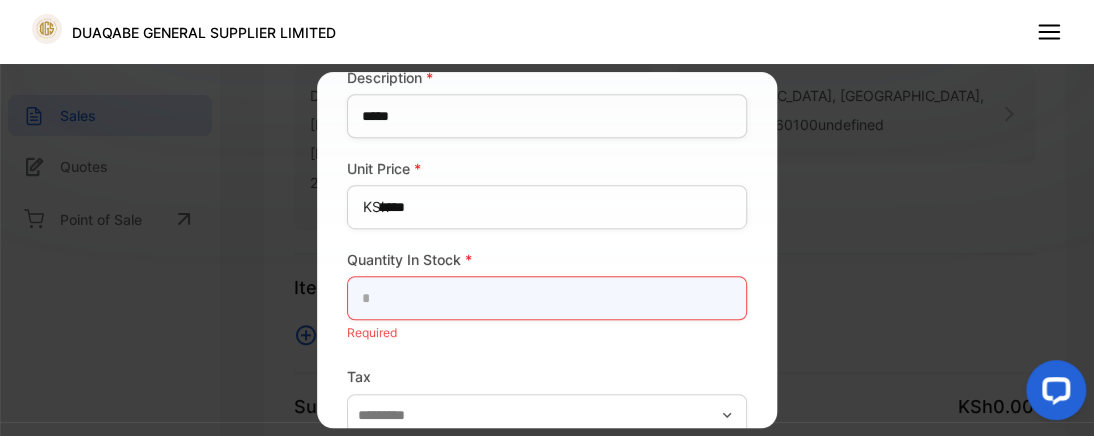 type on "*" 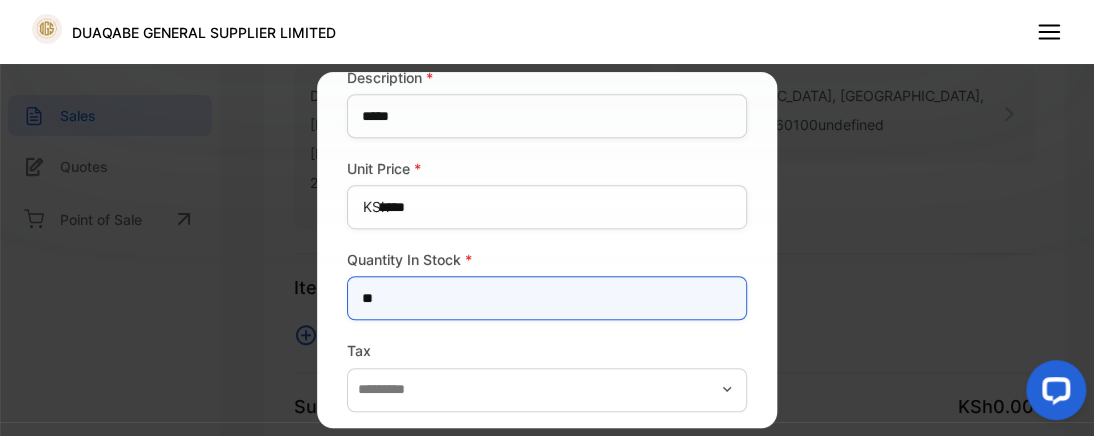 type on "**" 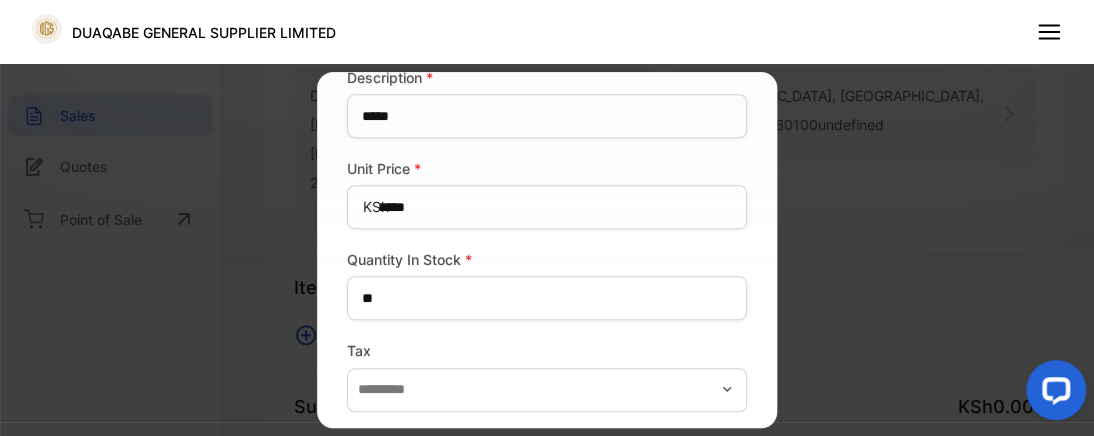 click 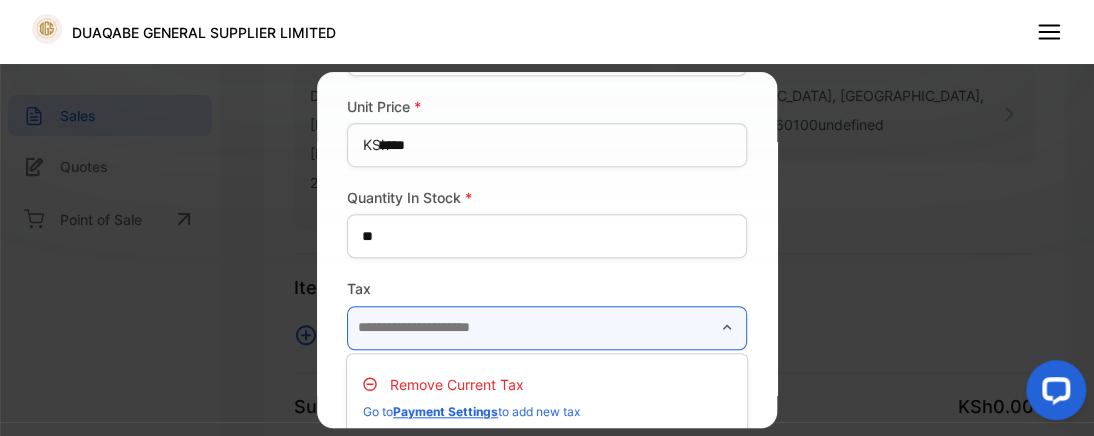 scroll, scrollTop: 460, scrollLeft: 0, axis: vertical 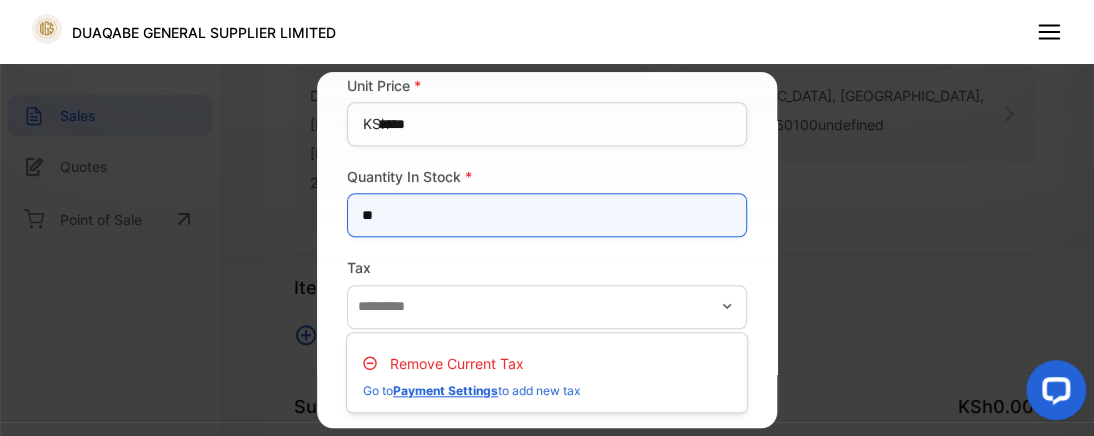 click on "**" at bounding box center [547, 215] 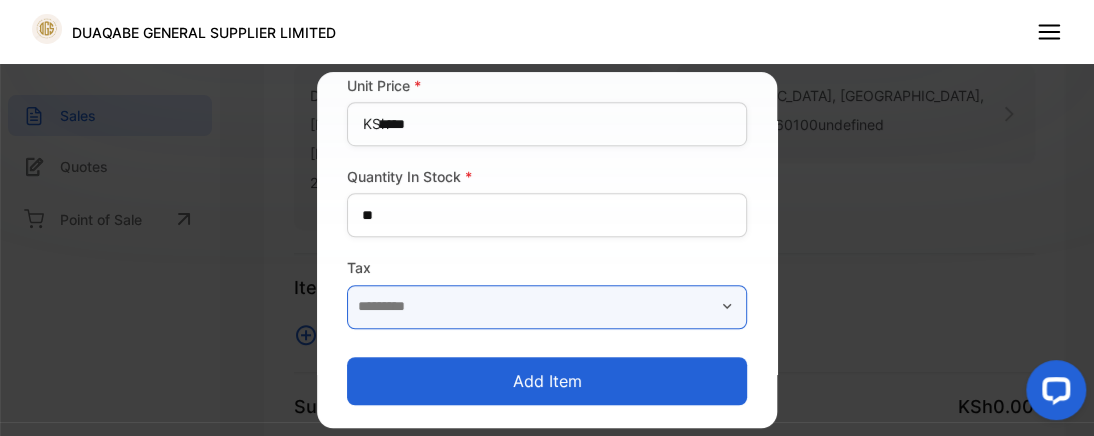 click at bounding box center (547, 307) 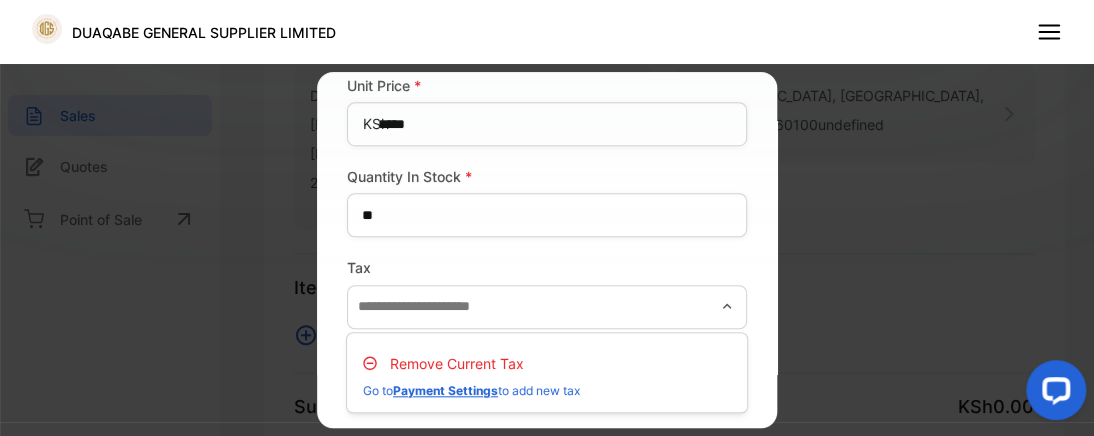 click on "Payment Settings" at bounding box center (445, 390) 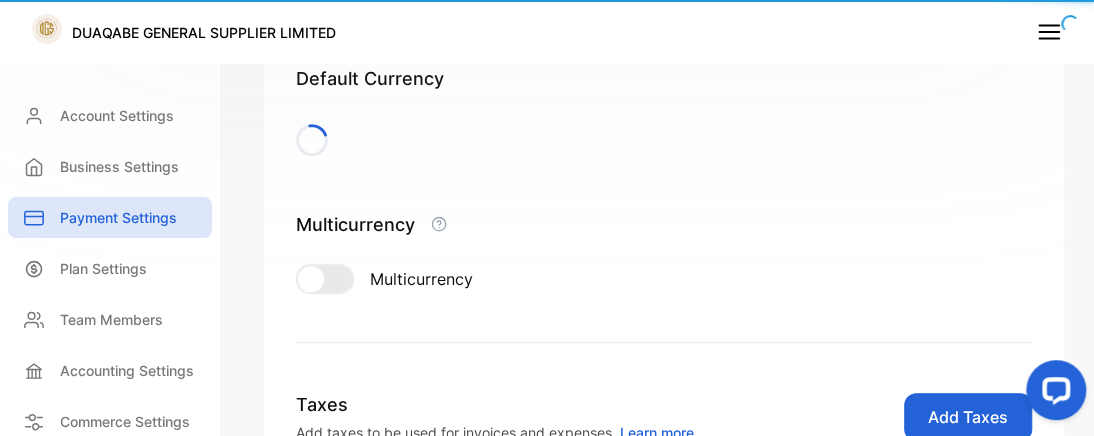 scroll, scrollTop: 270, scrollLeft: 0, axis: vertical 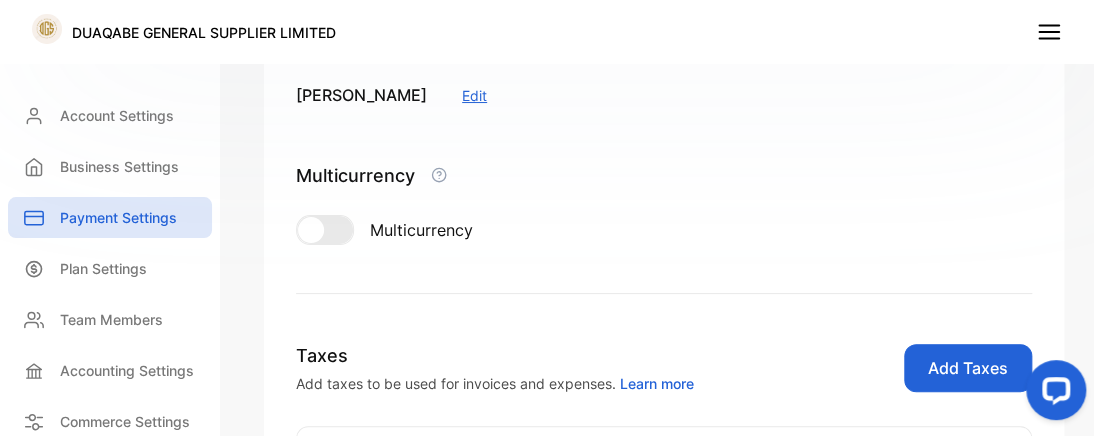 click at bounding box center (325, 230) 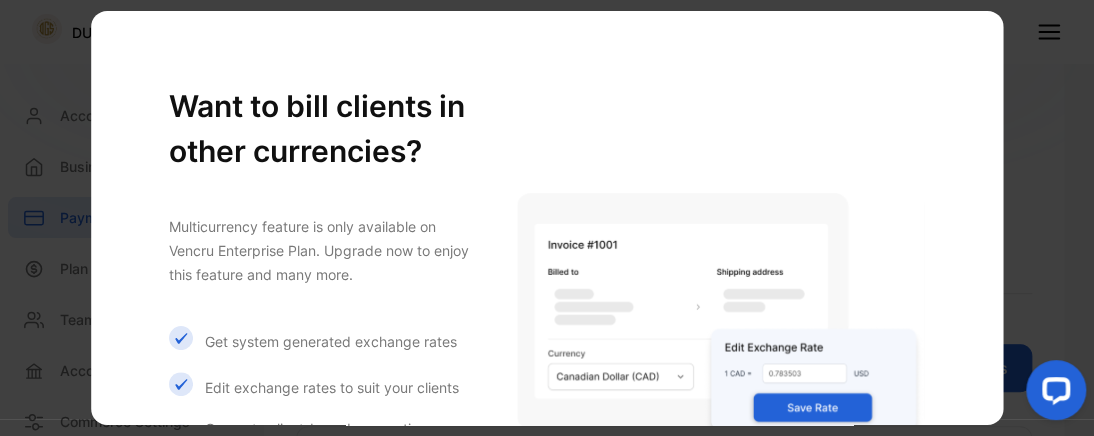 scroll, scrollTop: 295, scrollLeft: 0, axis: vertical 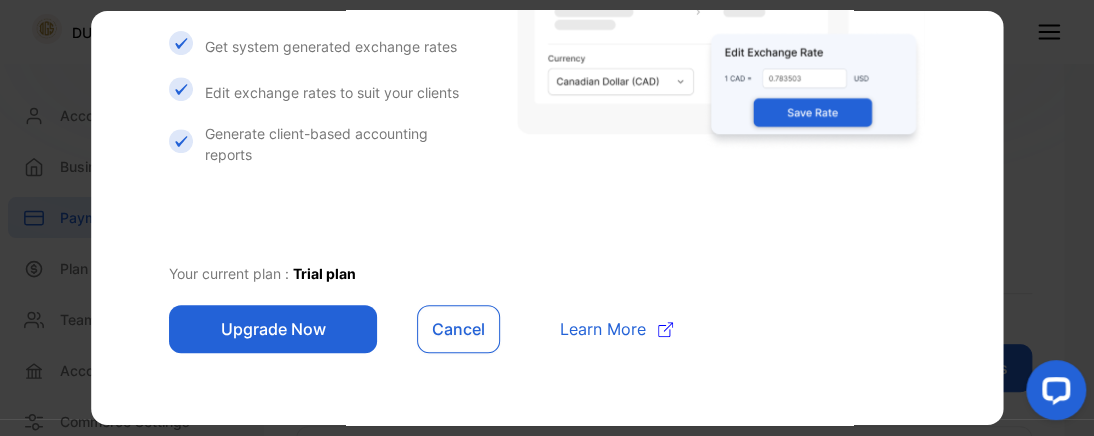 click on "Cancel" at bounding box center (458, 329) 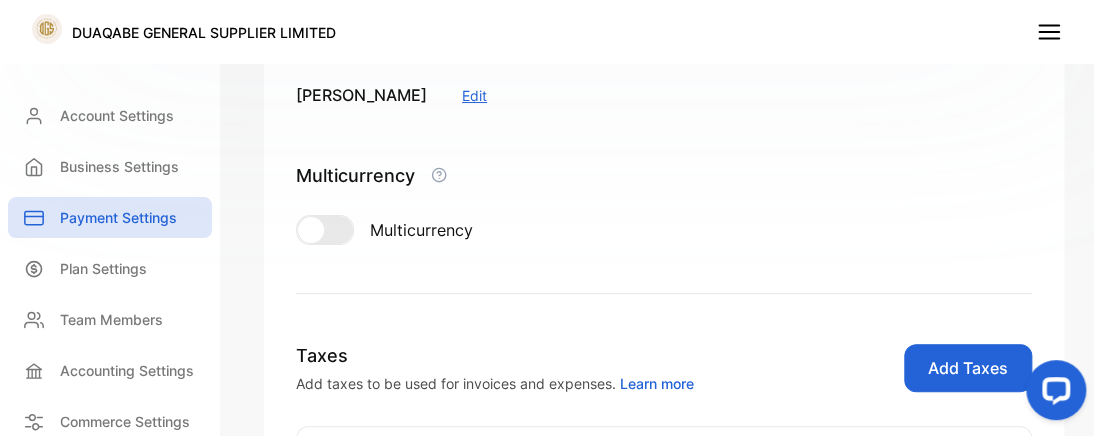 click on "Add Taxes" at bounding box center [968, 368] 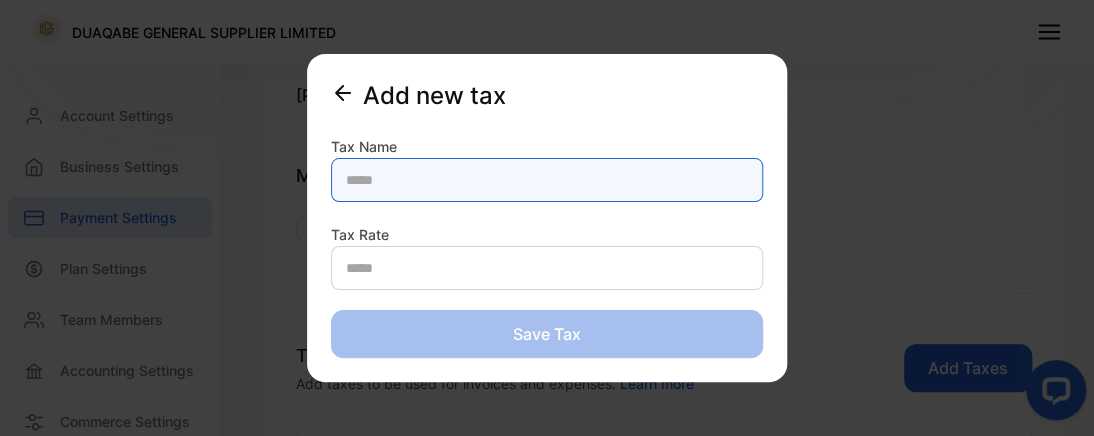 click at bounding box center (547, 180) 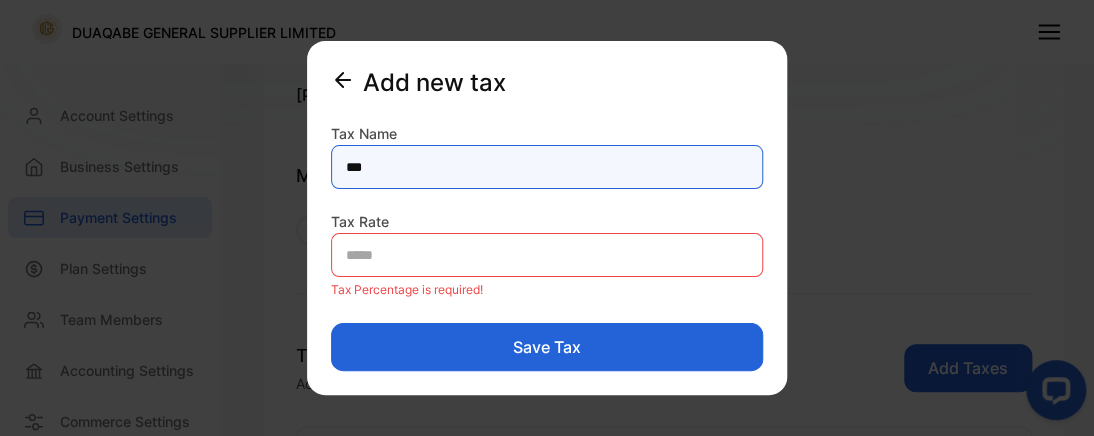 type on "***" 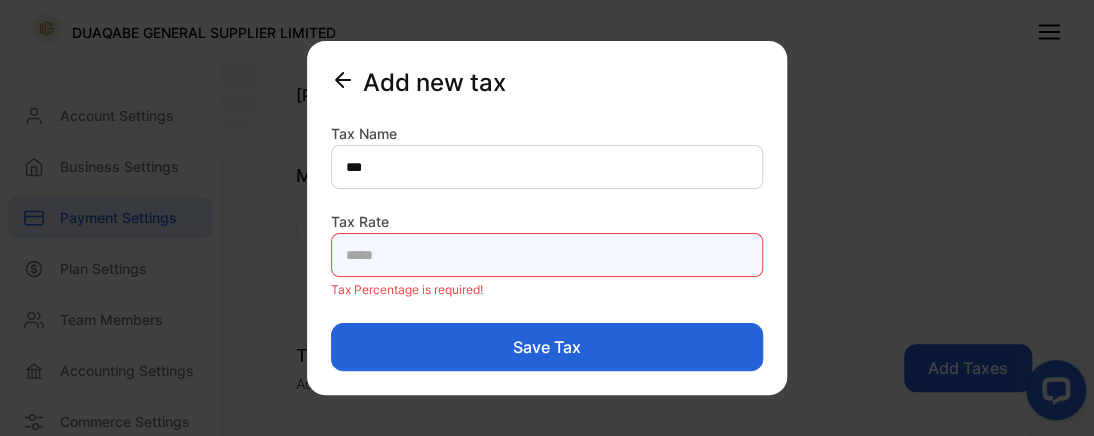click at bounding box center [547, 255] 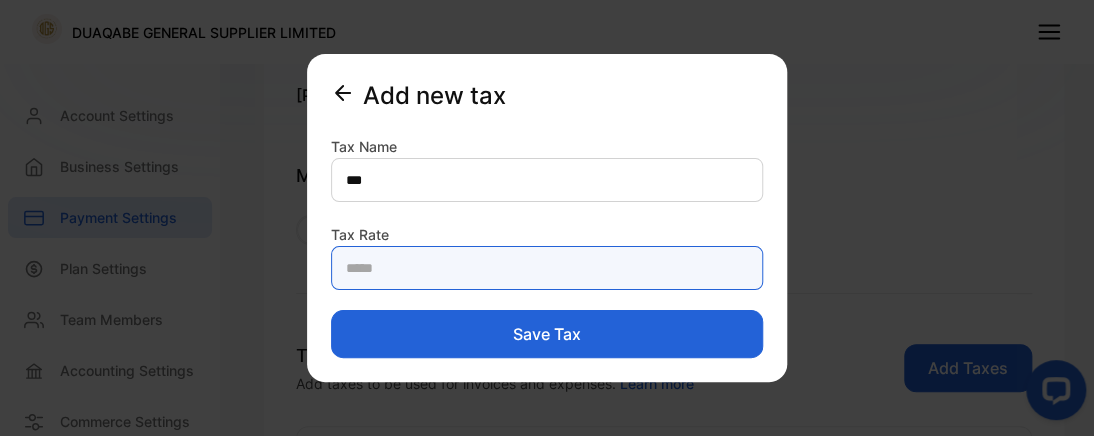 type on "**" 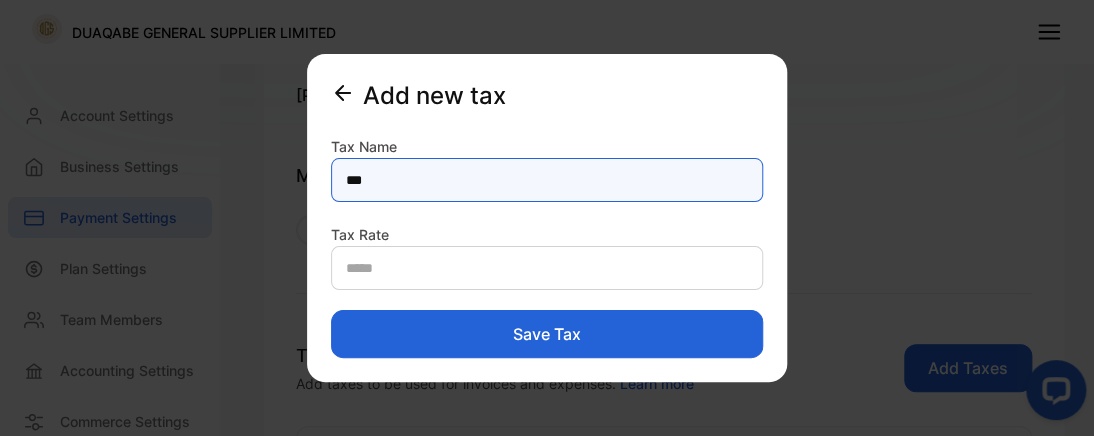 click on "***" at bounding box center (547, 180) 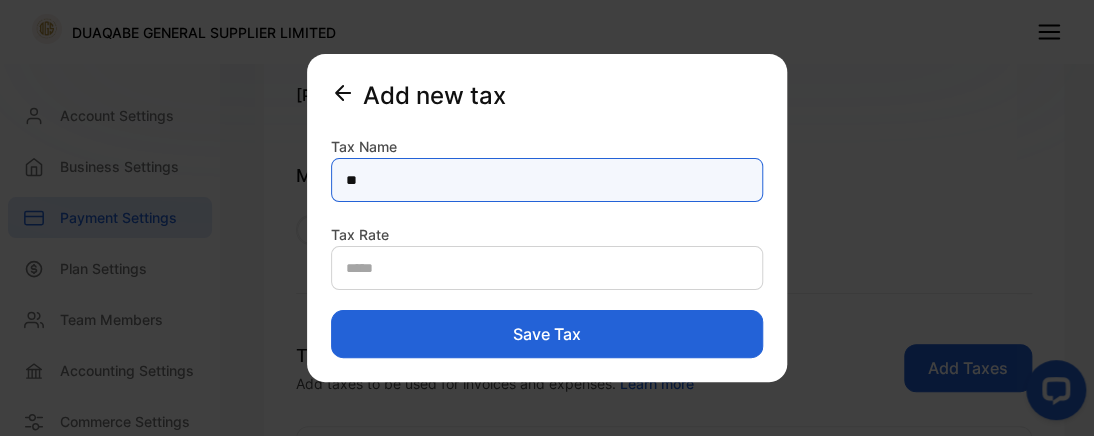 type on "**" 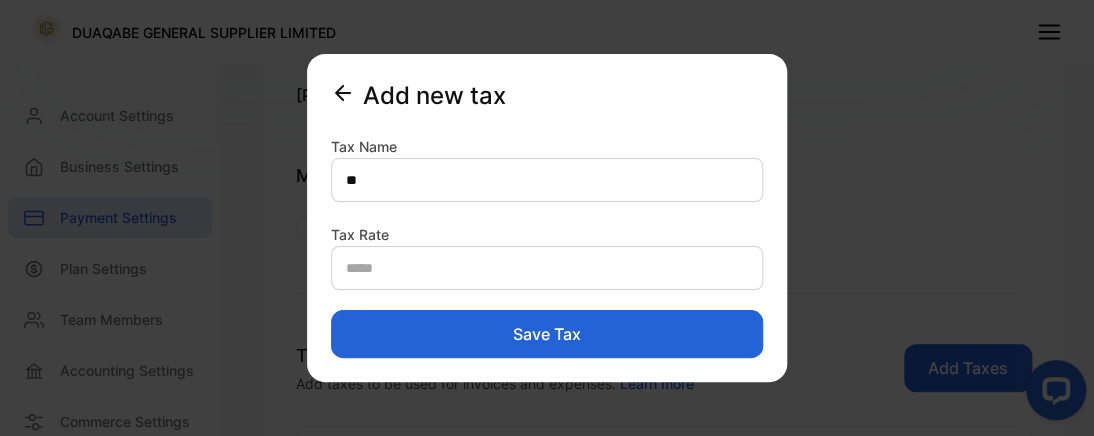 click on "Save tax" at bounding box center [547, 334] 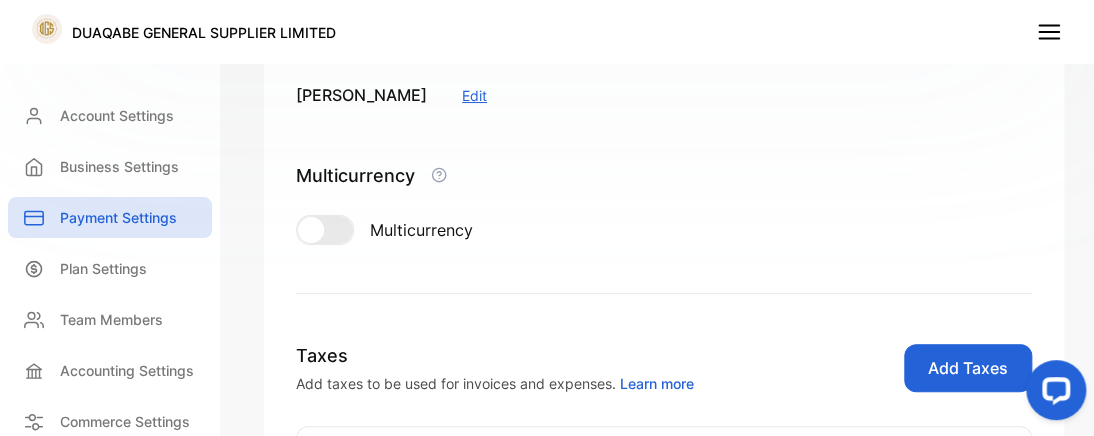 click on "Add Taxes" at bounding box center (968, 368) 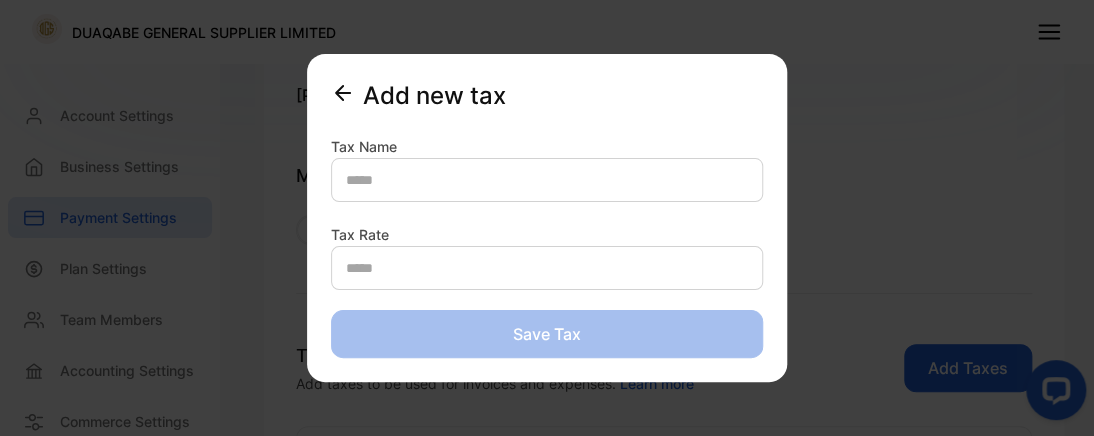 click 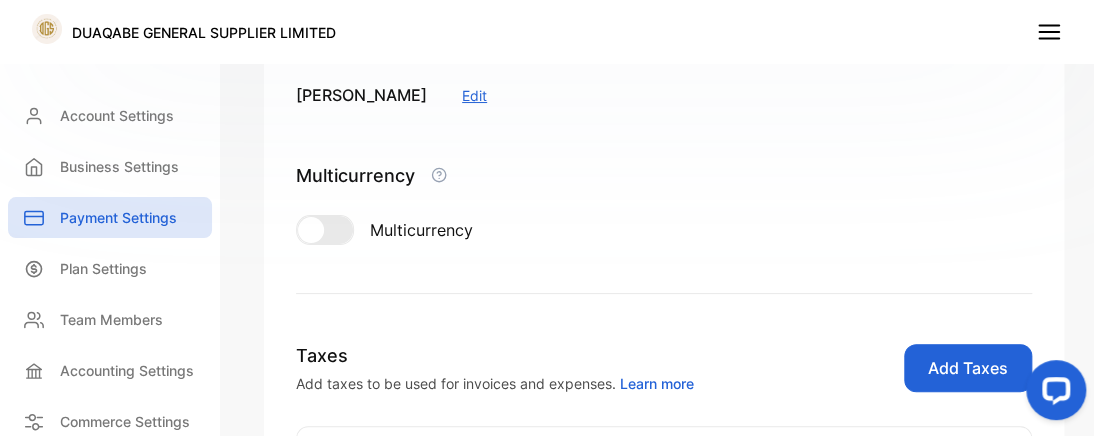 click 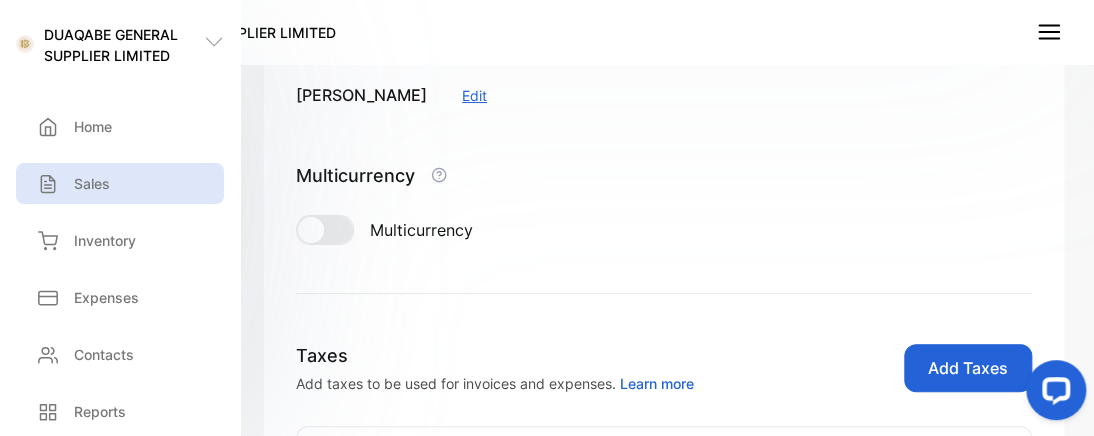 click on "Sales" at bounding box center (92, 183) 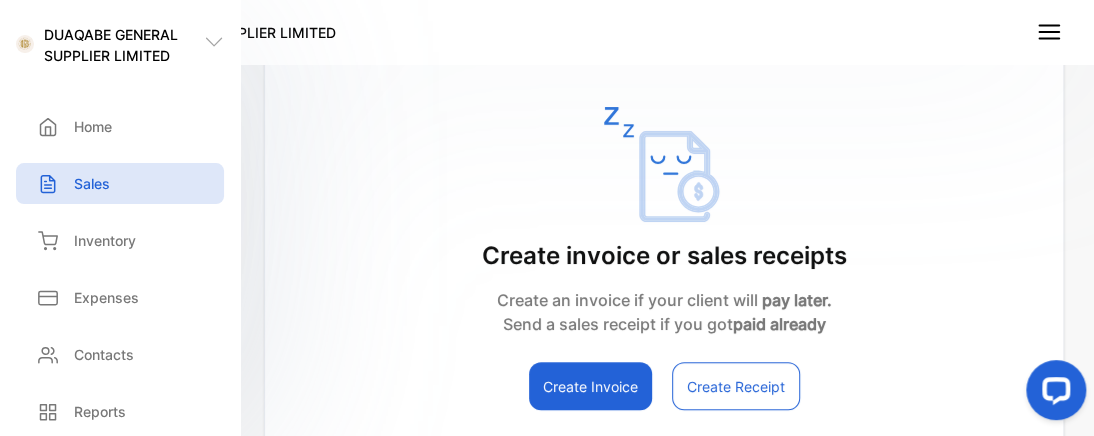 click on "Create Invoice" at bounding box center (590, 386) 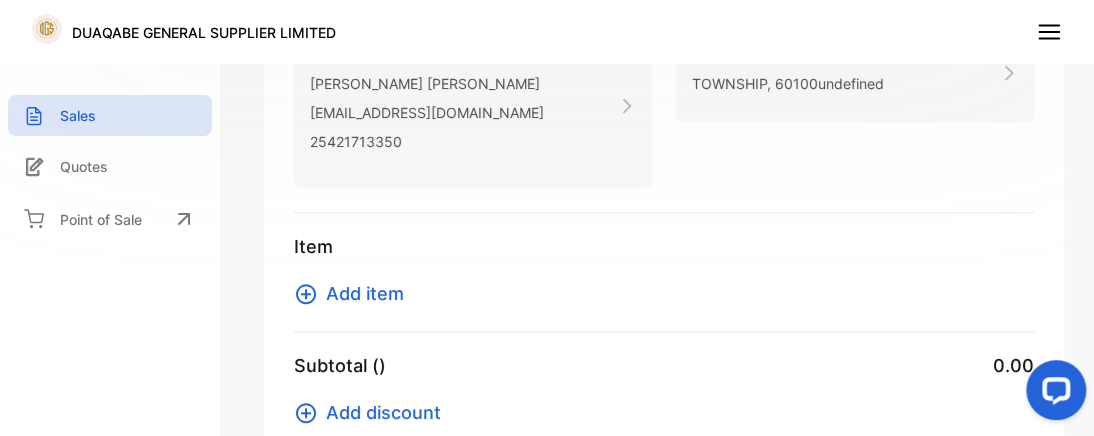 scroll, scrollTop: 176, scrollLeft: 0, axis: vertical 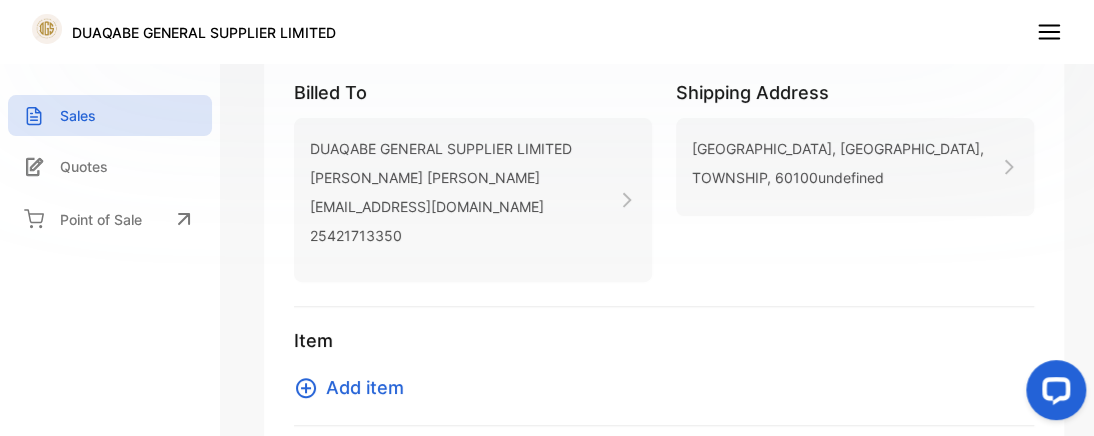 type on "**********" 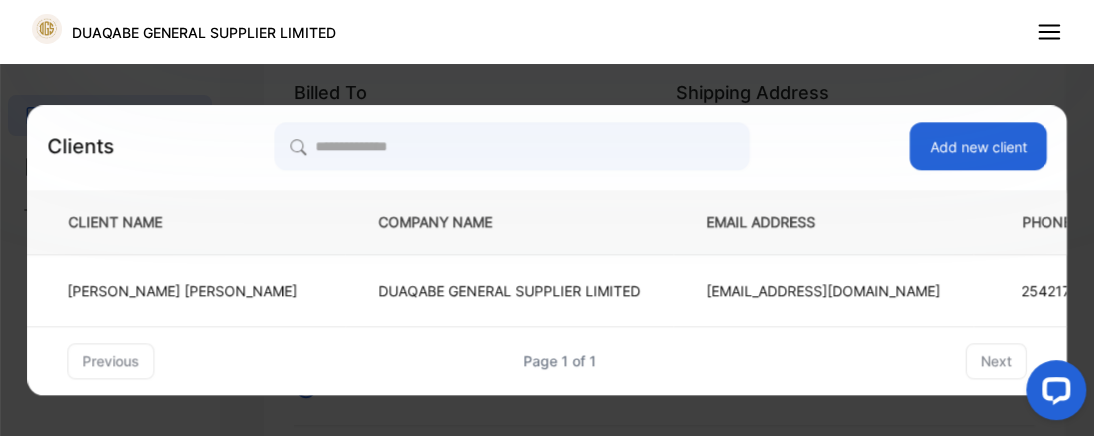 click on "Add new client" at bounding box center (978, 146) 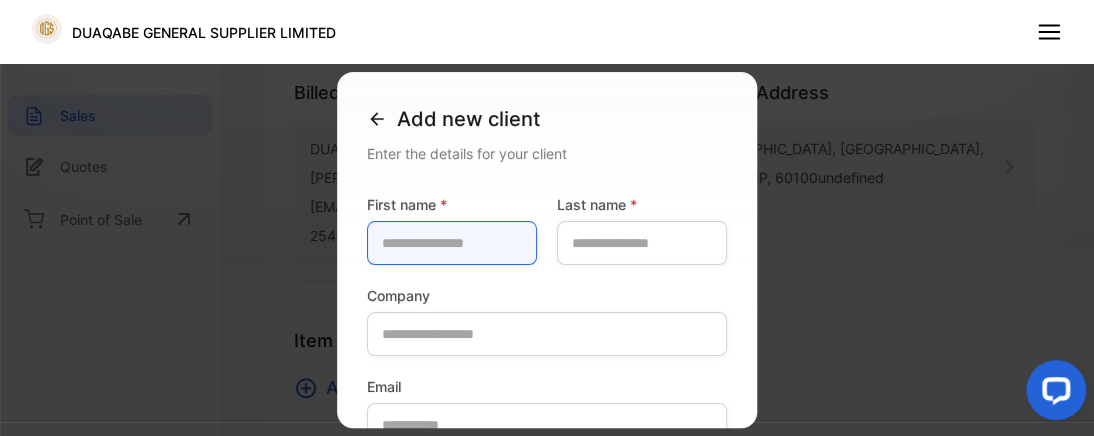 click at bounding box center [452, 243] 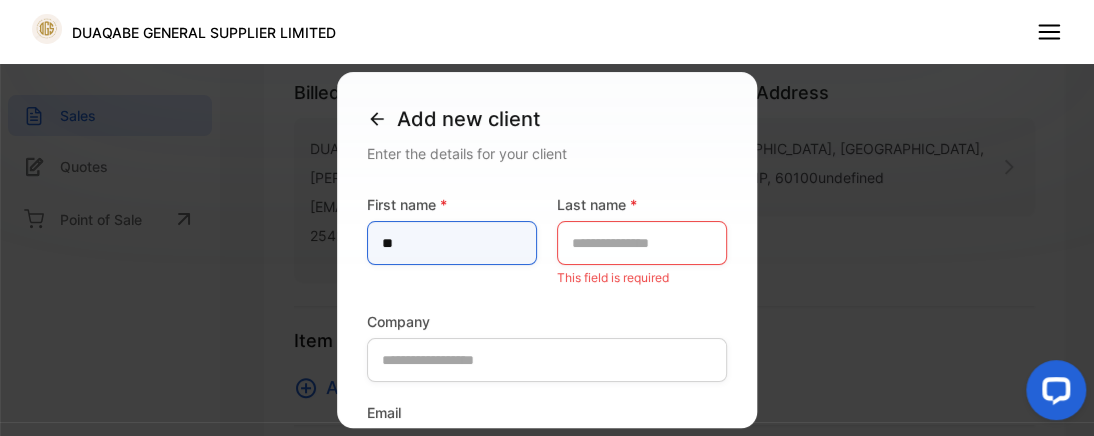 type on "*" 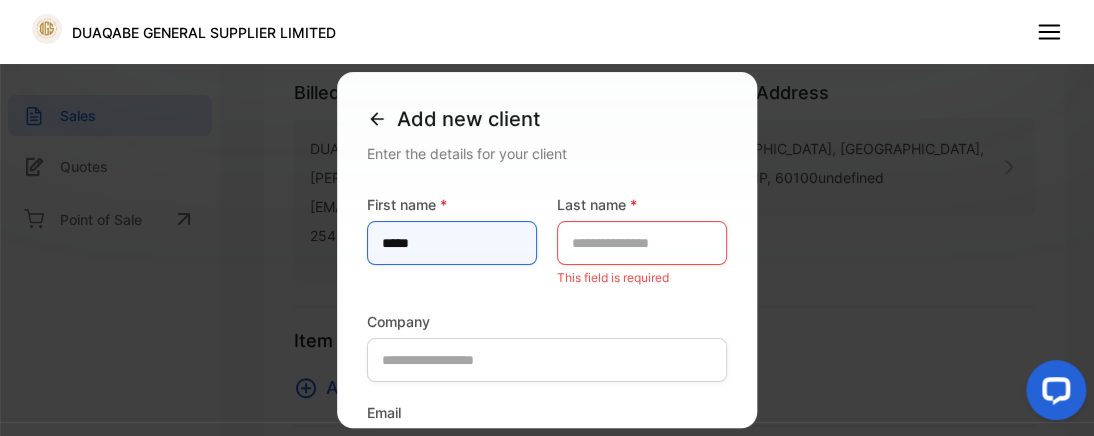 type on "****" 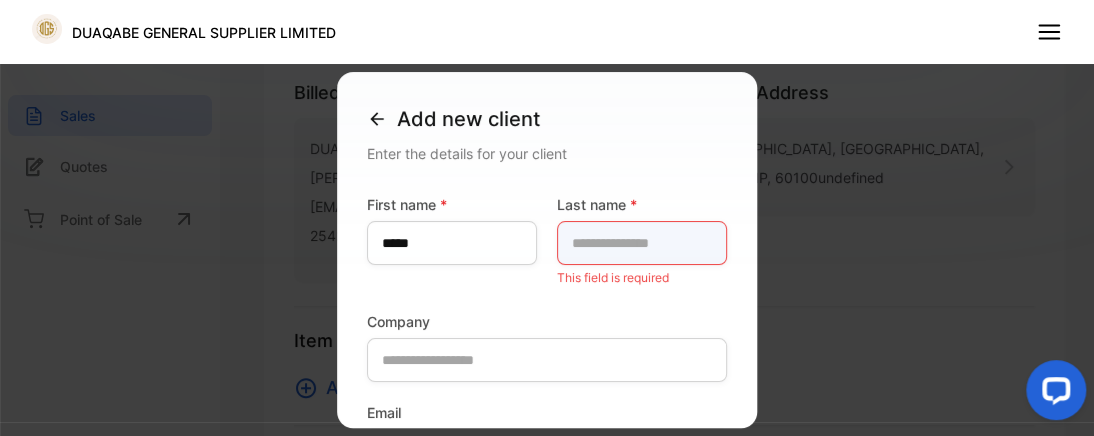 click at bounding box center (642, 243) 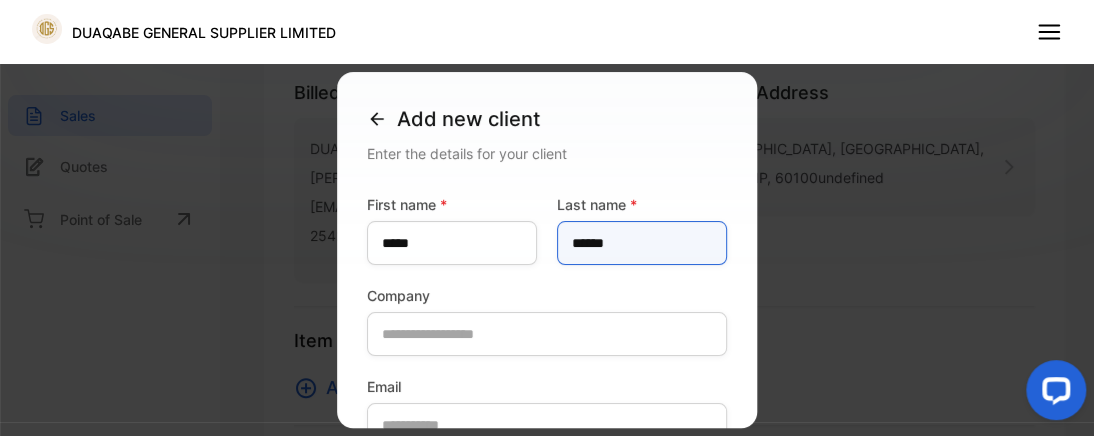 type on "******" 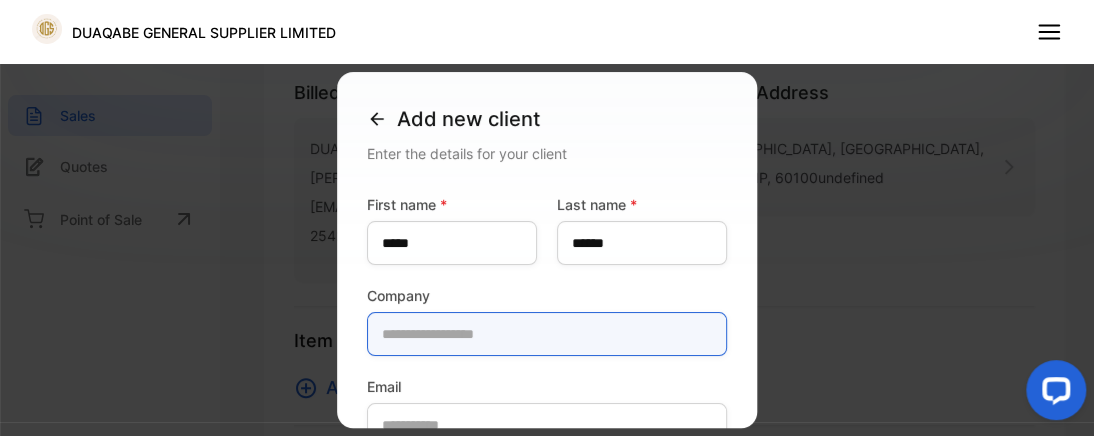 click at bounding box center (547, 334) 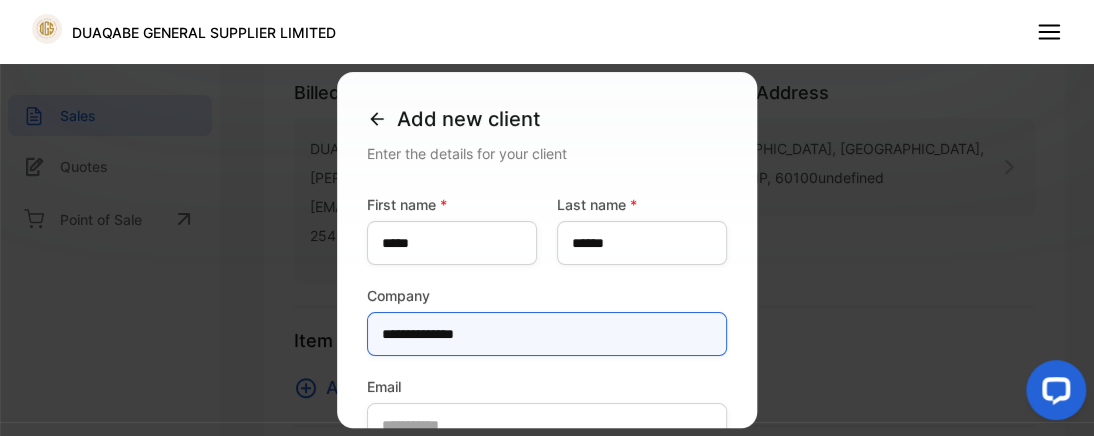 type on "**********" 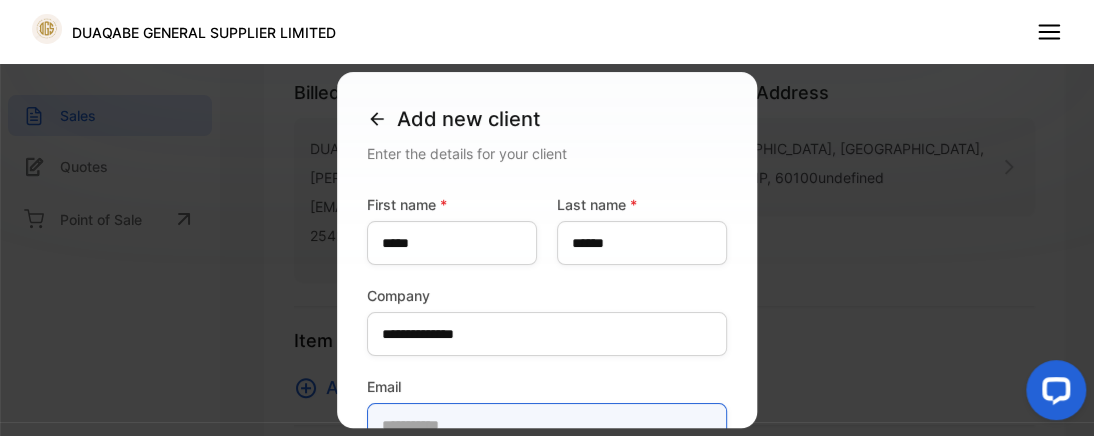 click at bounding box center (547, 425) 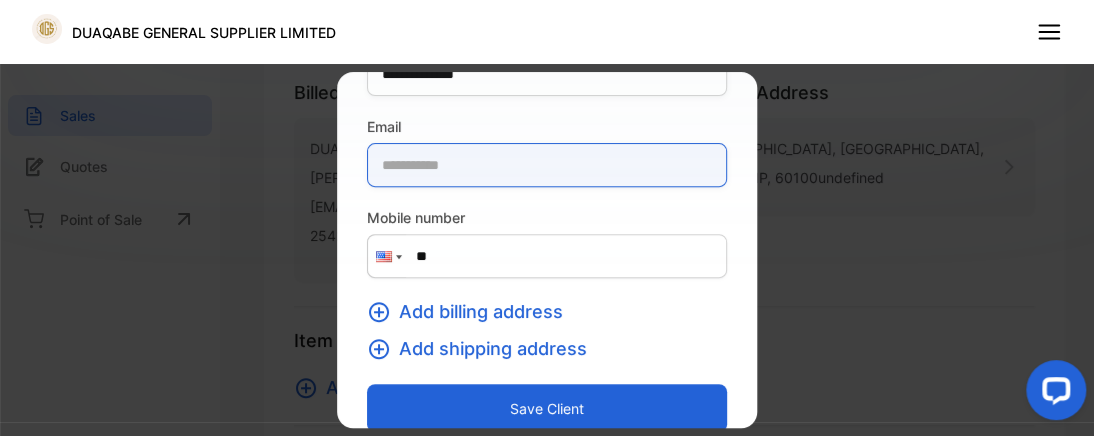 scroll, scrollTop: 280, scrollLeft: 0, axis: vertical 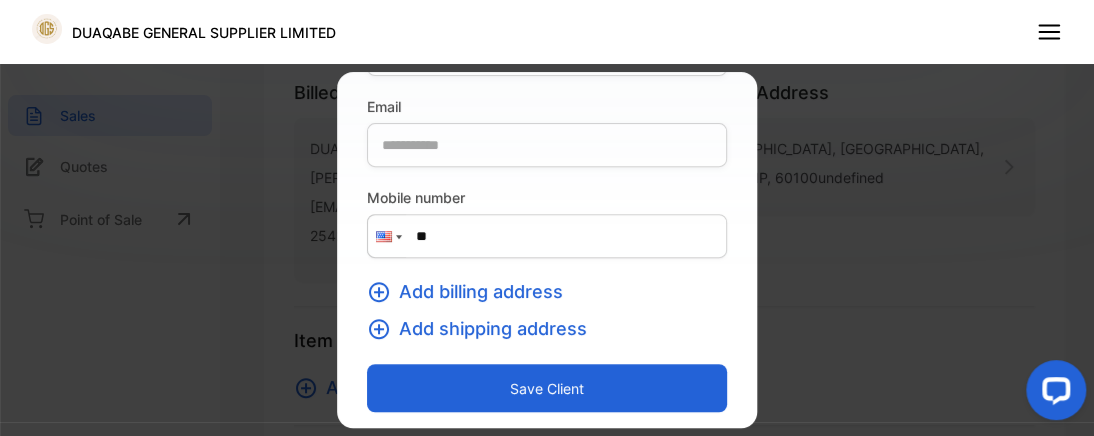 click on "**" at bounding box center [547, 236] 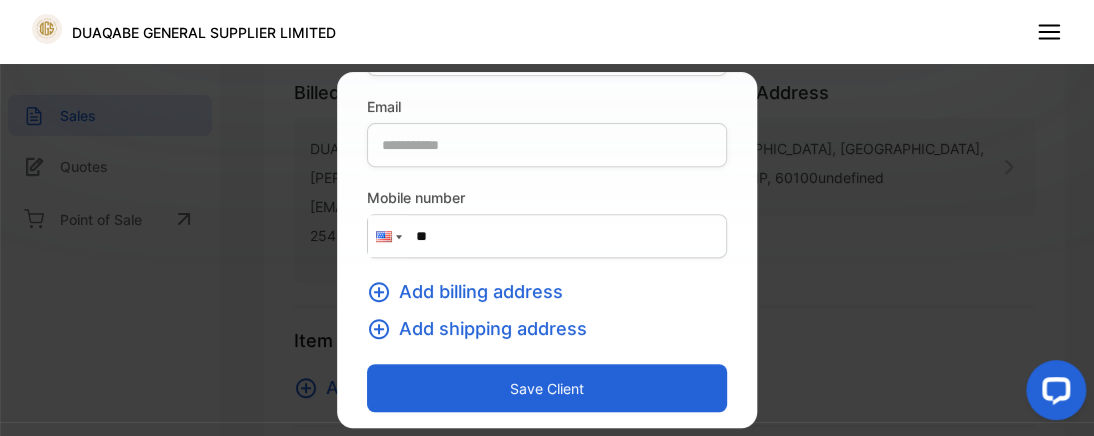 click at bounding box center (387, 236) 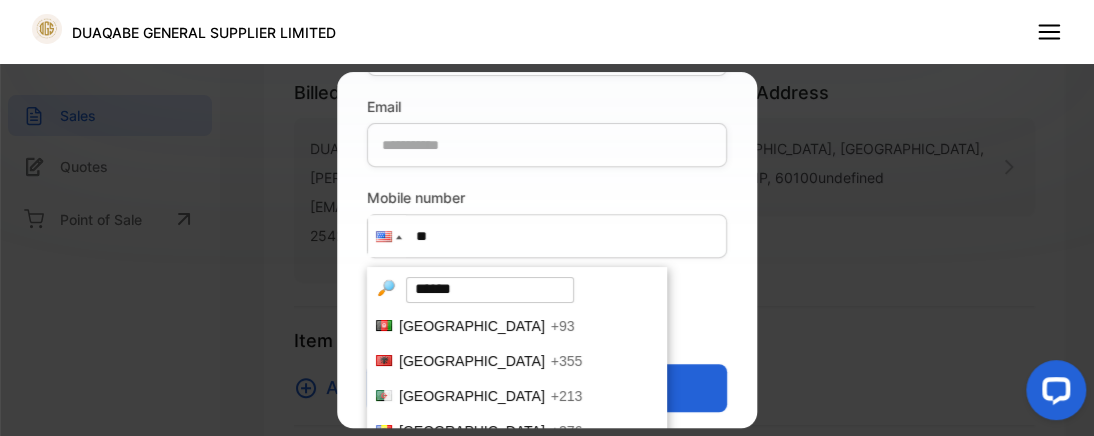 scroll, scrollTop: 6935, scrollLeft: 0, axis: vertical 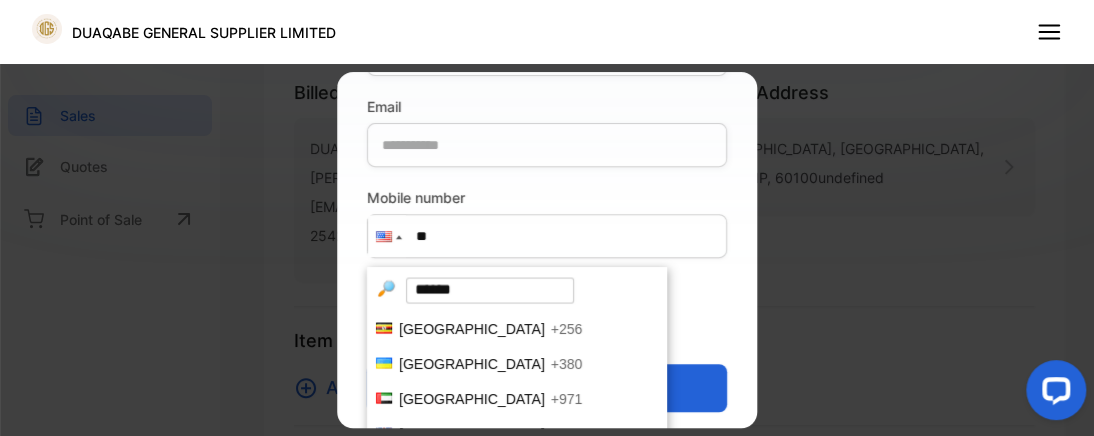 click at bounding box center (490, 290) 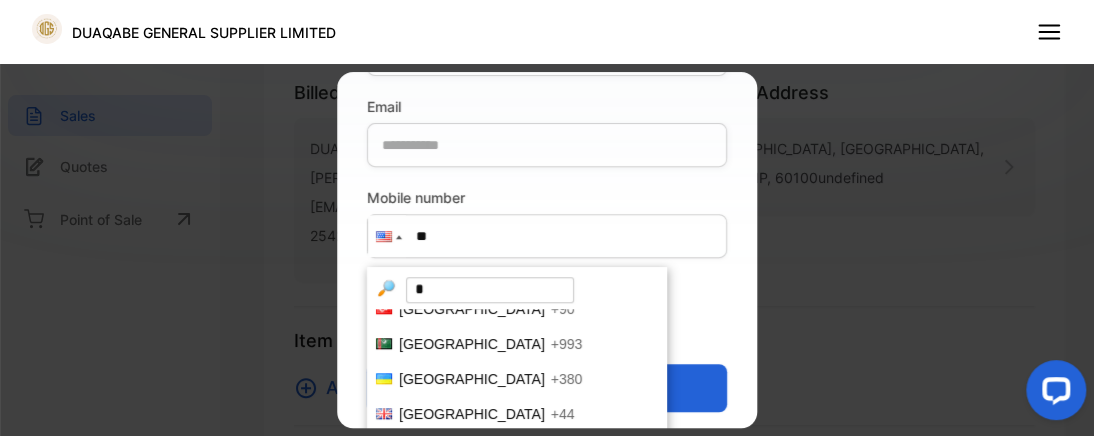 scroll, scrollTop: 0, scrollLeft: 0, axis: both 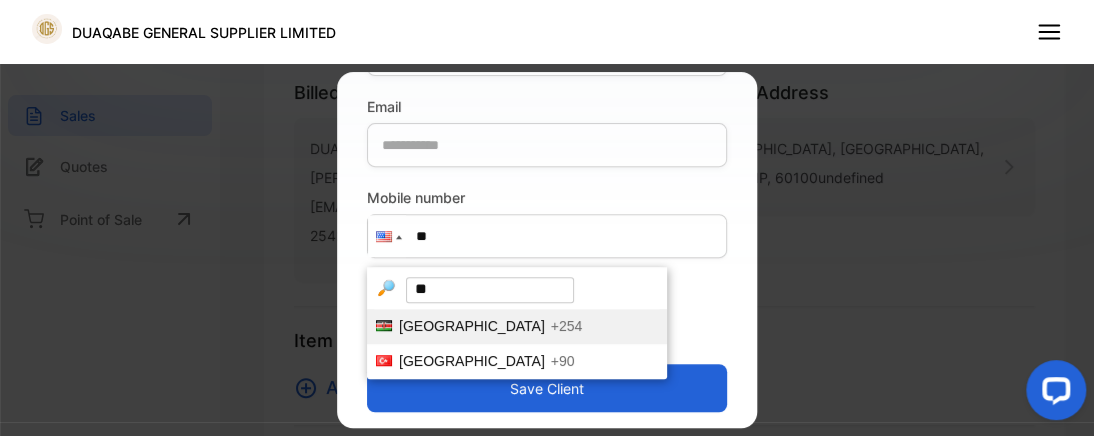 type on "**" 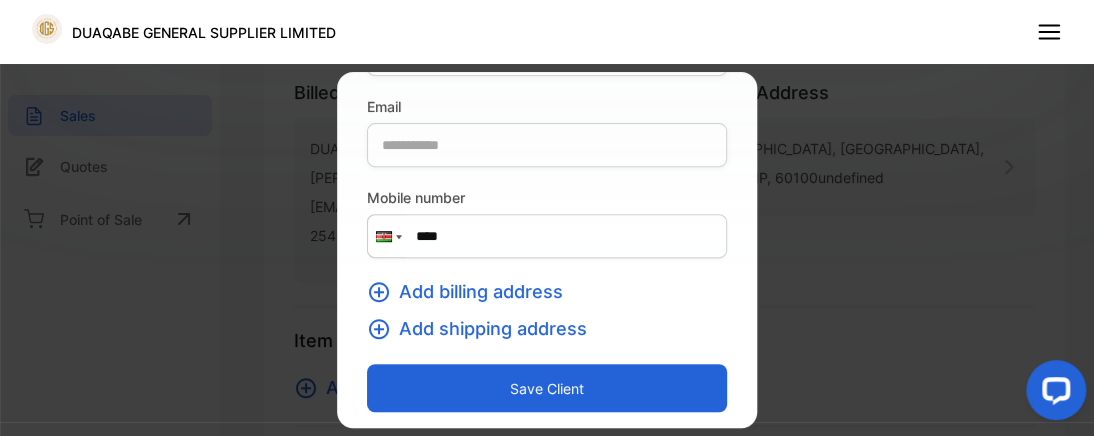 click on "****" at bounding box center [547, 236] 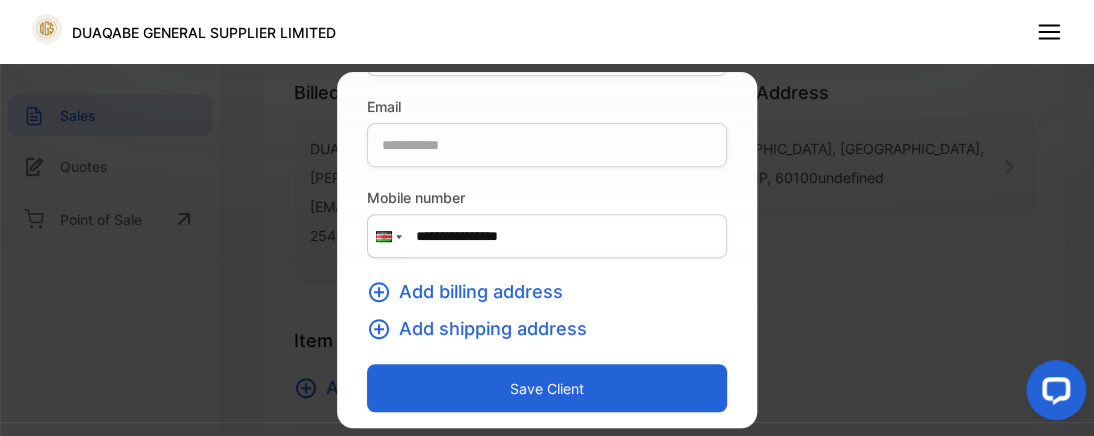 type on "**********" 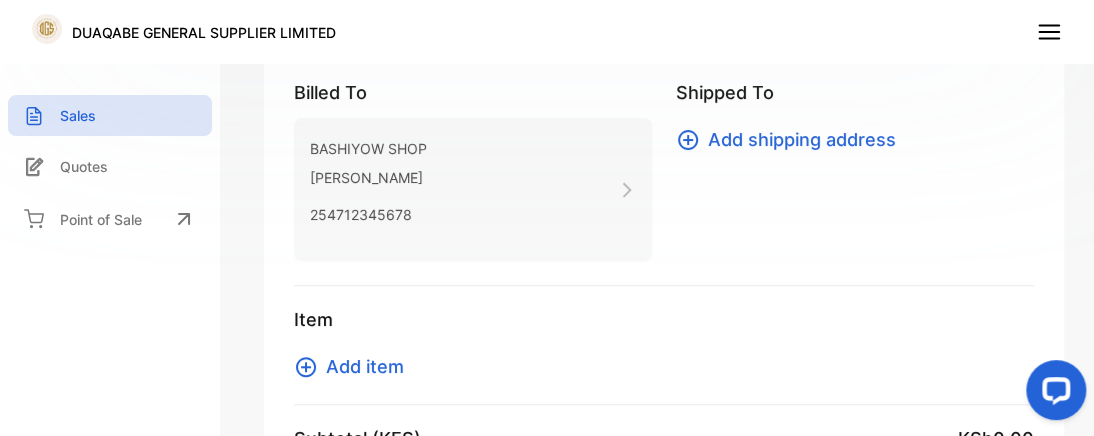 click on "Add shipping address" at bounding box center [802, 139] 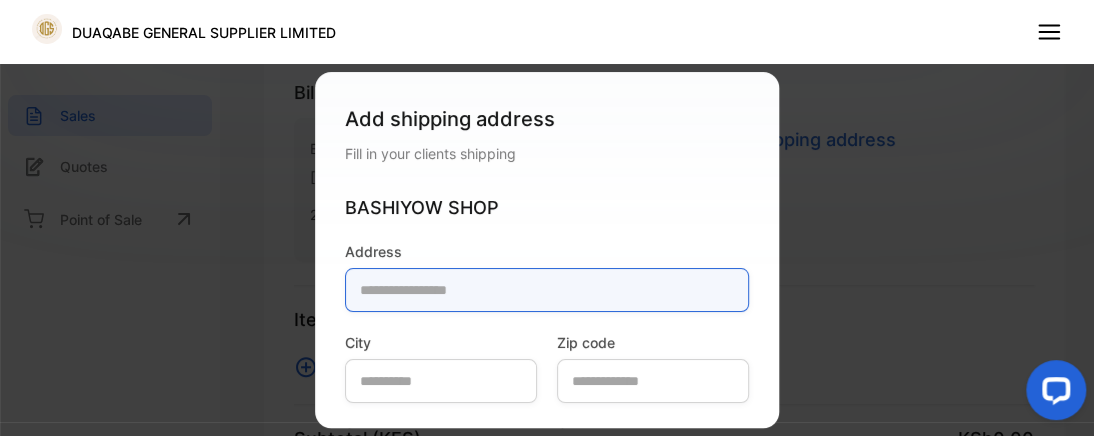 click at bounding box center [547, 290] 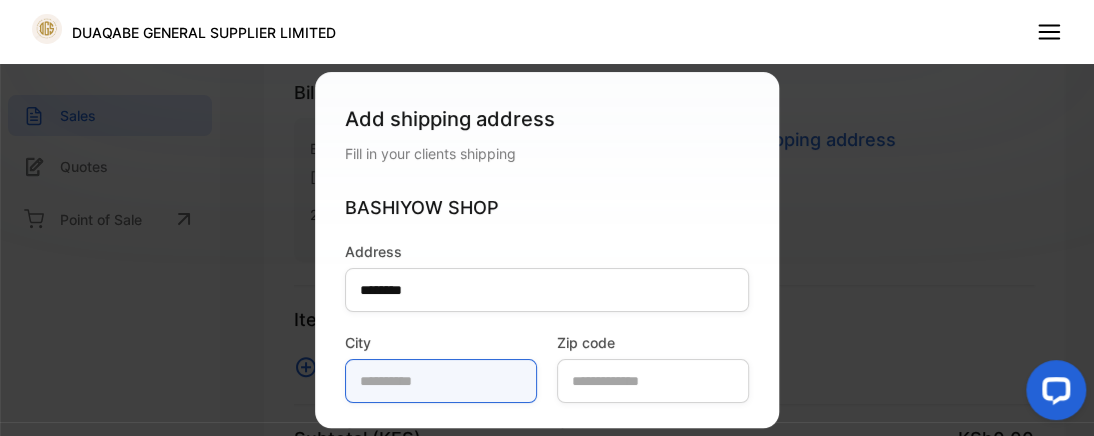 type on "*******" 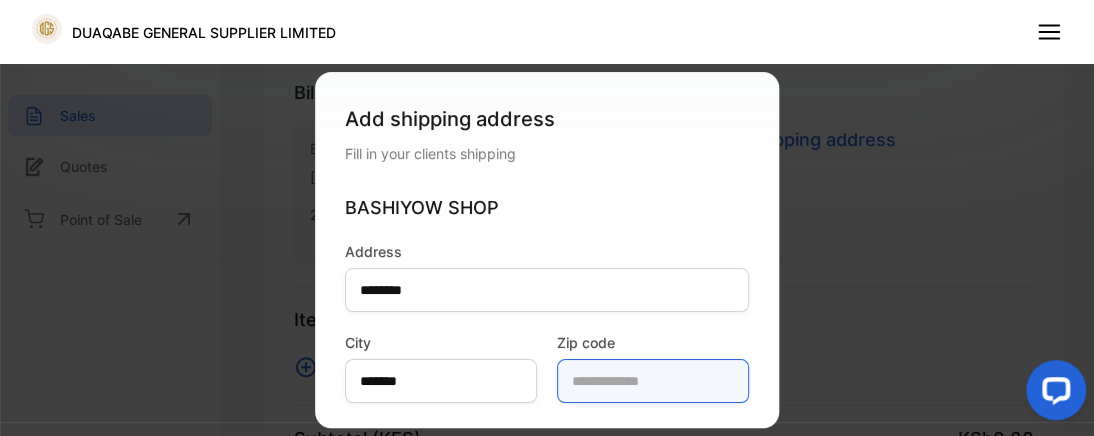 type on "*****" 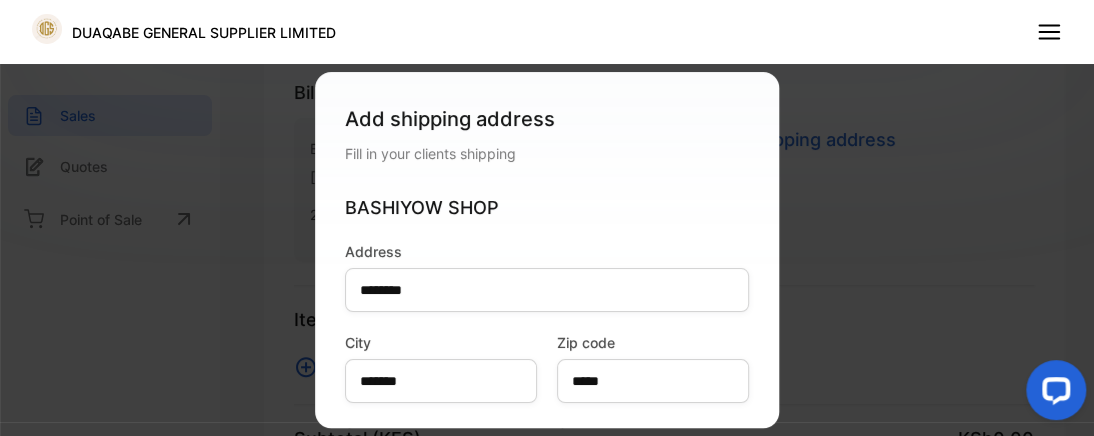 type on "*****" 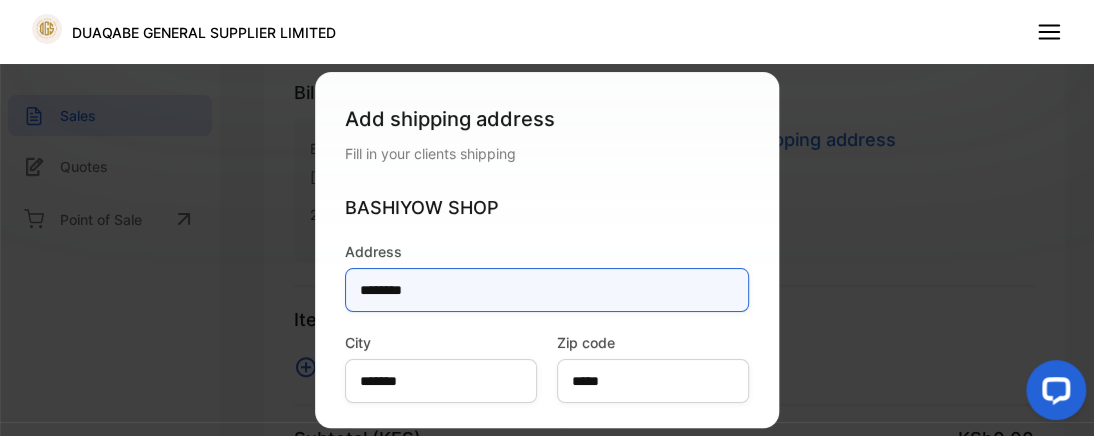 scroll, scrollTop: 120, scrollLeft: 0, axis: vertical 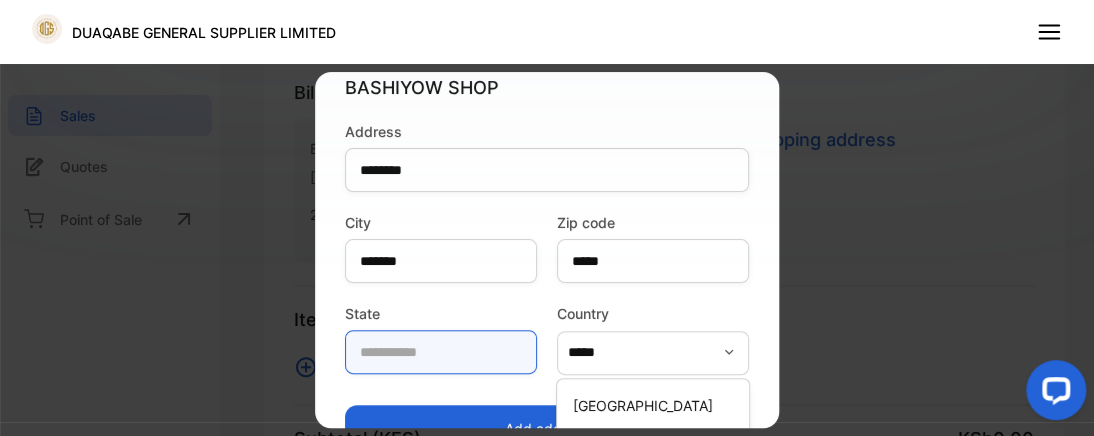 click at bounding box center [441, 352] 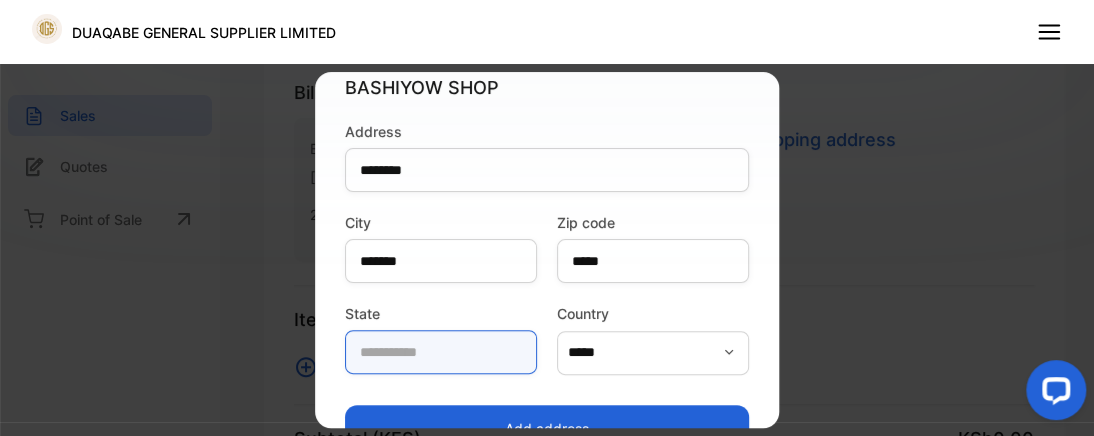 type on "********" 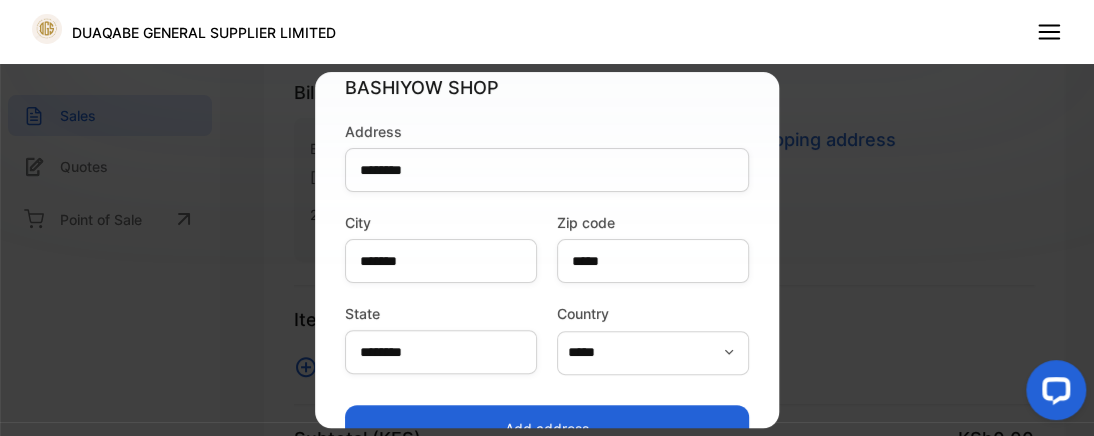 click on "Add address" at bounding box center (547, 429) 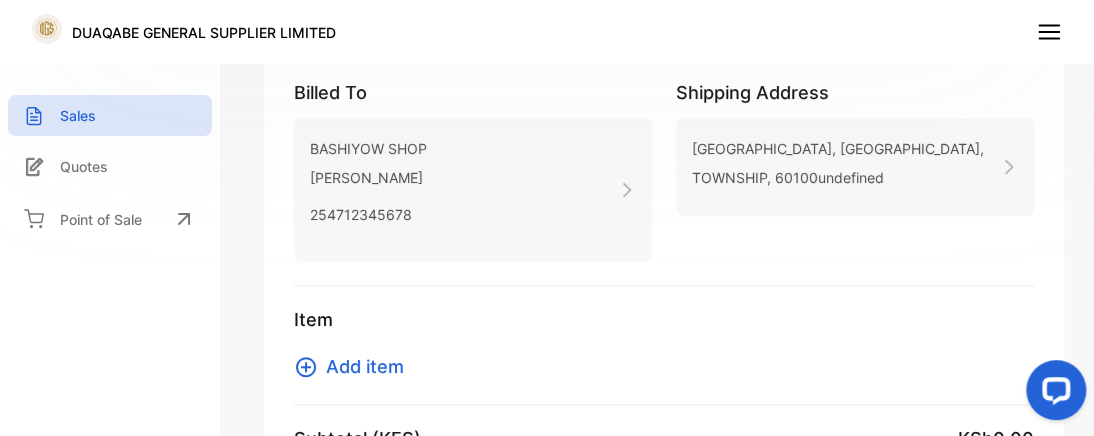 click on "Add item" at bounding box center [355, 366] 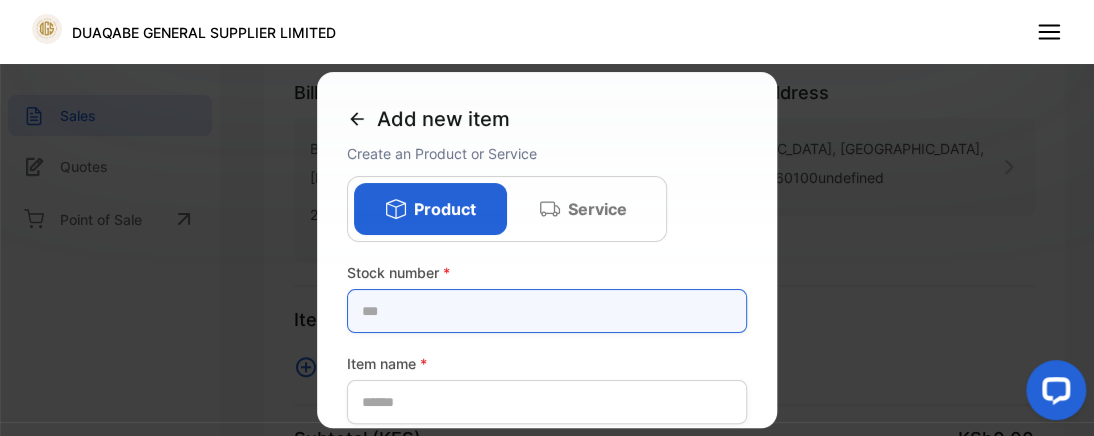 click at bounding box center [547, 311] 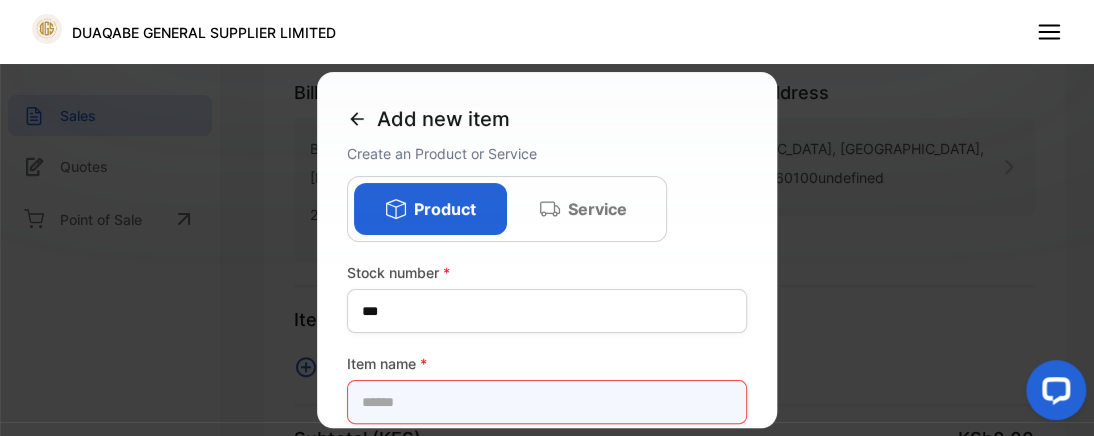 click at bounding box center [547, 402] 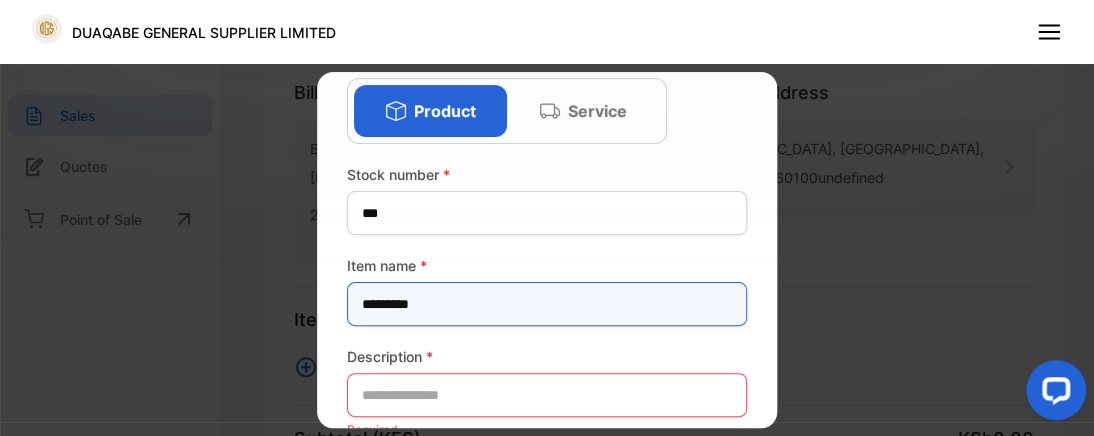 scroll, scrollTop: 120, scrollLeft: 0, axis: vertical 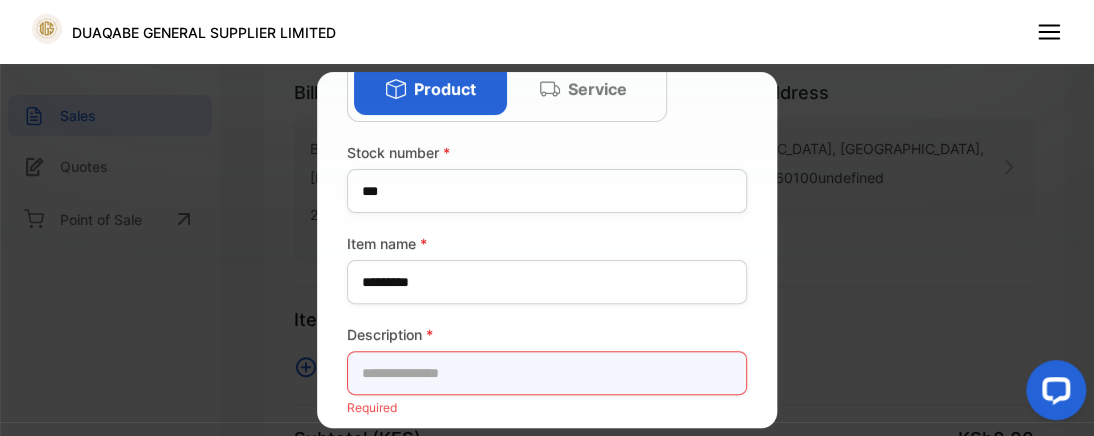 click at bounding box center (547, 373) 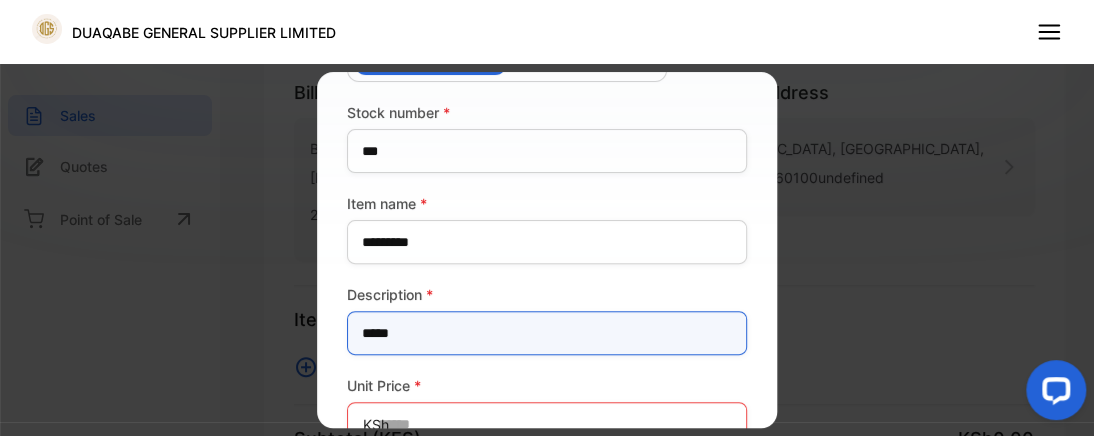 scroll, scrollTop: 200, scrollLeft: 0, axis: vertical 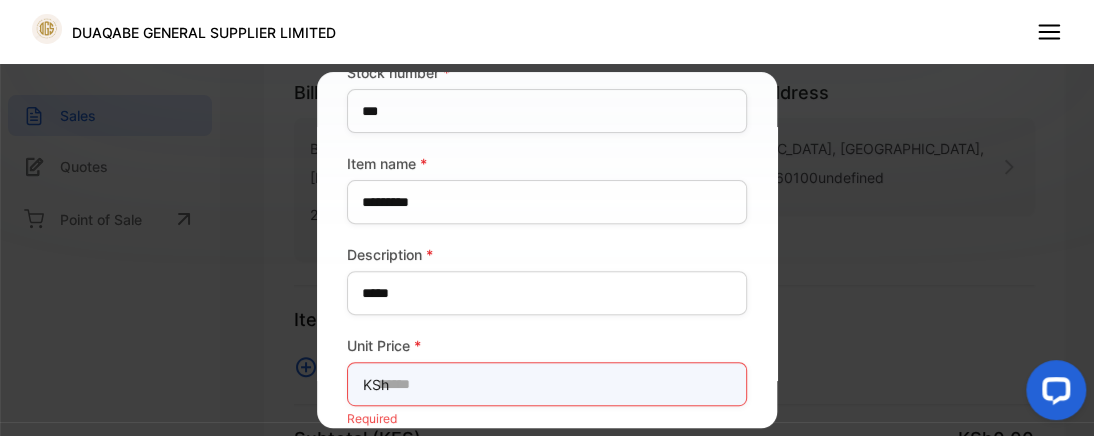 click at bounding box center [547, 384] 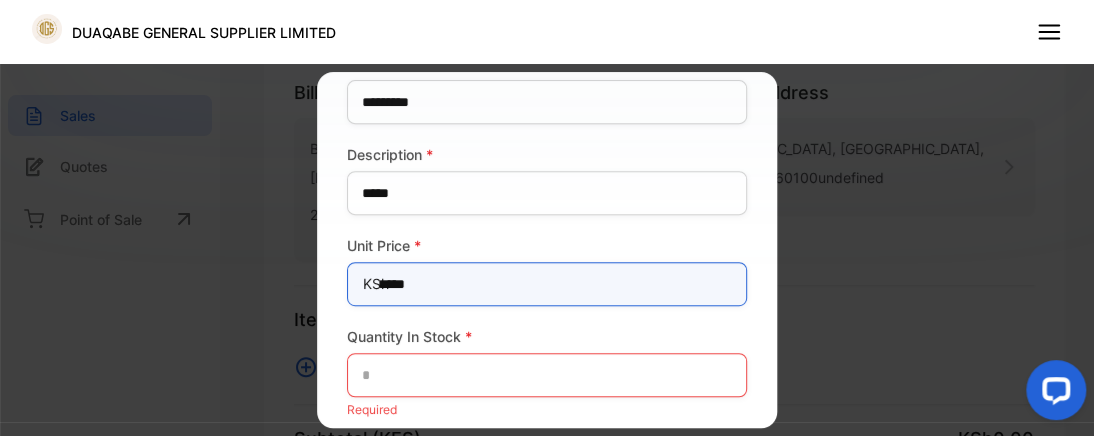 scroll, scrollTop: 320, scrollLeft: 0, axis: vertical 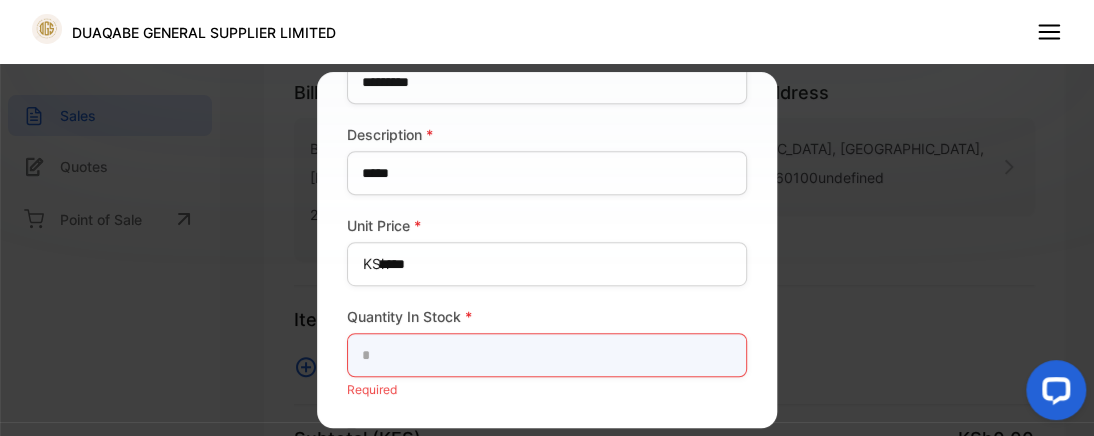 click at bounding box center [547, 355] 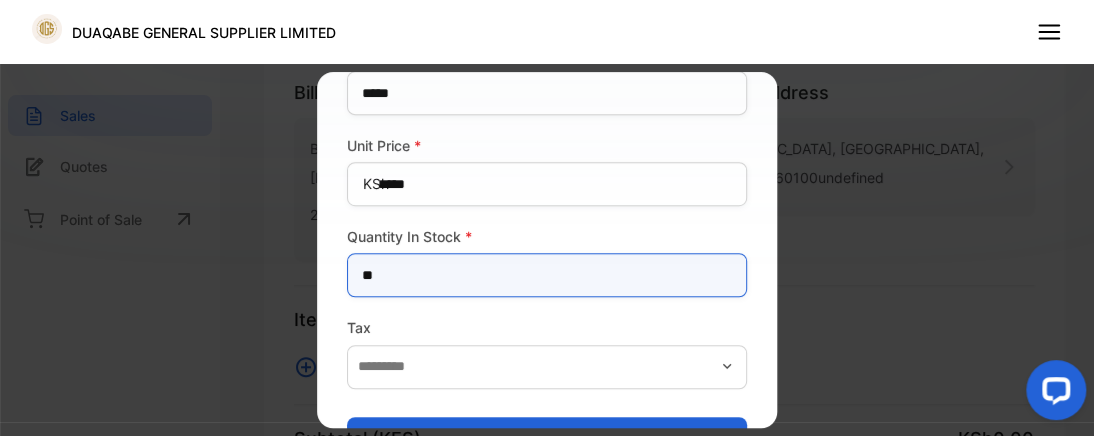 scroll, scrollTop: 440, scrollLeft: 0, axis: vertical 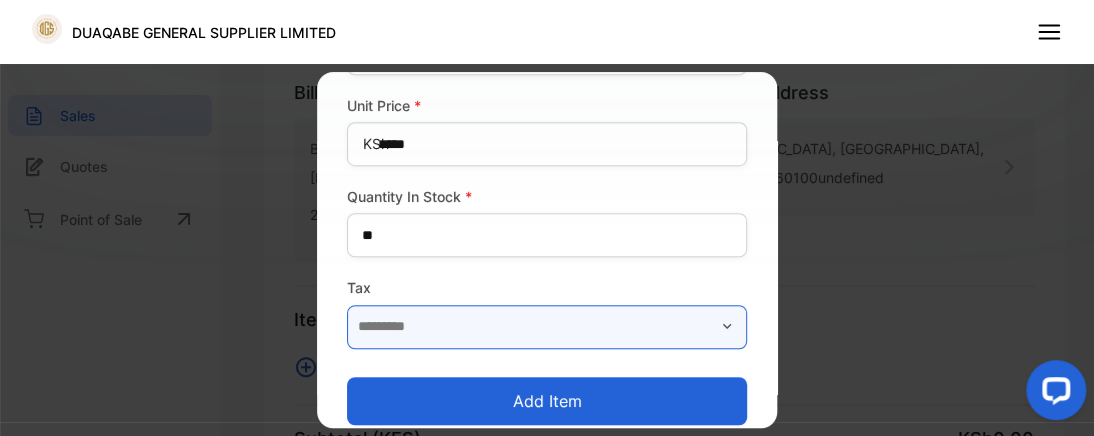 click at bounding box center [547, 327] 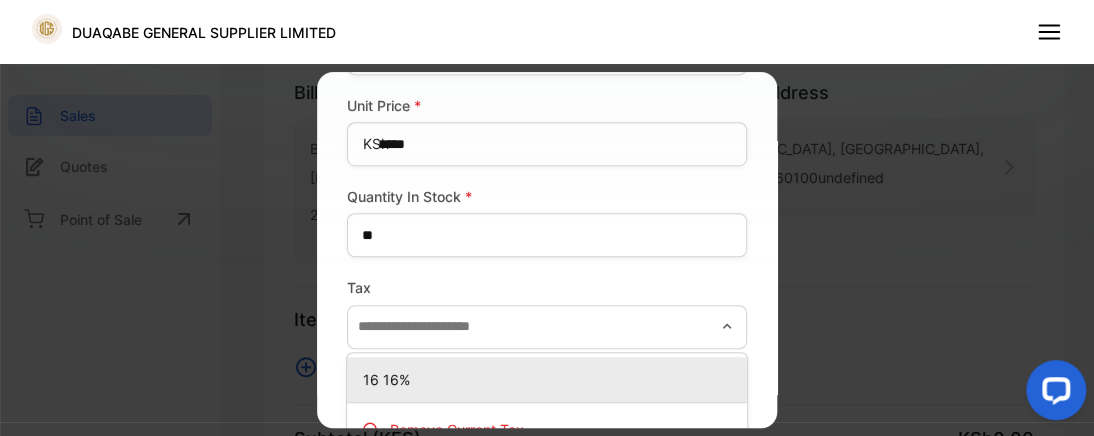 click on "16 16%" at bounding box center [551, 379] 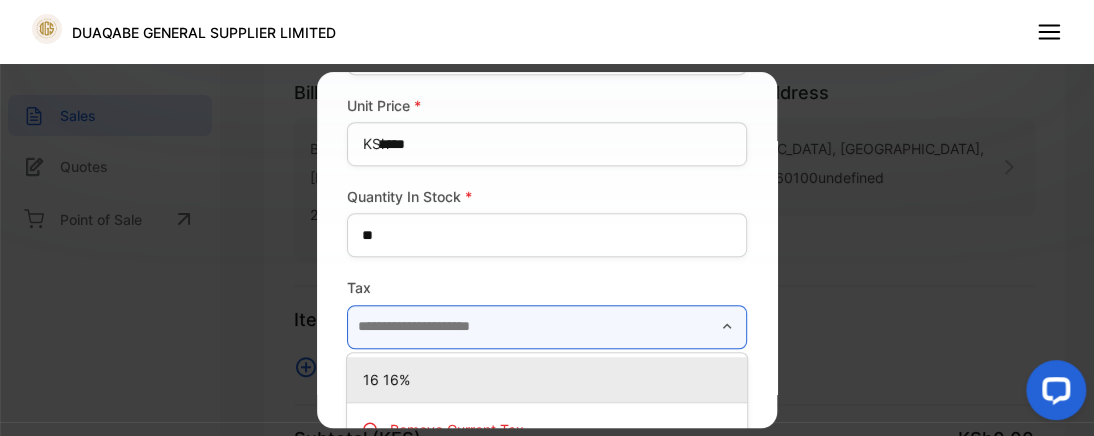 type on "******" 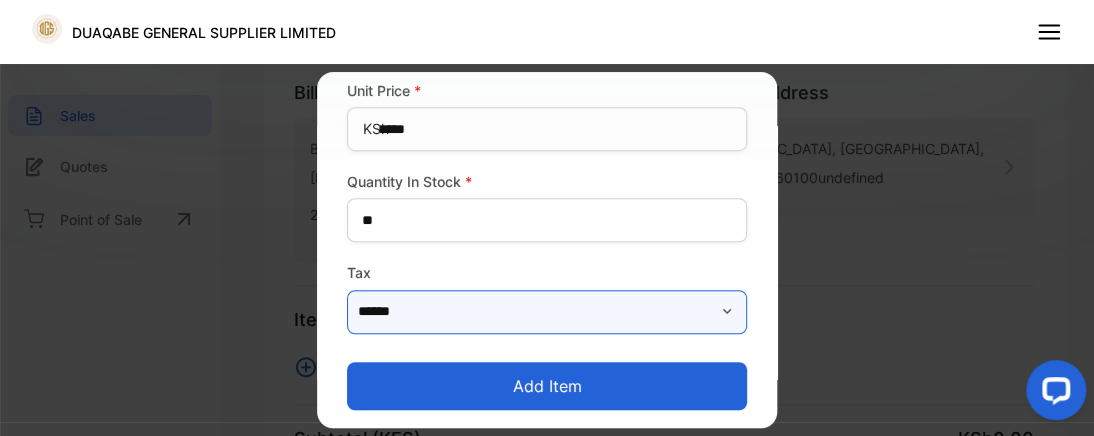 scroll, scrollTop: 460, scrollLeft: 0, axis: vertical 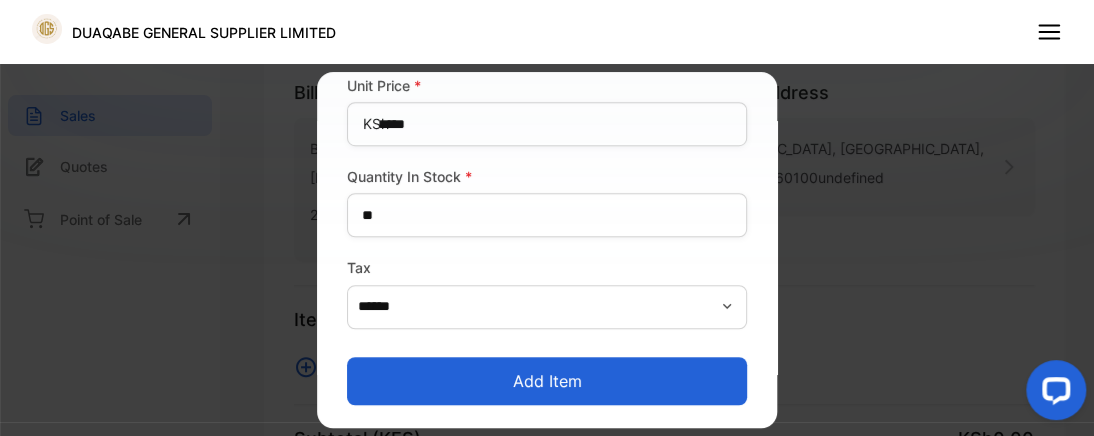 click on "Add item" at bounding box center [547, 381] 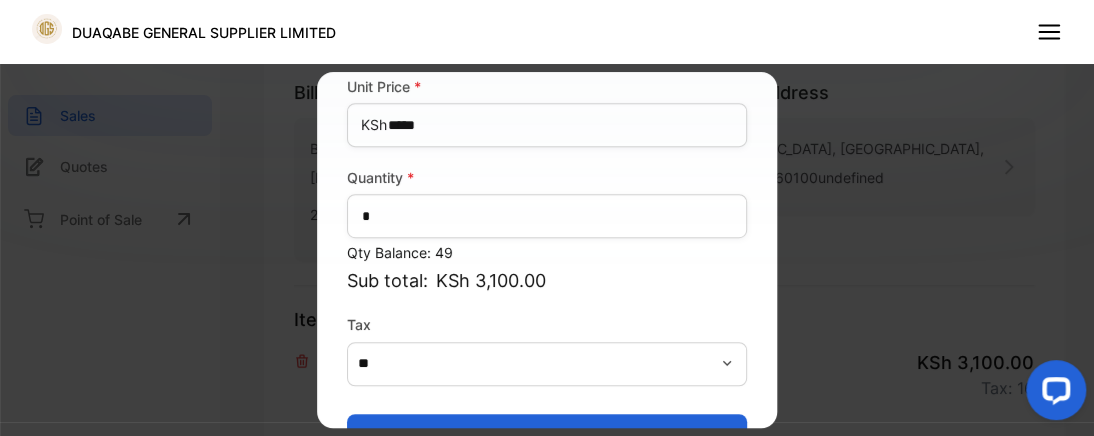 scroll, scrollTop: 434, scrollLeft: 0, axis: vertical 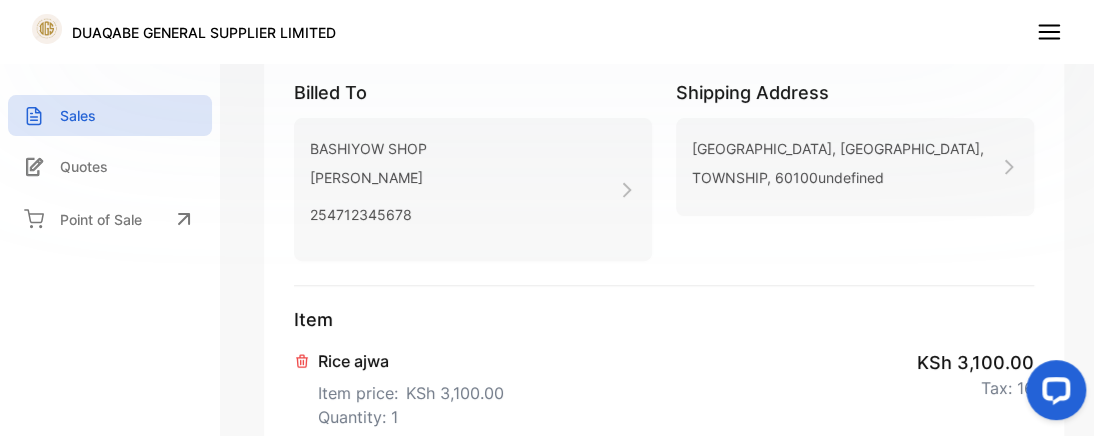 click at bounding box center [1052, 394] 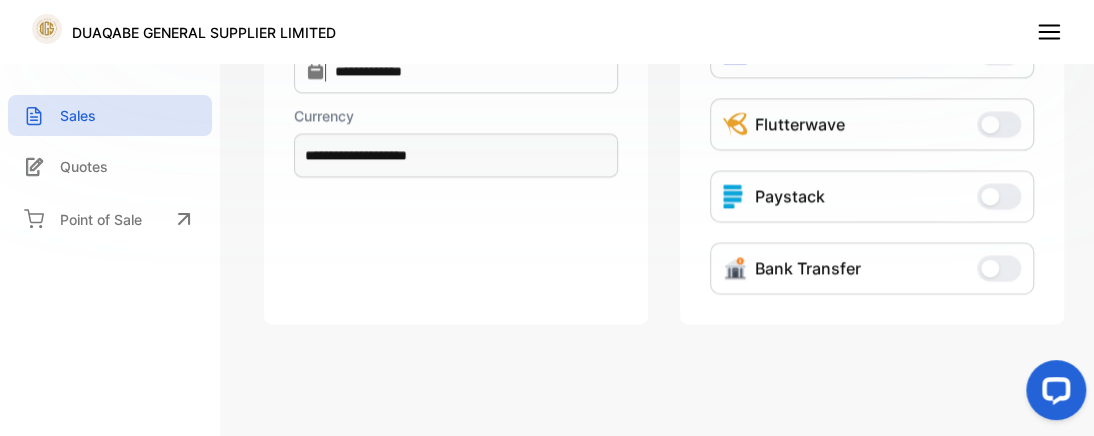scroll, scrollTop: 911, scrollLeft: 0, axis: vertical 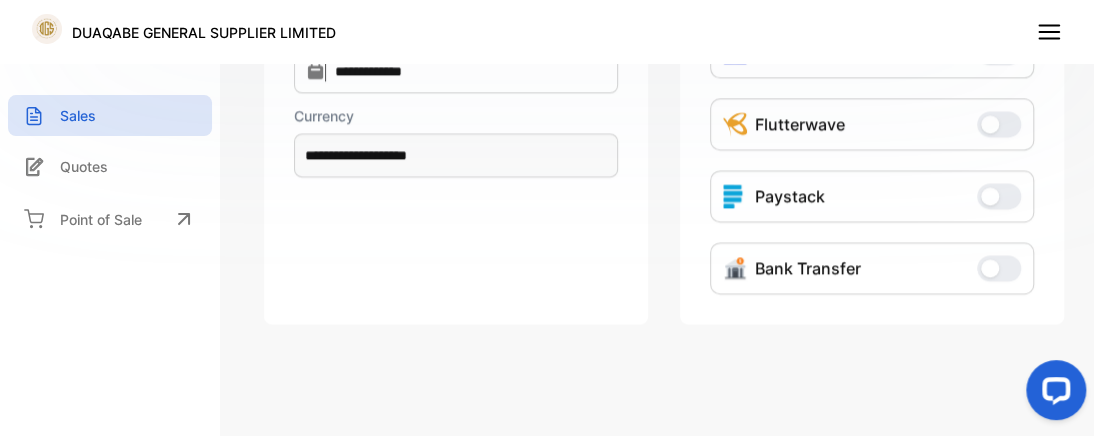 click on "Bank Transfer" at bounding box center (999, 268) 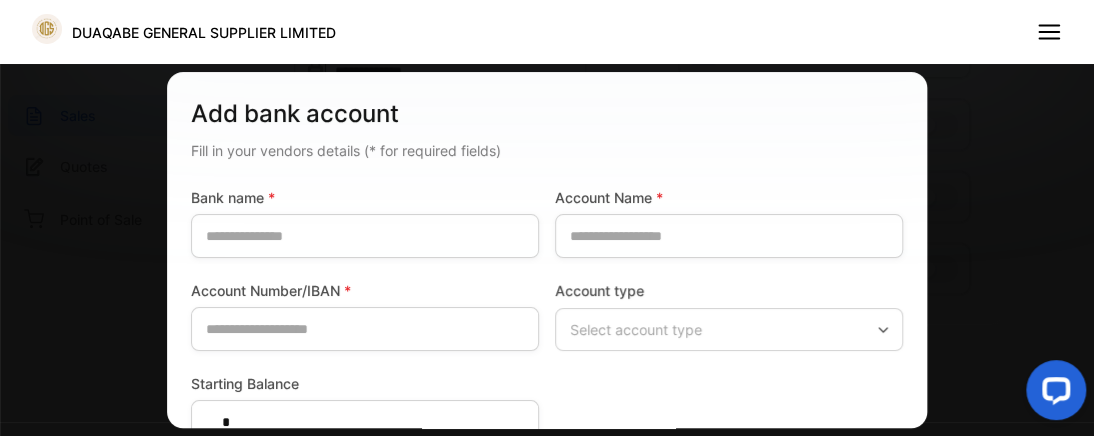click at bounding box center [547, 218] 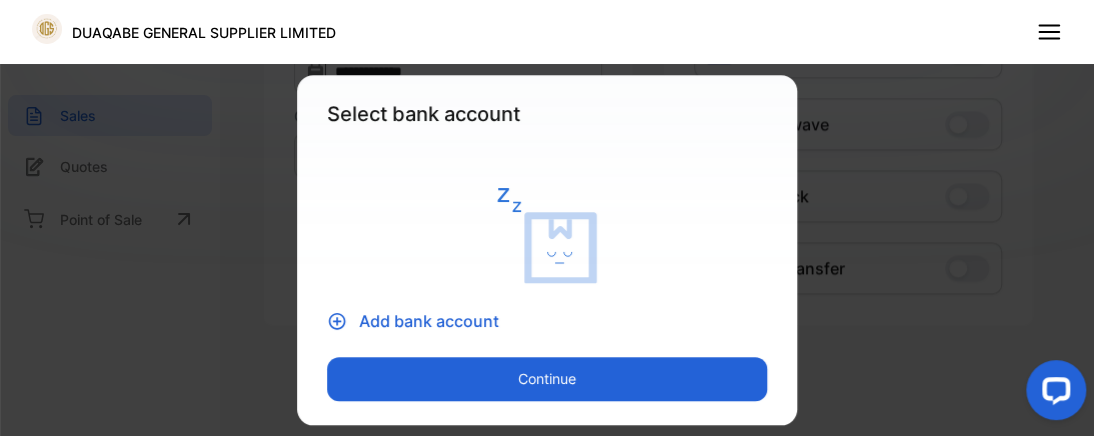 click on "Add bank account" at bounding box center (429, 321) 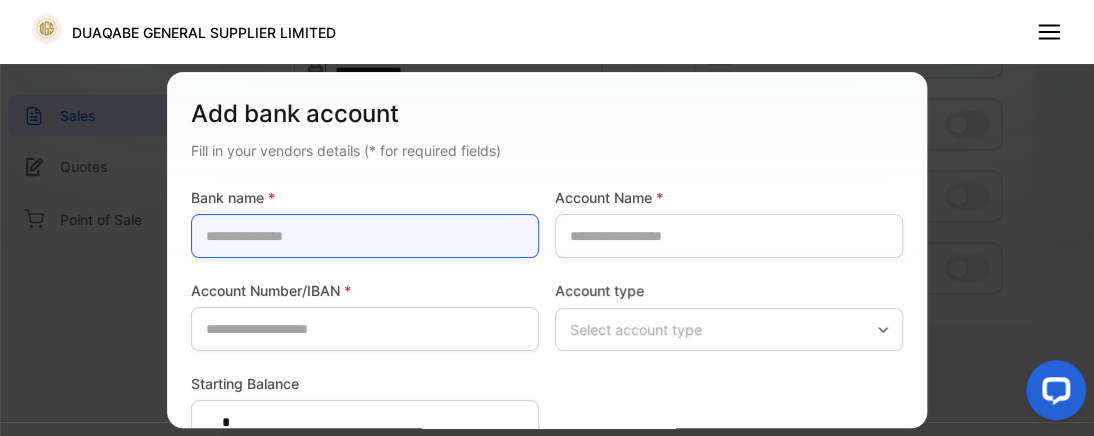 click at bounding box center [365, 236] 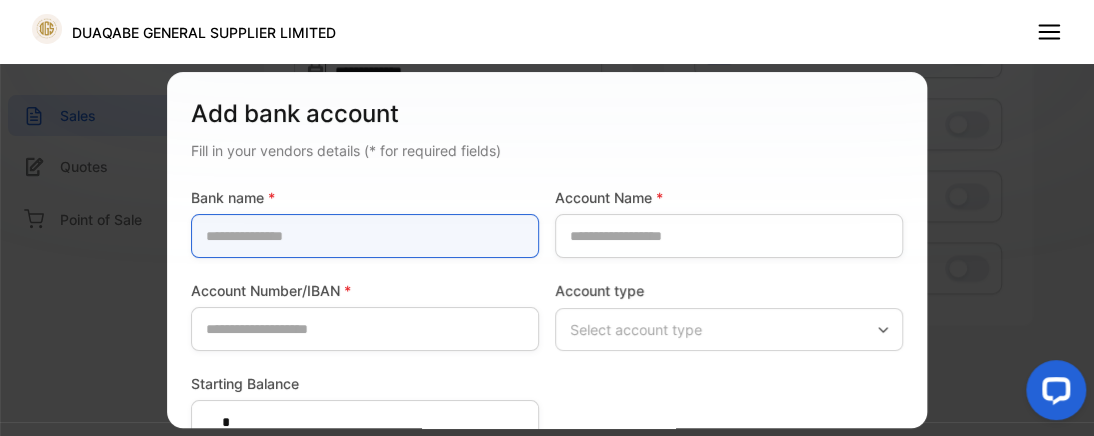 type on "*" 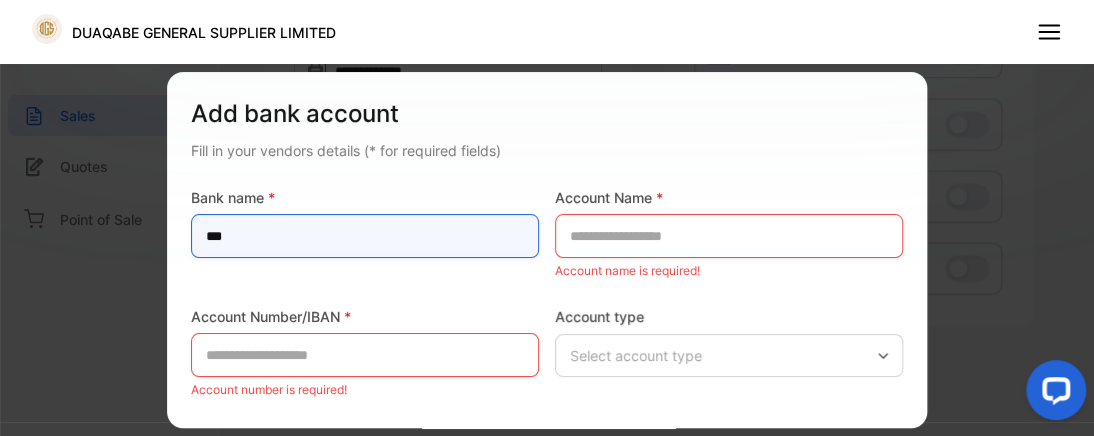 type on "***" 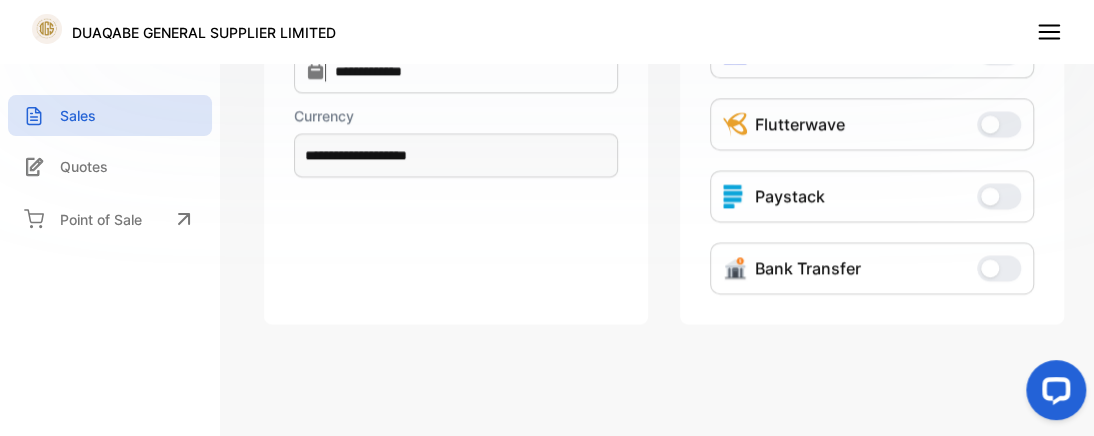 scroll, scrollTop: 911, scrollLeft: 0, axis: vertical 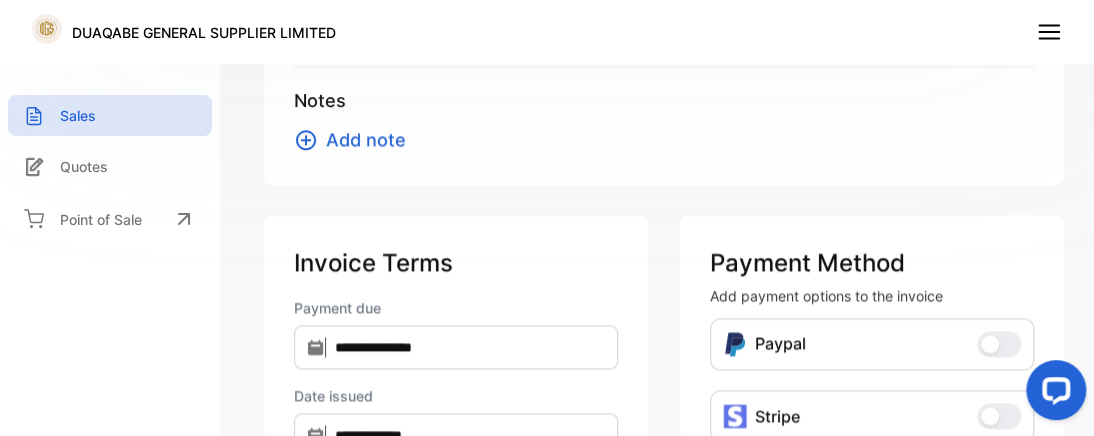 click on "Add note" at bounding box center [366, 139] 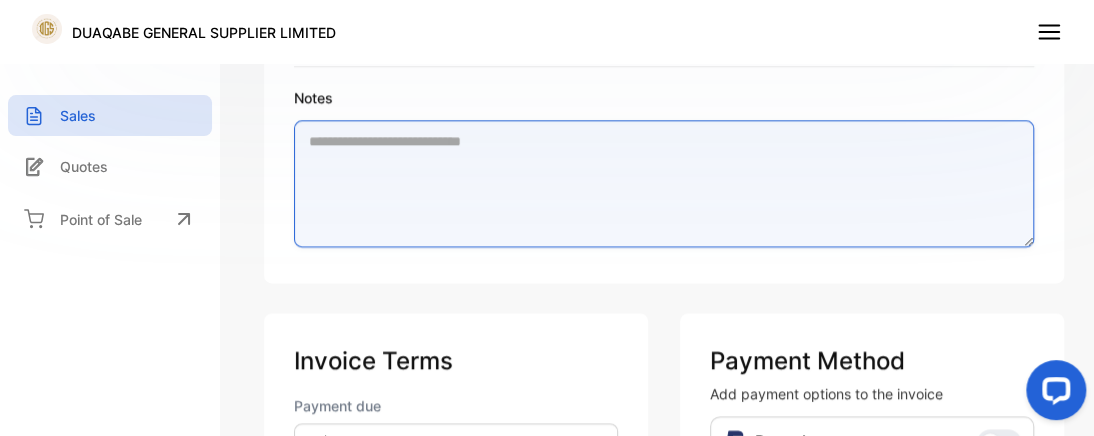 click on "Notes" at bounding box center (664, 183) 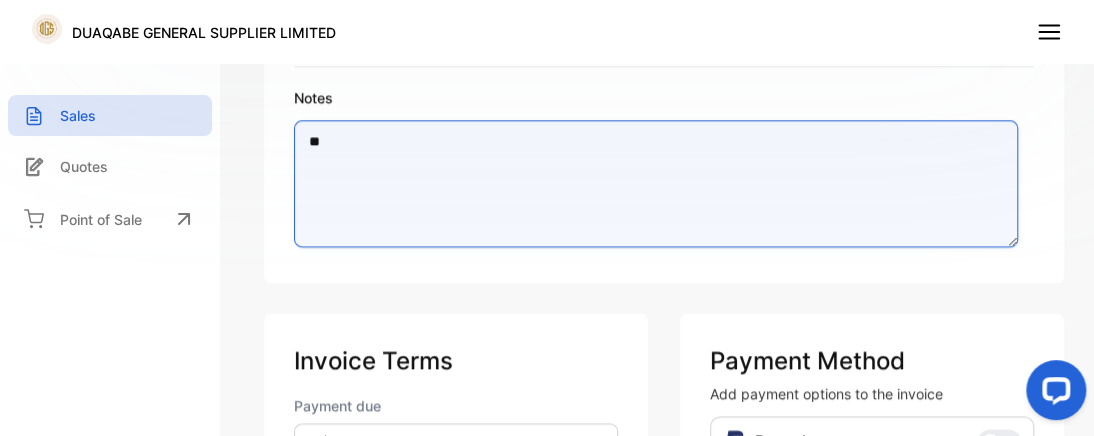 type on "*" 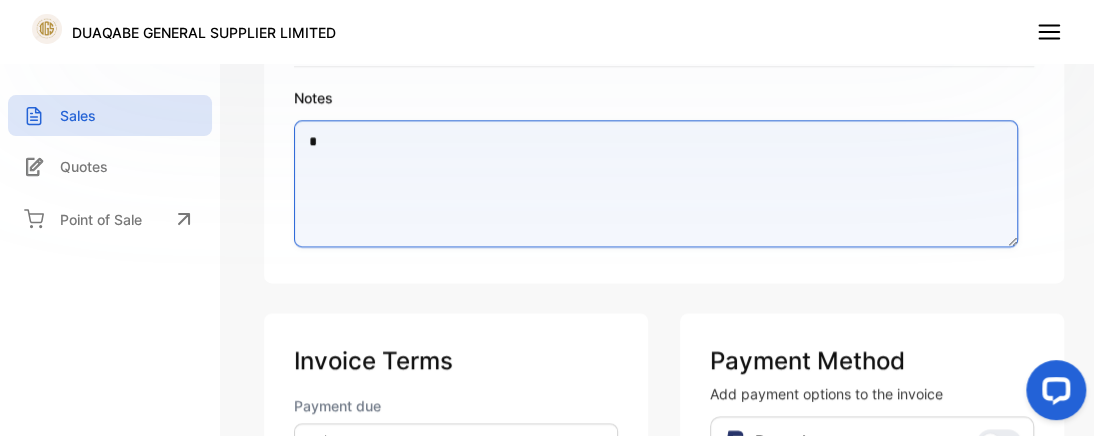 type 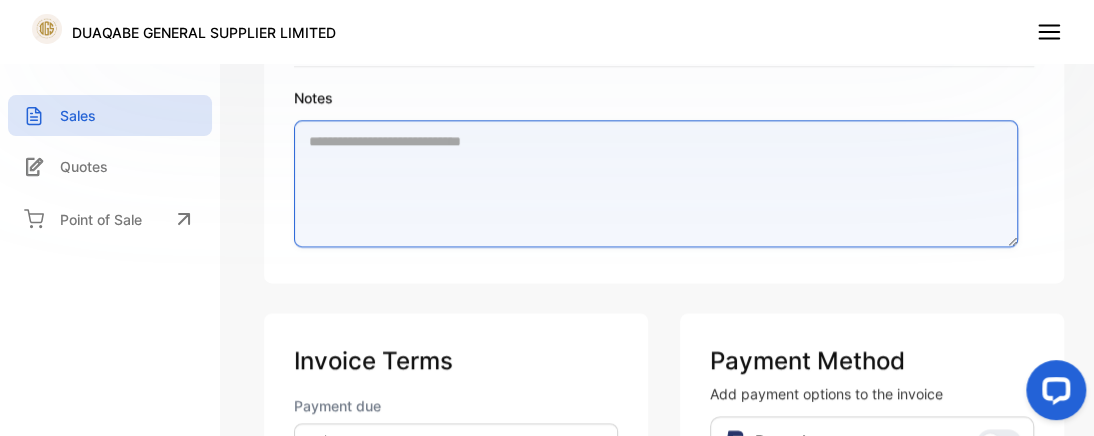 scroll, scrollTop: 529, scrollLeft: 0, axis: vertical 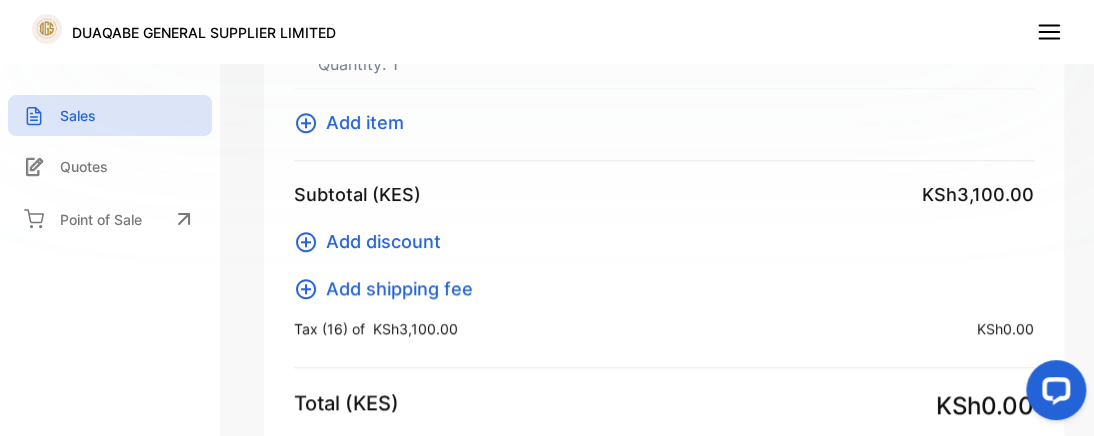 click 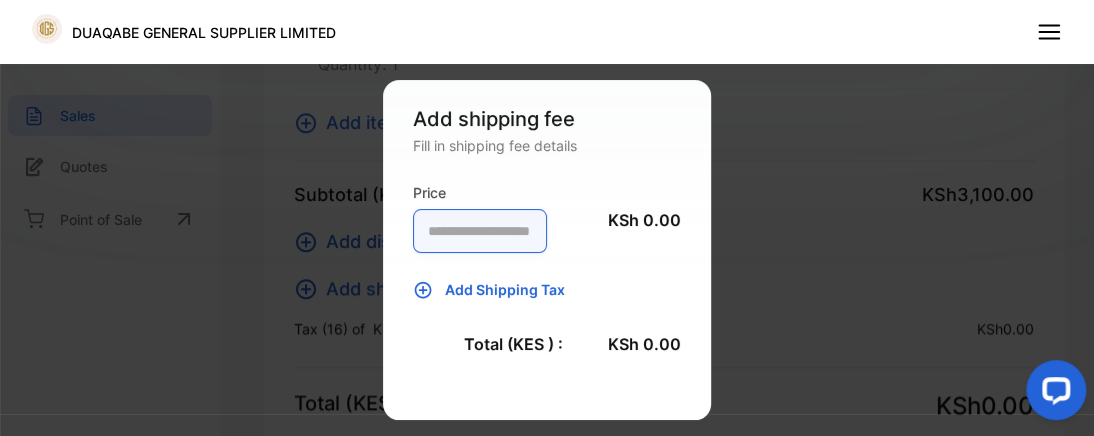 click at bounding box center [480, 231] 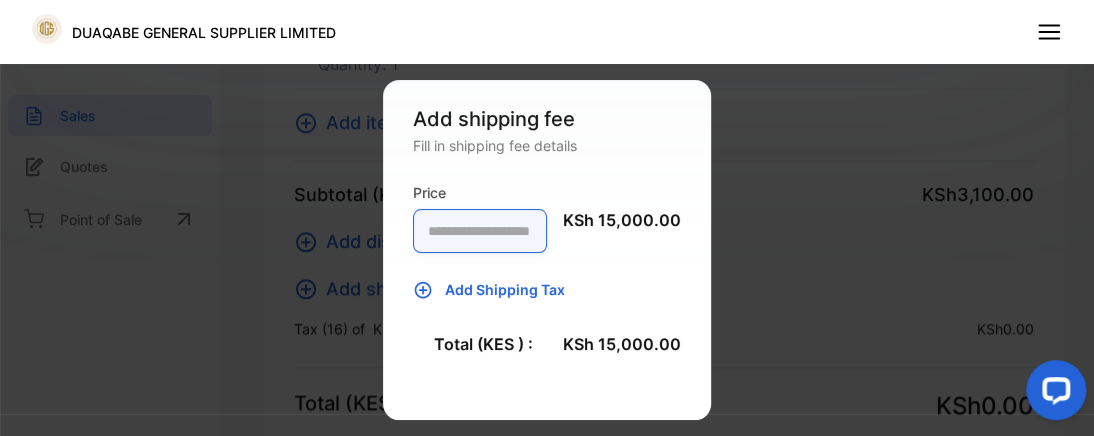 type on "*****" 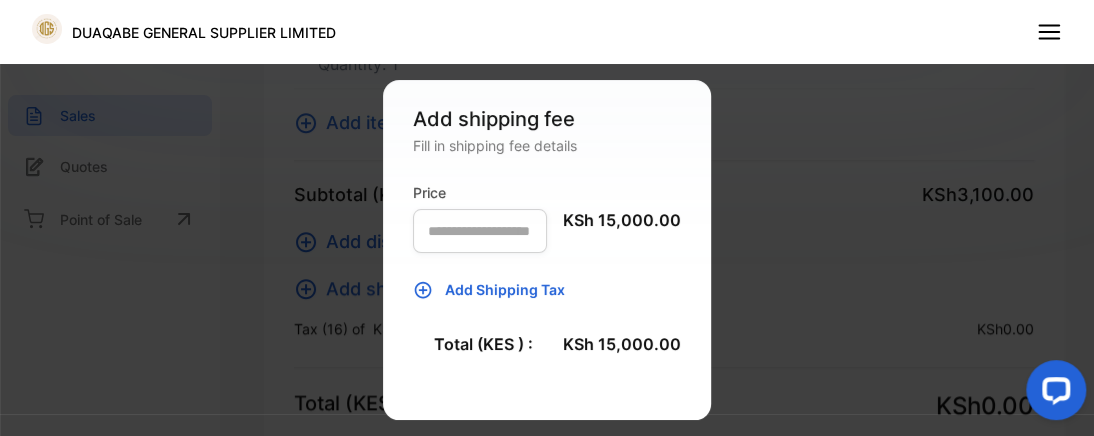 click on "Add Shipping Tax" at bounding box center [505, 289] 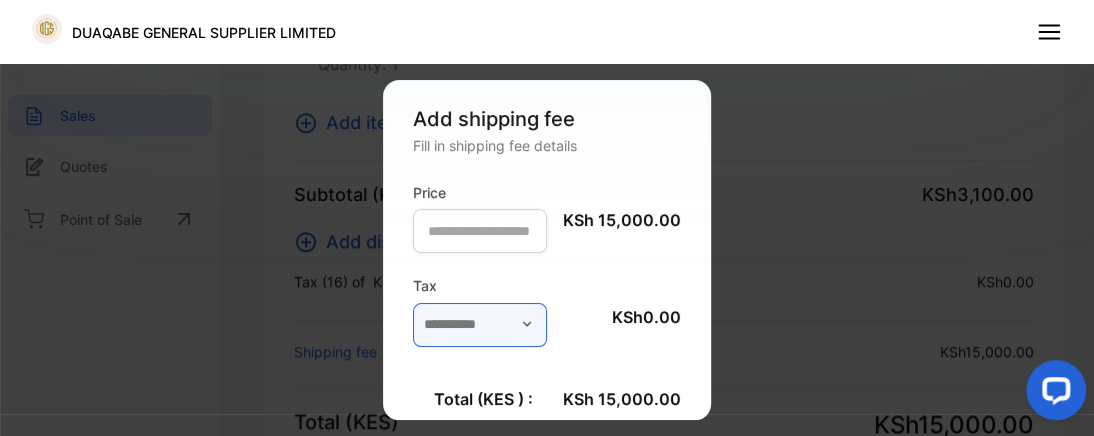 click at bounding box center [480, 325] 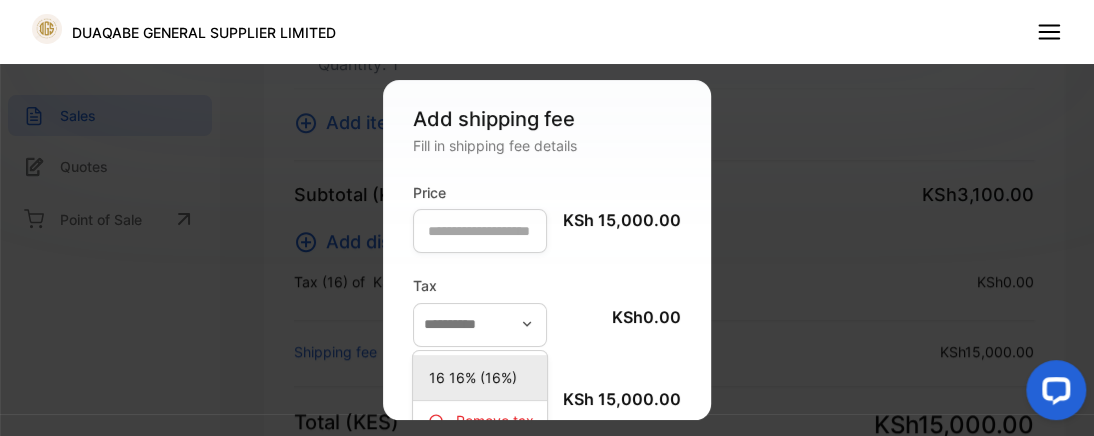 click on "16 16% (16%)" at bounding box center [484, 377] 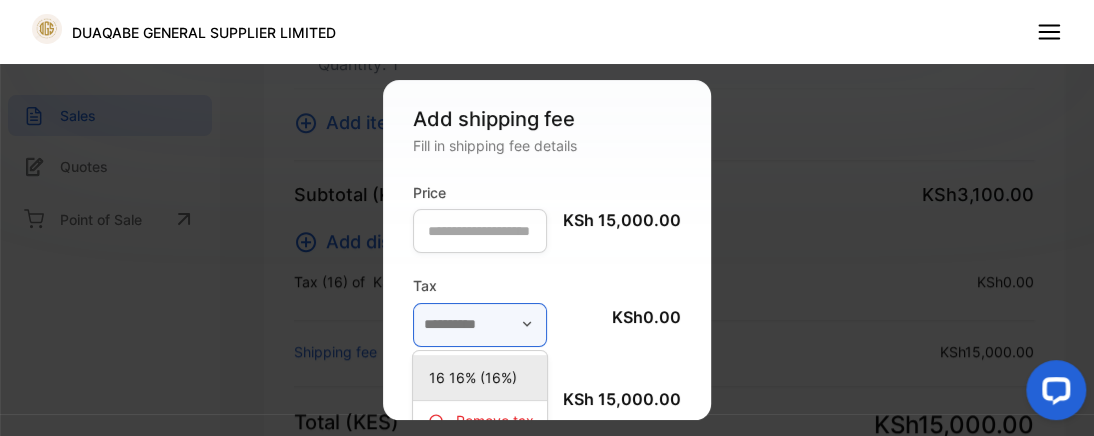 type on "**********" 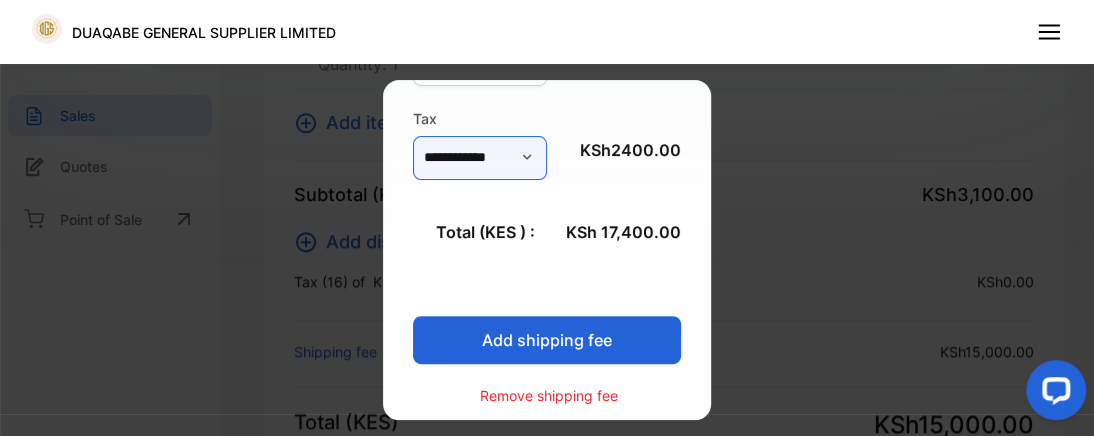 scroll, scrollTop: 178, scrollLeft: 0, axis: vertical 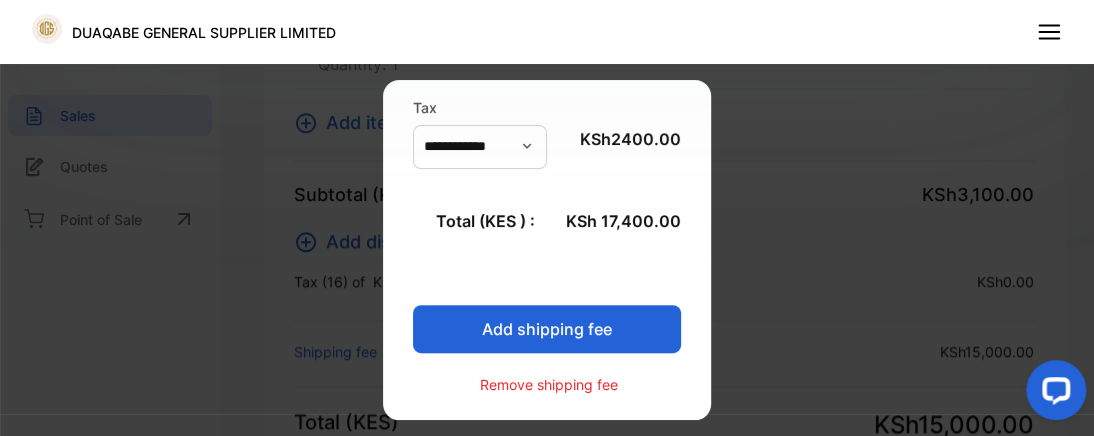 click on "Add shipping fee" at bounding box center [547, 329] 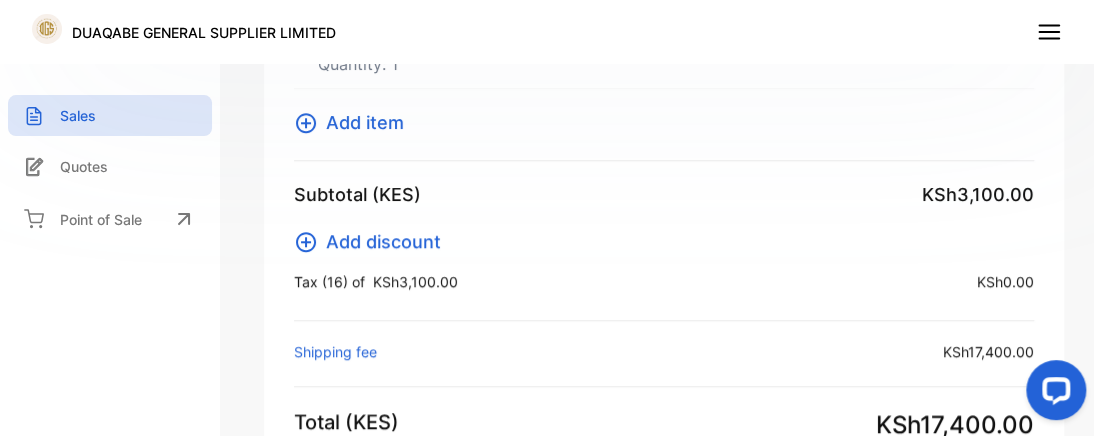 scroll, scrollTop: 148, scrollLeft: 0, axis: vertical 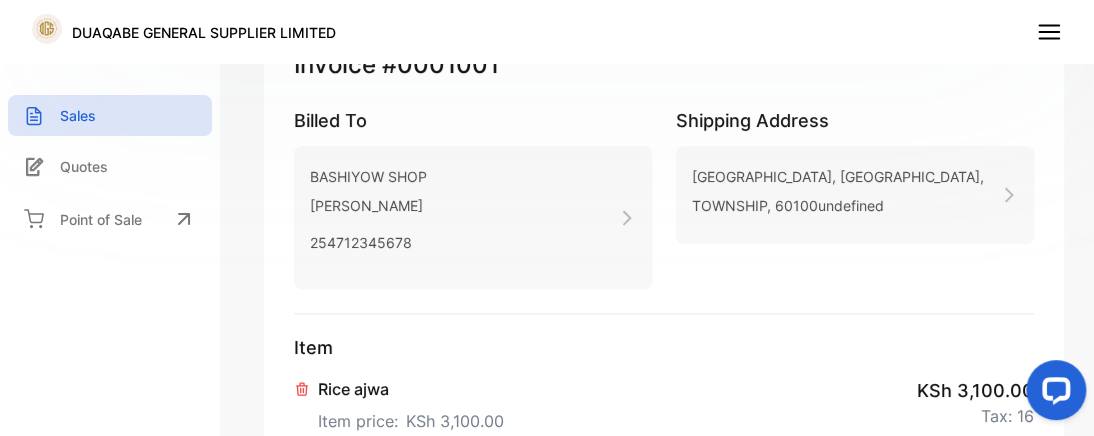 click on "KSh 3,100.00" at bounding box center [975, 390] 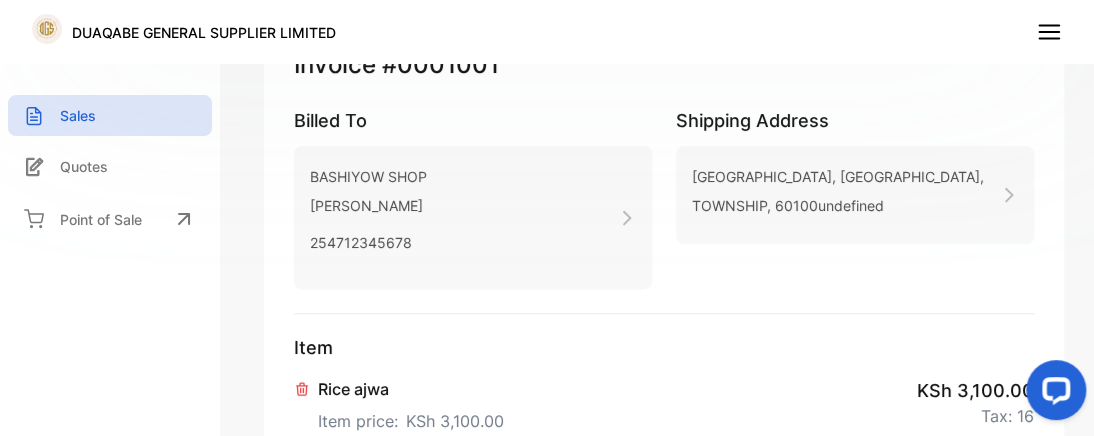 scroll, scrollTop: 529, scrollLeft: 0, axis: vertical 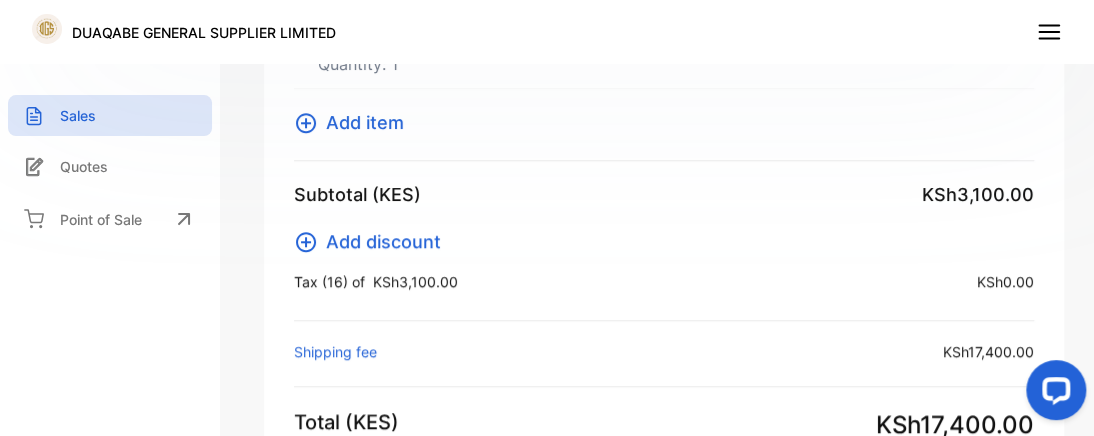 click on "Add item" at bounding box center [365, 122] 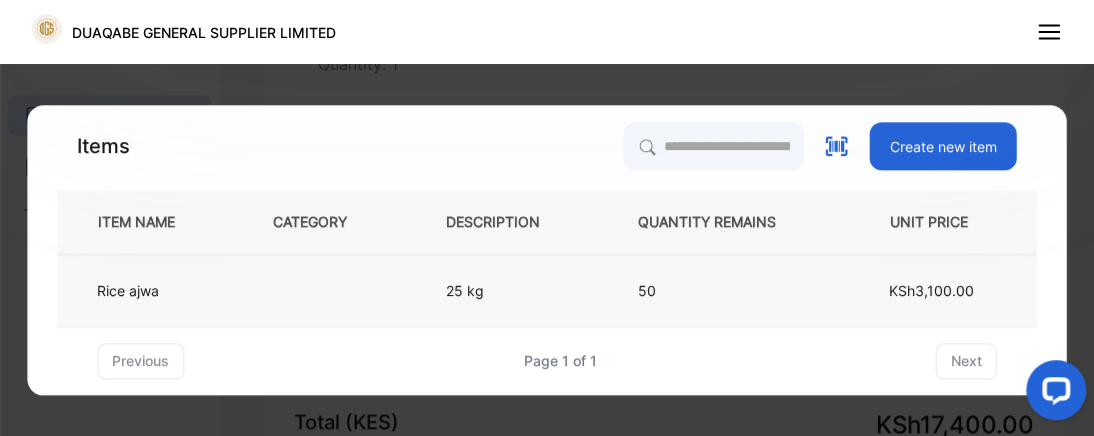 click on "25 kg" at bounding box center (508, 290) 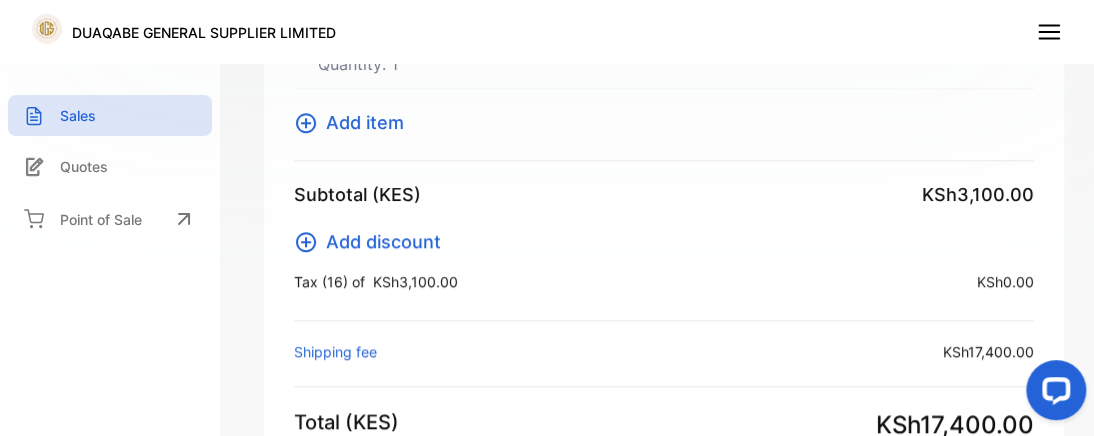 click on "Add item" at bounding box center [365, 122] 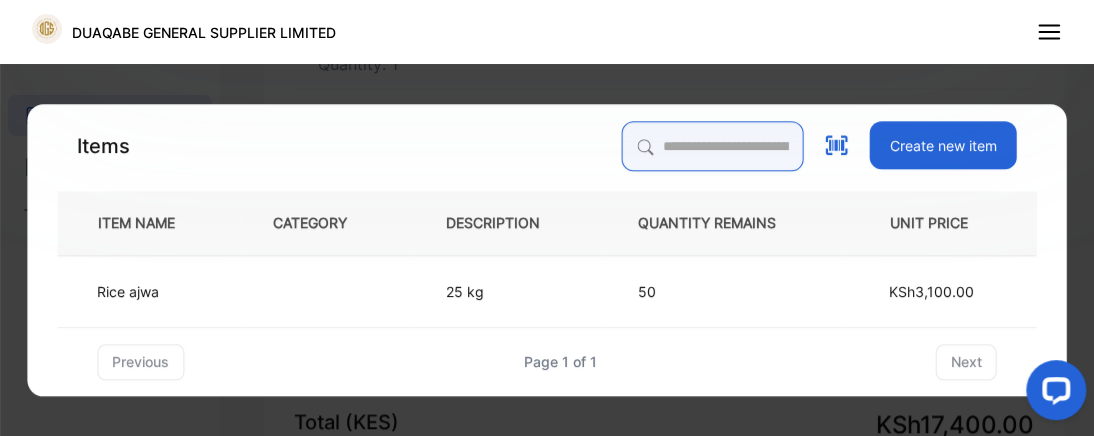 click at bounding box center (713, 146) 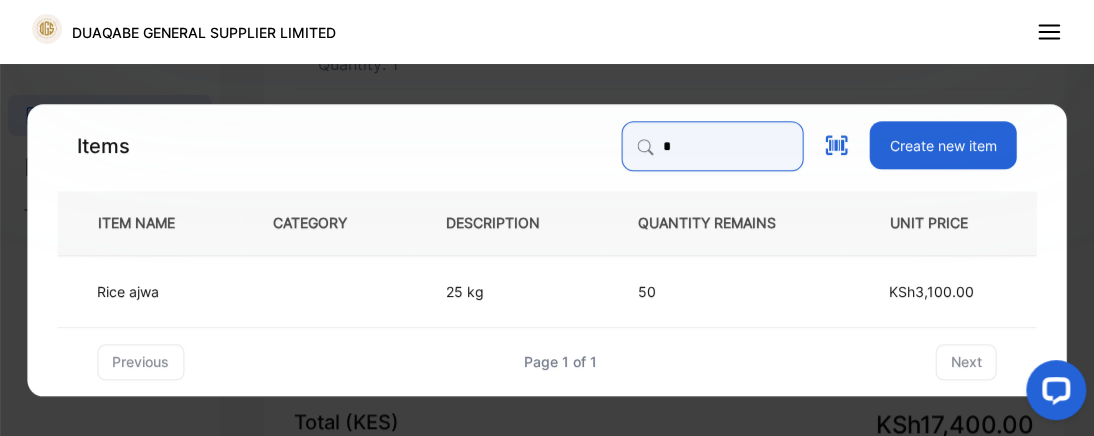 type 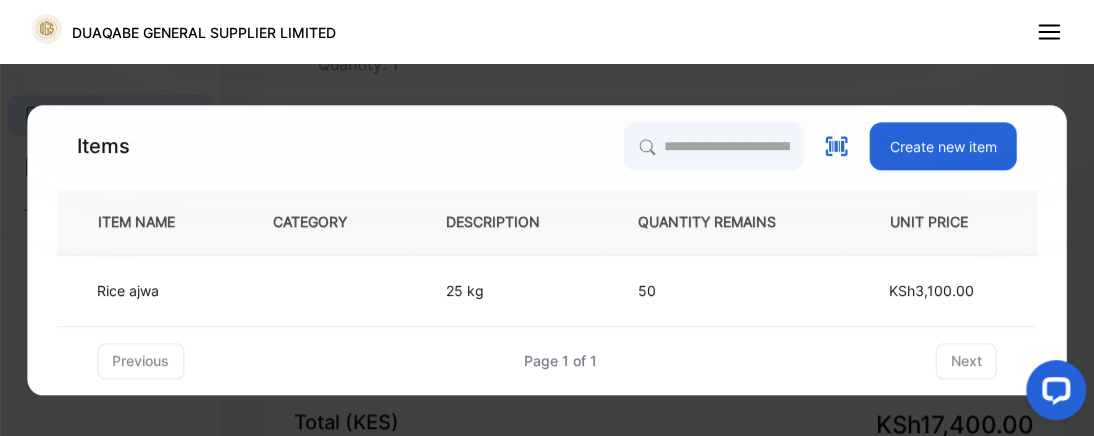 click 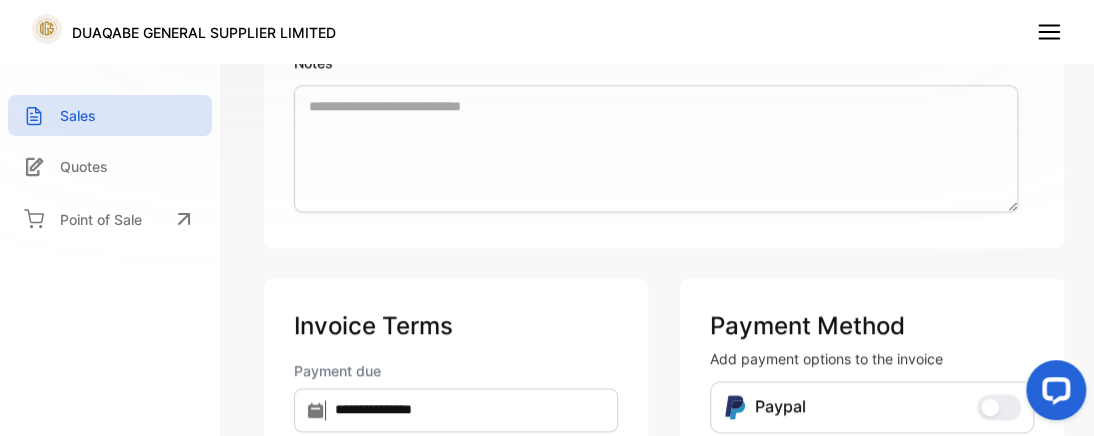 scroll, scrollTop: 1346, scrollLeft: 0, axis: vertical 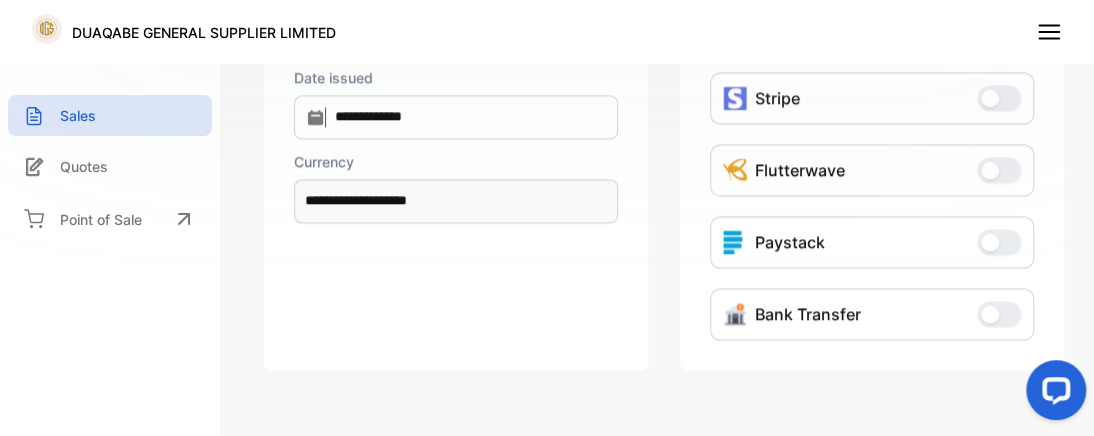 click at bounding box center [1052, 394] 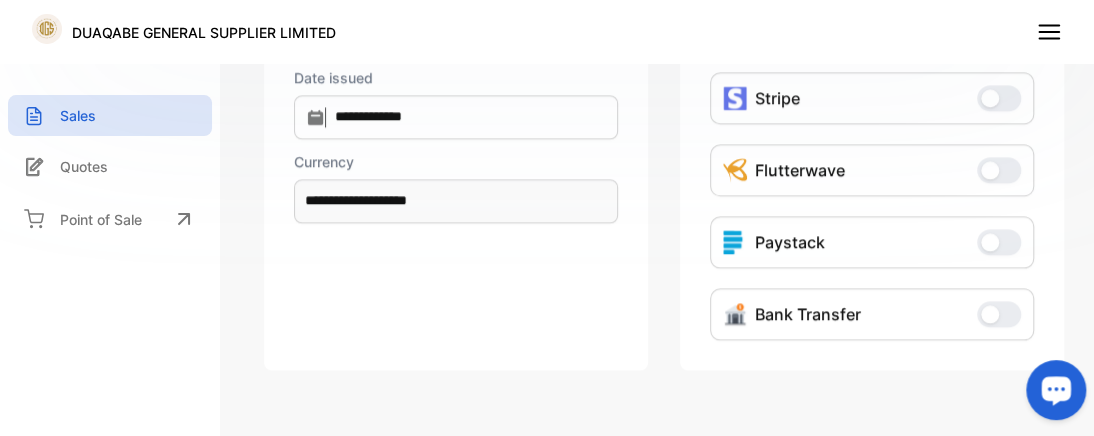 drag, startPoint x: 1078, startPoint y: 401, endPoint x: 2093, endPoint y: 756, distance: 1075.2906 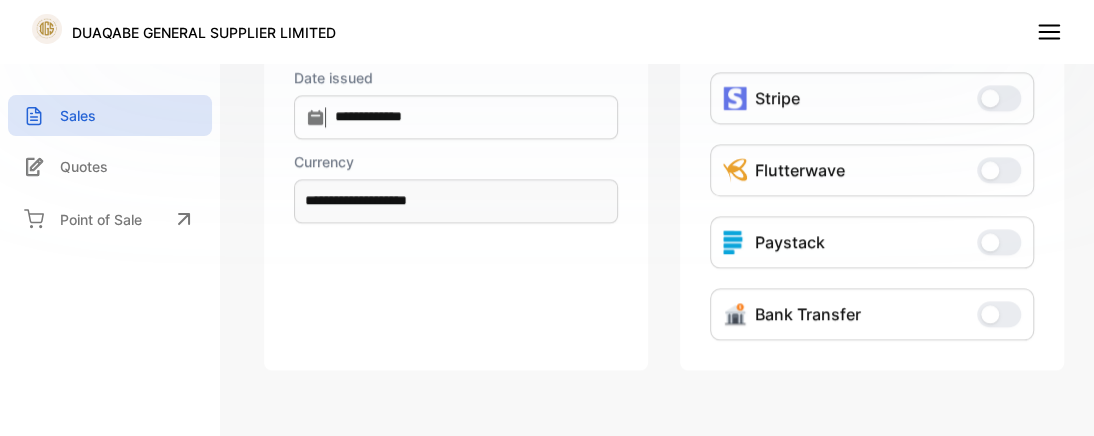 click on "**********" at bounding box center (456, 29) 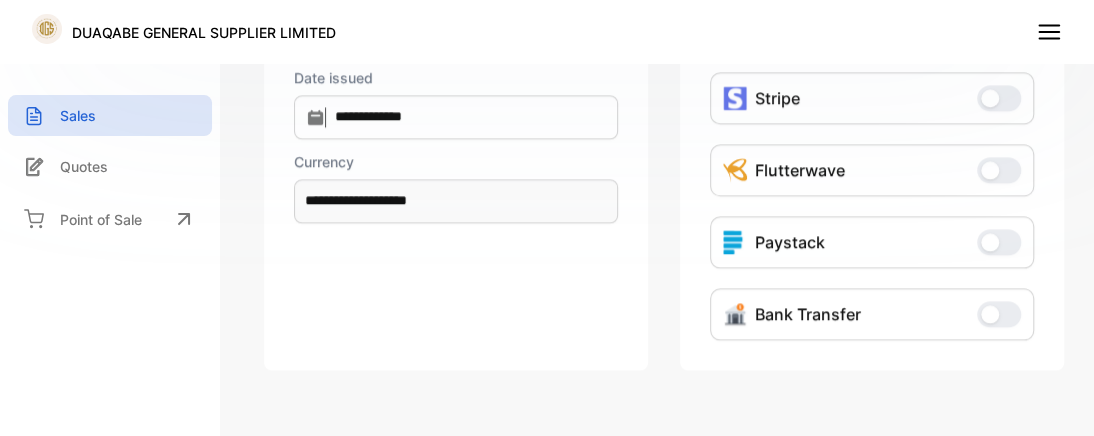 click on "DUAQABE GENERAL SUPPLIER  LIMITED" at bounding box center [547, 32] 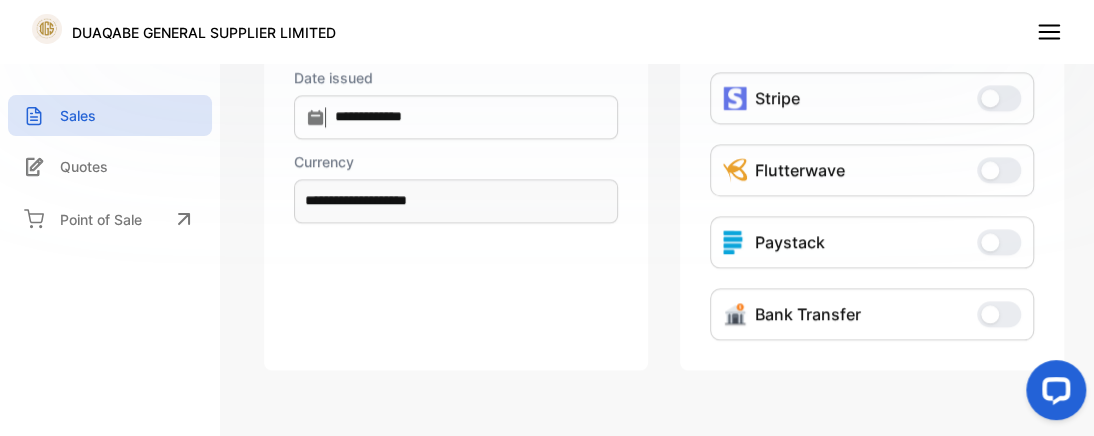 scroll, scrollTop: 965, scrollLeft: 0, axis: vertical 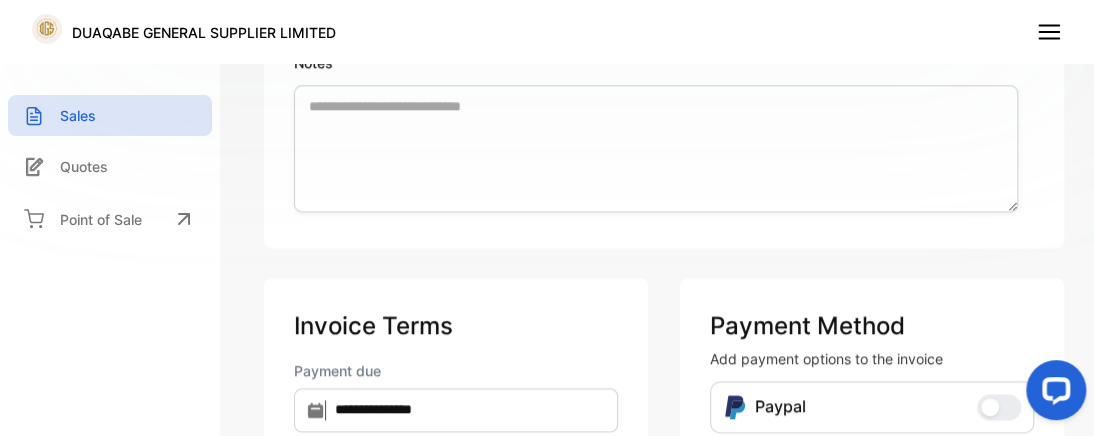 click at bounding box center [1052, 394] 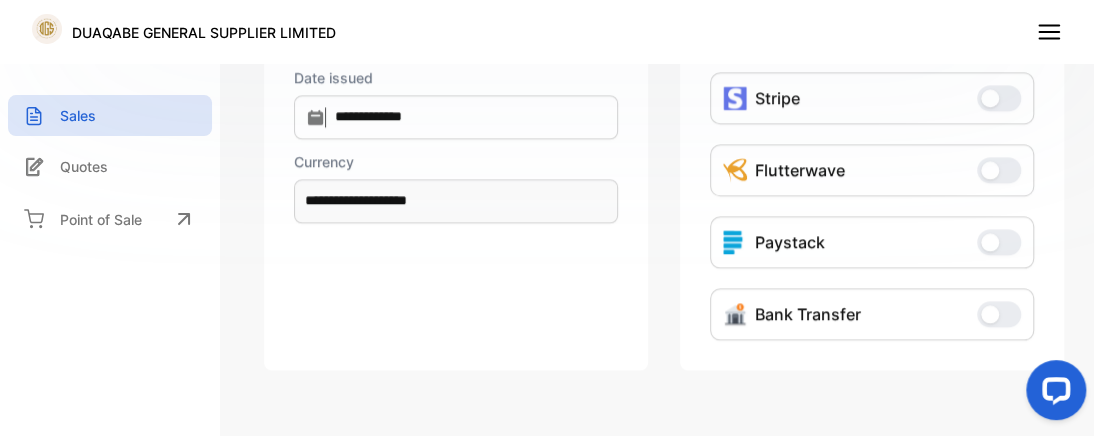 drag, startPoint x: 1058, startPoint y: 385, endPoint x: 2013, endPoint y: 752, distance: 1023.0904 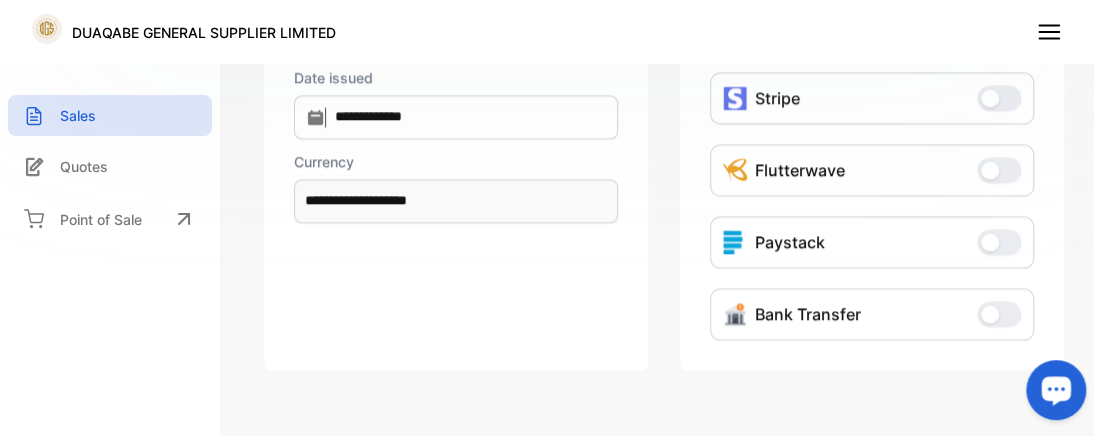 click on "**********" at bounding box center (456, 133) 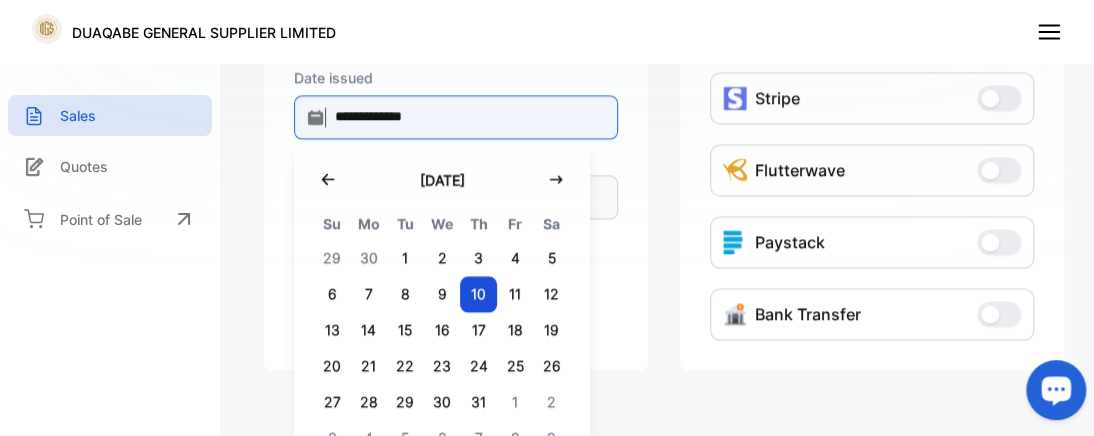 click on "**********" at bounding box center (456, 117) 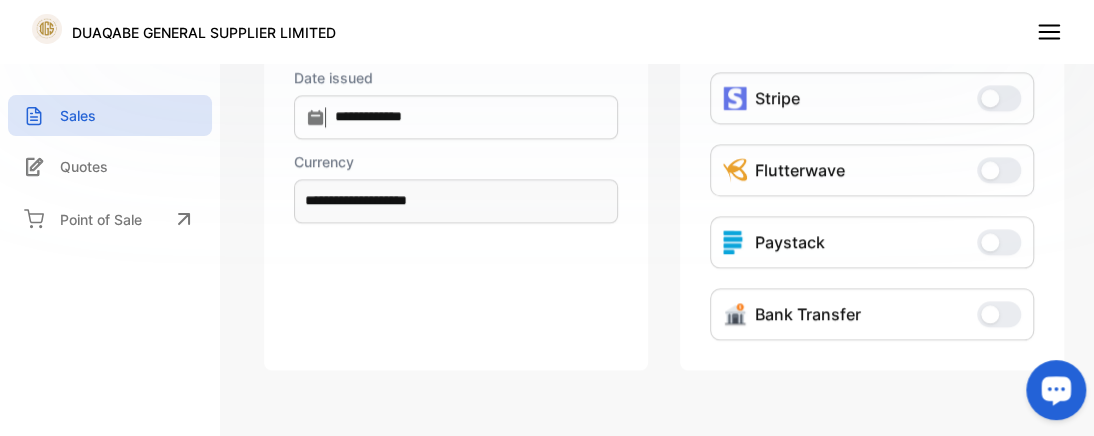 click on "**********" at bounding box center [664, 133] 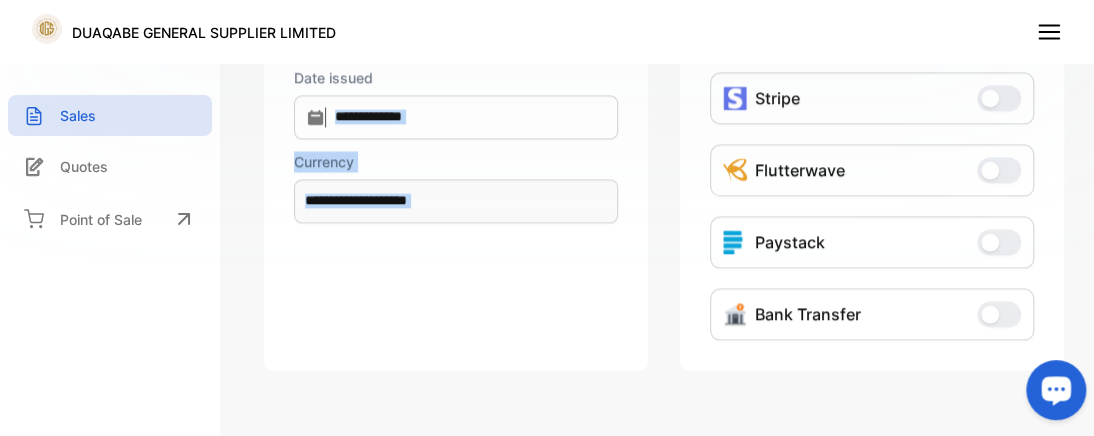 drag, startPoint x: 631, startPoint y: 77, endPoint x: 672, endPoint y: -77, distance: 159.36436 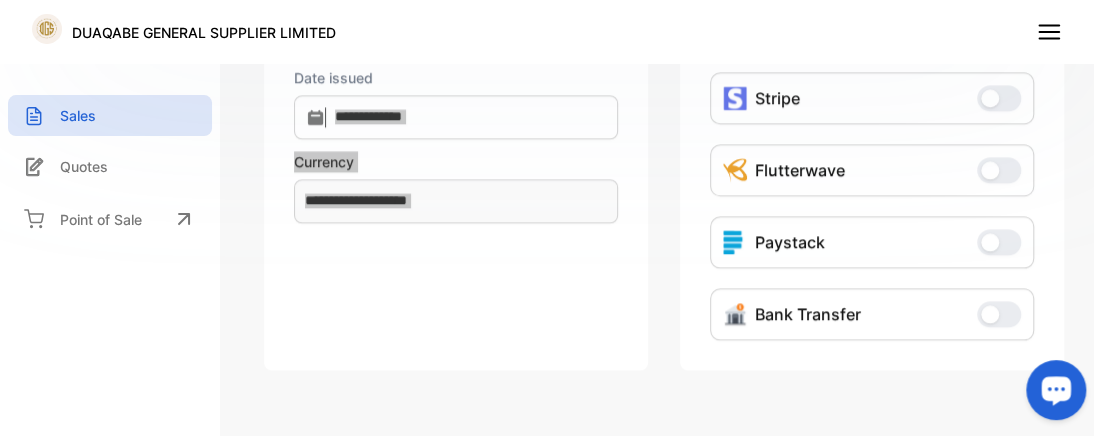 click at bounding box center [1052, 394] 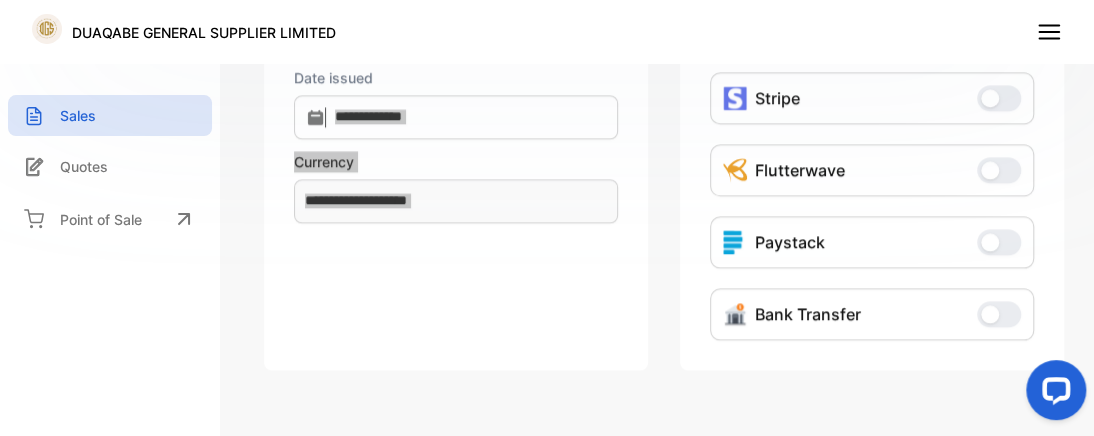 click at bounding box center [1052, 394] 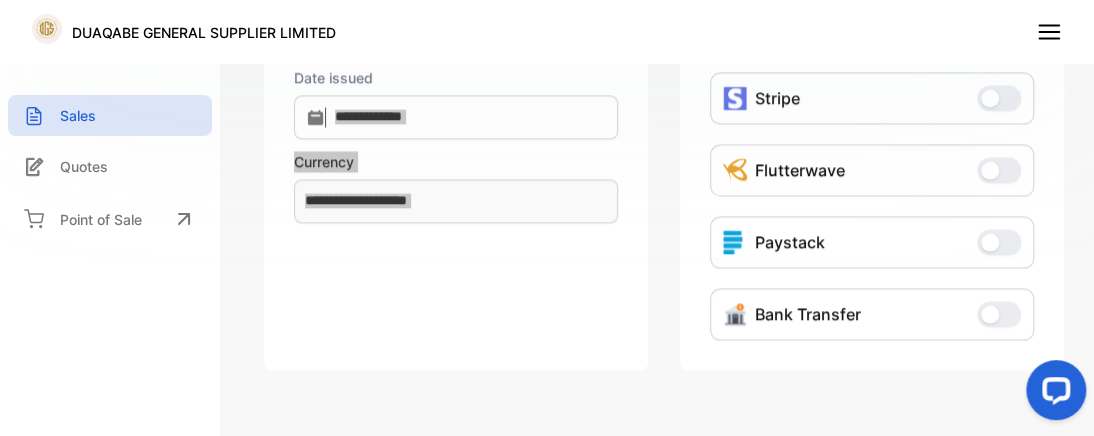 click at bounding box center (1052, 394) 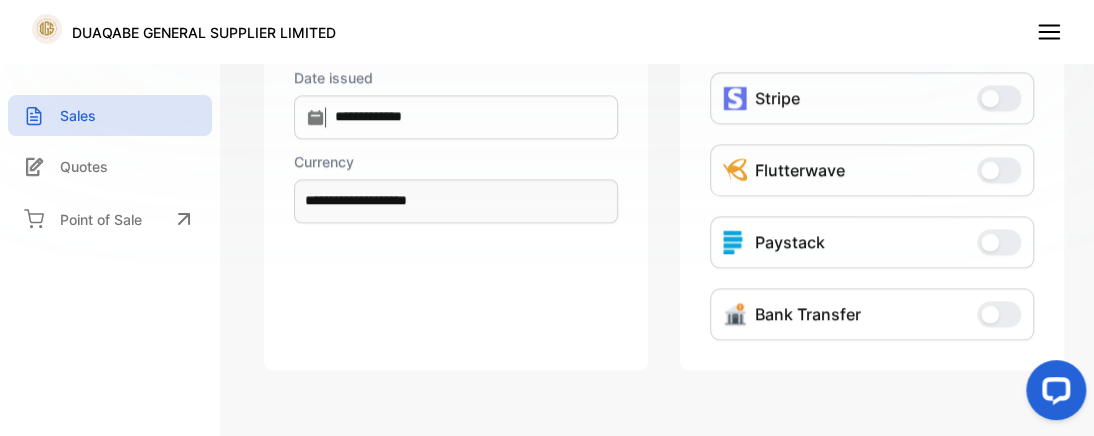 click on "**********" at bounding box center (664, 218) 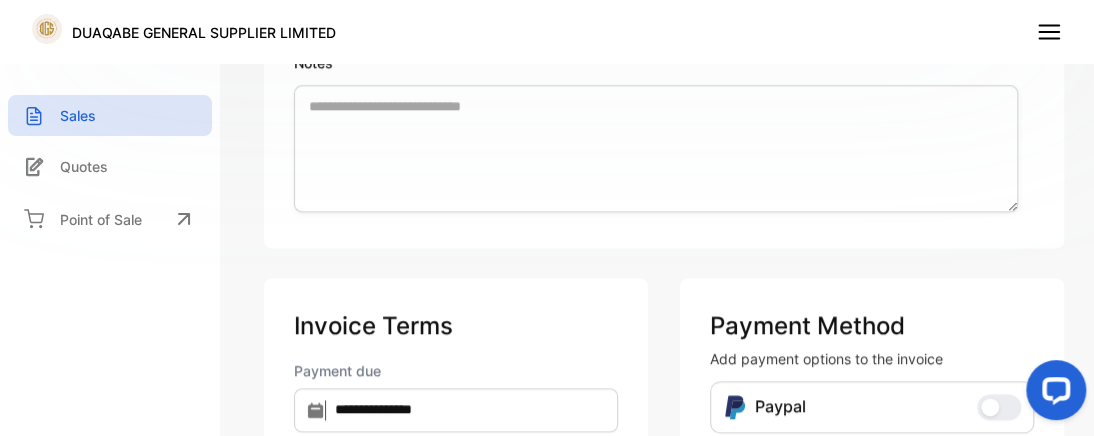 scroll, scrollTop: 584, scrollLeft: 0, axis: vertical 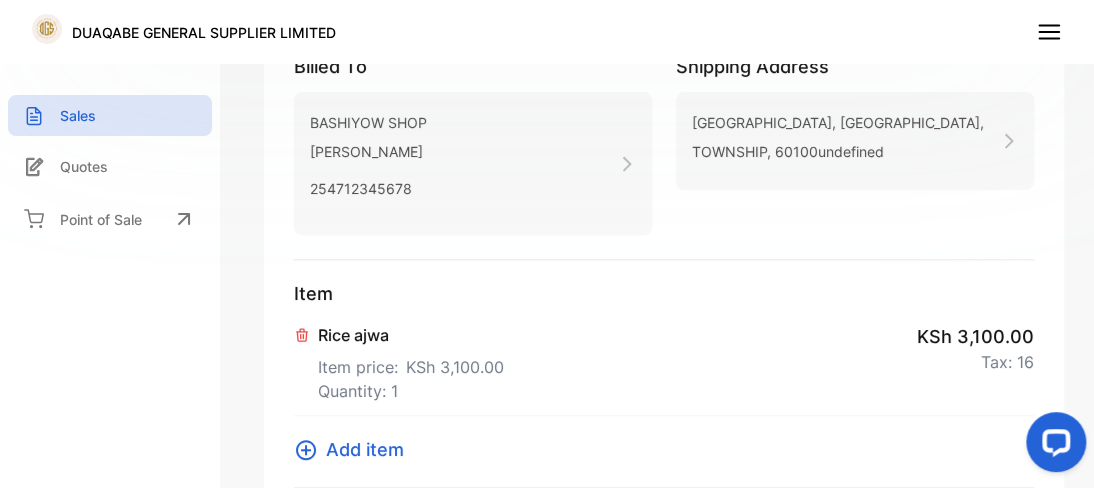 click at bounding box center (1052, 446) 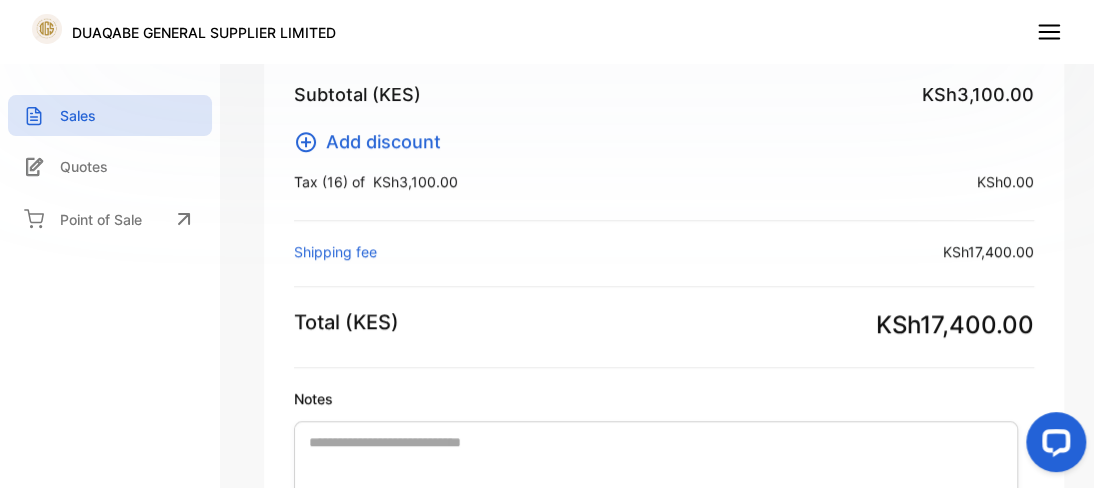 scroll, scrollTop: 1056, scrollLeft: 0, axis: vertical 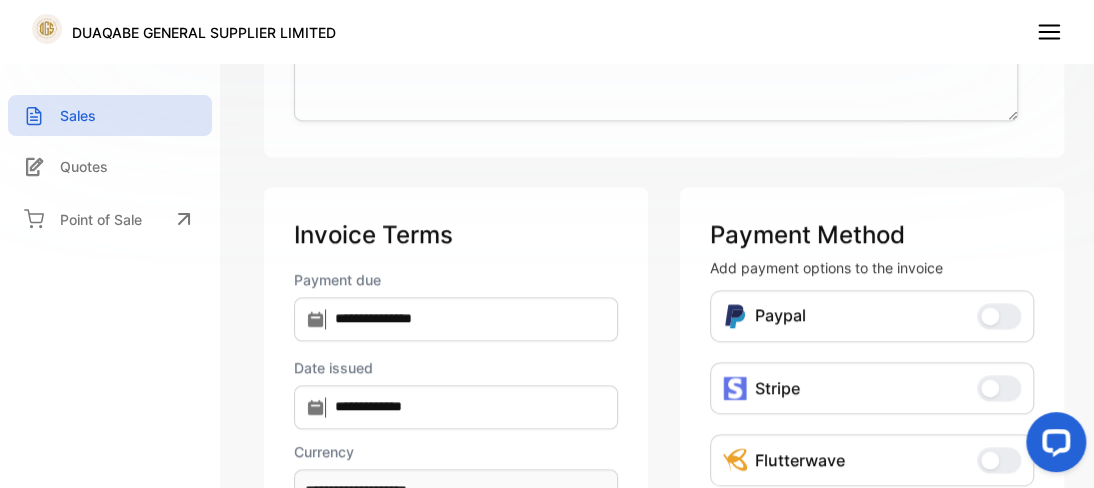 click at bounding box center (1052, 446) 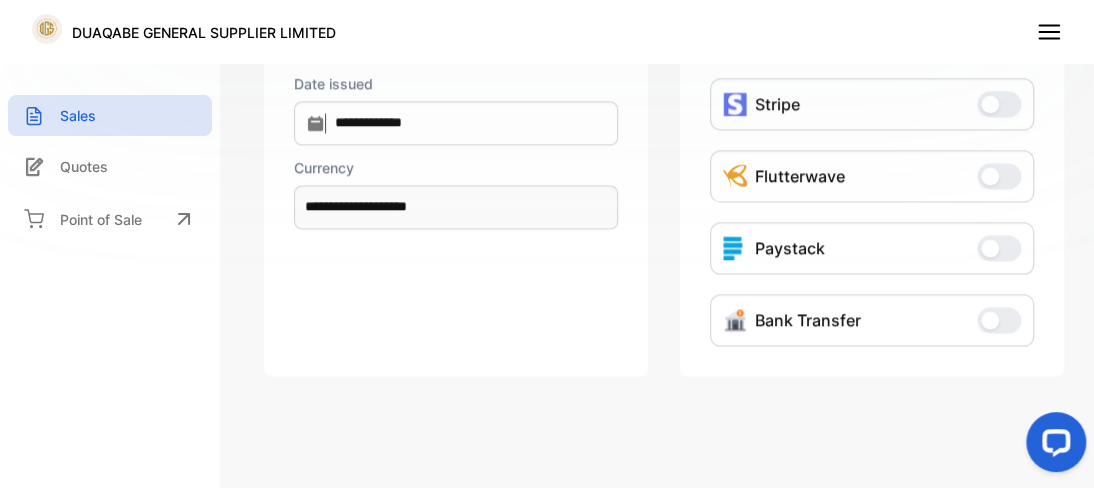 click on "**********" at bounding box center (664, 244) 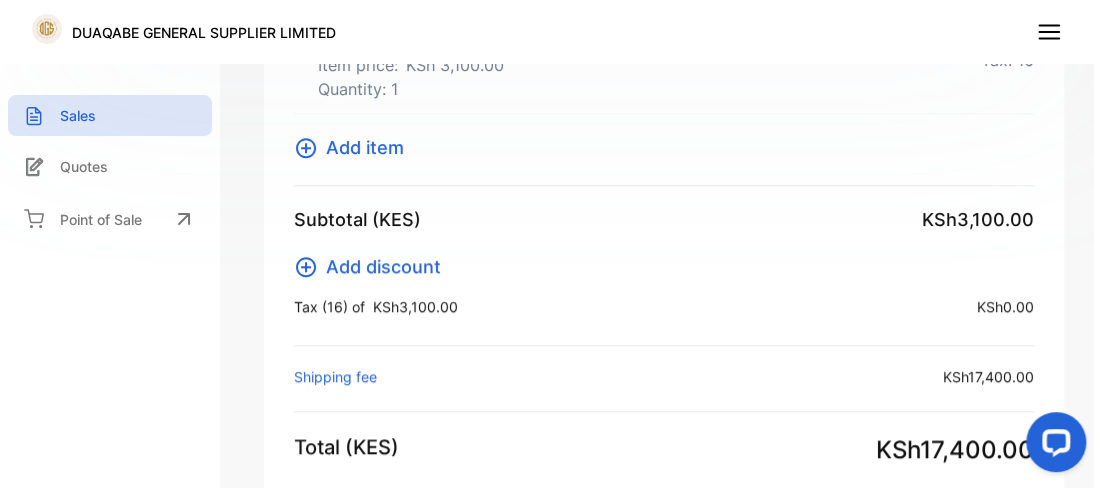 scroll, scrollTop: 76, scrollLeft: 0, axis: vertical 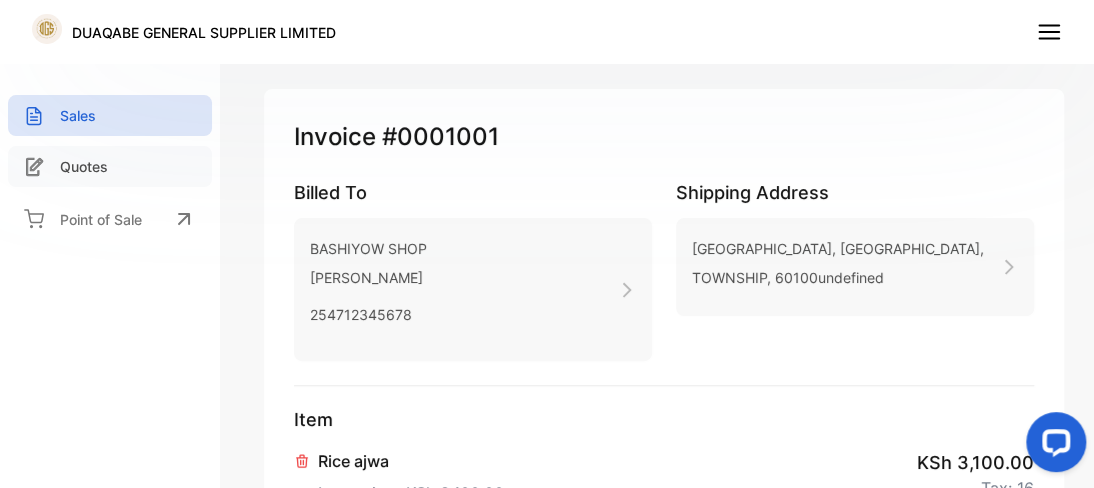 click on "Quotes" at bounding box center (84, 166) 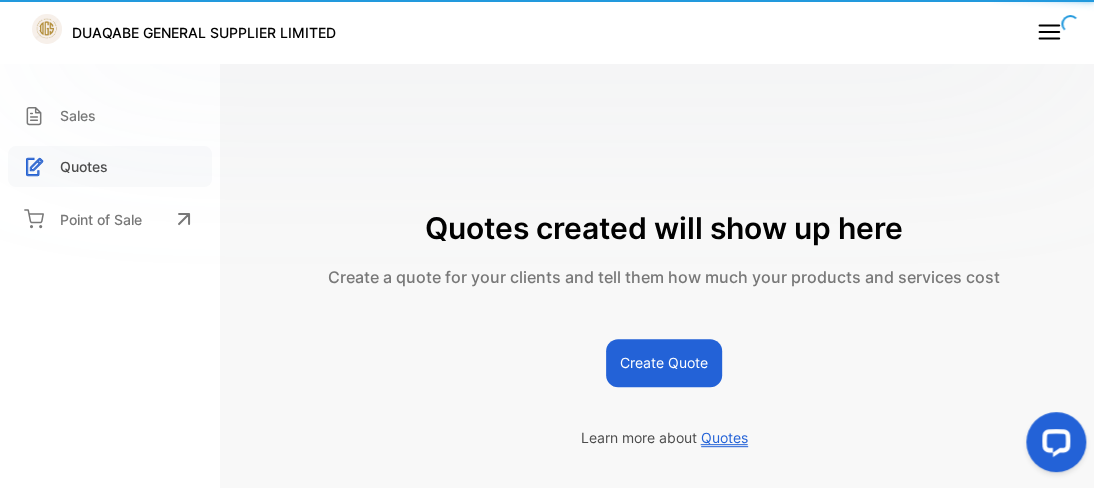 scroll, scrollTop: 45, scrollLeft: 0, axis: vertical 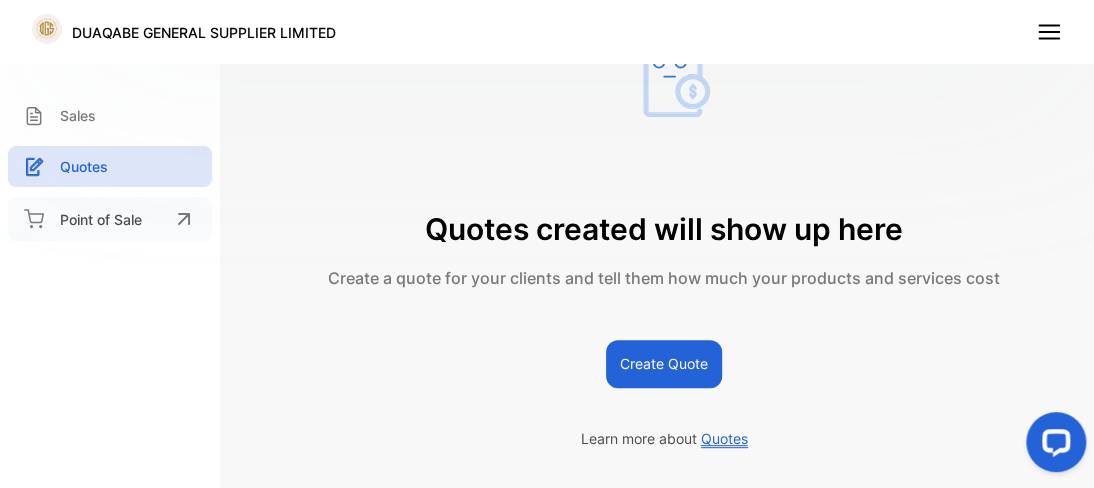 click 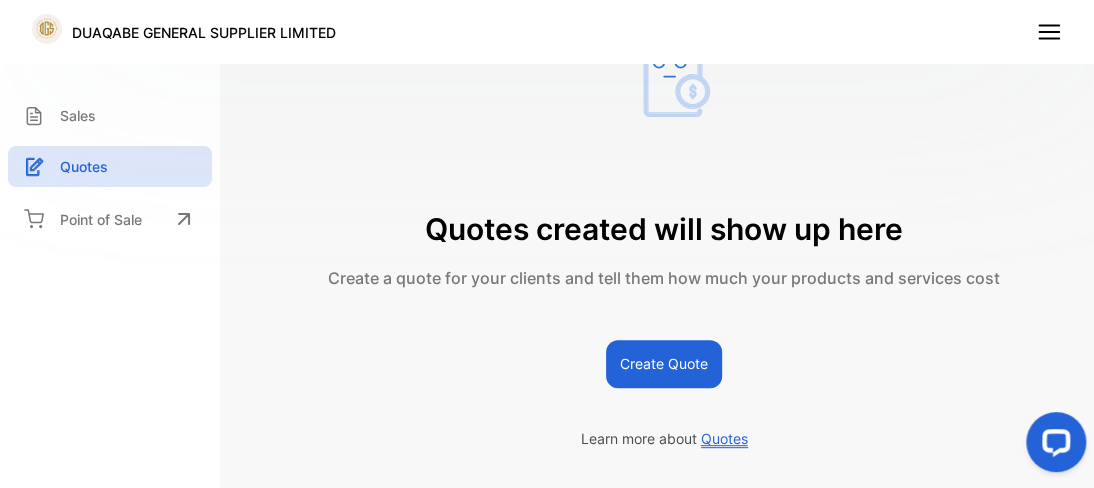 scroll, scrollTop: 0, scrollLeft: 0, axis: both 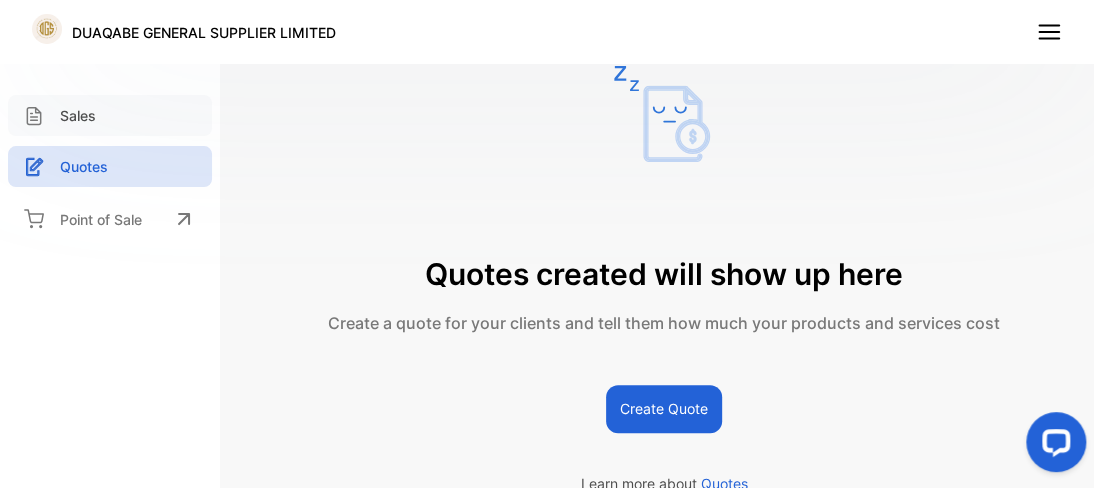 click on "Sales" at bounding box center [110, 115] 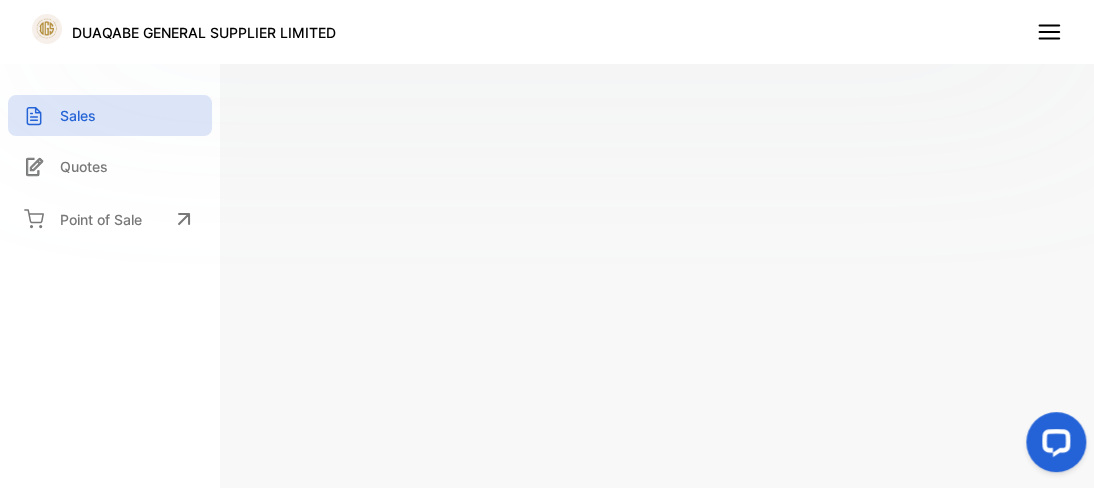 scroll, scrollTop: 455, scrollLeft: 0, axis: vertical 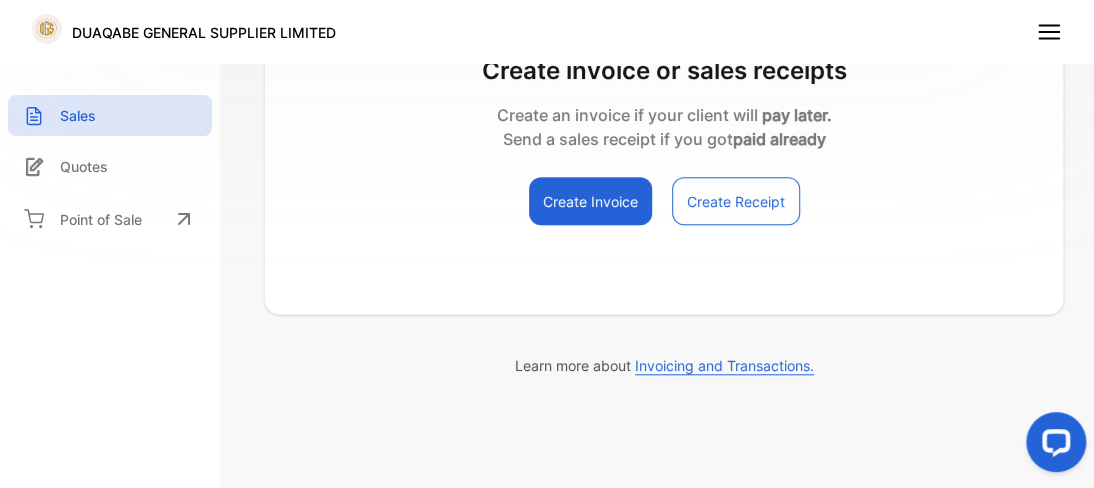 click on "Create Receipt" at bounding box center [736, 201] 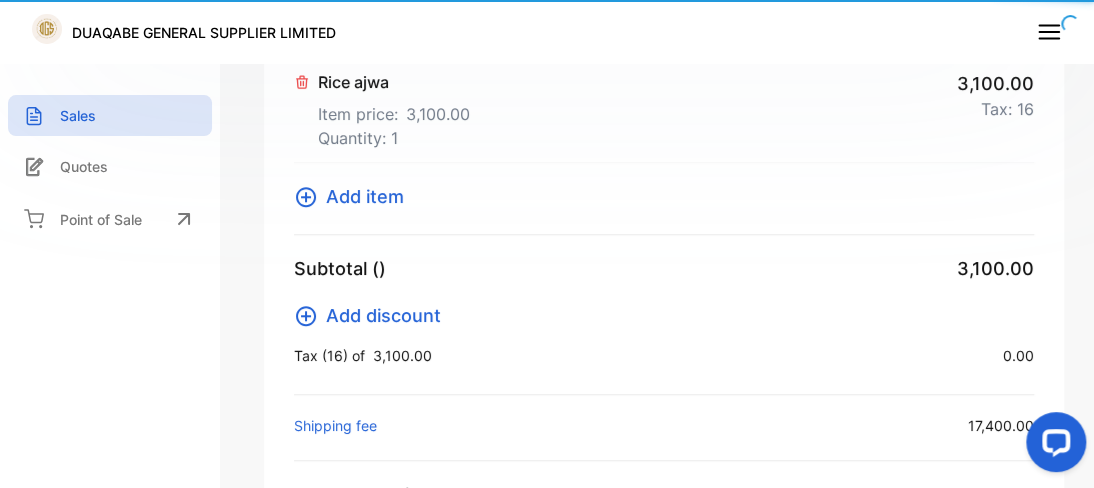 scroll, scrollTop: 361, scrollLeft: 0, axis: vertical 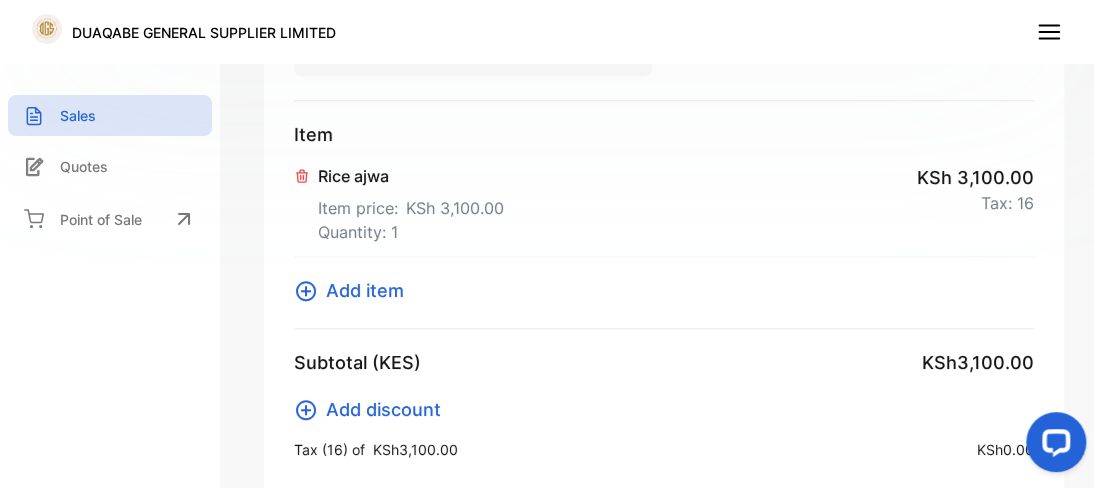type on "**********" 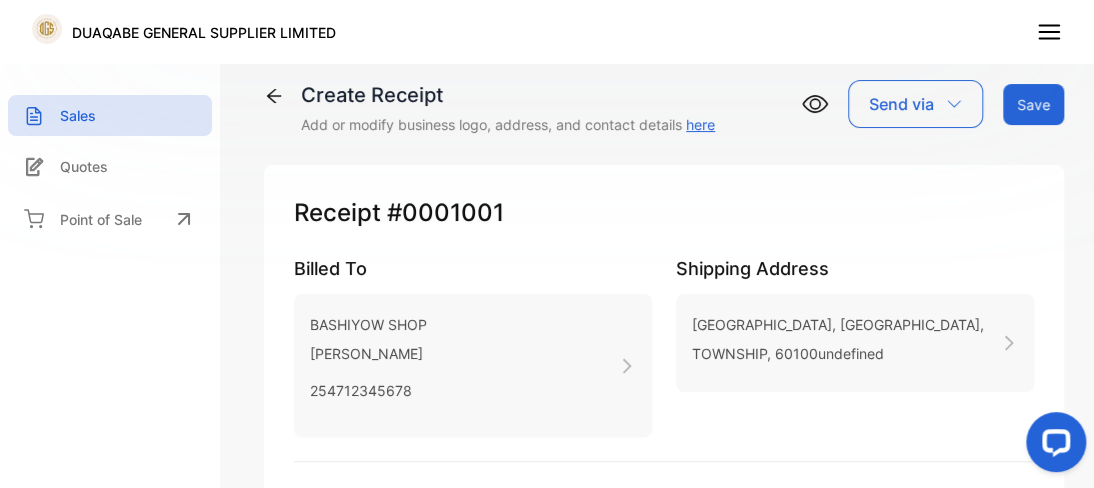 click 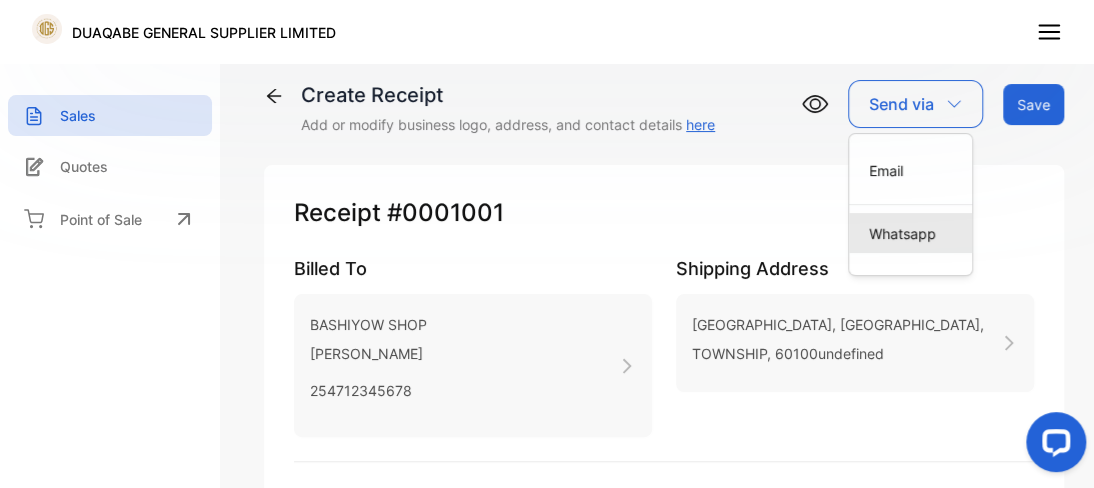 click on "Whatsapp" at bounding box center [910, 233] 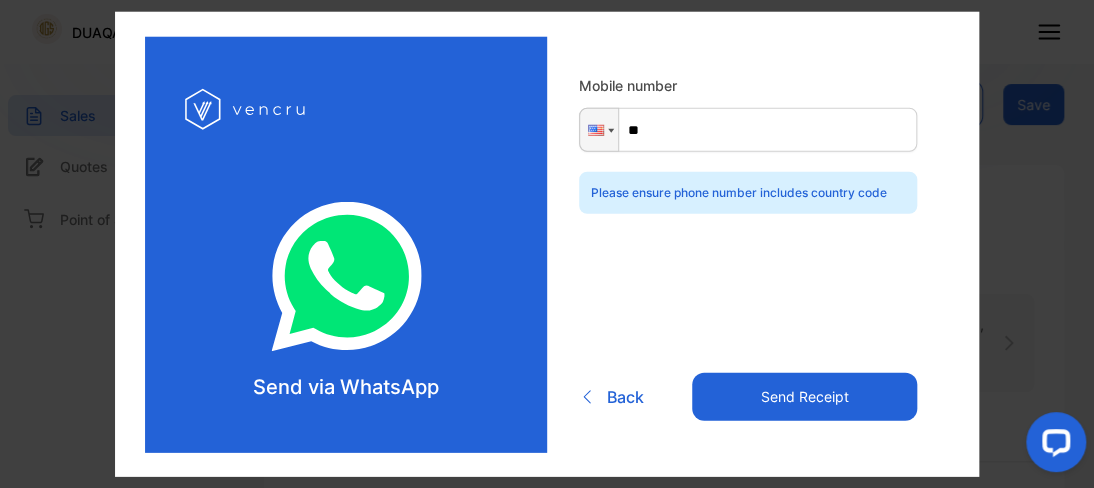 click on "**" at bounding box center [748, 130] 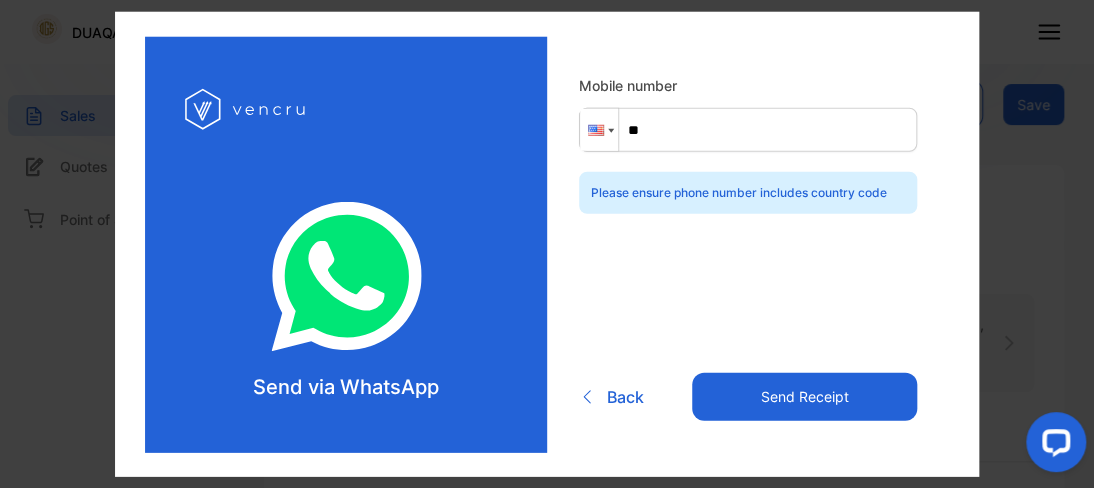 click at bounding box center (599, 130) 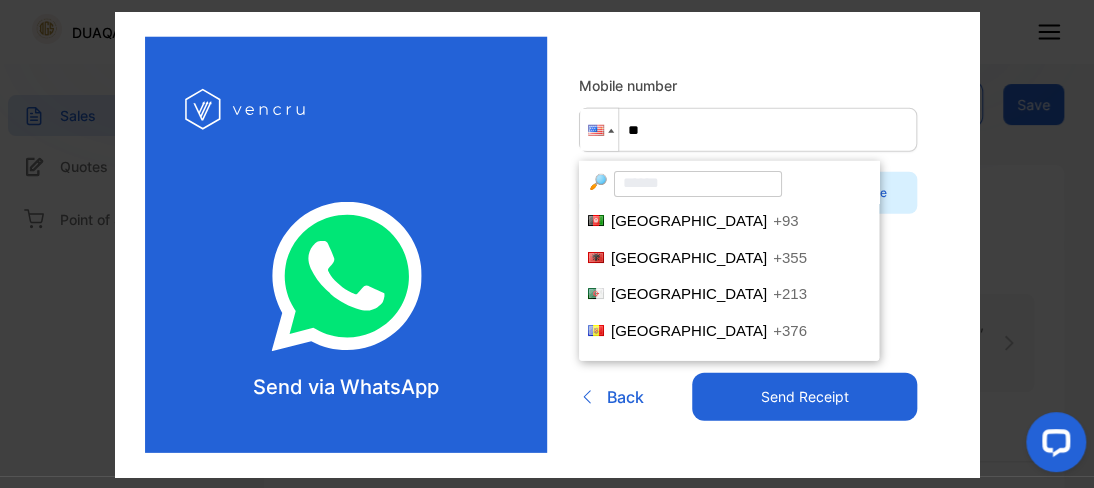 scroll, scrollTop: 7239, scrollLeft: 0, axis: vertical 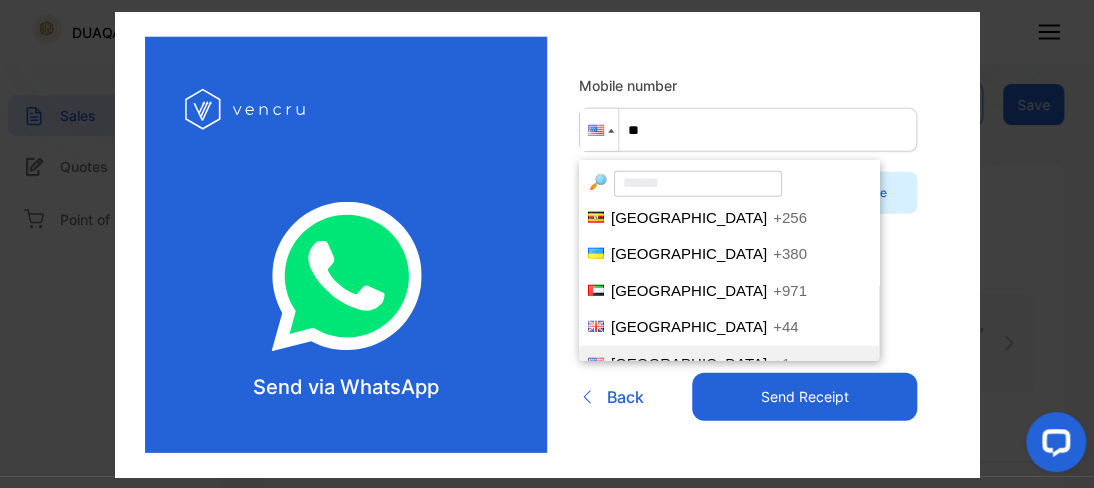 click at bounding box center (698, 184) 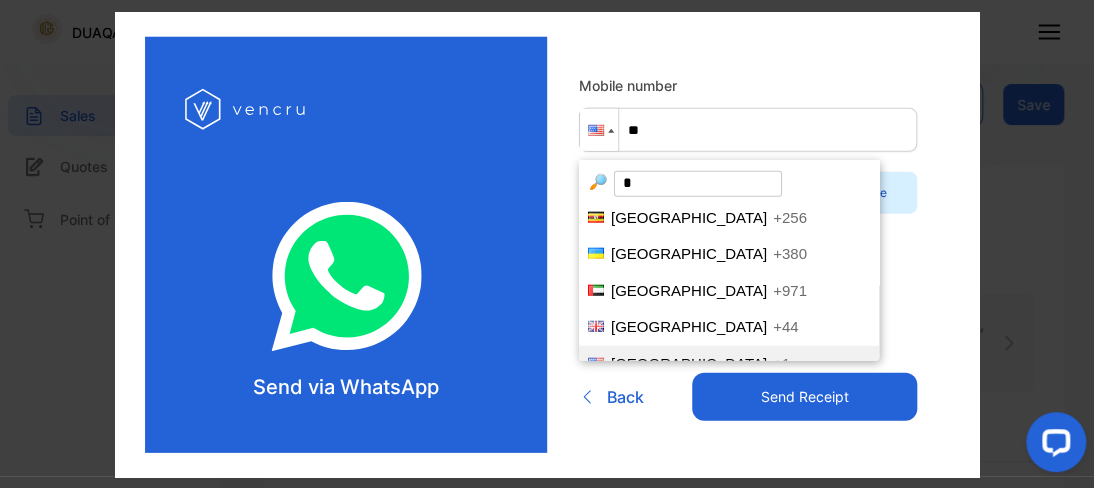 scroll, scrollTop: 0, scrollLeft: 0, axis: both 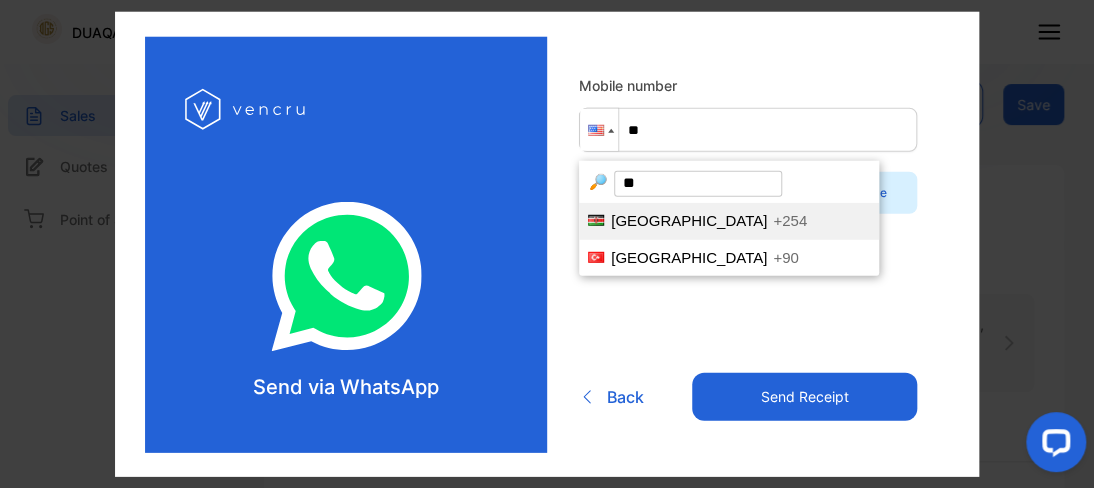 type on "**" 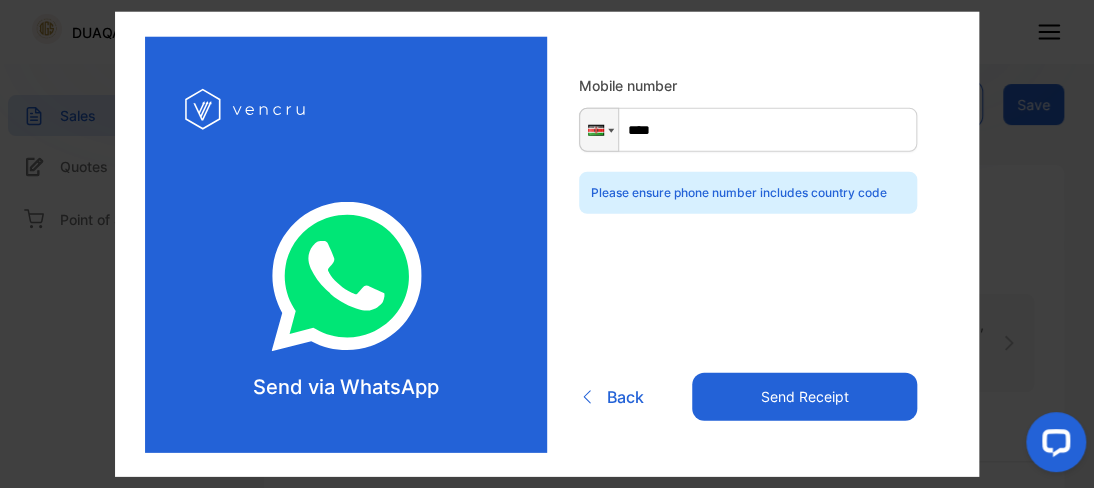 click on "****" at bounding box center (748, 130) 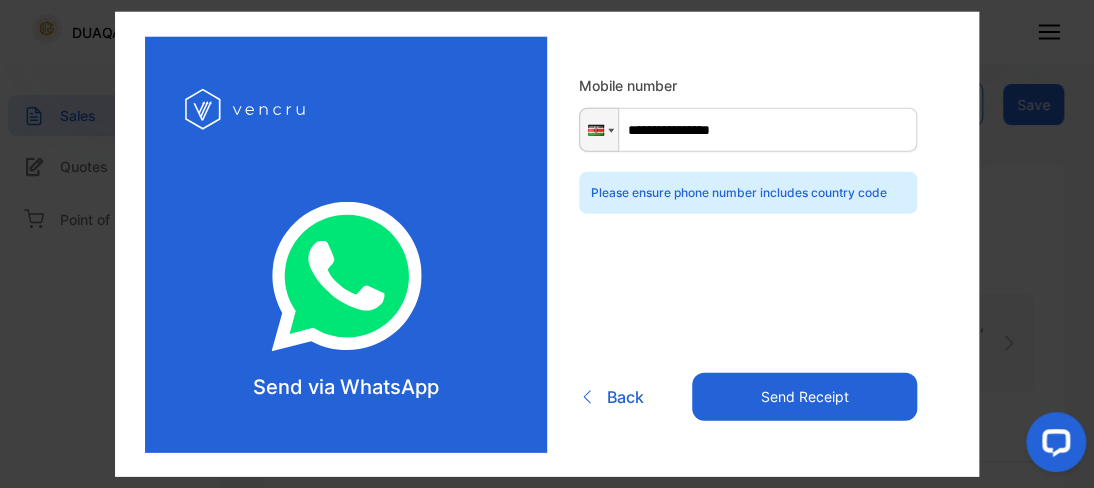 type on "**********" 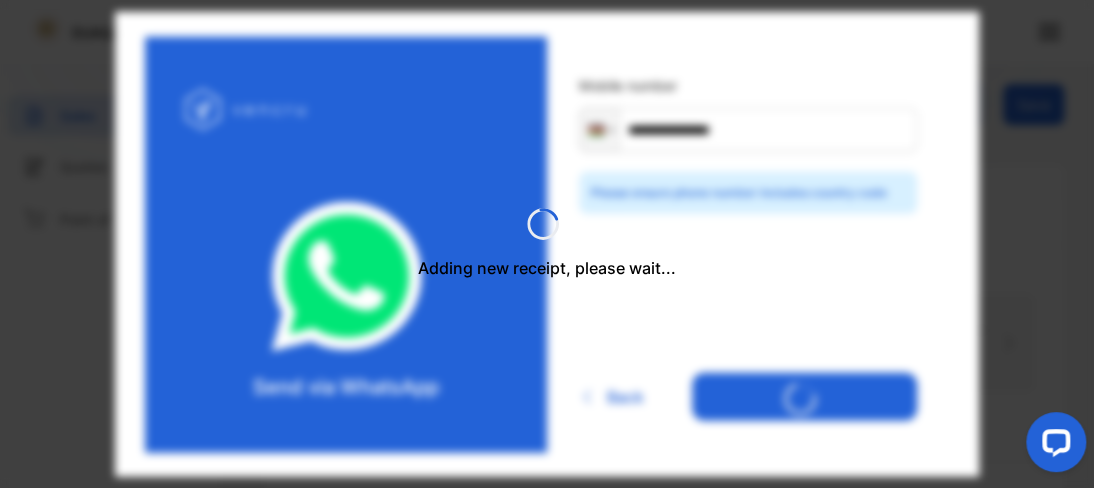 type 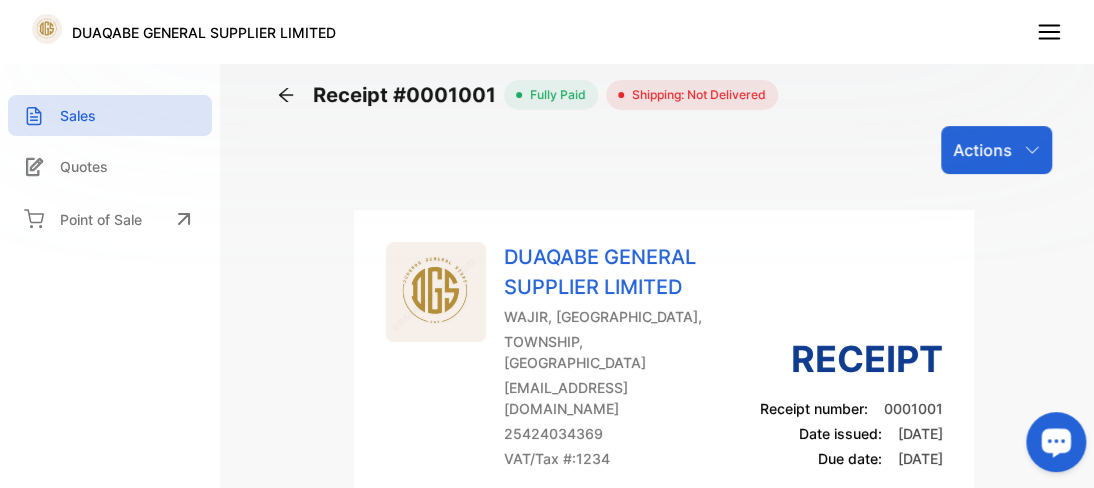 scroll, scrollTop: 427, scrollLeft: 0, axis: vertical 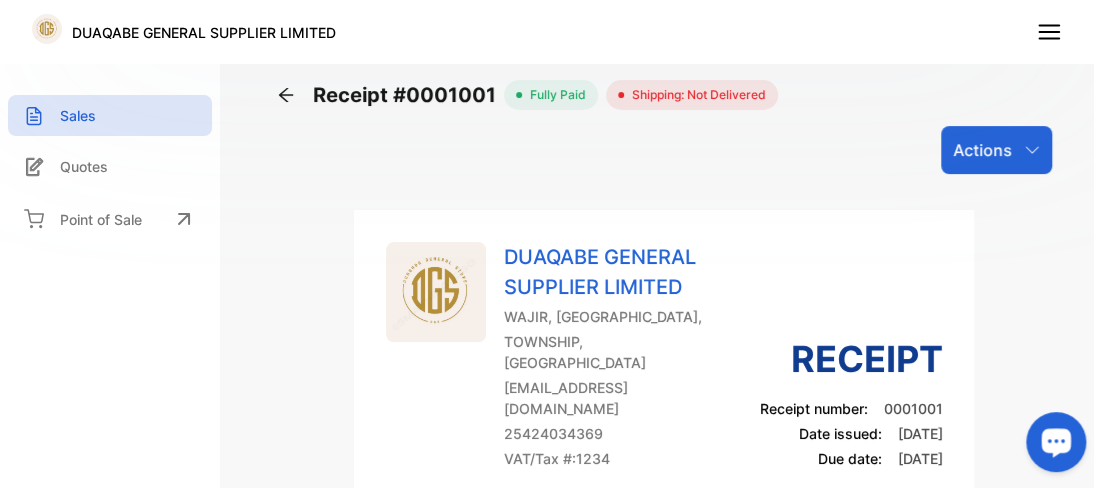 click on "Actions" at bounding box center (982, 150) 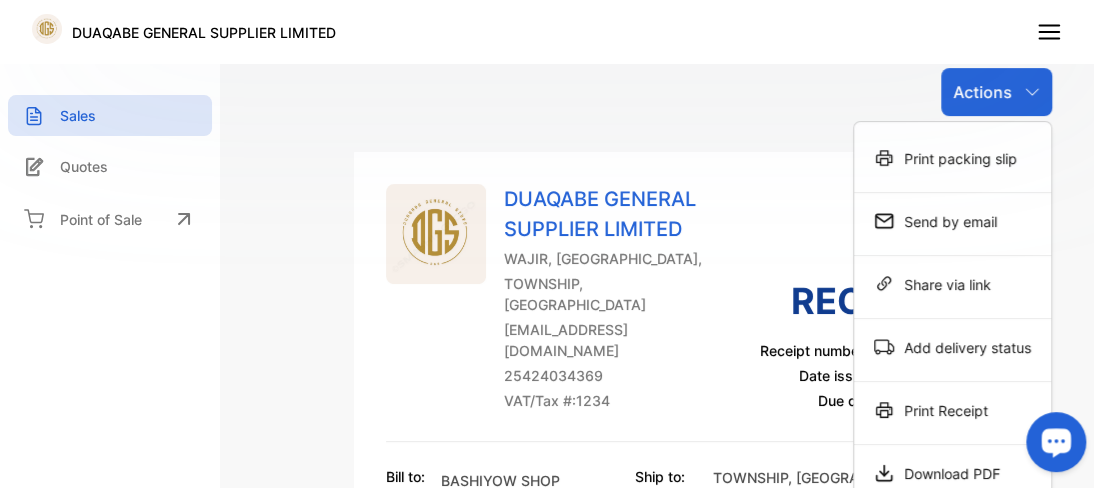 scroll, scrollTop: 0, scrollLeft: 0, axis: both 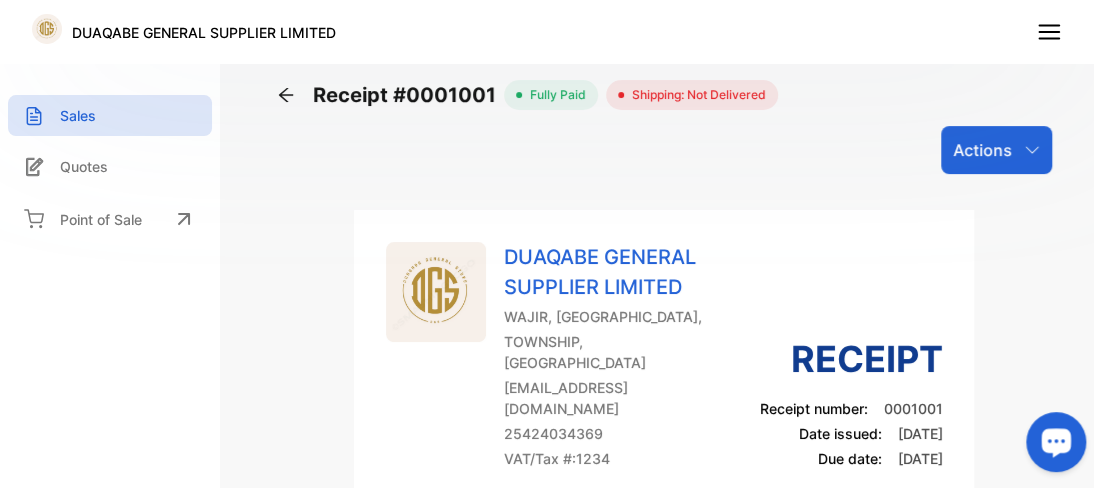 click on "Receipt" at bounding box center (850, 359) 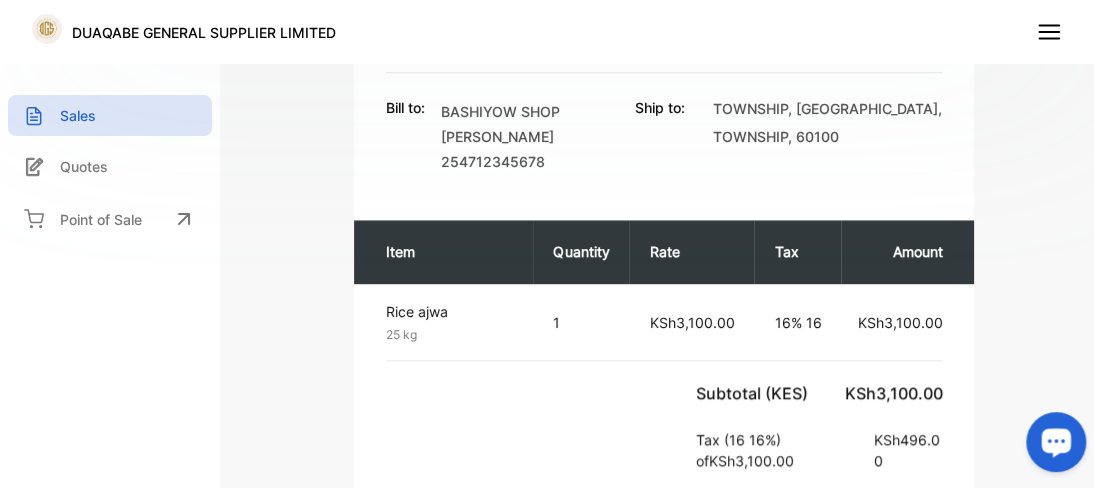 click on "1" at bounding box center [581, 322] 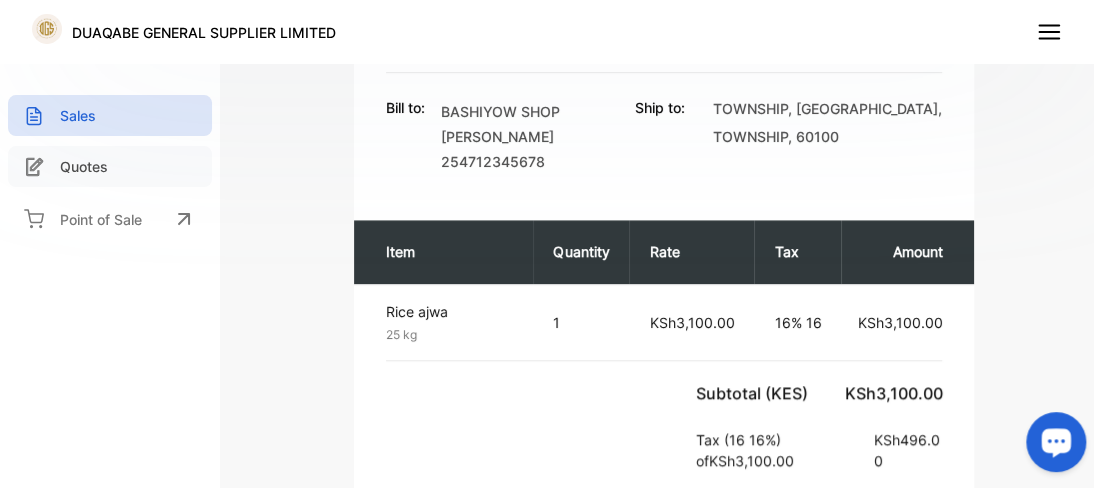click on "Quotes" at bounding box center [84, 166] 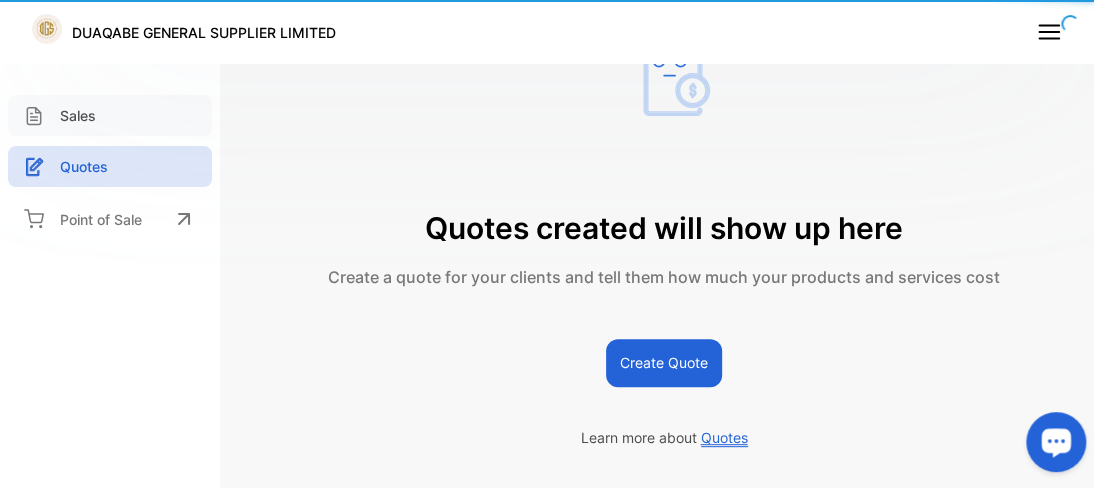 scroll, scrollTop: 45, scrollLeft: 0, axis: vertical 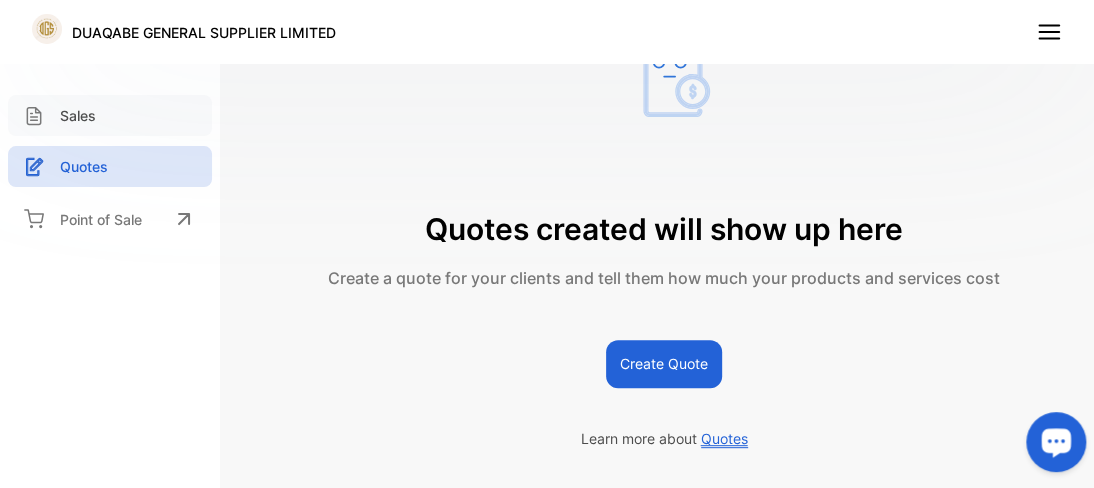 click on "Sales" at bounding box center (78, 115) 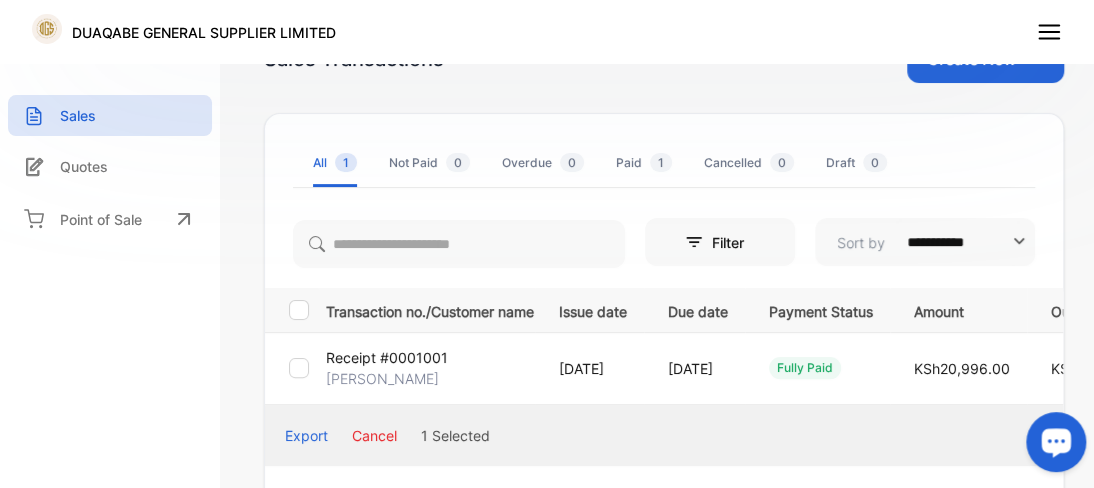 click on "[DATE]" at bounding box center (694, 368) 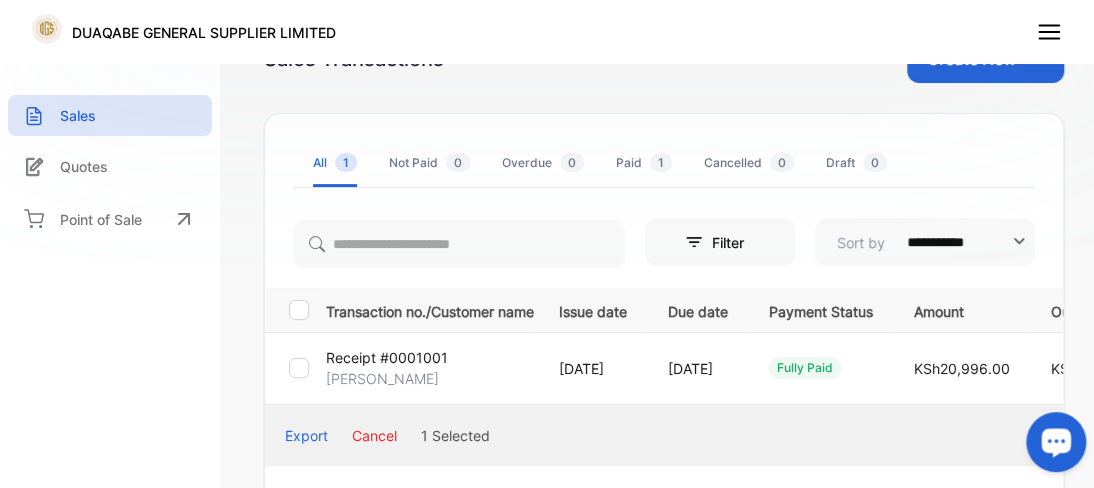 drag, startPoint x: 763, startPoint y: 375, endPoint x: 469, endPoint y: 201, distance: 341.63138 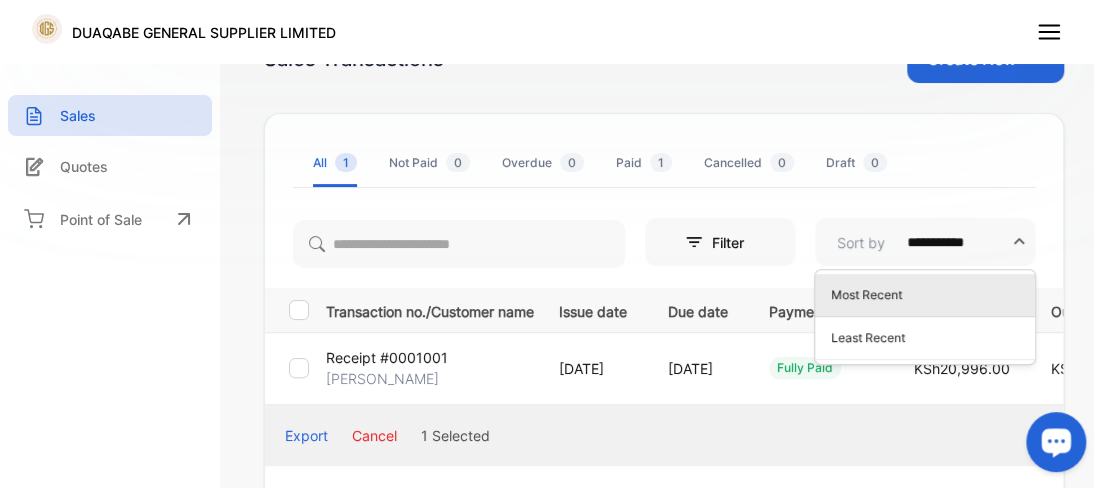 click on "**********" at bounding box center [957, 242] 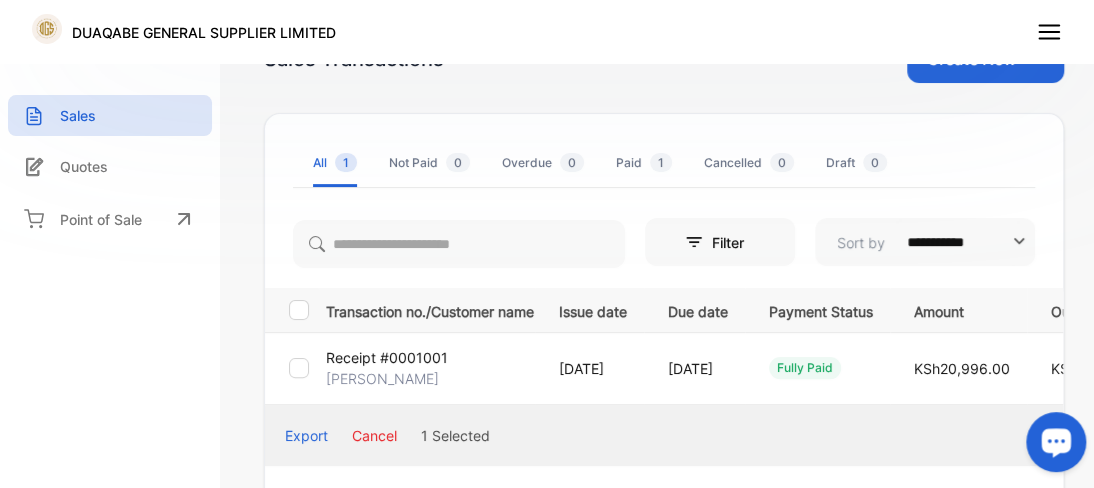 click on "Filter" at bounding box center (720, 242) 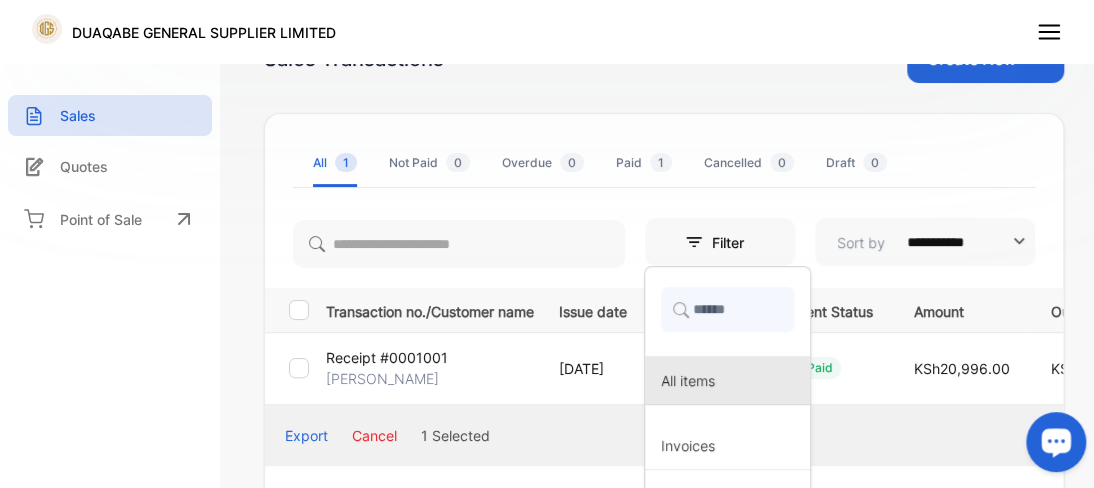 click on "All items" at bounding box center [727, 380] 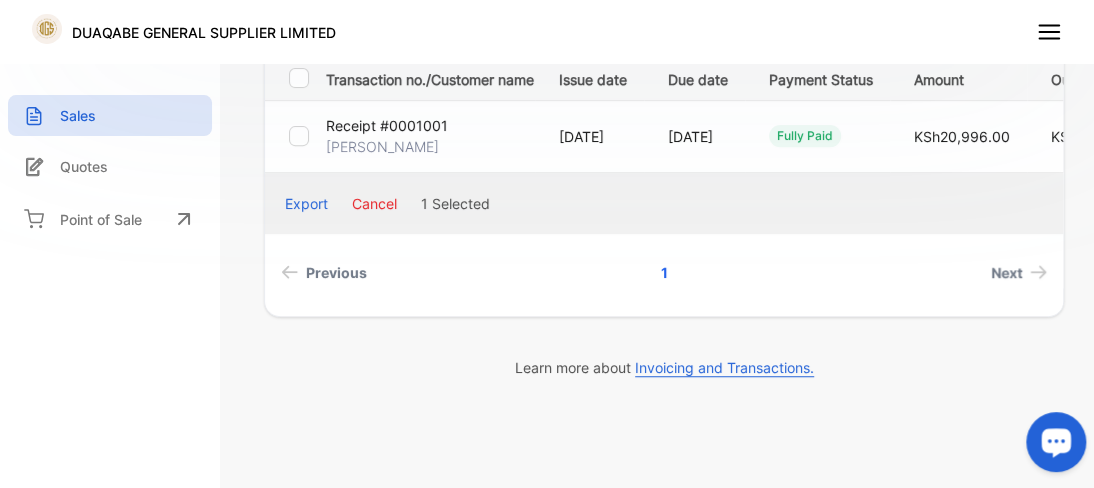 scroll, scrollTop: 0, scrollLeft: 0, axis: both 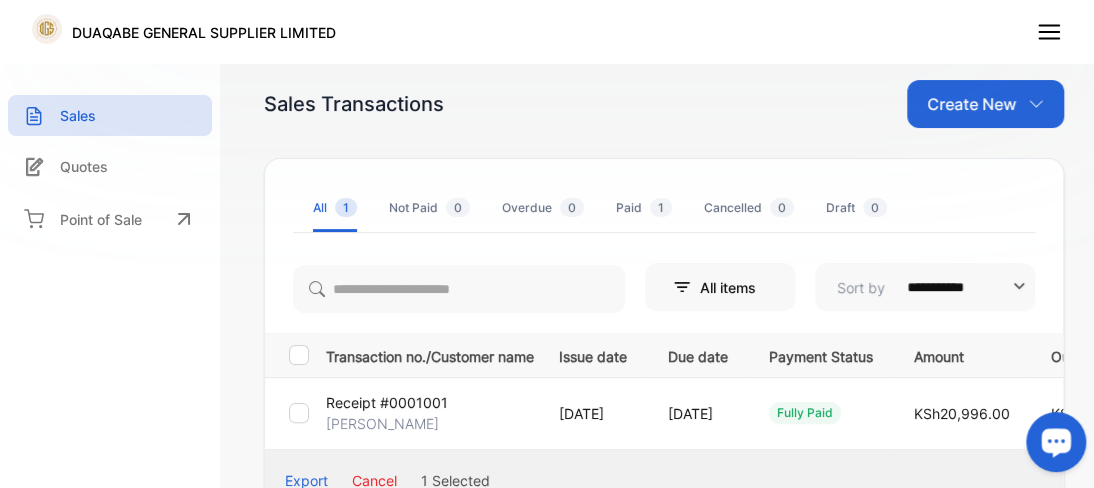 click on "Not  Paid 0" at bounding box center [429, 208] 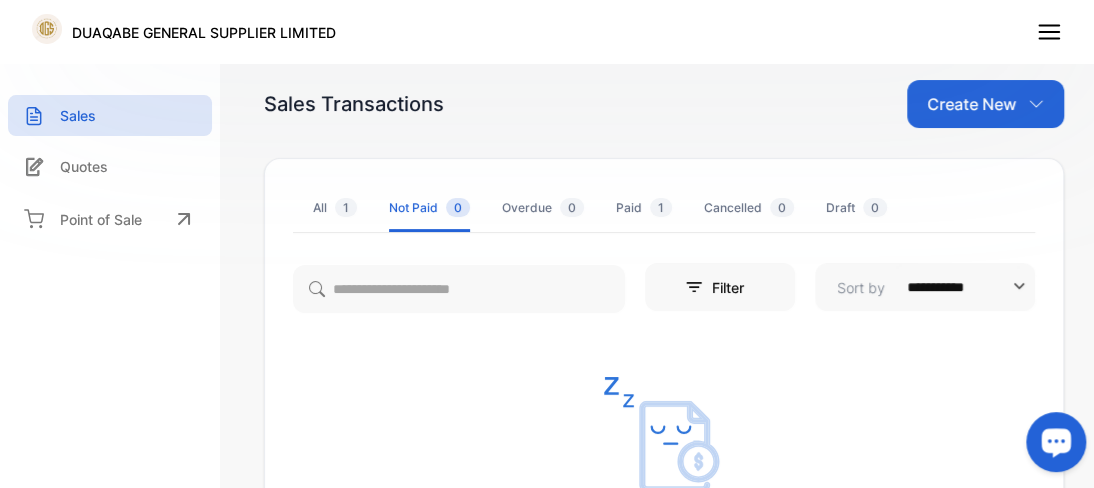 click 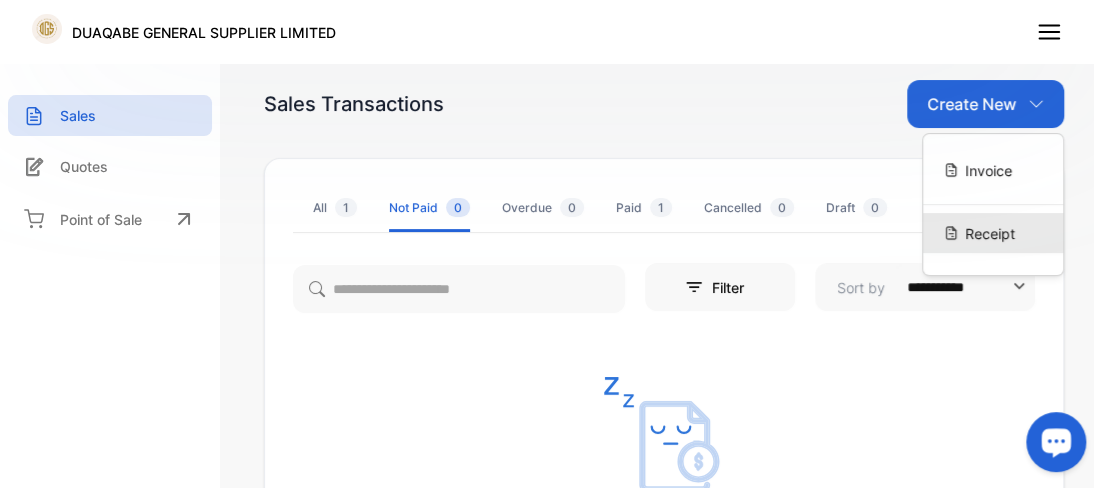 click on "Receipt" at bounding box center (990, 233) 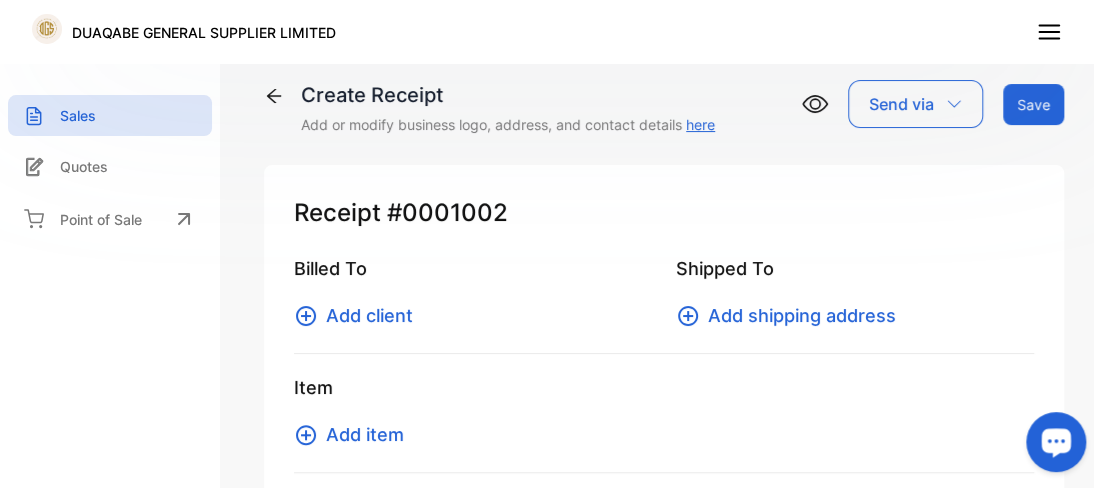 type on "**********" 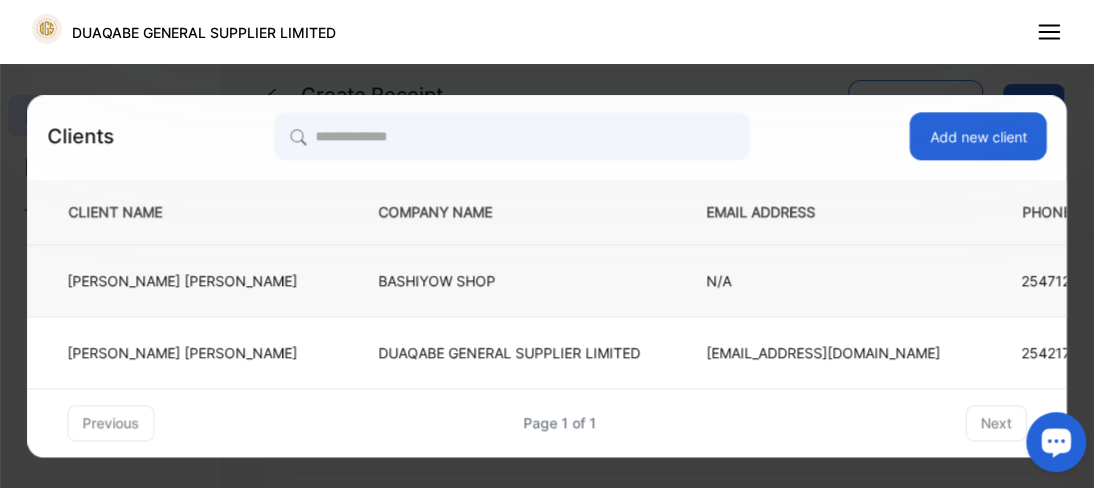 click on "[PERSON_NAME]" at bounding box center [186, 280] 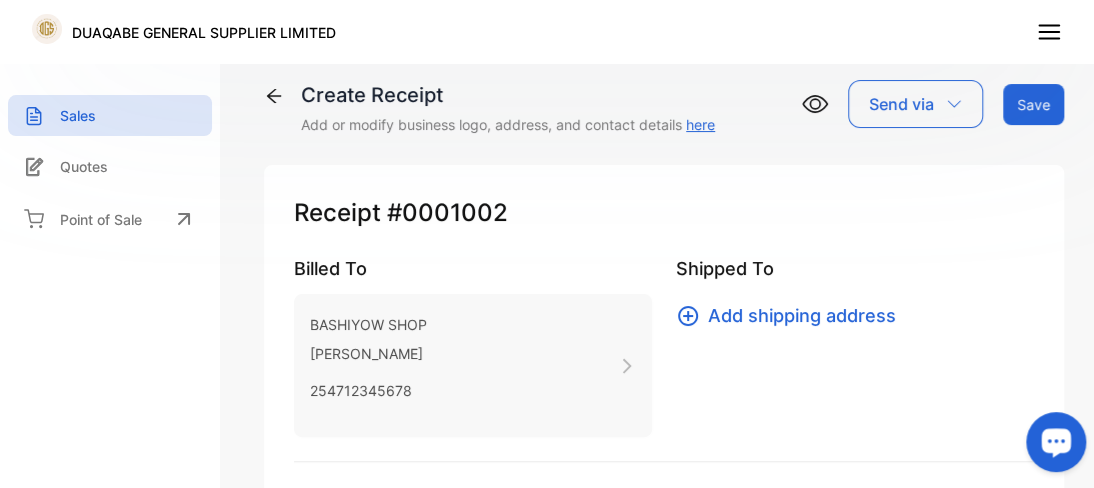 click on "Billed To  BASHIYOW SHOP [PERSON_NAME] 254712345678      Shipped To Add shipping address" at bounding box center [664, 358] 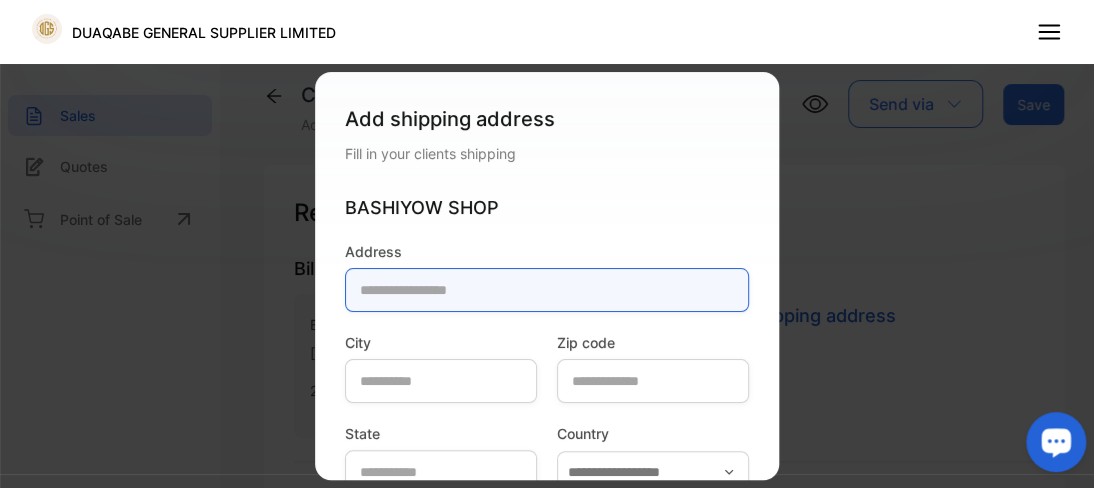 click at bounding box center (547, 290) 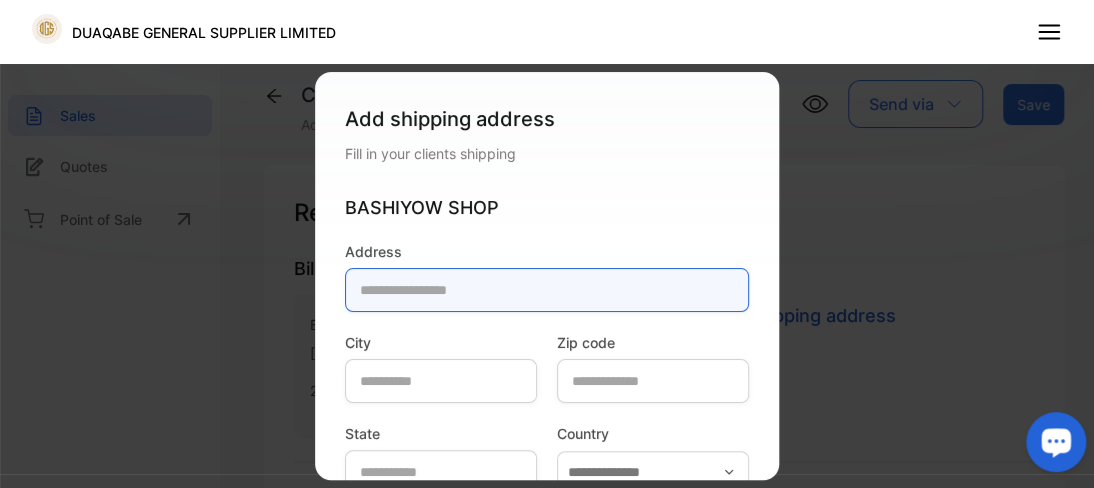 type on "********" 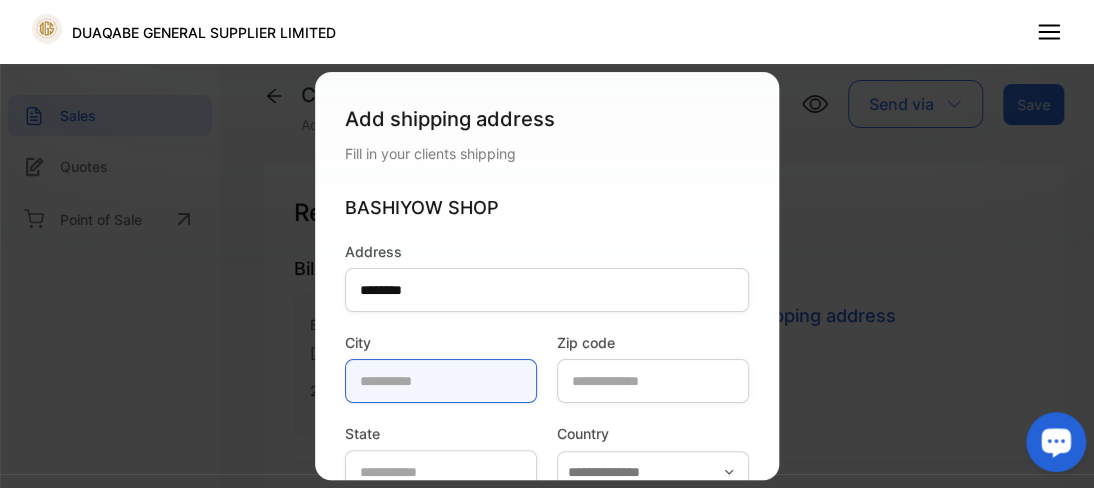 type on "*******" 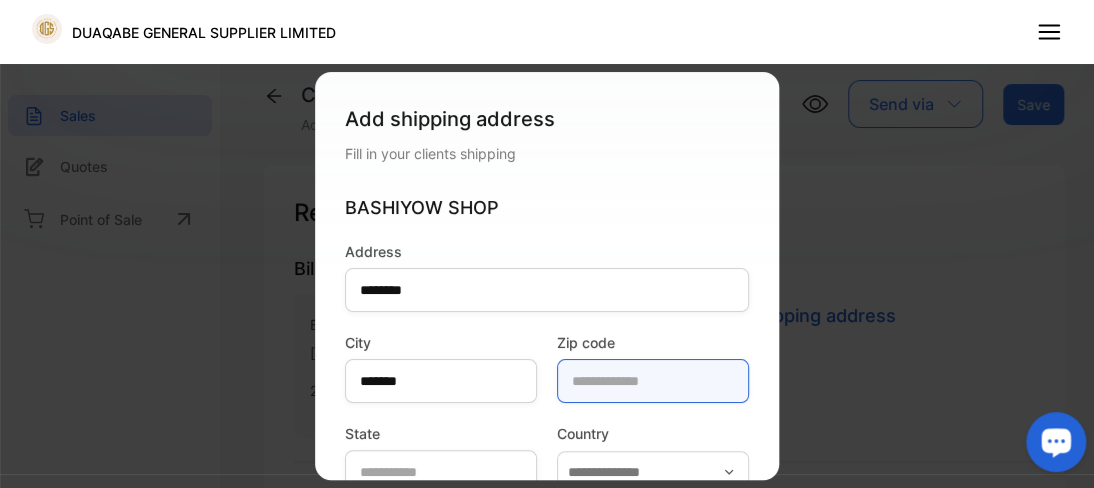 type on "*****" 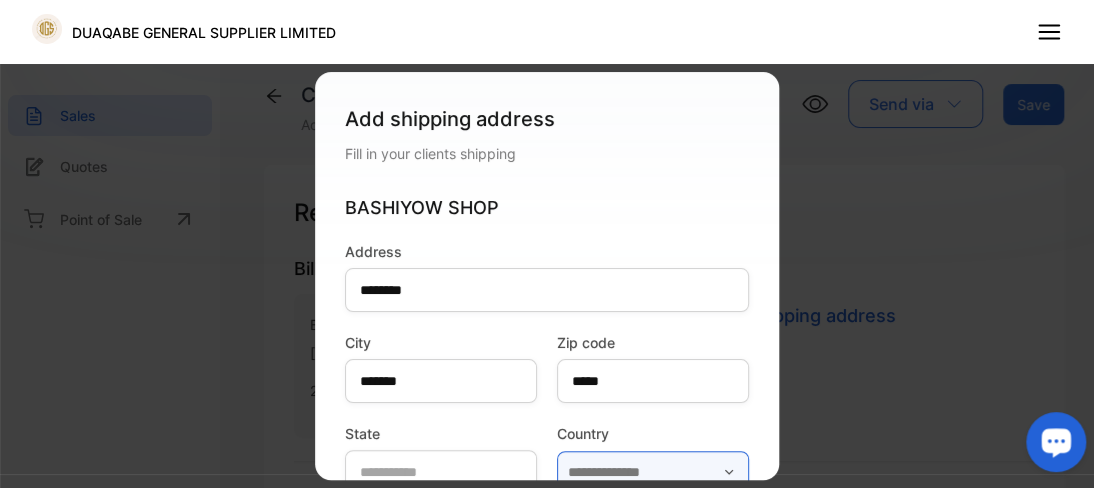 type on "*****" 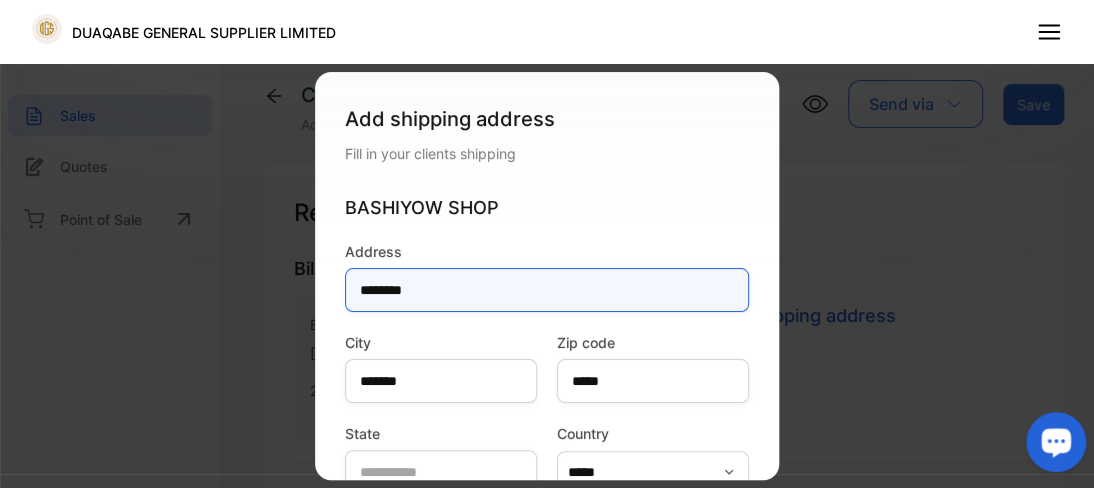 scroll, scrollTop: 68, scrollLeft: 0, axis: vertical 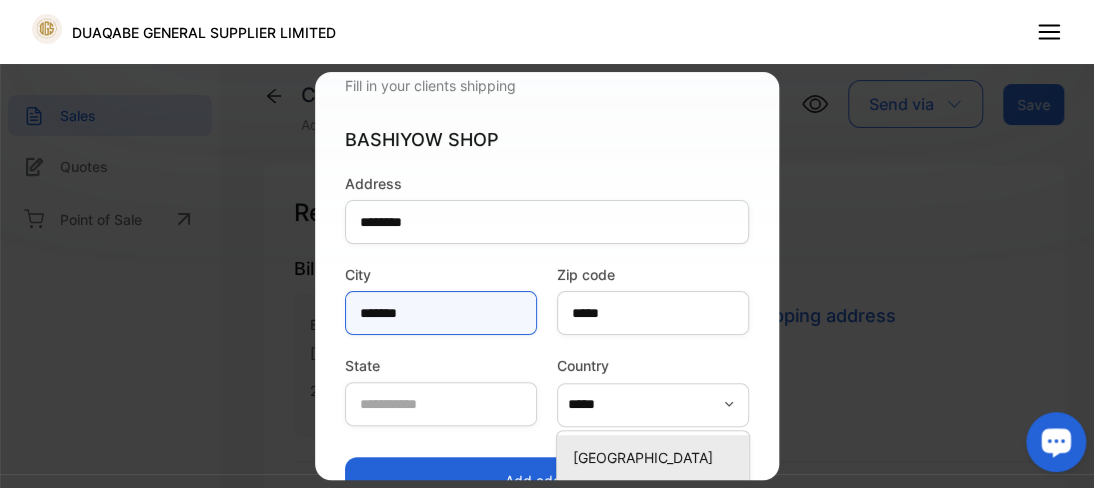 click on "*******" at bounding box center (441, 313) 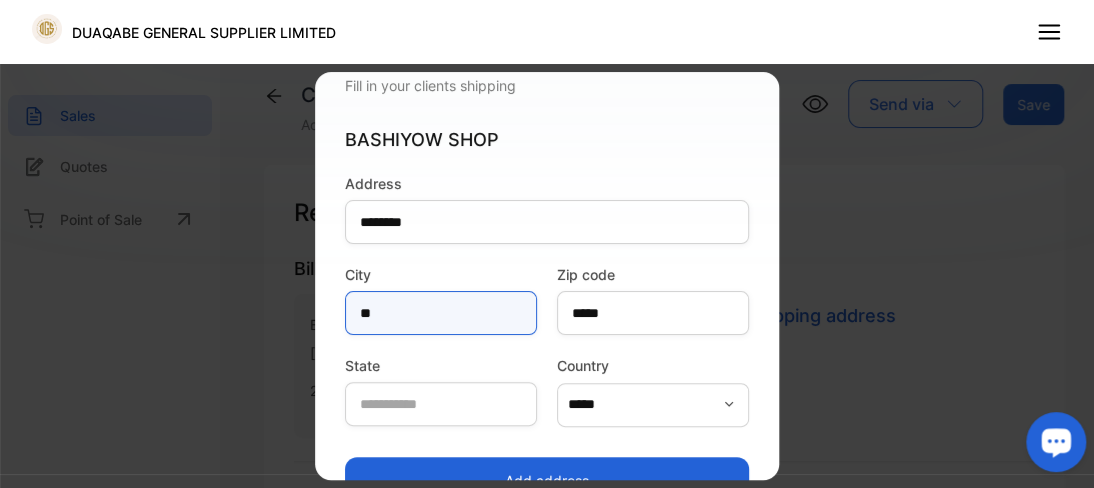 type on "*" 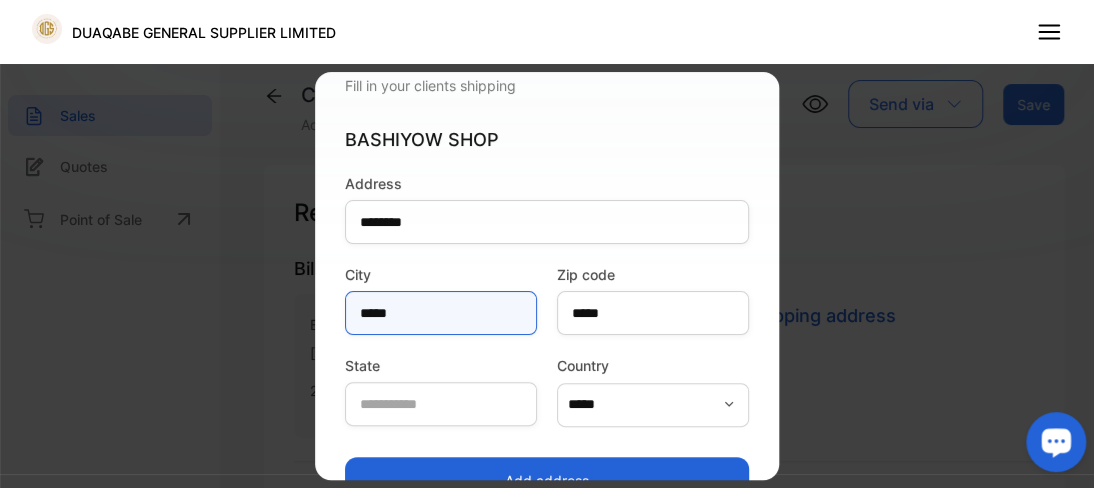 type on "*****" 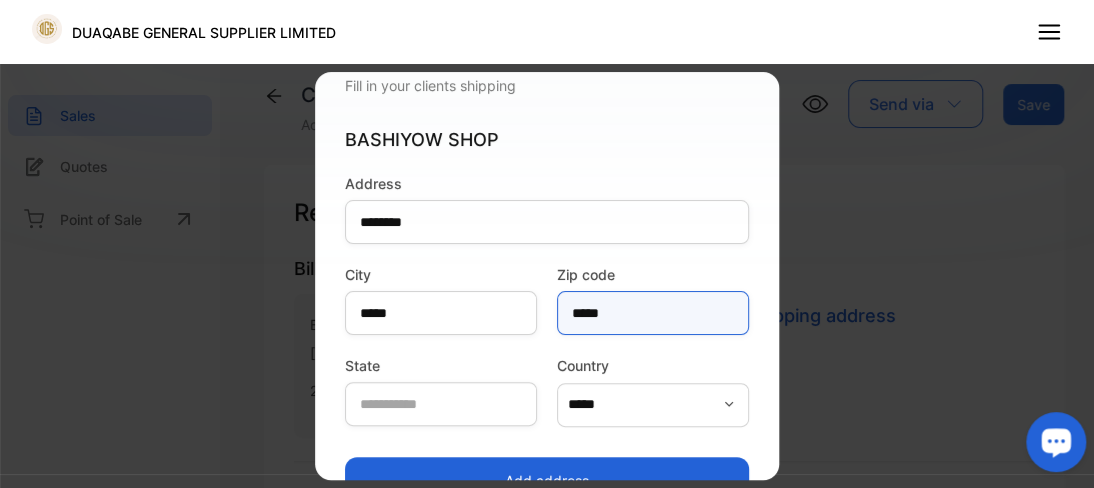 click on "*****" at bounding box center (653, 313) 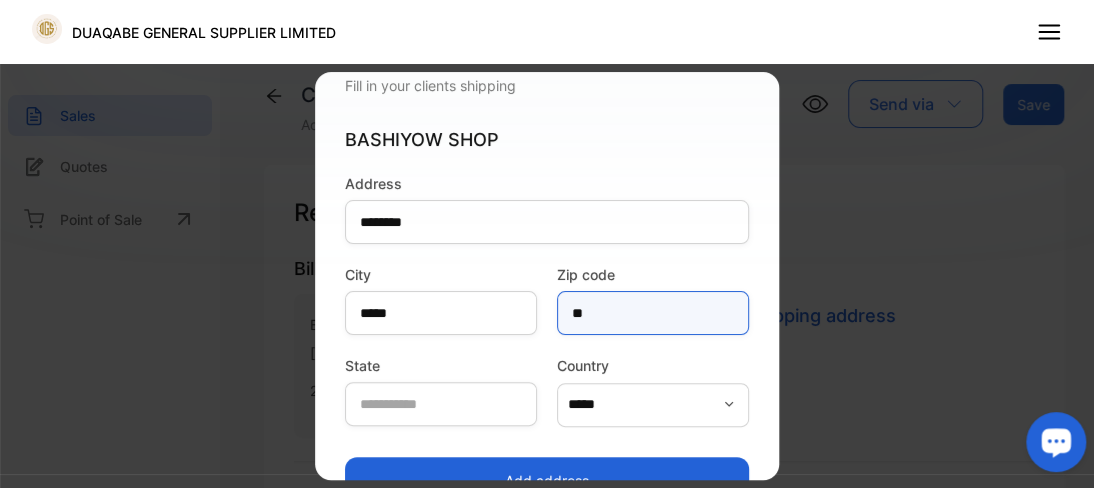 type on "*" 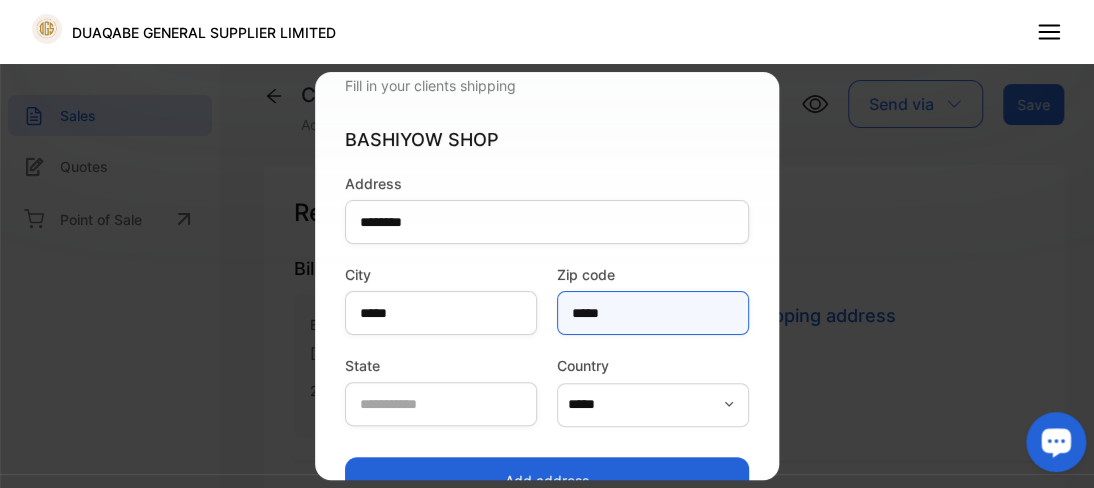 type on "*****" 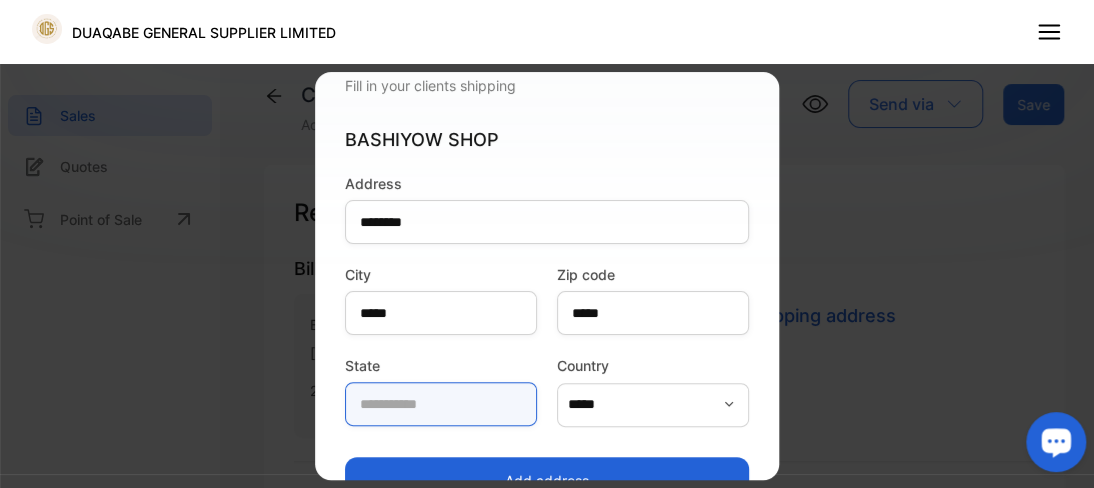 click at bounding box center (441, 404) 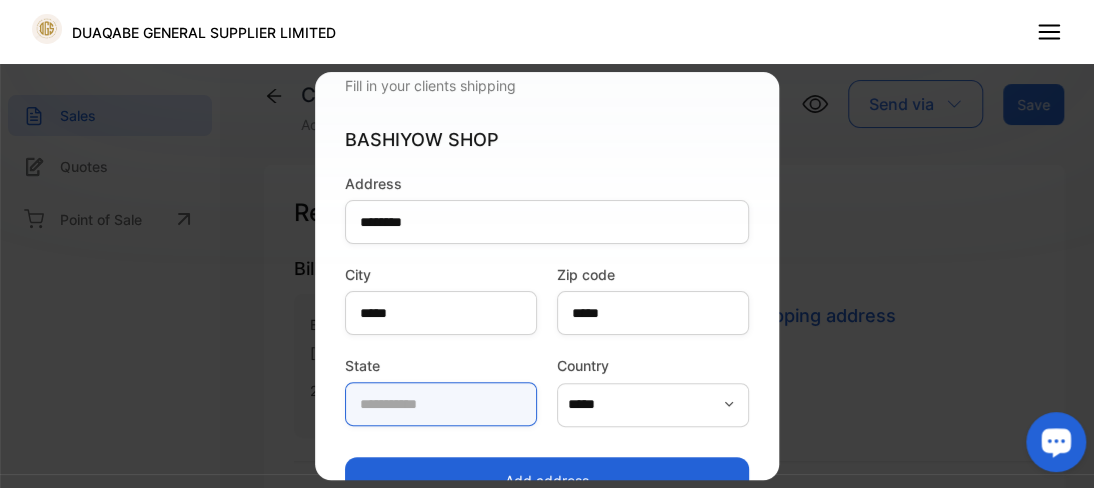 type on "*****" 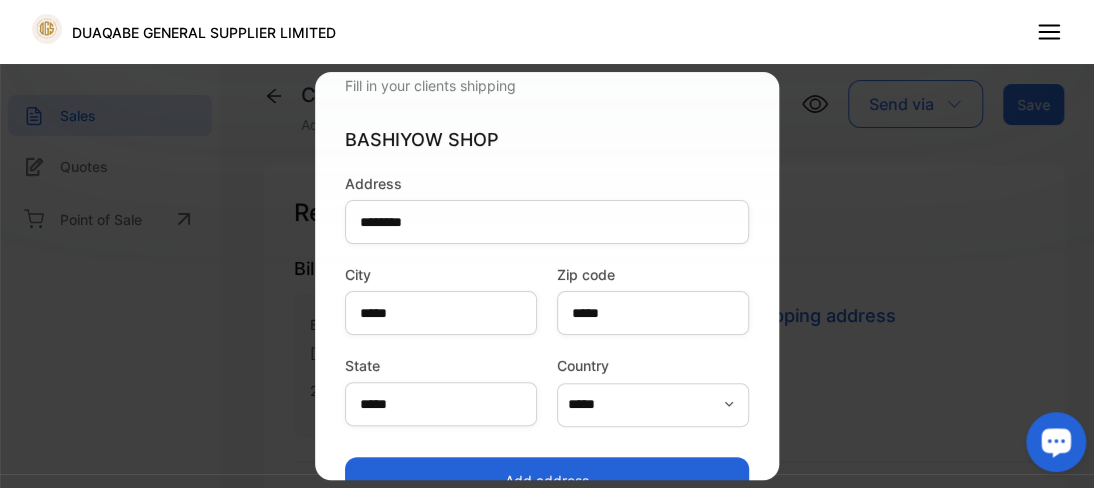 click on "Add address" at bounding box center [547, 481] 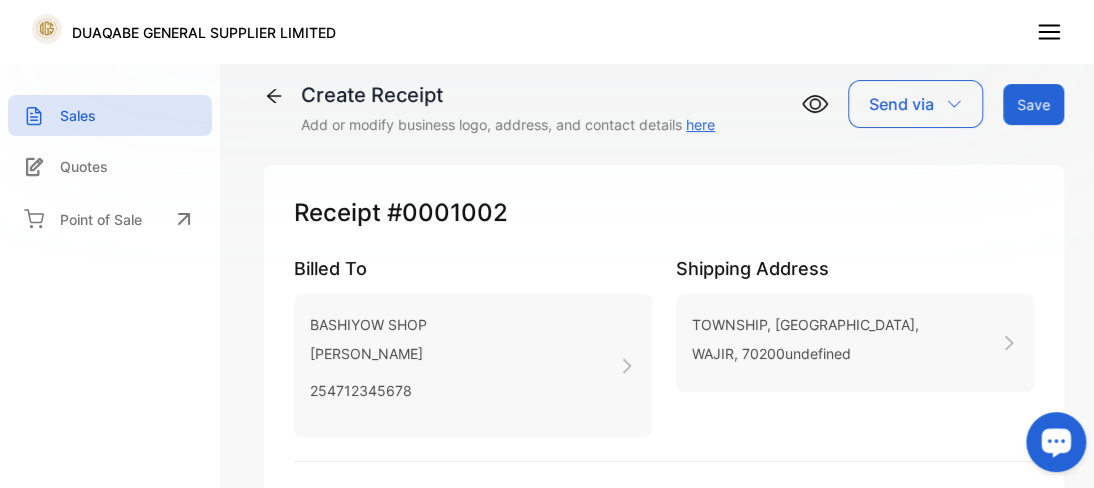 scroll, scrollTop: 427, scrollLeft: 0, axis: vertical 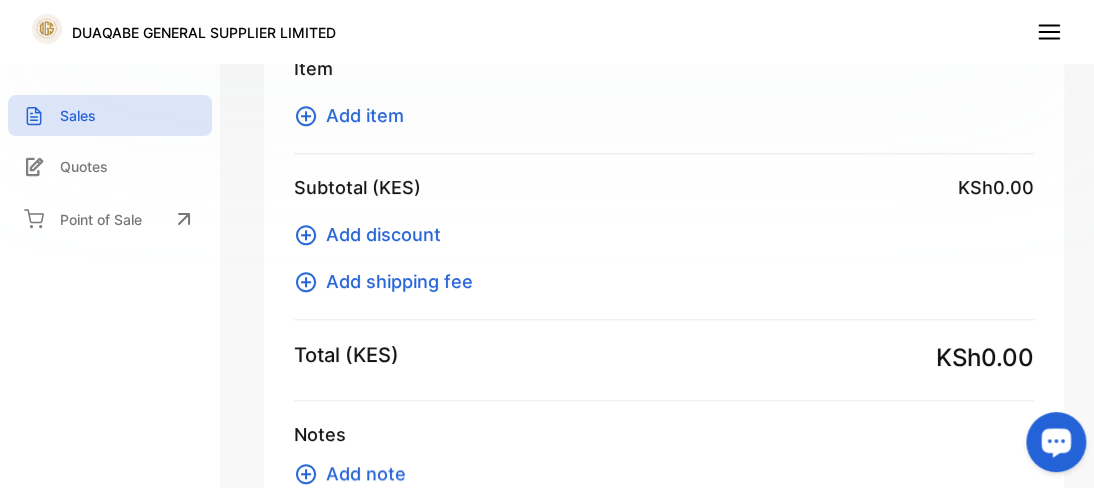 click on "Add item" at bounding box center [365, 115] 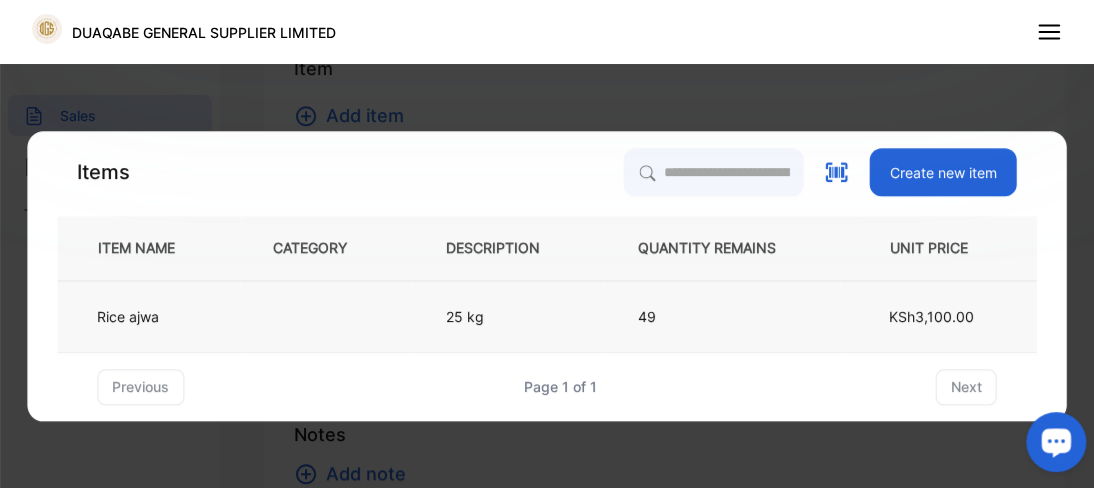 click on "25 kg" at bounding box center [508, 316] 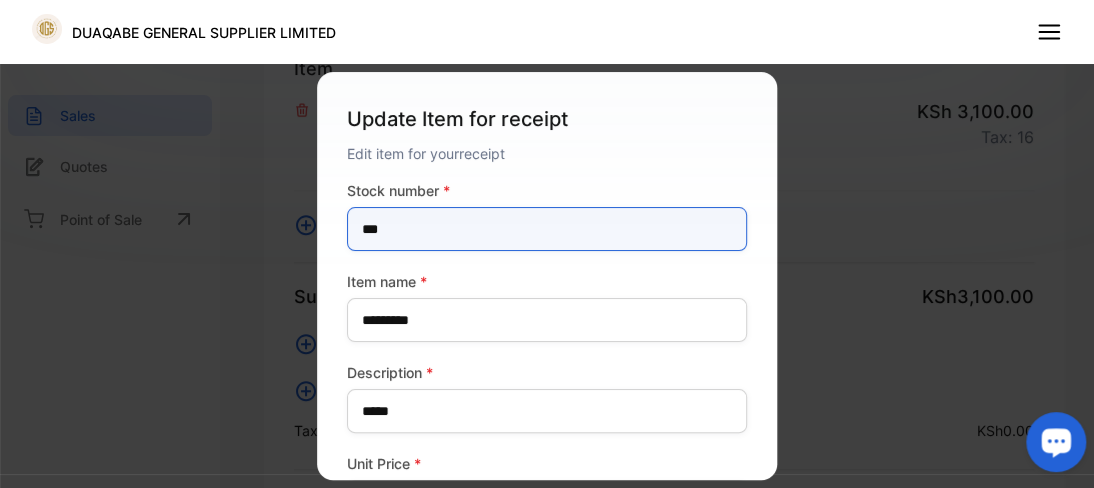 click on "***" at bounding box center [547, 229] 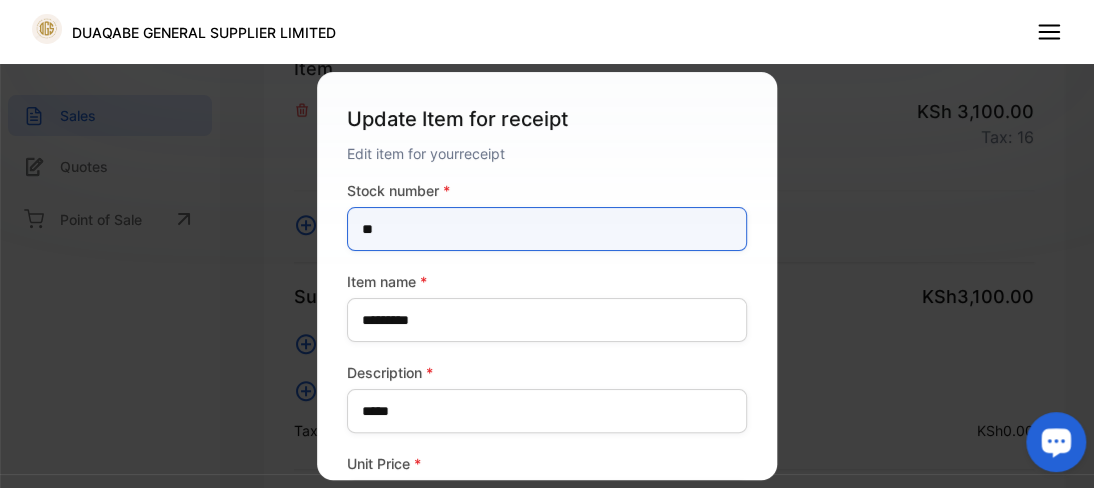 type on "*" 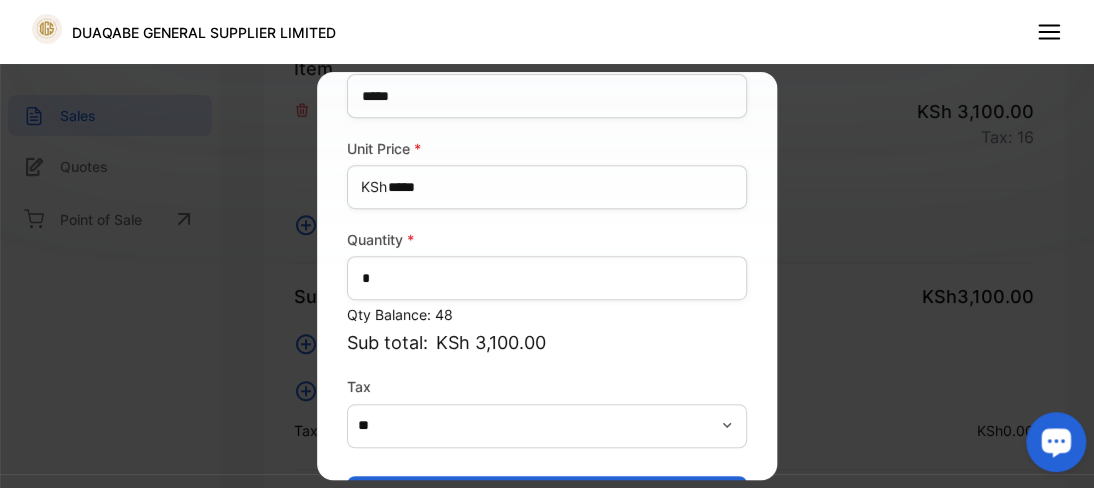 scroll, scrollTop: 352, scrollLeft: 0, axis: vertical 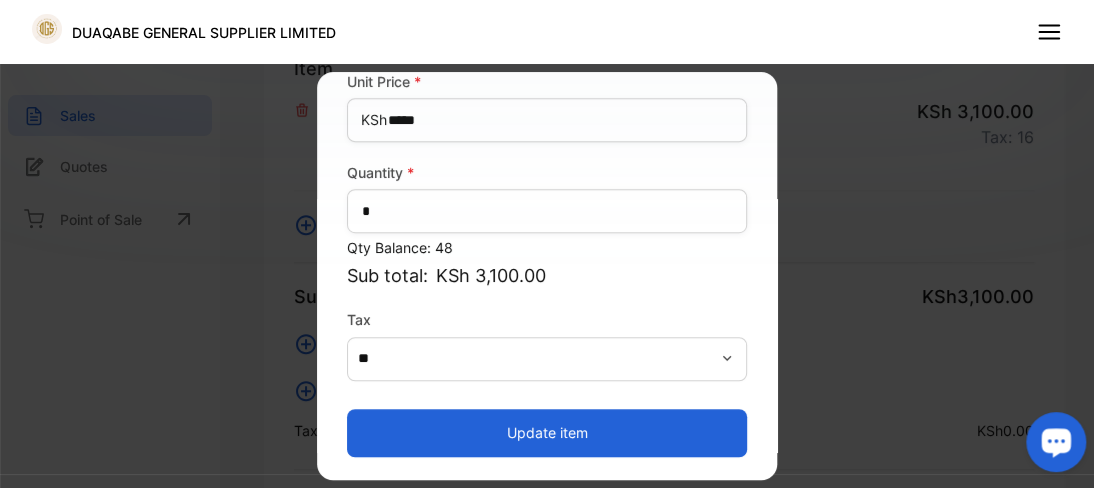 type on "**" 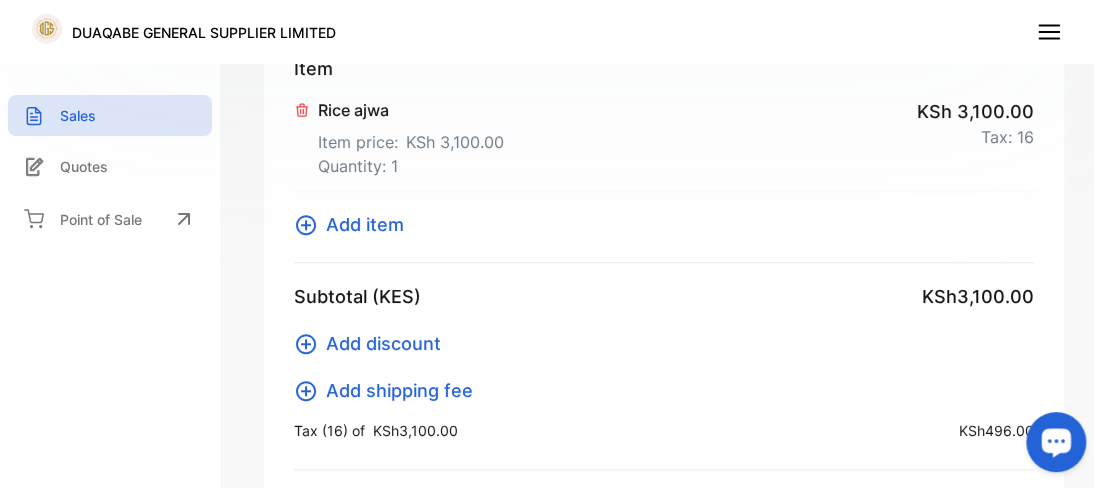 click on "Item price: KSh 3,100.00" at bounding box center (411, 138) 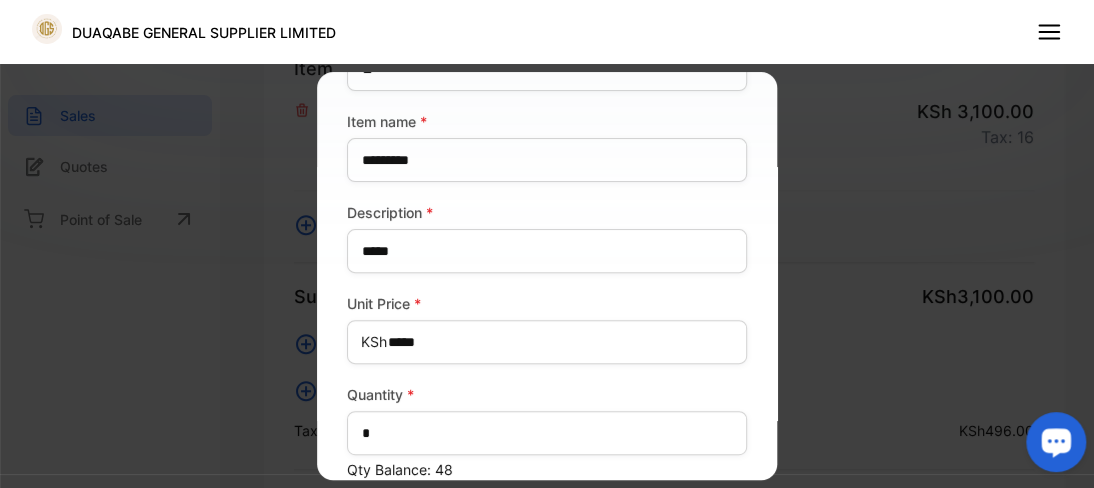 scroll, scrollTop: 322, scrollLeft: 0, axis: vertical 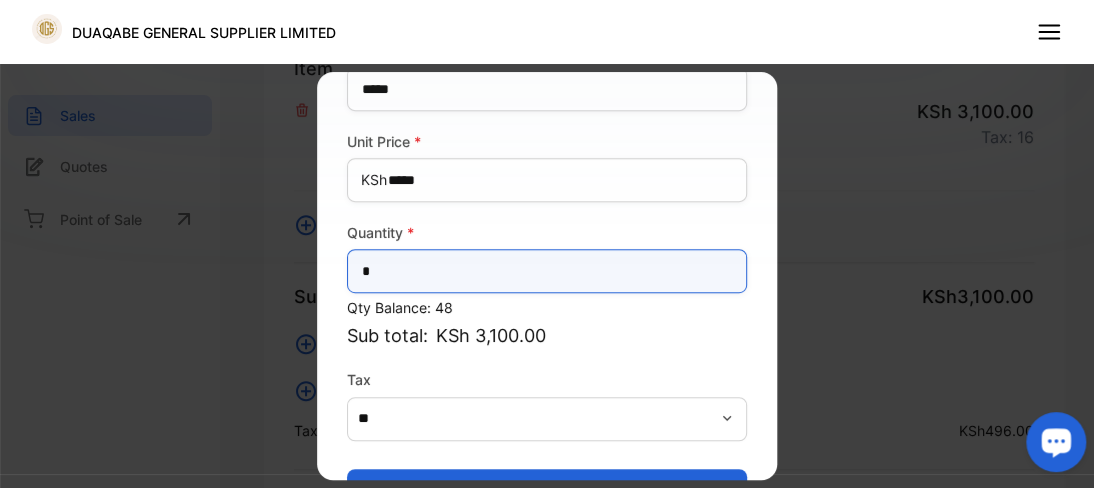 click on "*" at bounding box center (547, 271) 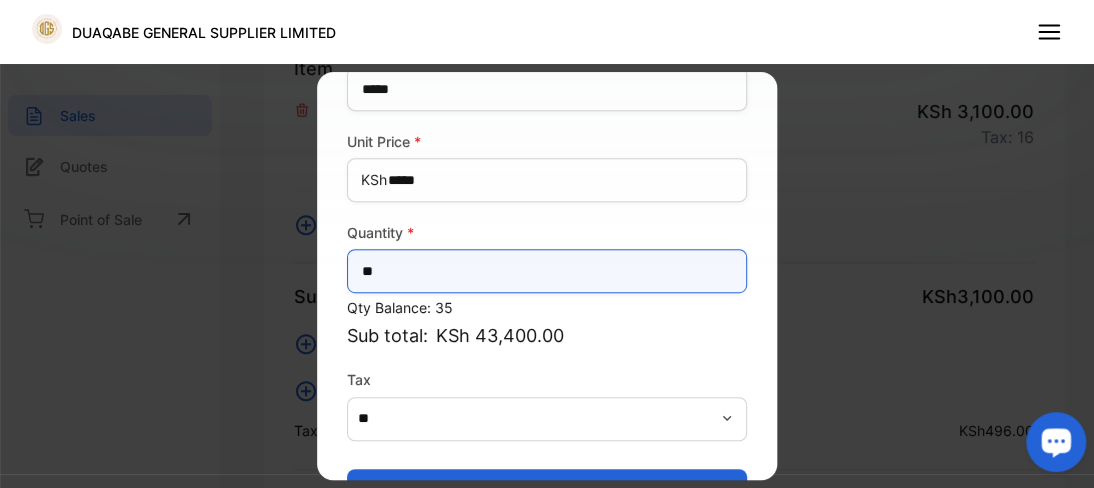 type on "*" 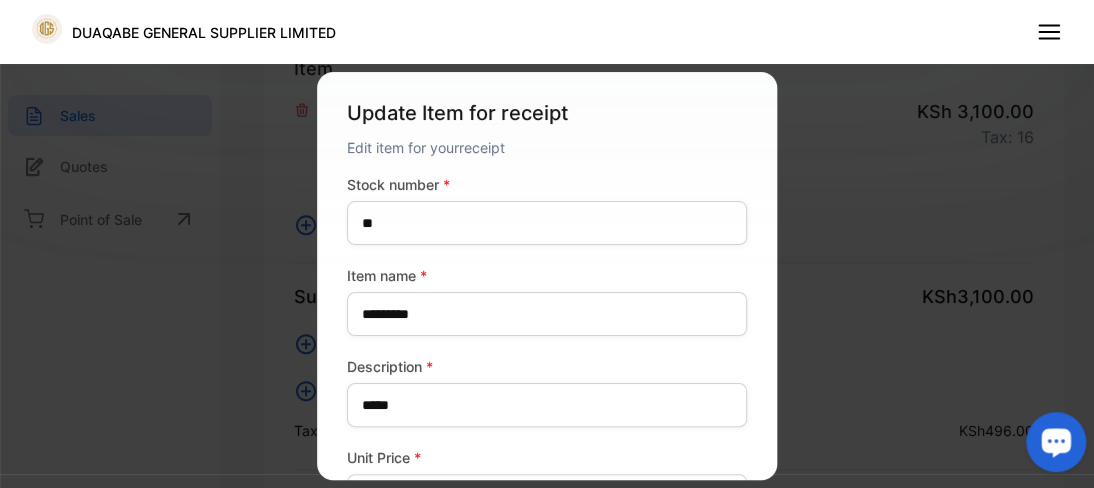 scroll, scrollTop: 0, scrollLeft: 0, axis: both 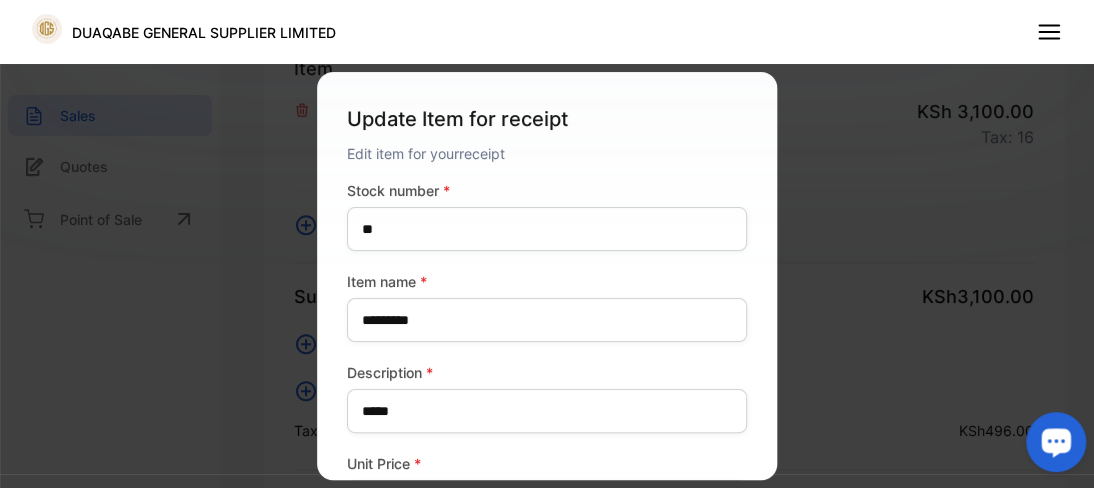 type on "**" 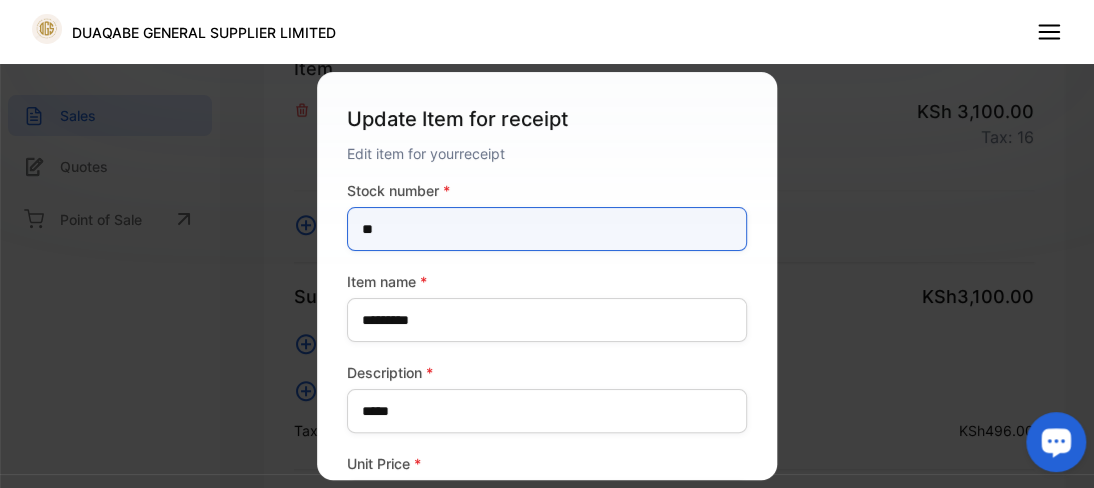 click on "**" at bounding box center (547, 229) 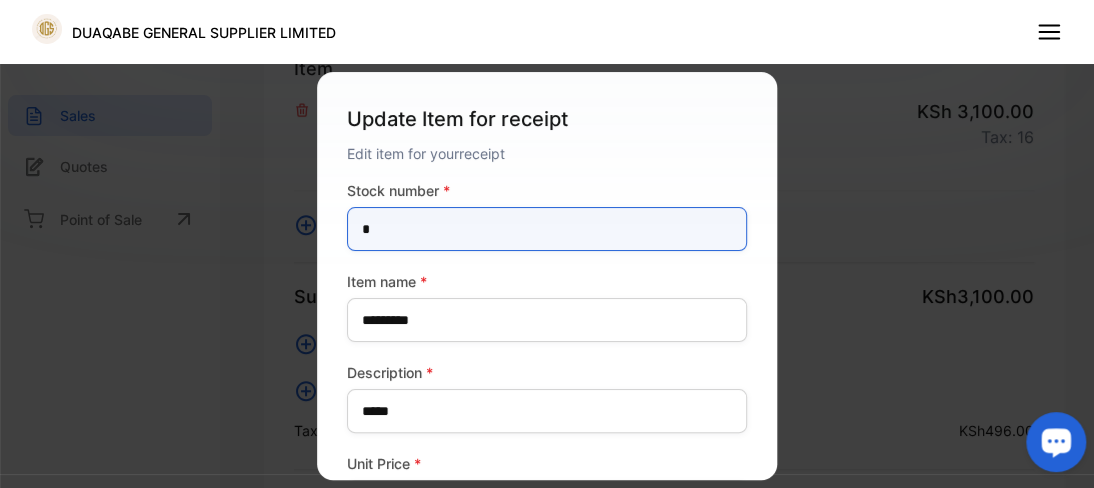 type on "***" 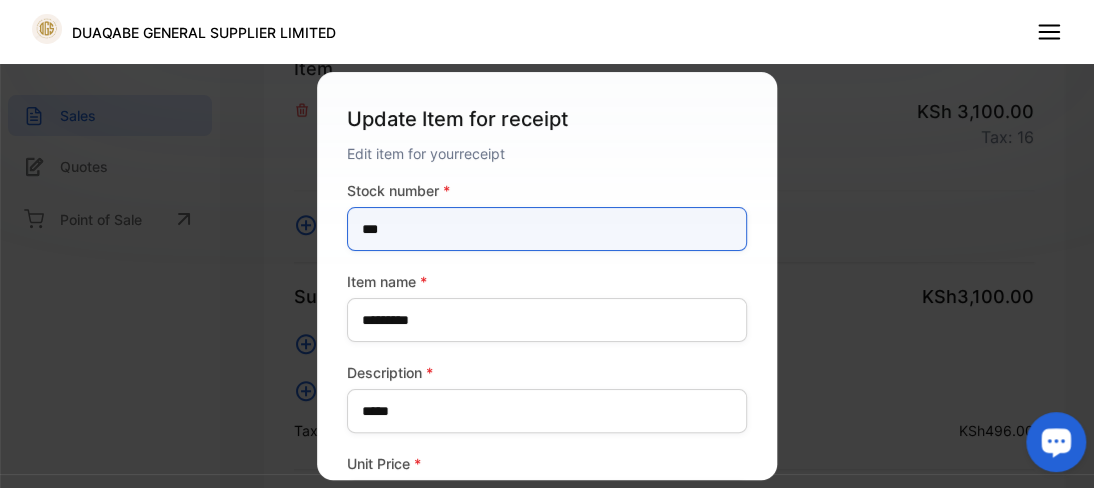 scroll, scrollTop: 382, scrollLeft: 0, axis: vertical 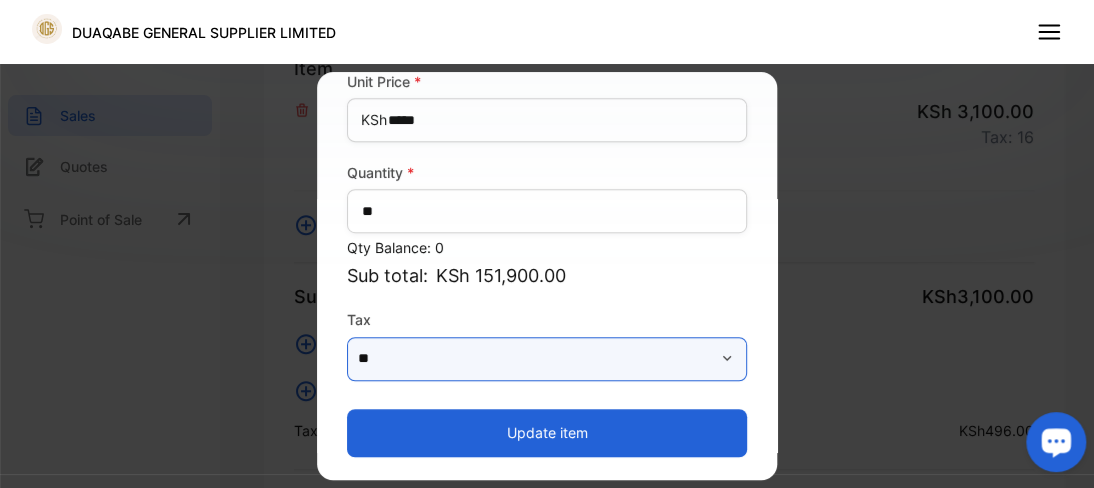 click on "**" at bounding box center [547, 359] 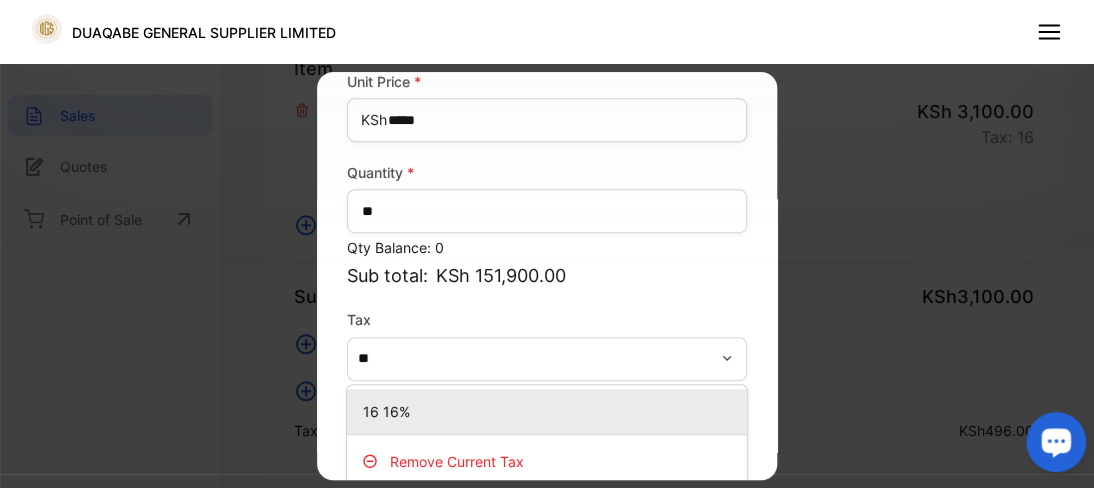 click on "16 16%" at bounding box center [551, 411] 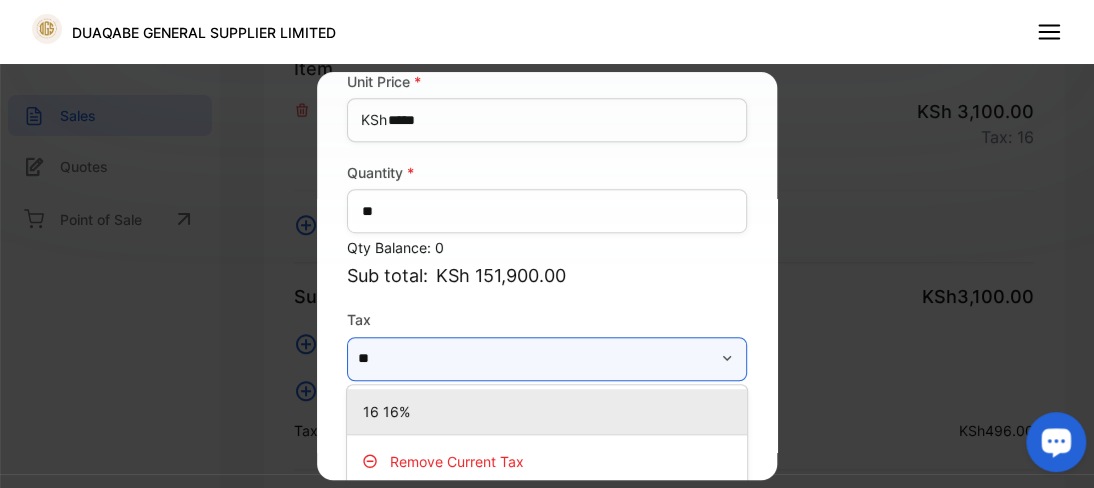 type on "******" 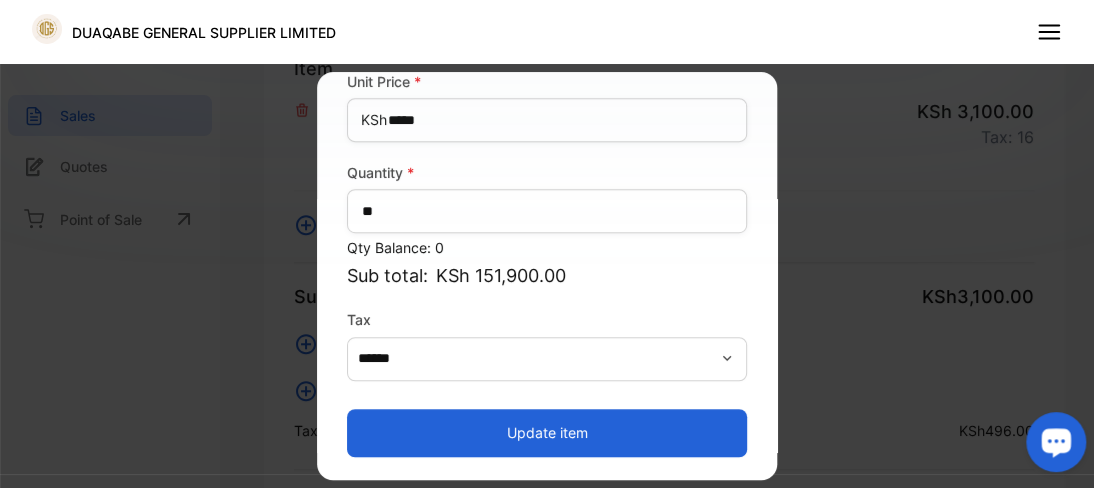 click on "Update item" at bounding box center [547, 433] 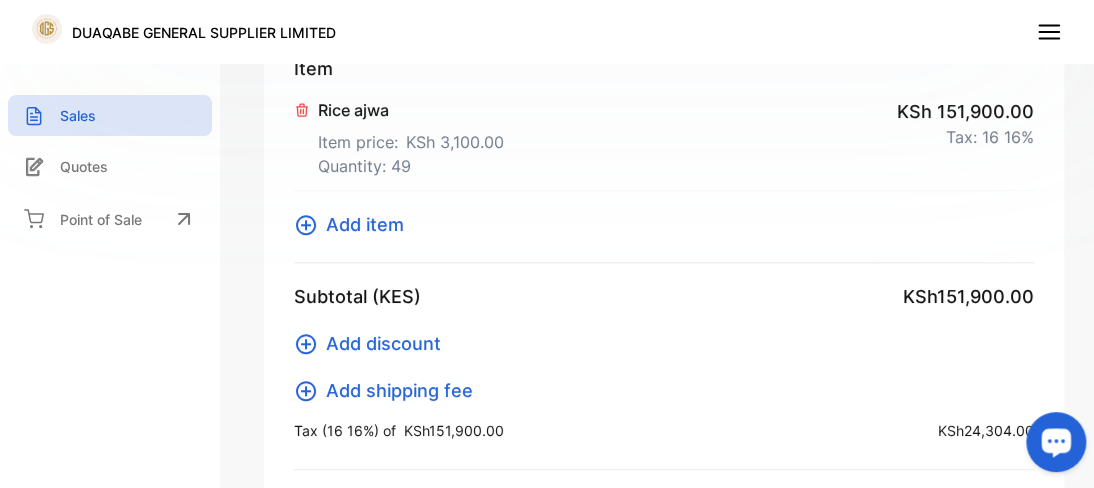 click on "Add item" at bounding box center (365, 224) 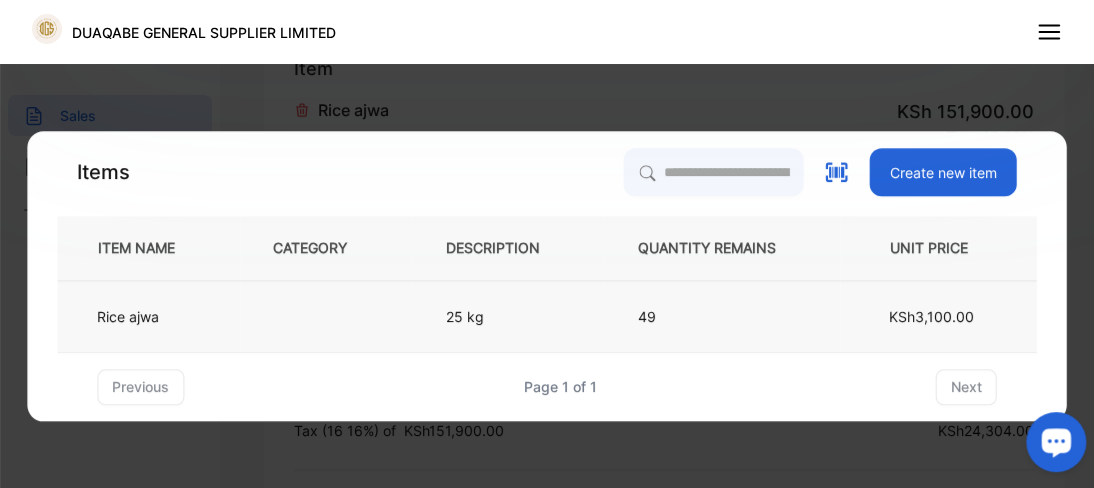 click on "25 kg" at bounding box center [508, 316] 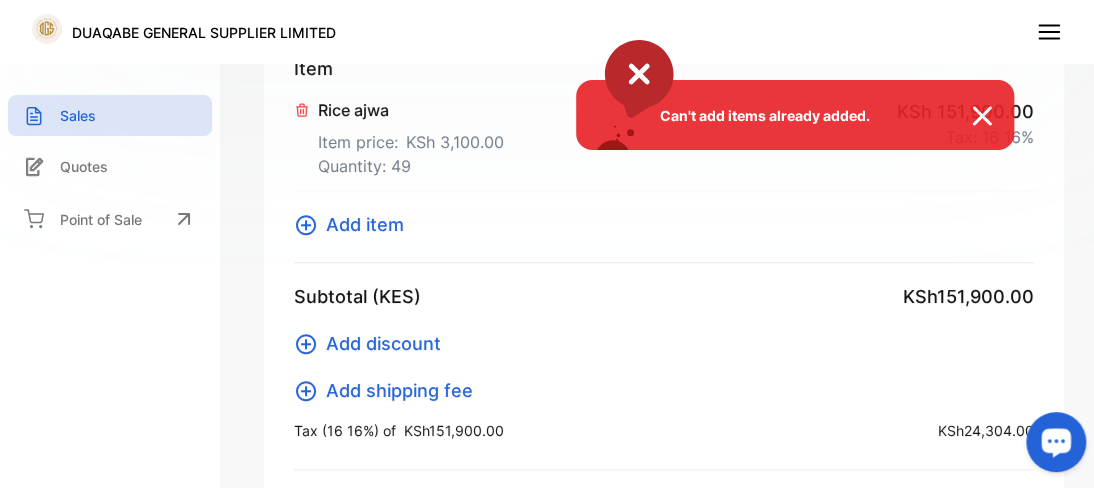 click on "Can't add items already added." at bounding box center [547, 244] 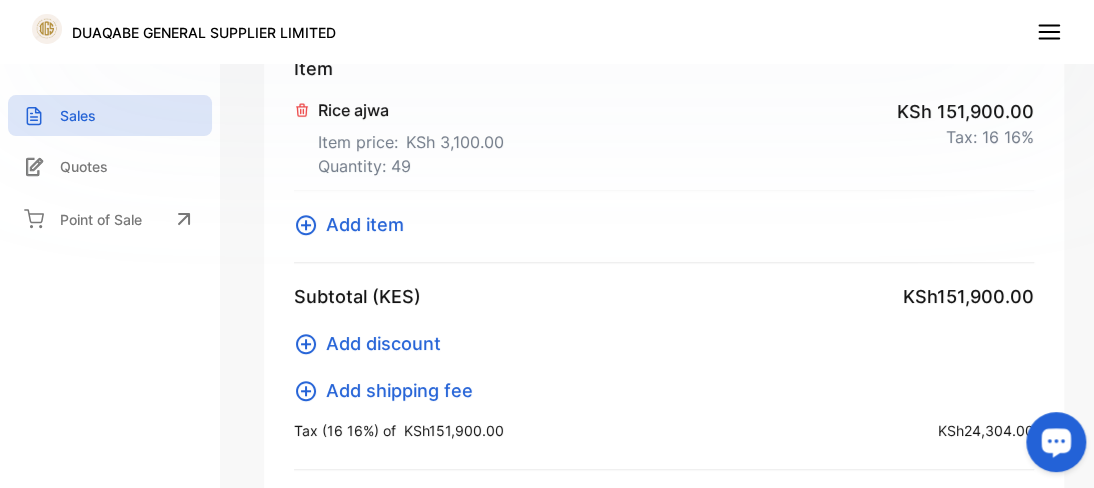 click 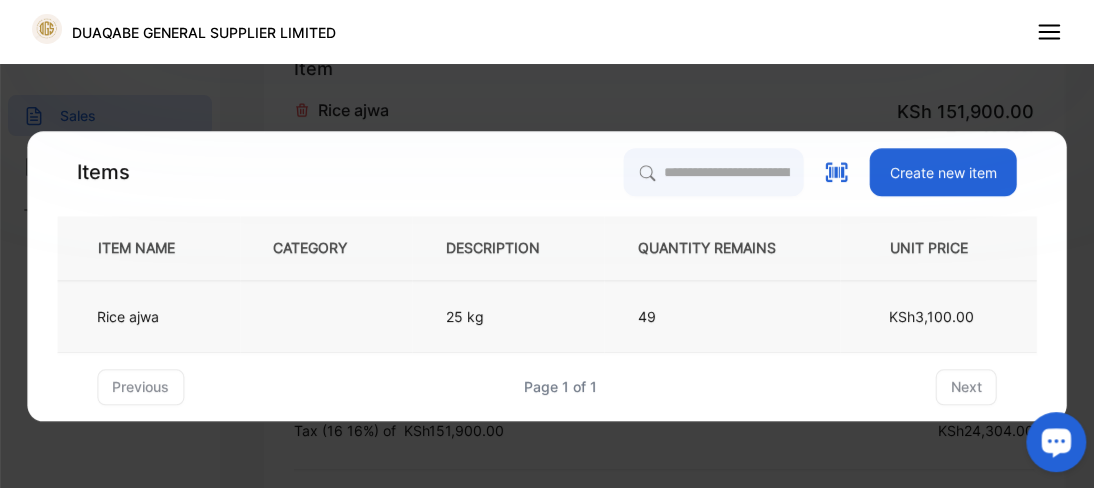 click on "Rice ajwa" at bounding box center (148, 316) 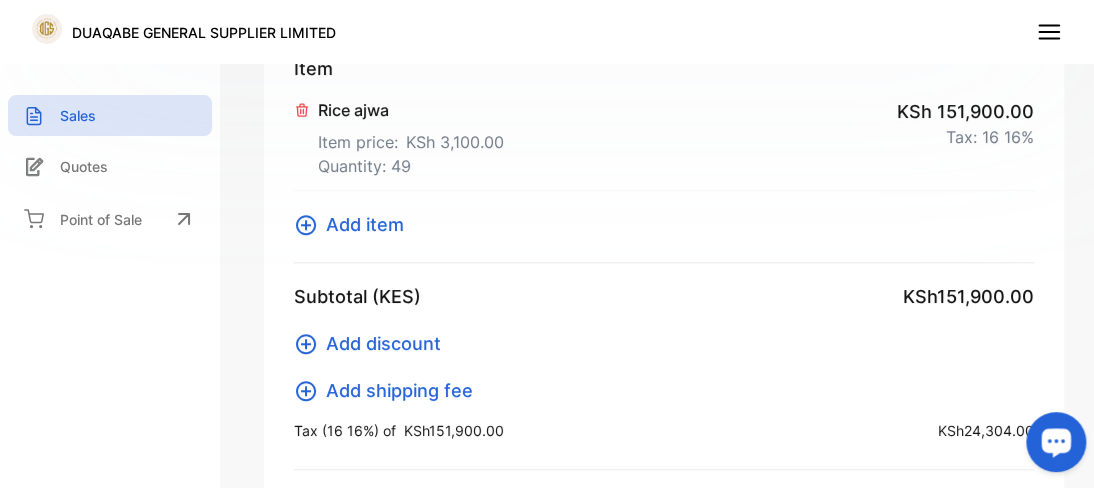 click 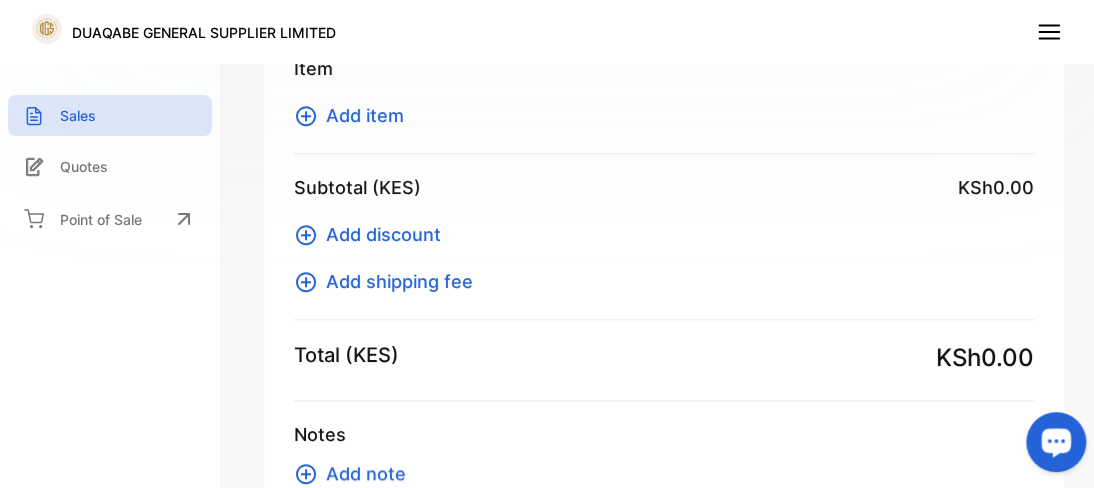 click on "Add item" at bounding box center [365, 115] 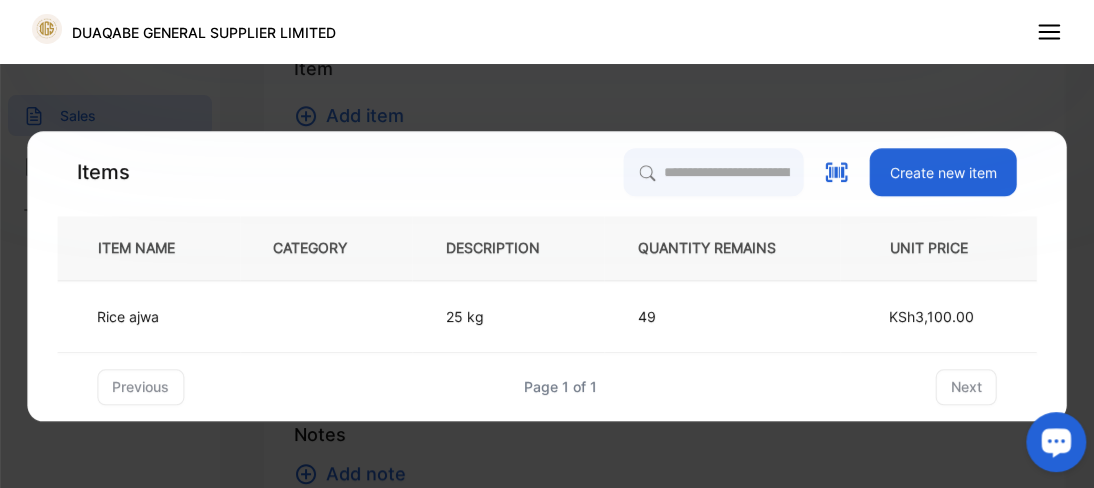 click on "Create new item" at bounding box center (943, 172) 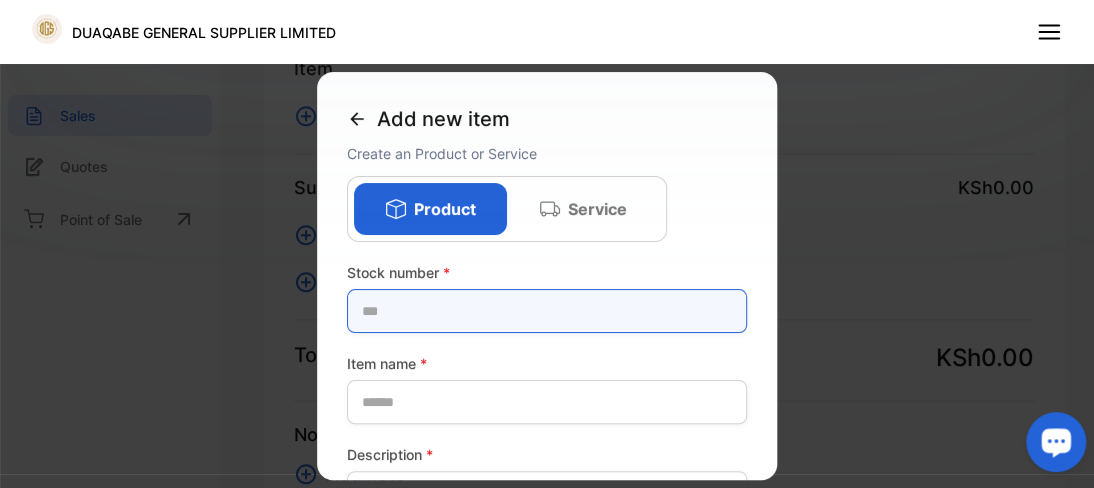 click at bounding box center [547, 311] 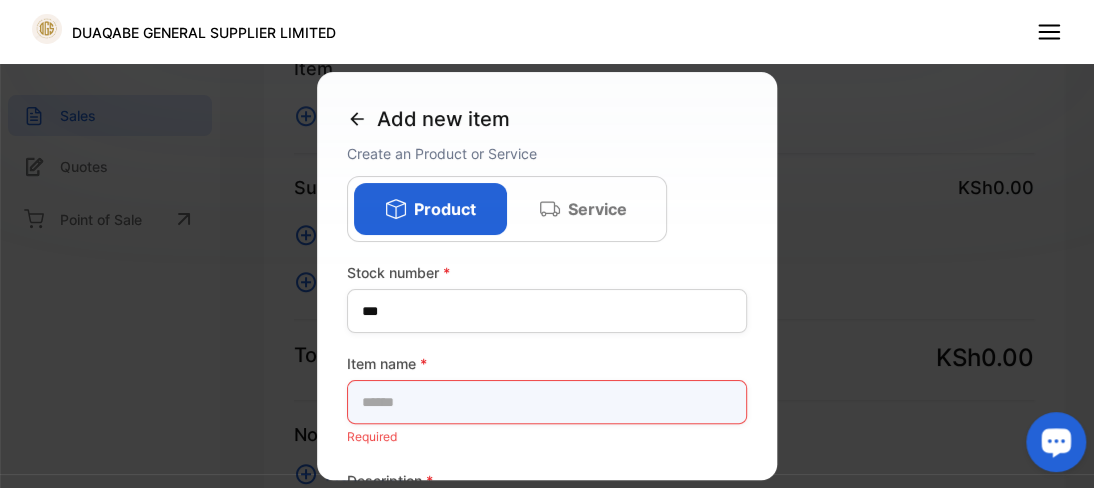 click at bounding box center (547, 402) 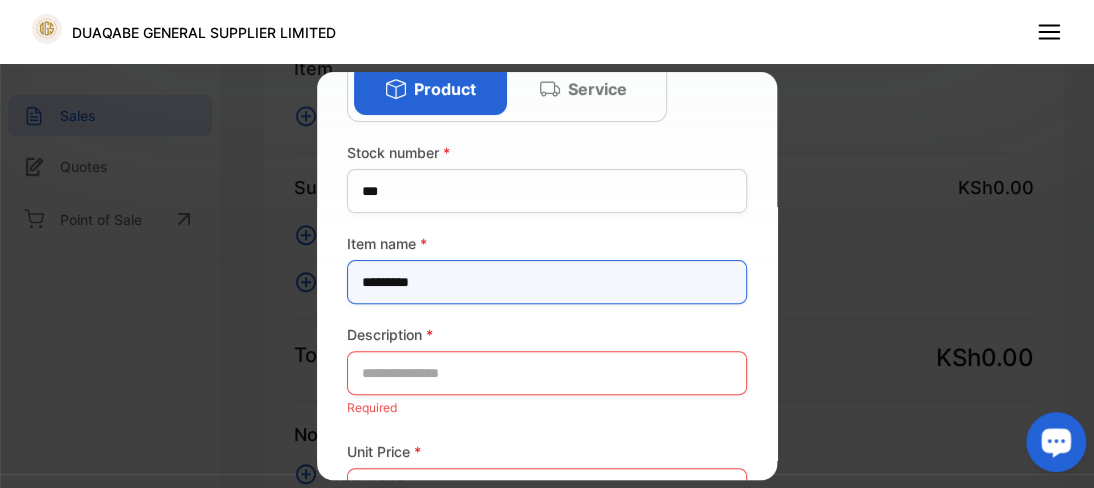 scroll, scrollTop: 160, scrollLeft: 0, axis: vertical 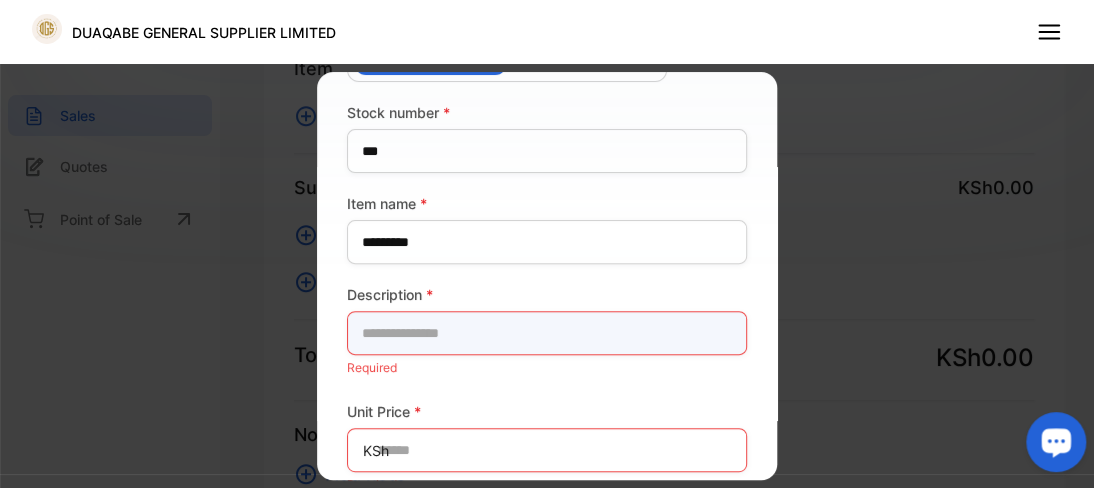 click at bounding box center [547, 333] 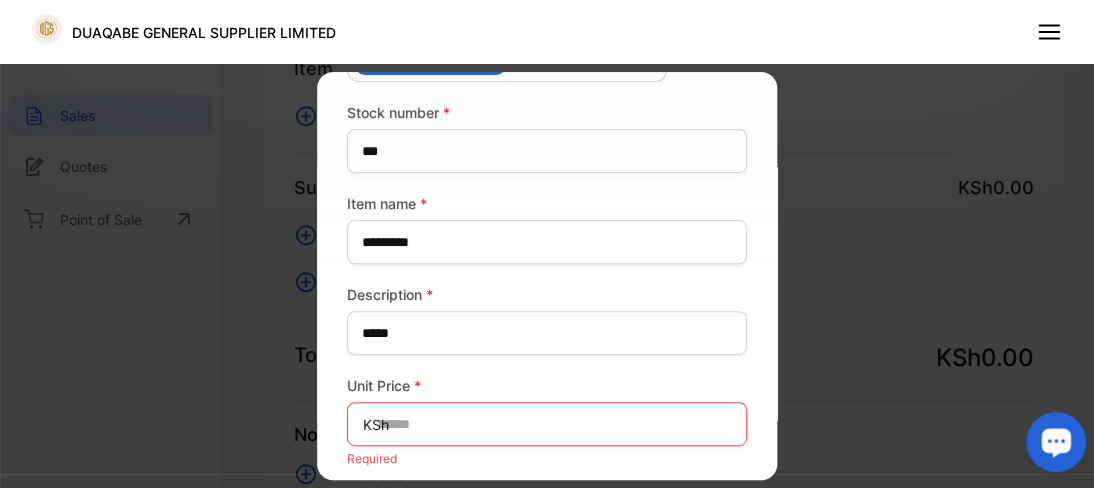 click on "Add new item Create an Product or Service Product Service Stock number   * *** Item name   * ********* Description   * ***** Unit Price   * KSh Required Quantity In Stock   * Required Tax     Add item" at bounding box center [547, 276] 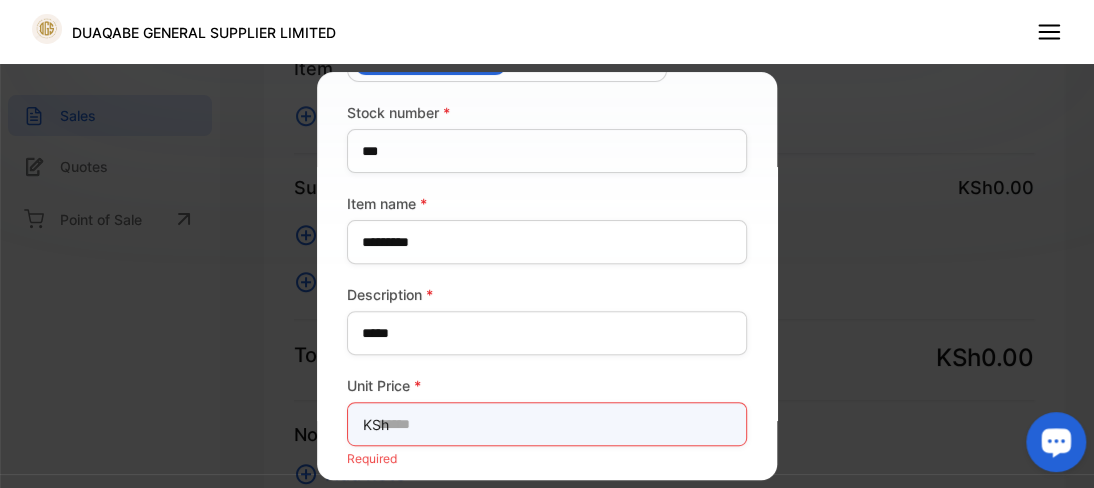 click at bounding box center [547, 424] 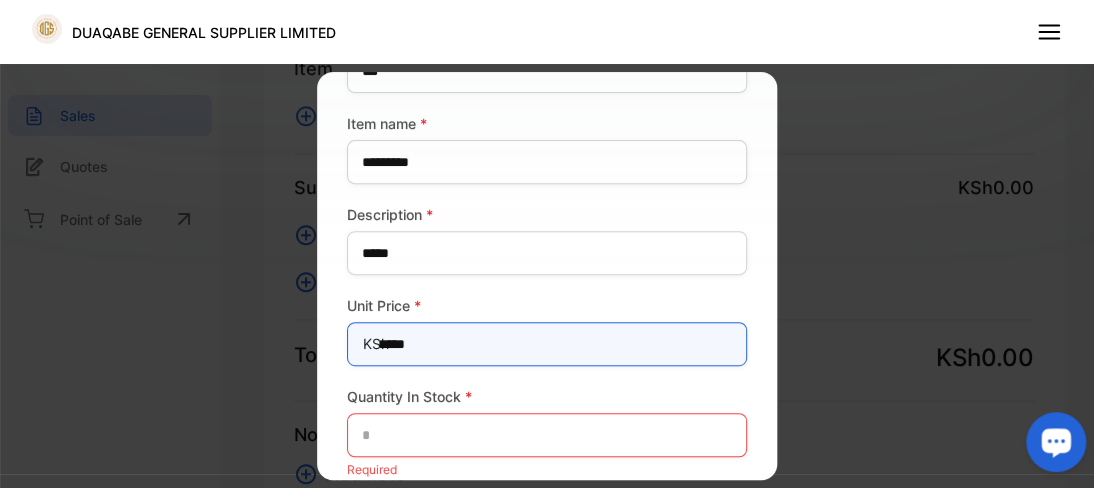 scroll, scrollTop: 280, scrollLeft: 0, axis: vertical 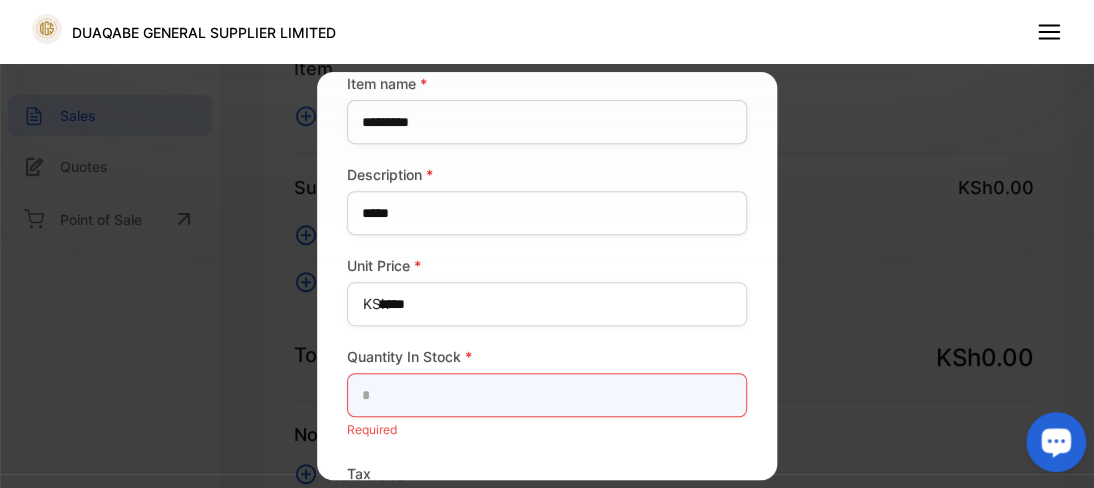 click at bounding box center [547, 395] 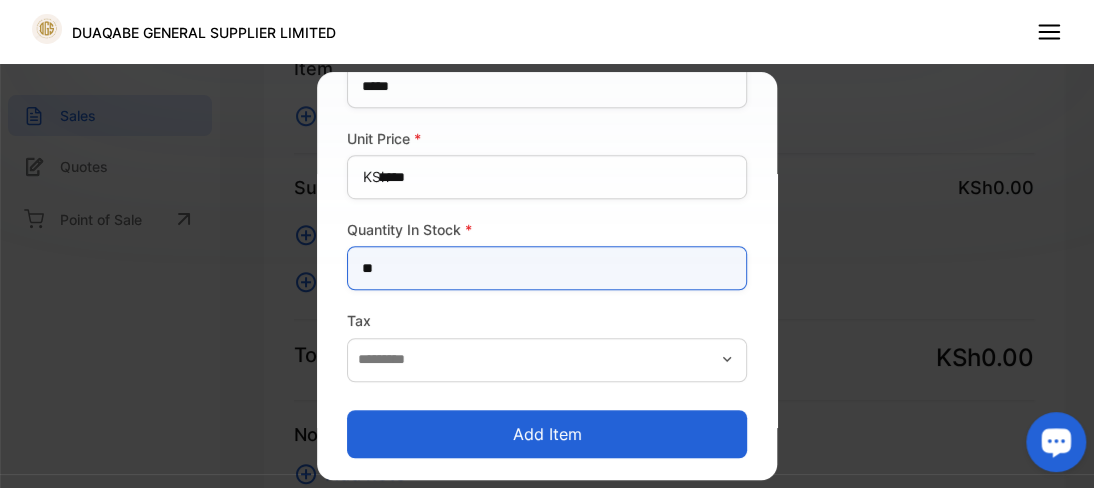 scroll, scrollTop: 408, scrollLeft: 0, axis: vertical 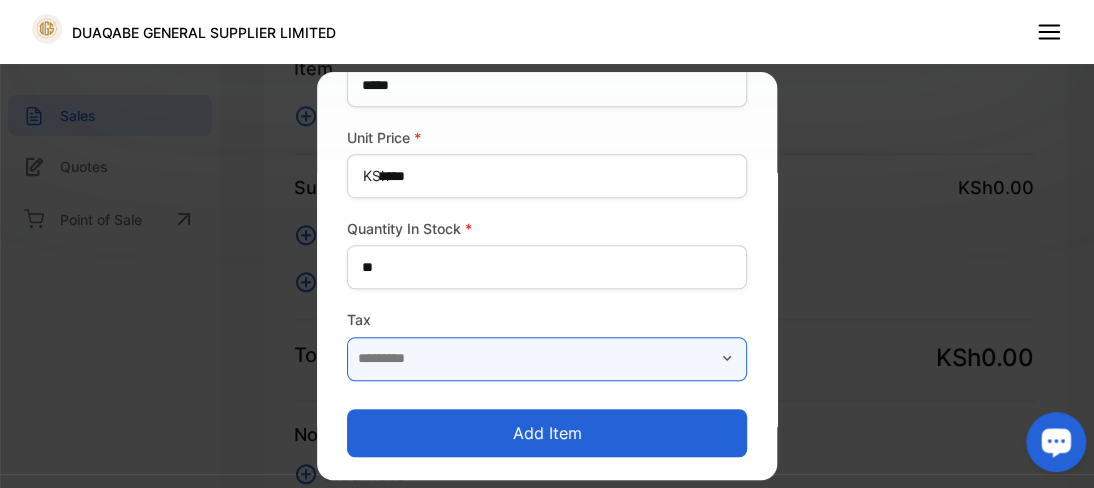 click at bounding box center (547, 359) 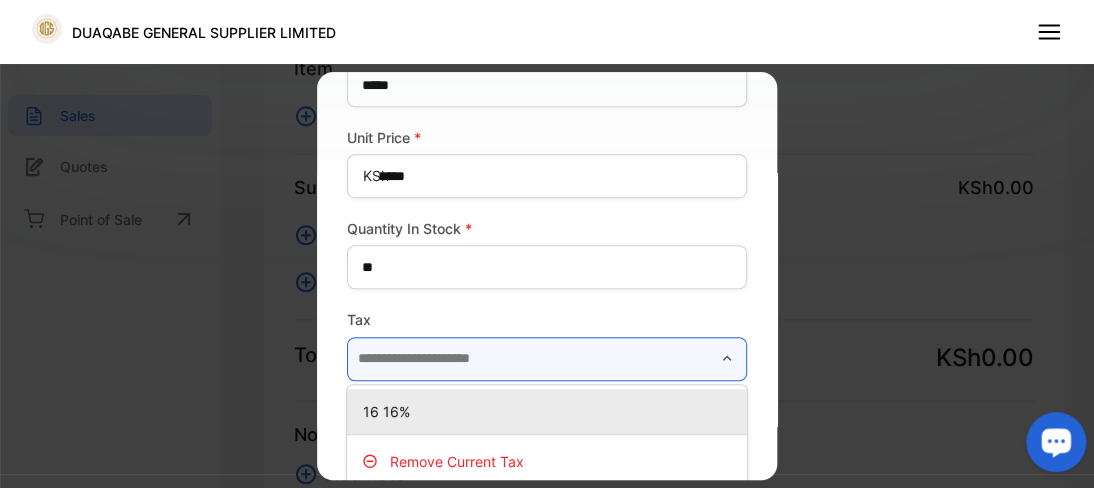 click at bounding box center [547, 359] 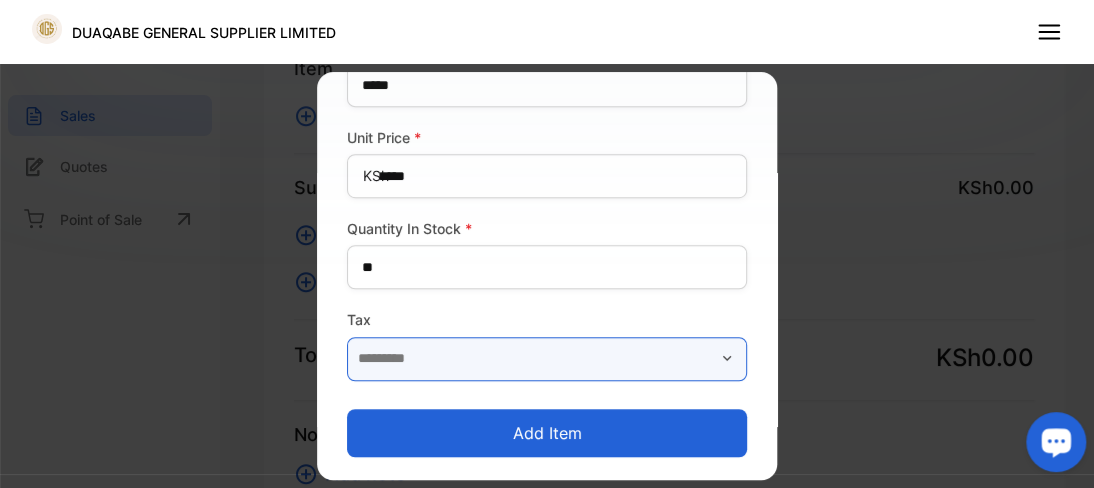 click at bounding box center (547, 359) 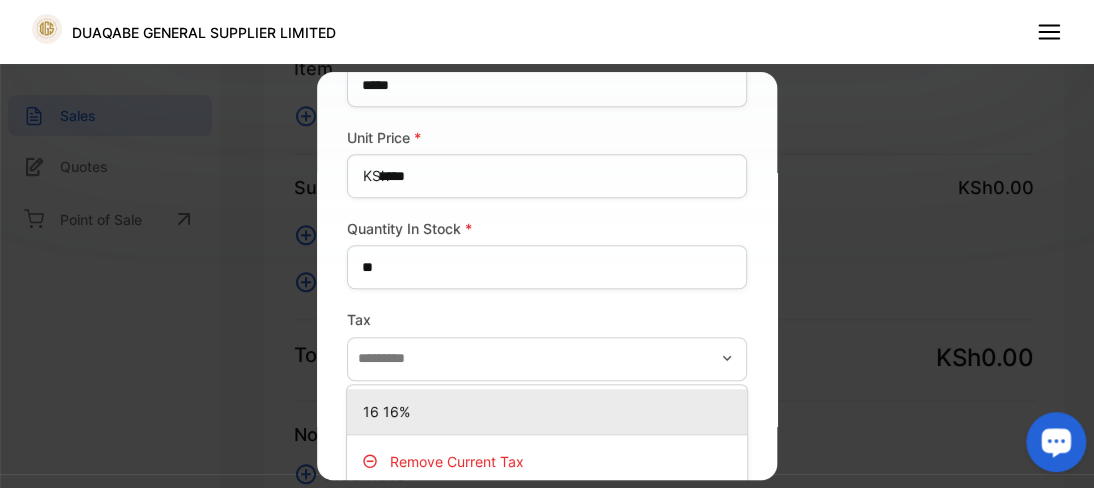 click on "16 16%" at bounding box center [551, 411] 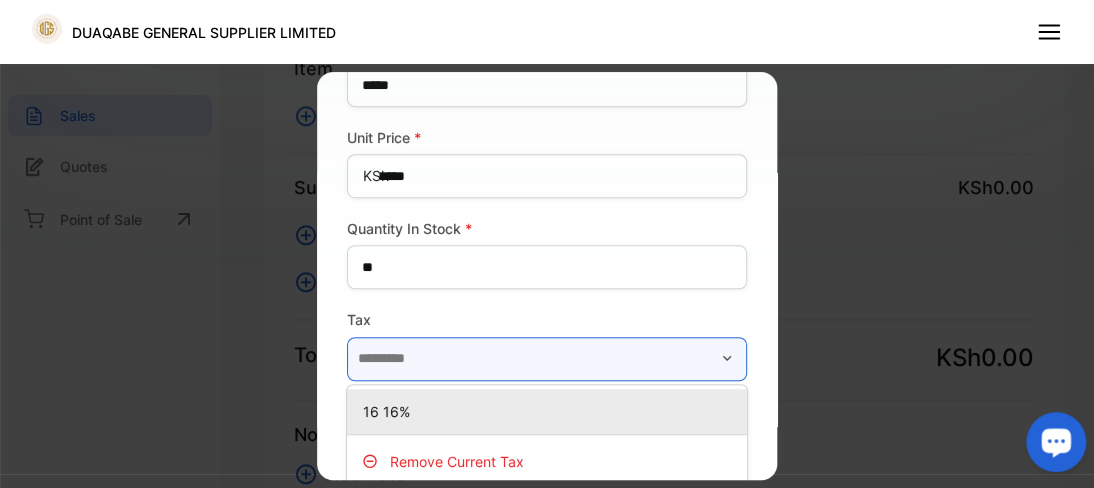 type on "******" 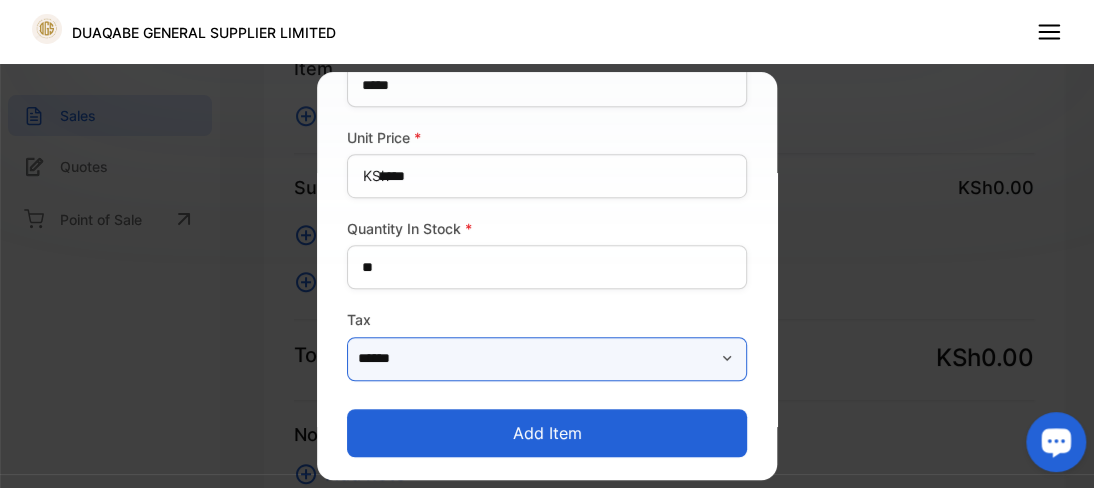 click on "******" at bounding box center [547, 359] 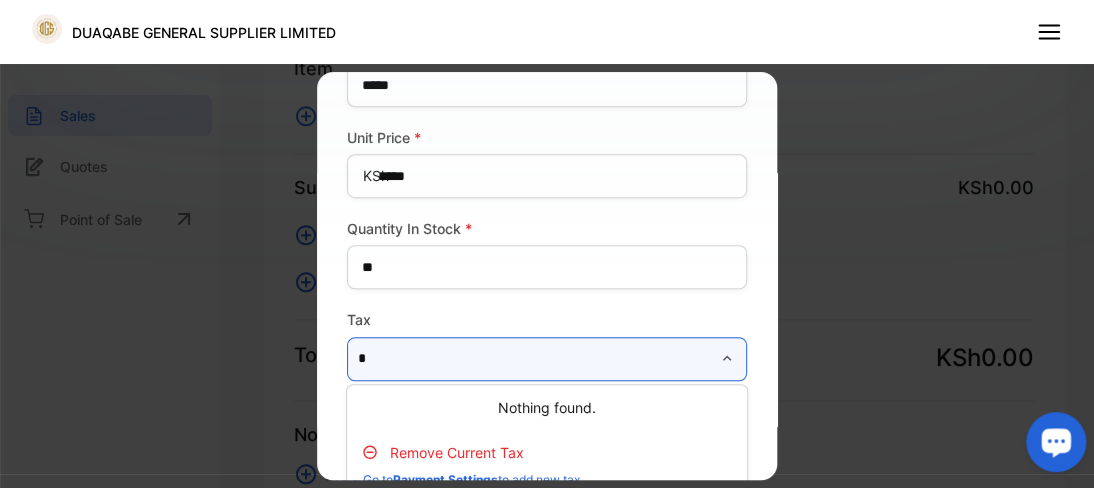 scroll, scrollTop: 424, scrollLeft: 0, axis: vertical 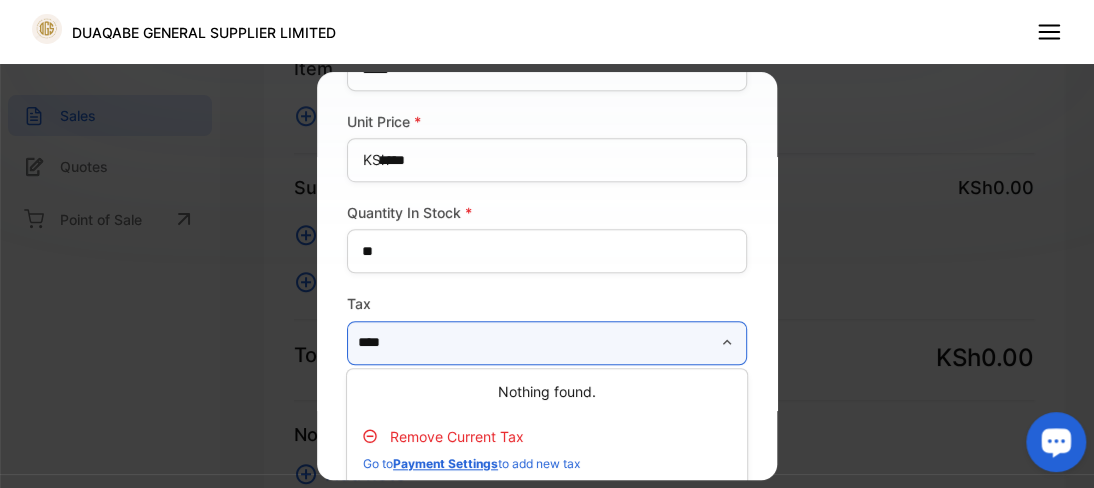 click on "***" at bounding box center (547, 343) 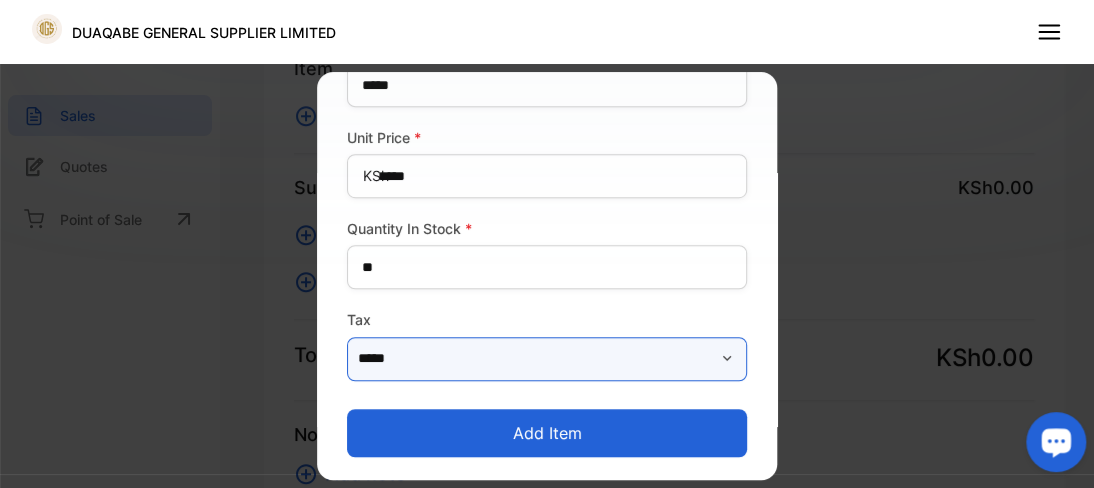 scroll, scrollTop: 424, scrollLeft: 0, axis: vertical 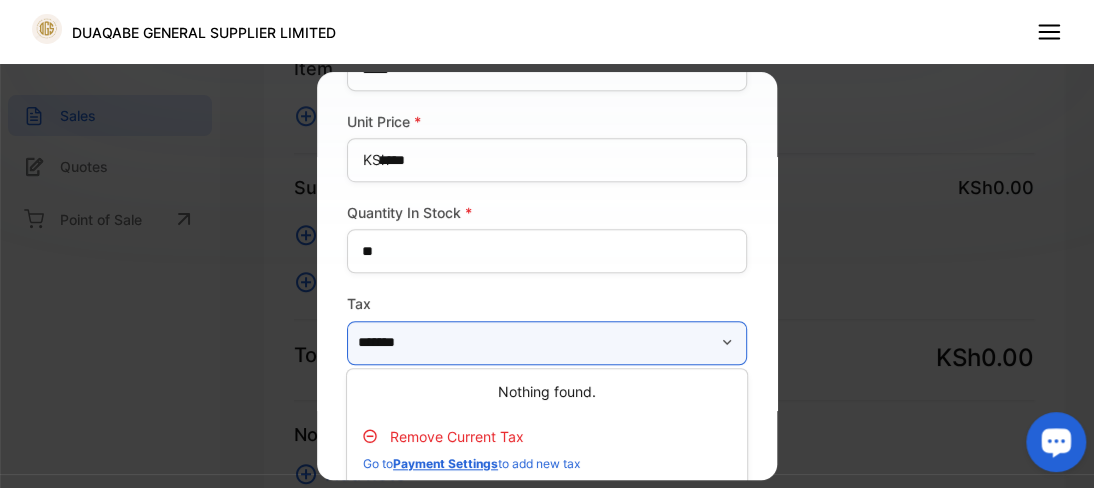 click on "*******" at bounding box center (547, 343) 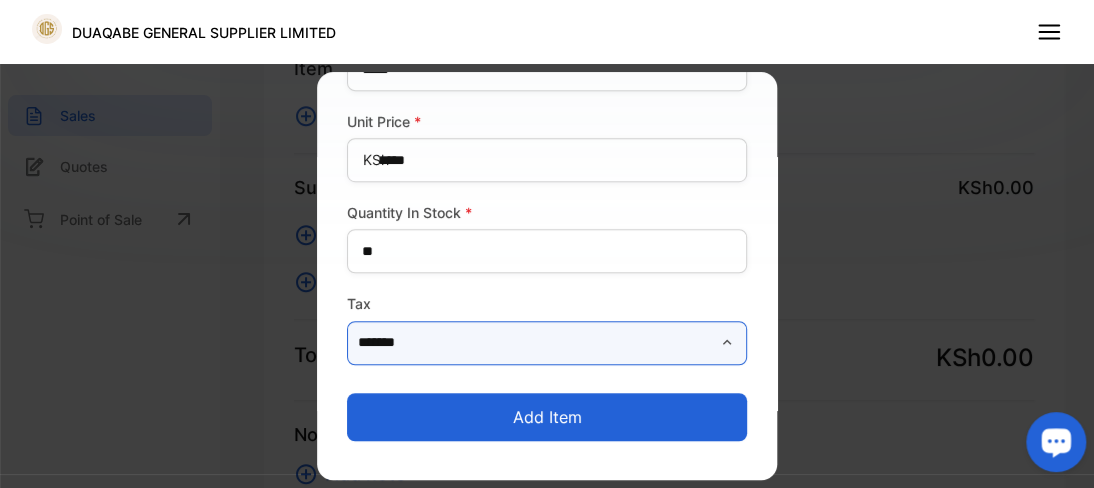 scroll, scrollTop: 408, scrollLeft: 0, axis: vertical 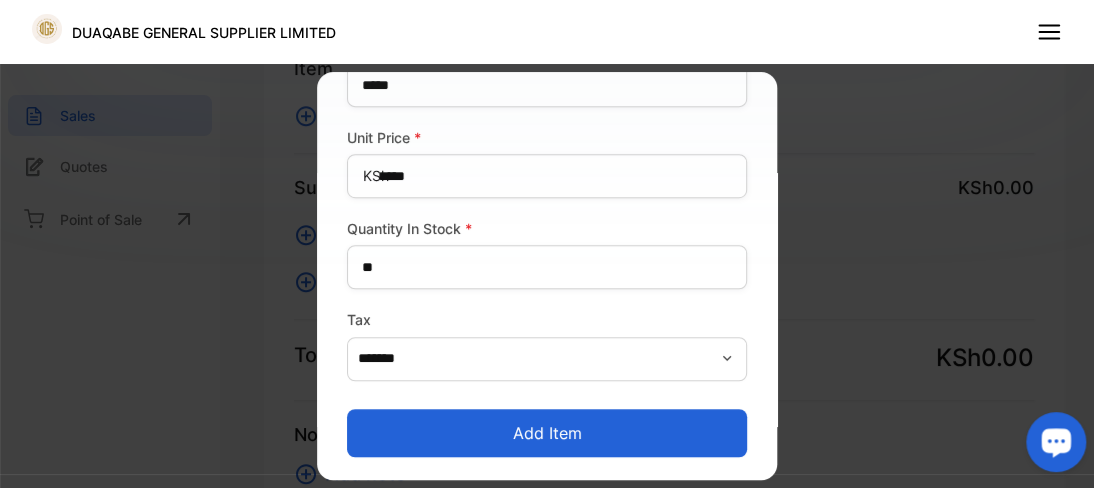 type on "******" 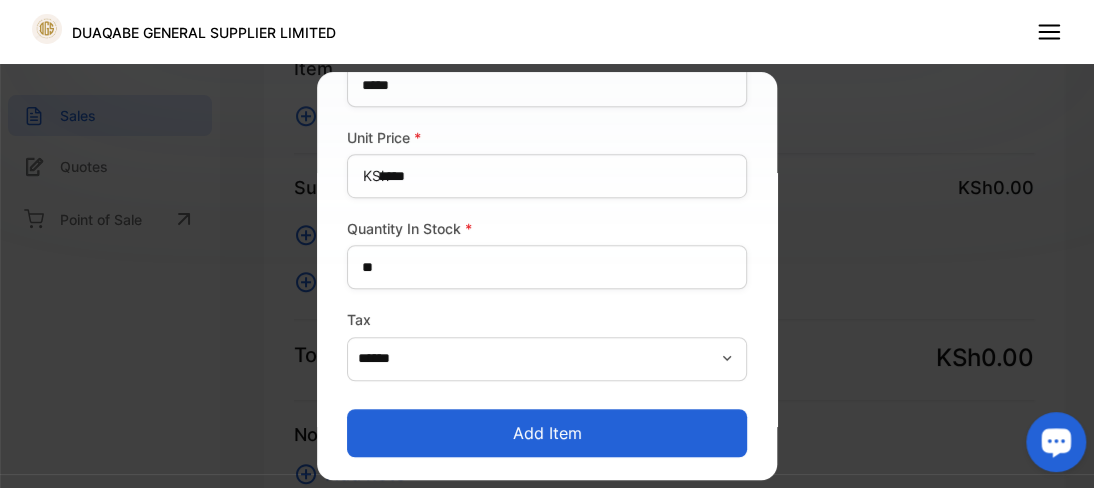 click on "Add item" at bounding box center [547, 433] 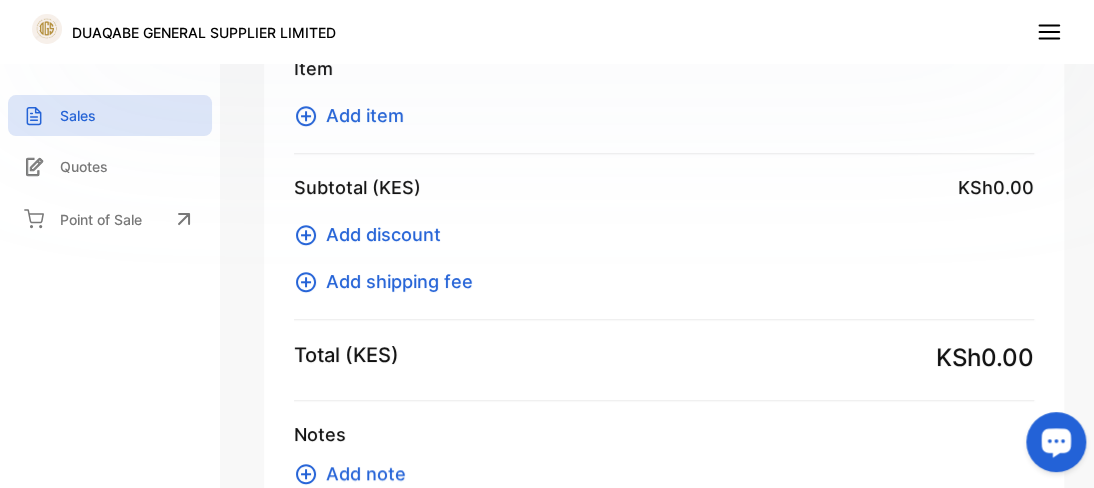 click on "Add item" at bounding box center (365, 115) 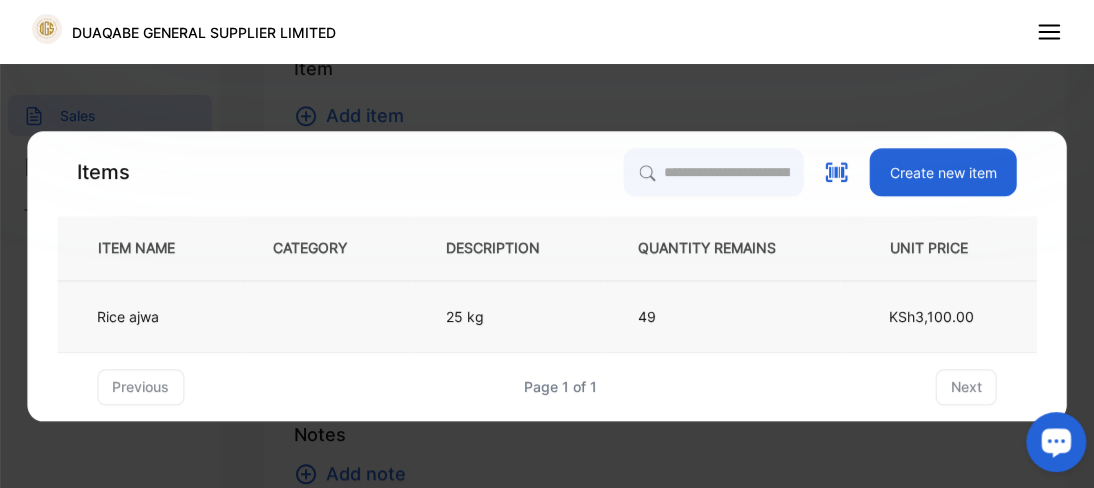 click on "25 kg" at bounding box center (508, 316) 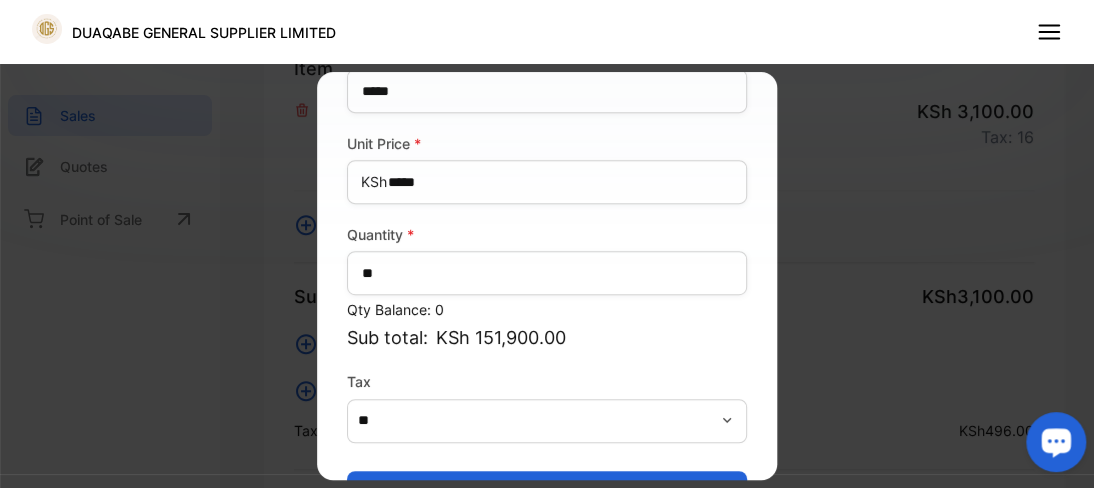 scroll, scrollTop: 360, scrollLeft: 0, axis: vertical 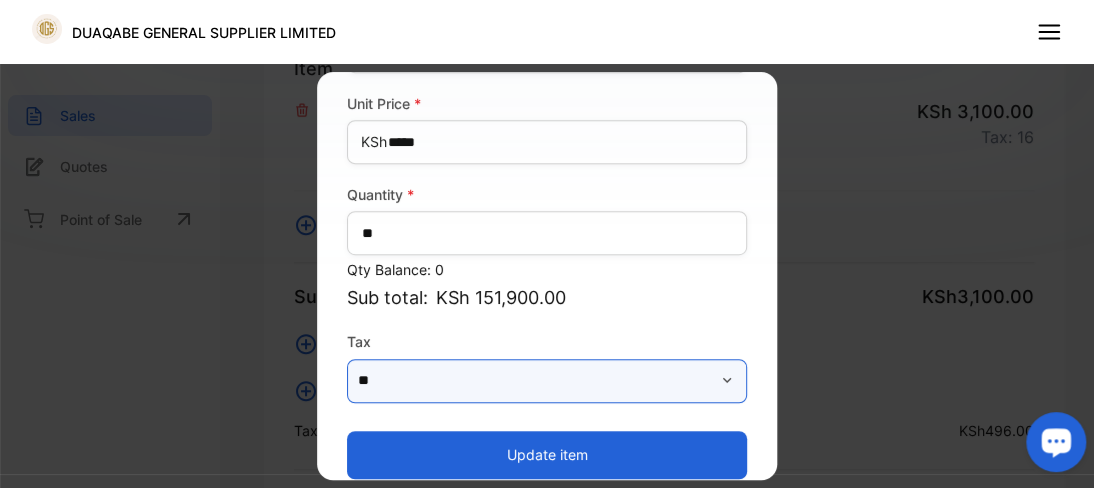 click on "**" at bounding box center [547, 381] 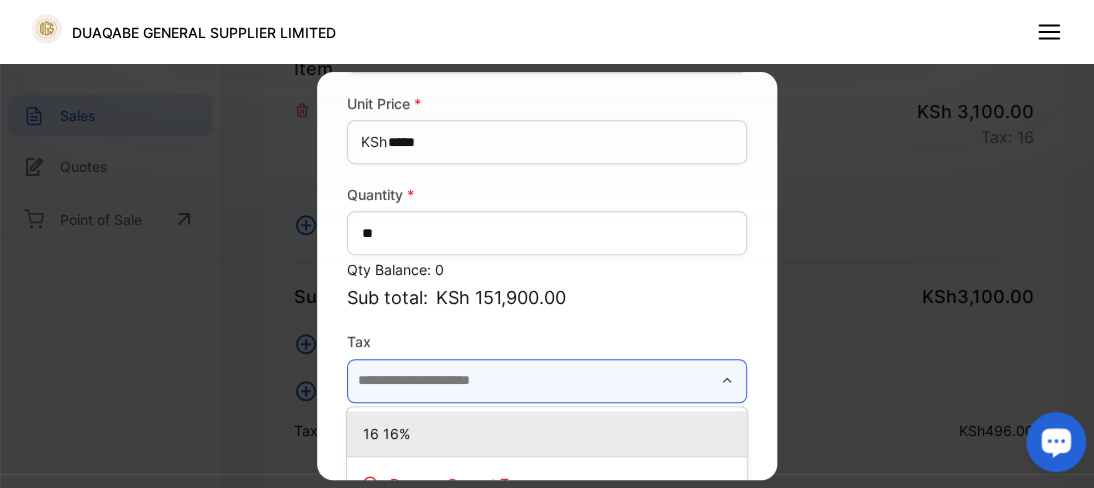 scroll, scrollTop: 411, scrollLeft: 0, axis: vertical 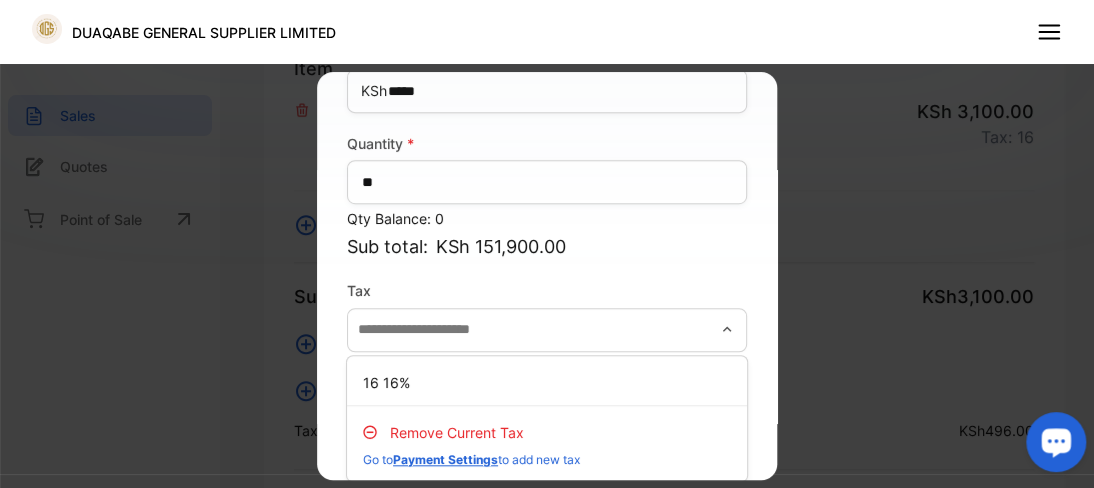 type on "**" 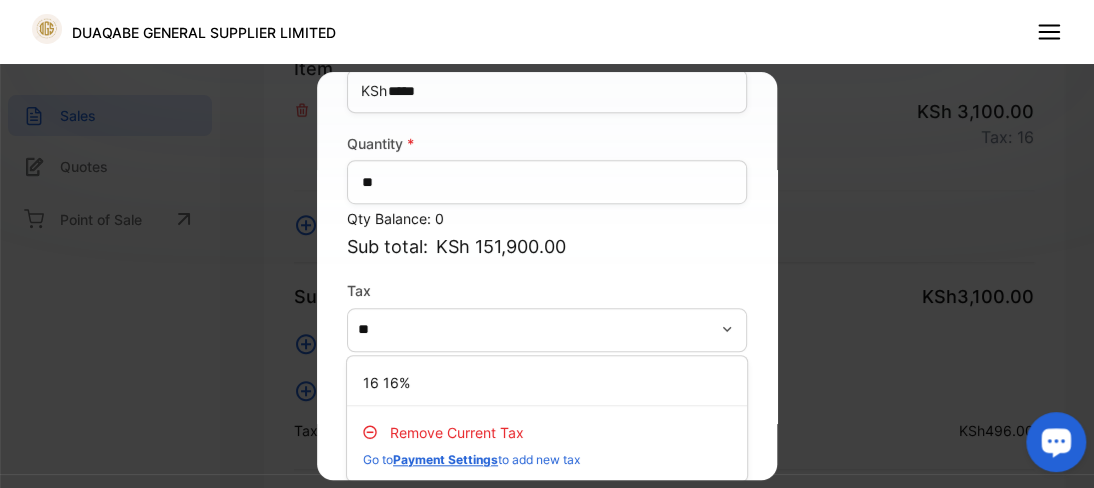 click on "Payment Settings" at bounding box center [445, 459] 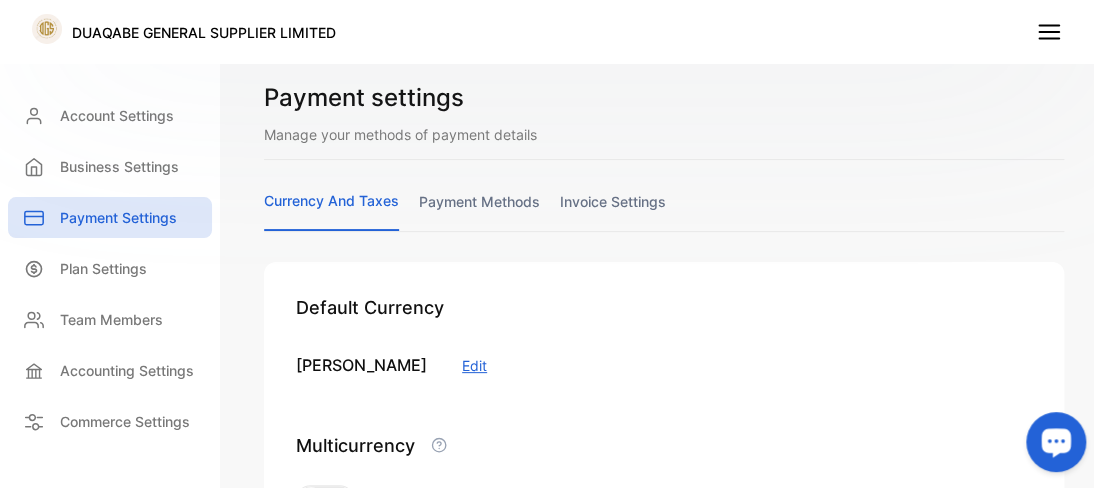 scroll, scrollTop: 427, scrollLeft: 0, axis: vertical 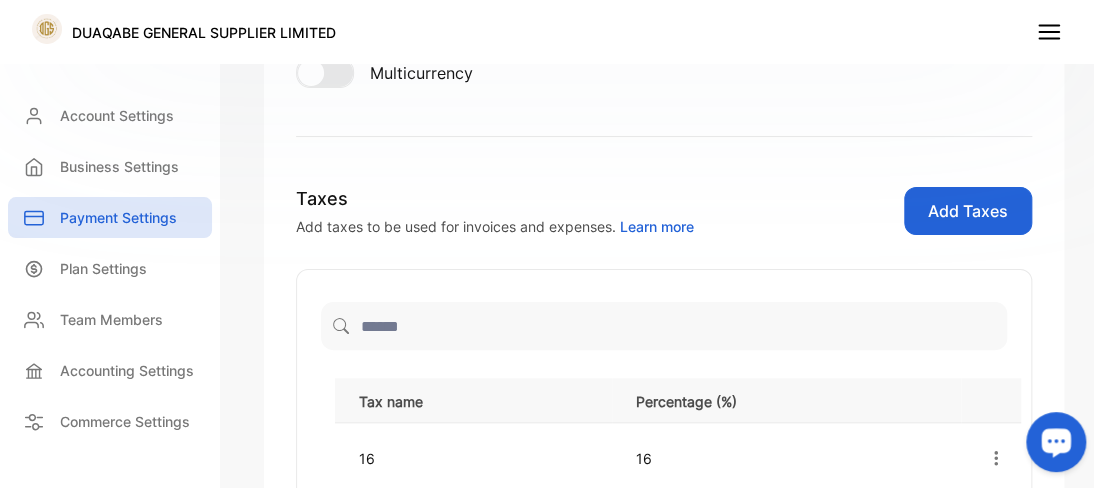 click on "16" at bounding box center (473, 458) 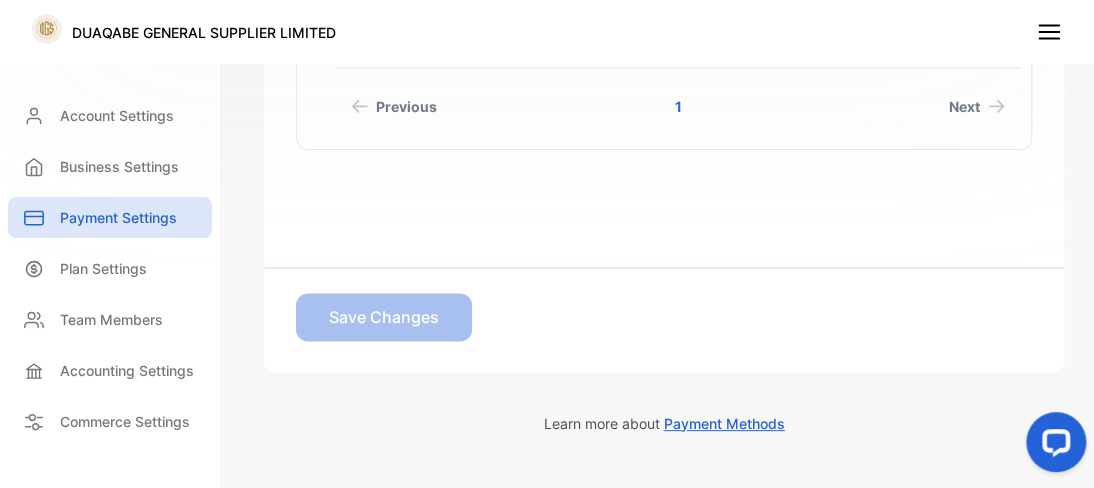 scroll, scrollTop: 427, scrollLeft: 0, axis: vertical 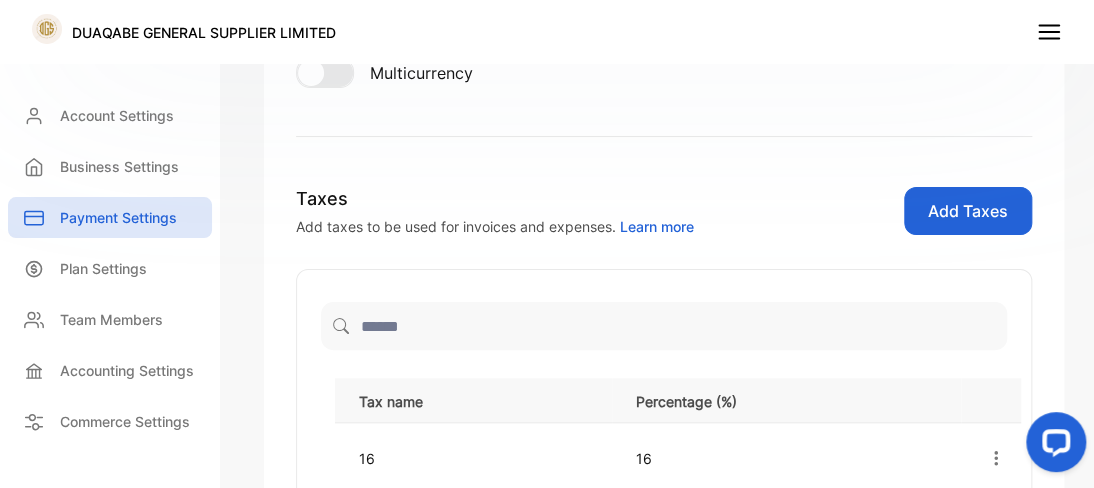 click on "Add Taxes" at bounding box center (968, 211) 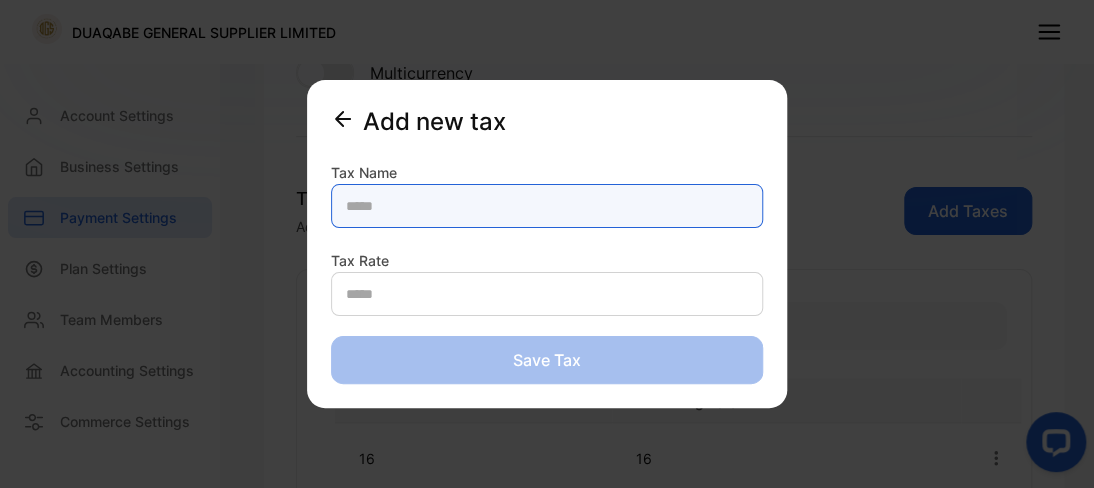 click at bounding box center (547, 206) 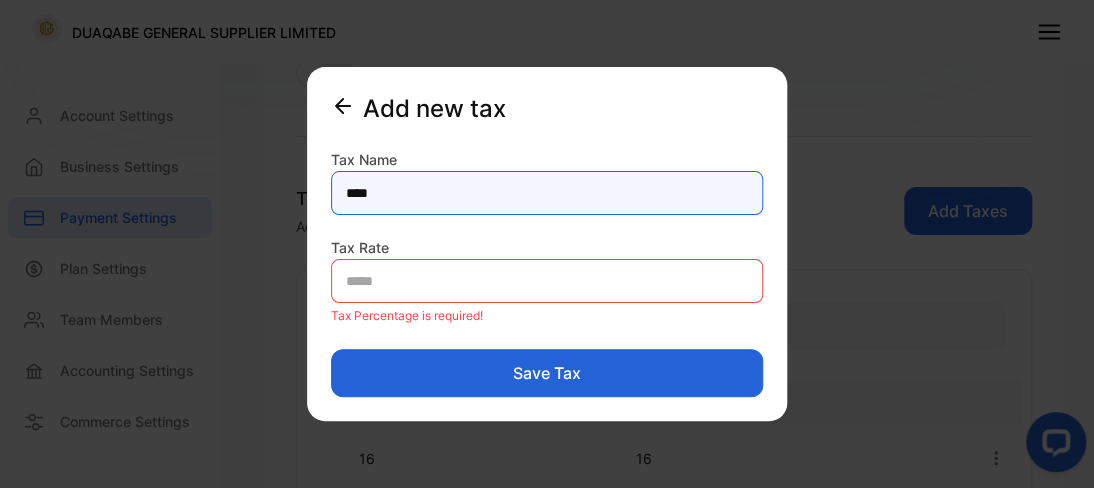 type on "***" 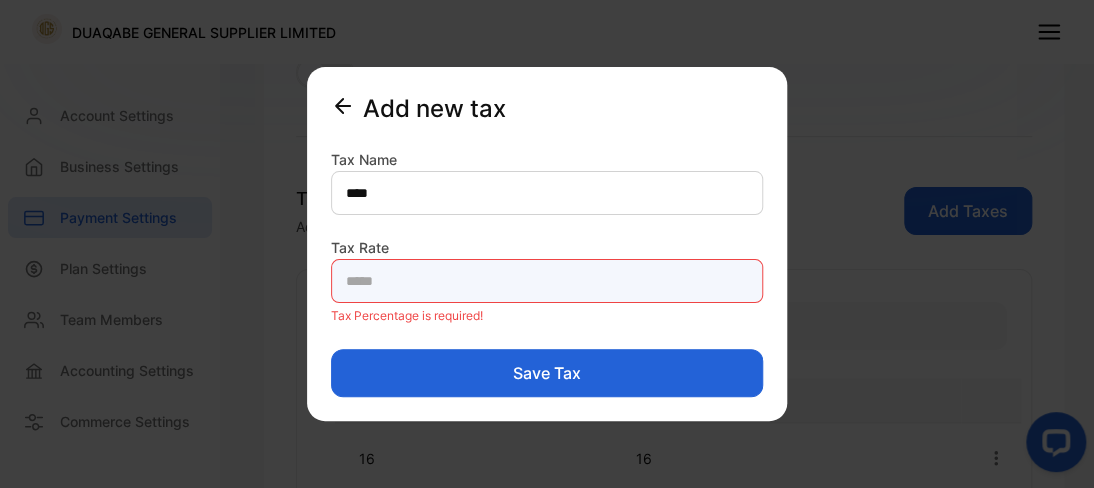 click at bounding box center [547, 281] 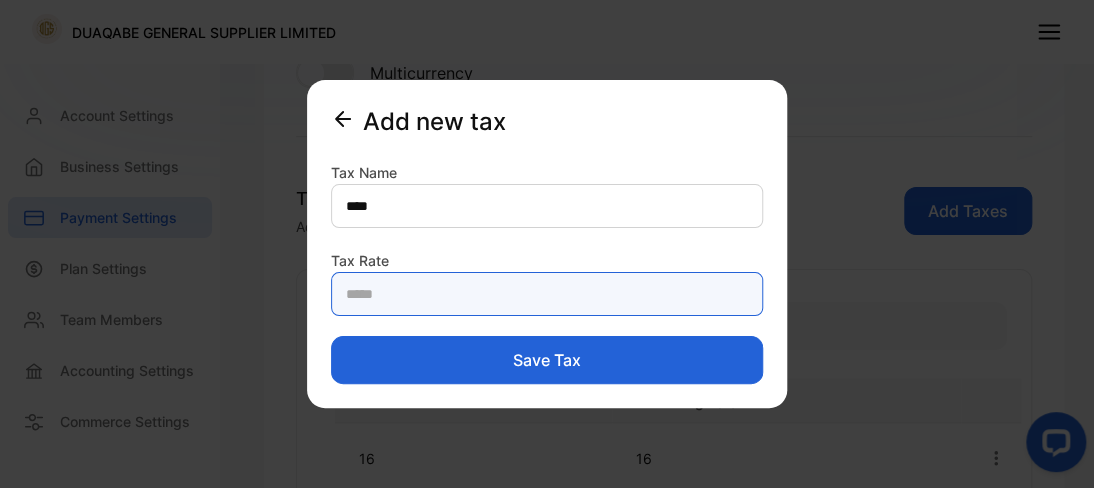type on "**" 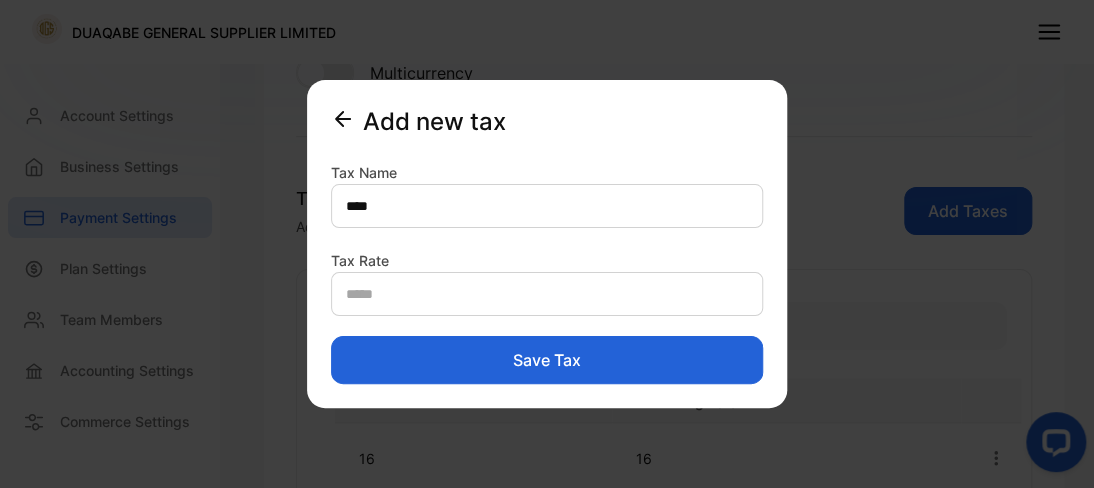click on "Save tax" at bounding box center (547, 360) 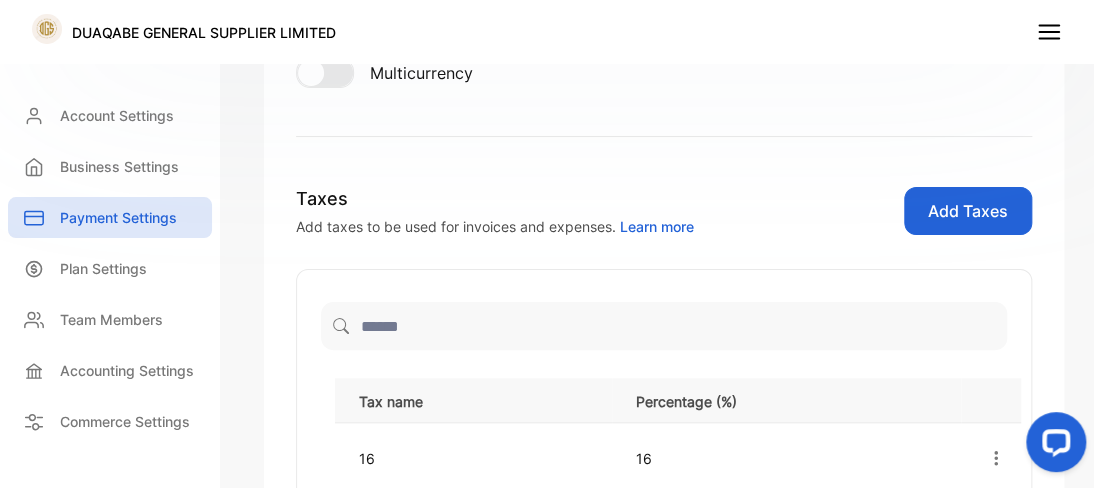 click on "16" at bounding box center [786, 458] 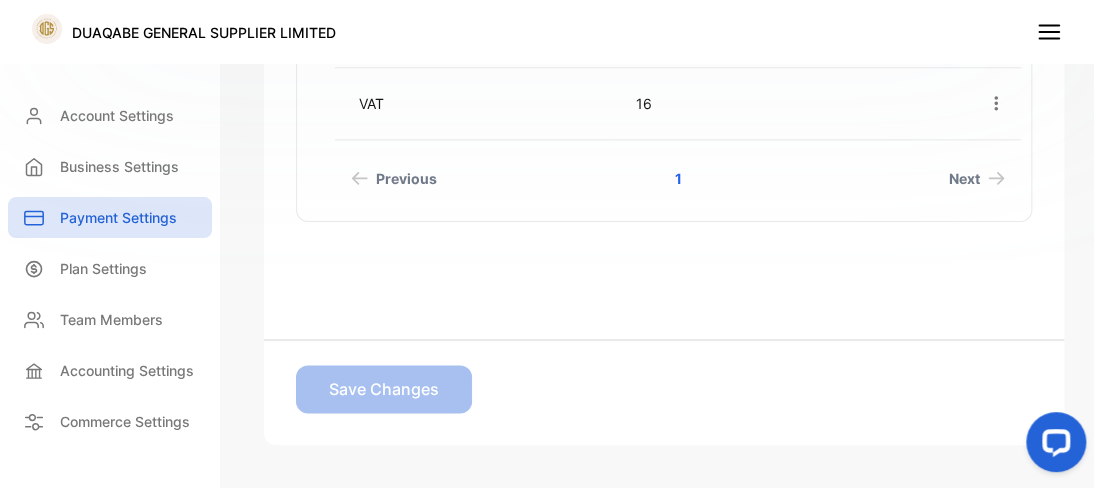 click 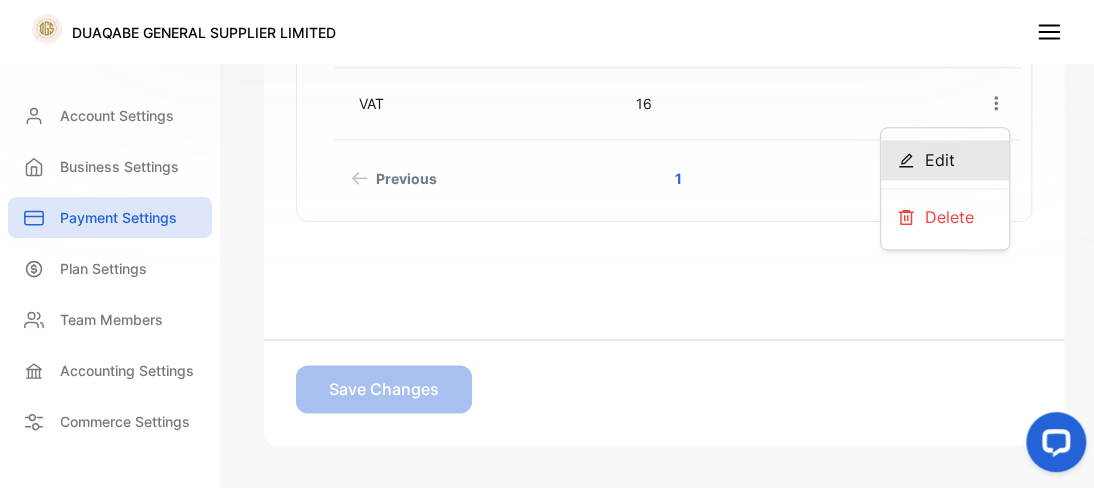 click on "Edit" at bounding box center (940, 160) 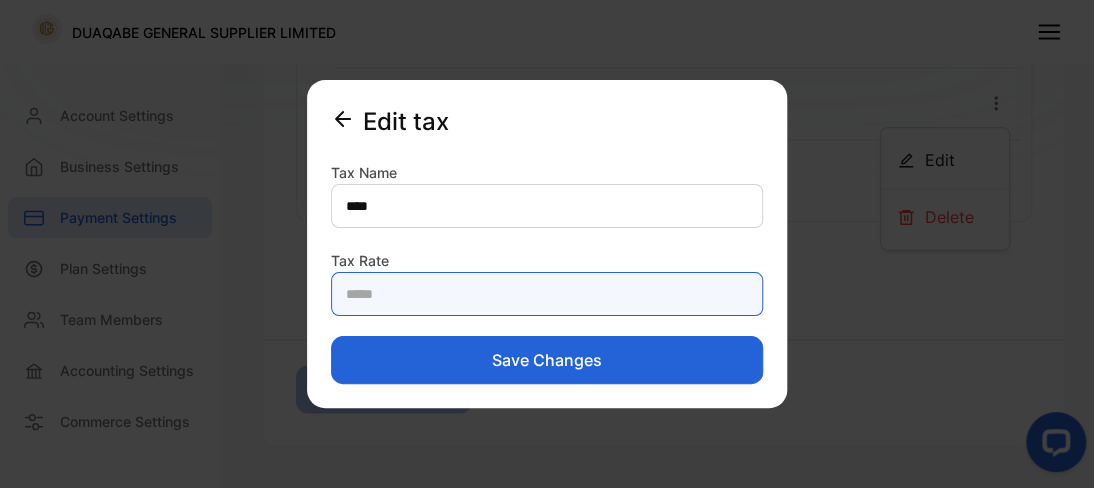click on "**" at bounding box center (547, 294) 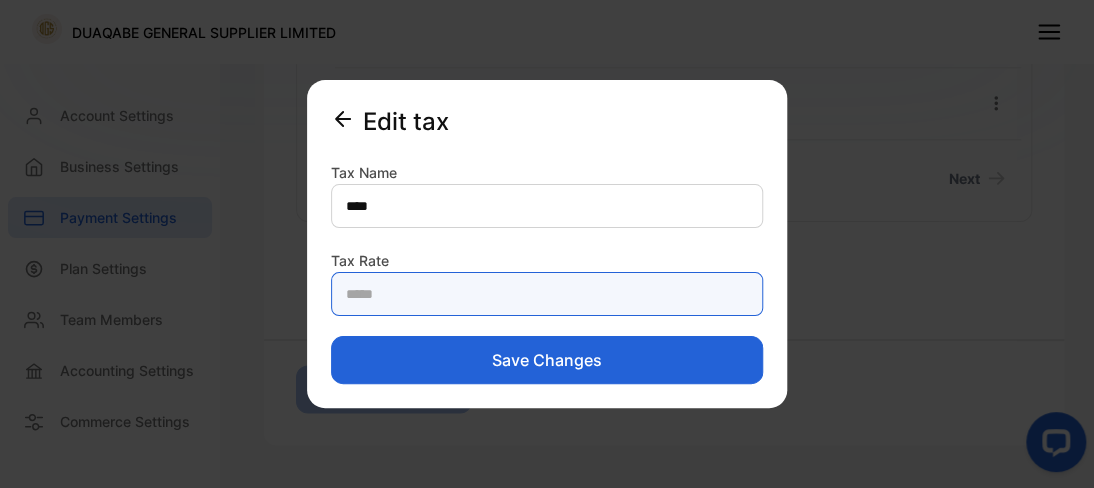 click on "**" at bounding box center (547, 294) 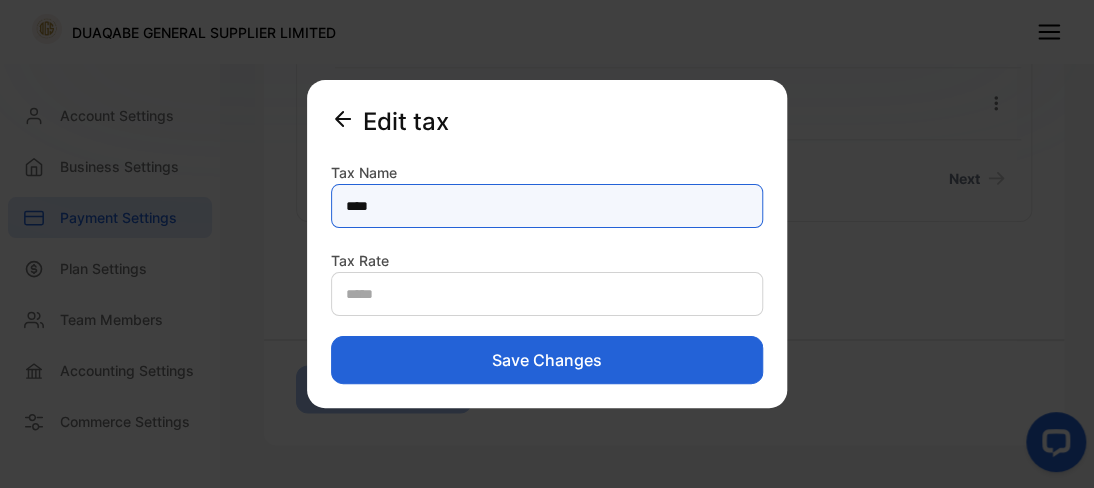 click on "***" at bounding box center (547, 206) 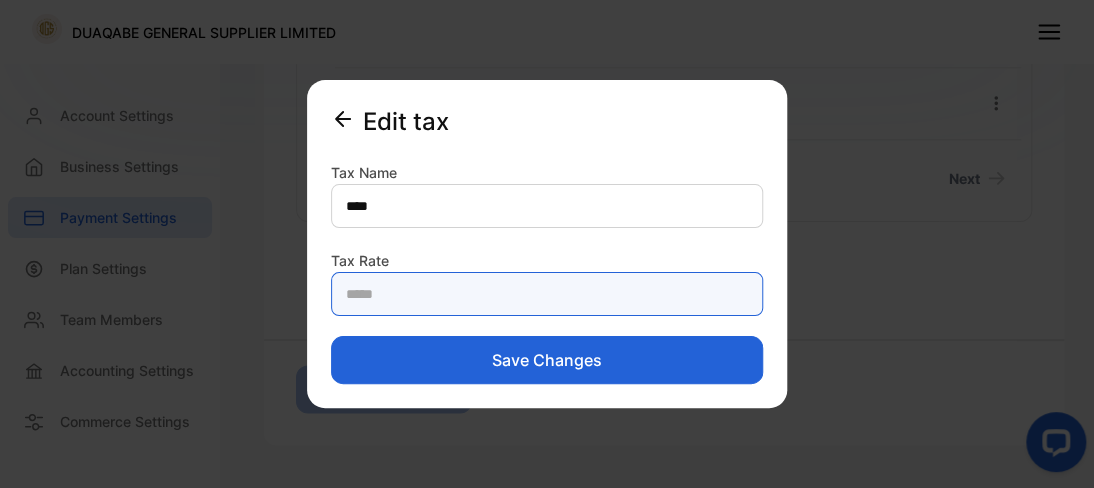 click on "**" at bounding box center [547, 294] 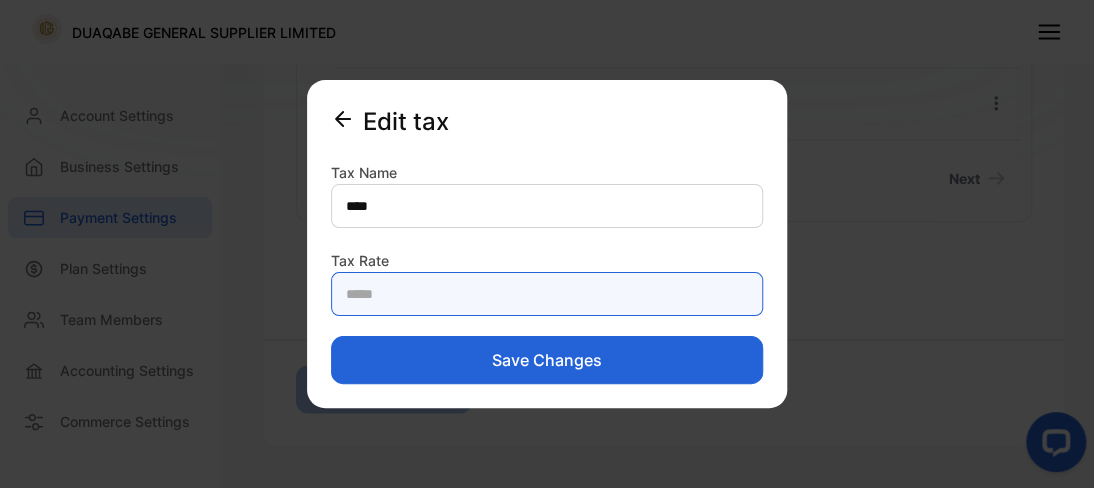 type on "**" 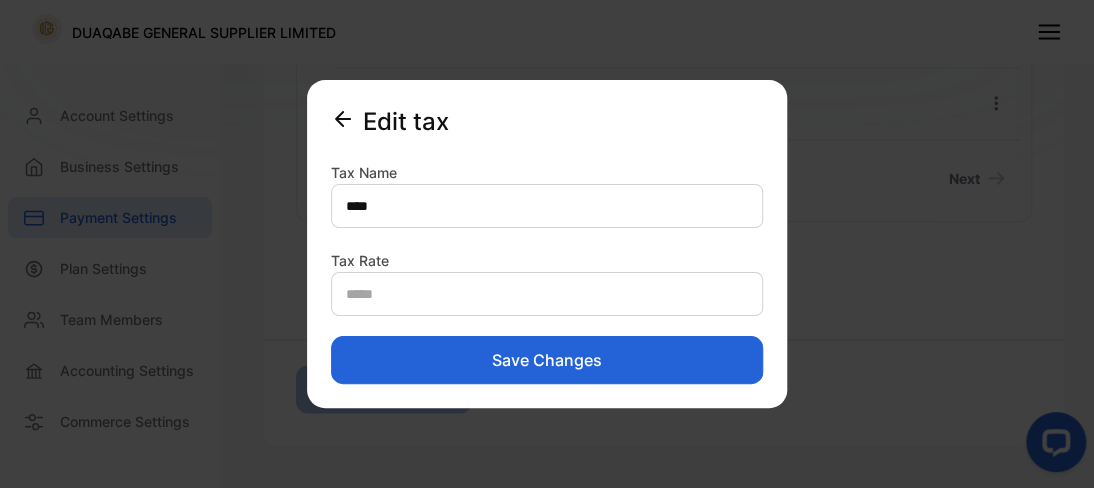 click on "Save changes" at bounding box center [547, 360] 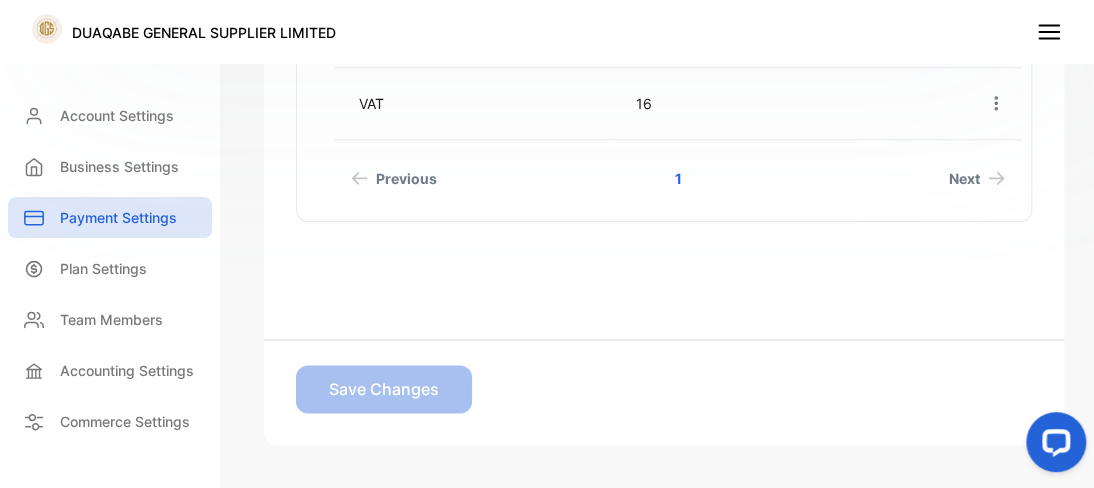 scroll, scrollTop: 427, scrollLeft: 0, axis: vertical 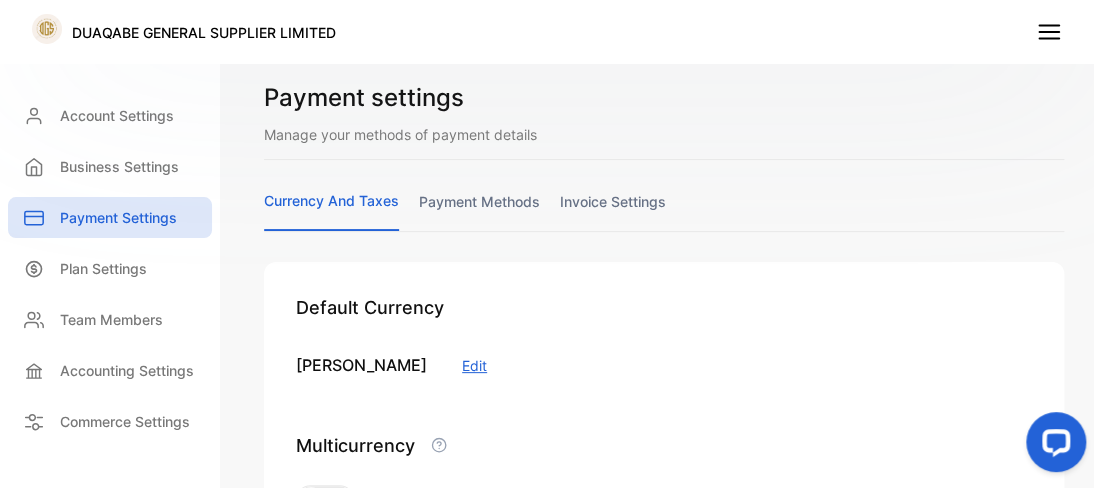 click 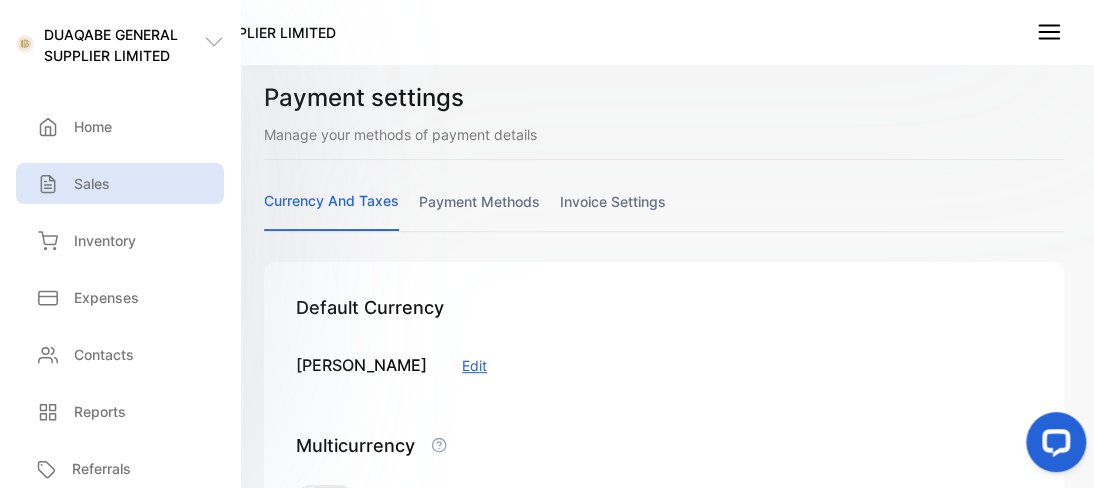 click on "Sales" at bounding box center [71, 183] 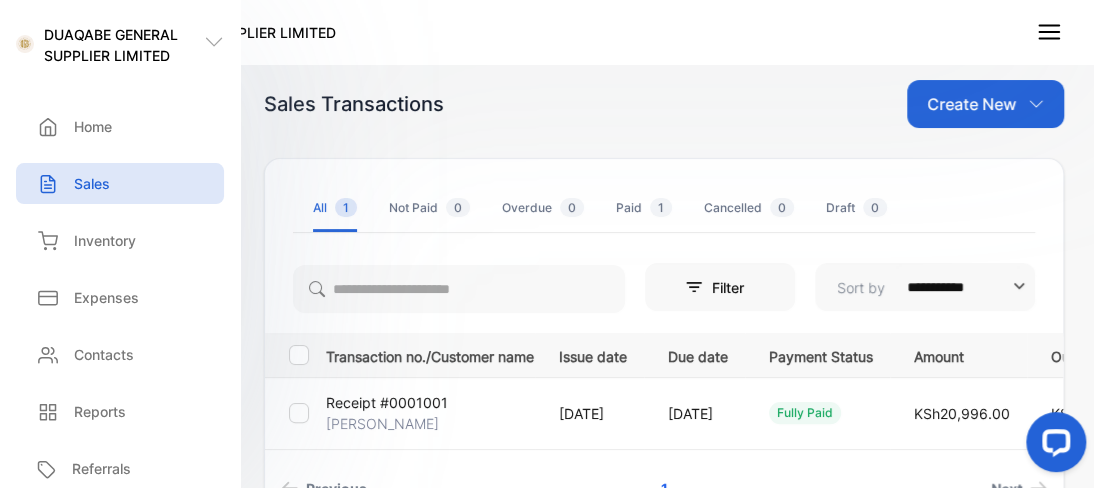 click on "Create New" at bounding box center (985, 104) 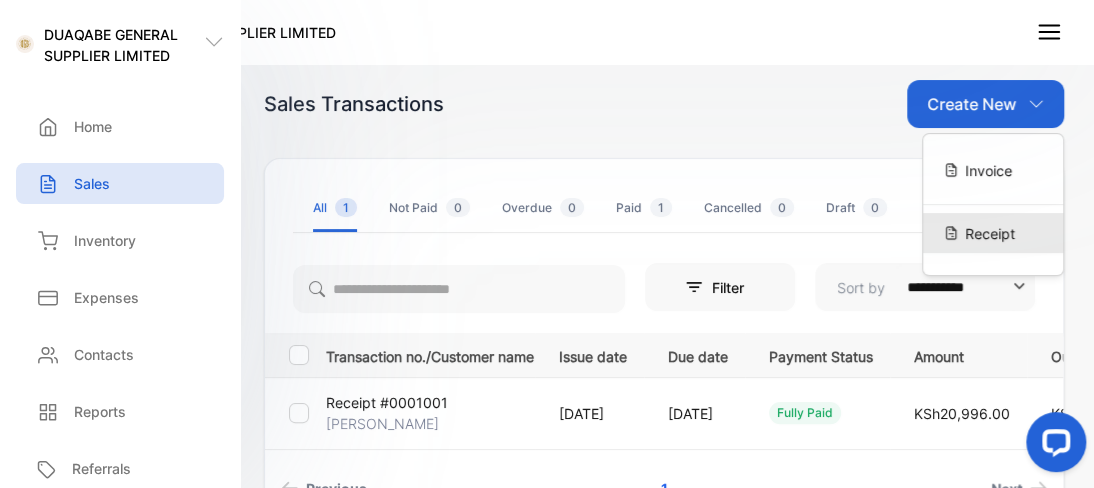 click on "Receipt" at bounding box center [990, 233] 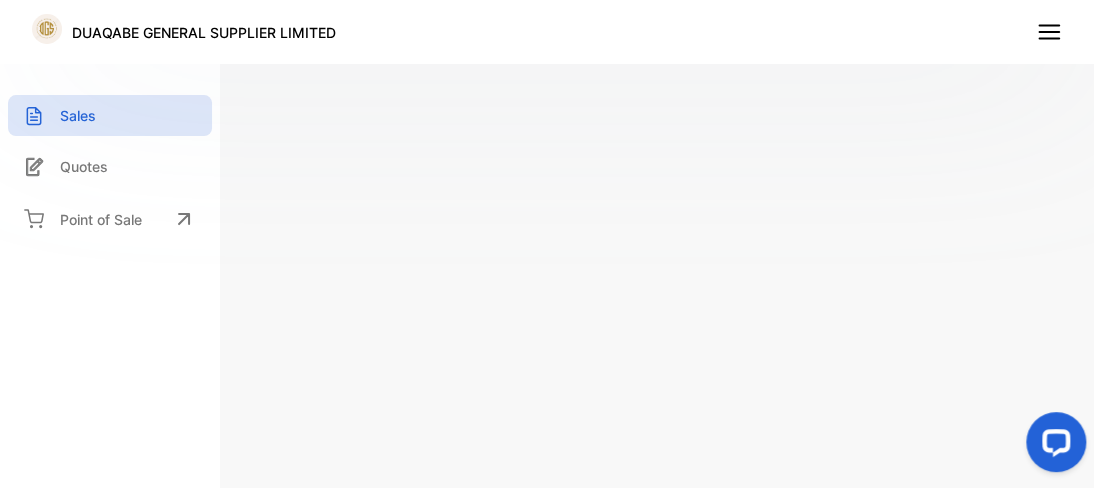 click on "Add client" at bounding box center (369, 315) 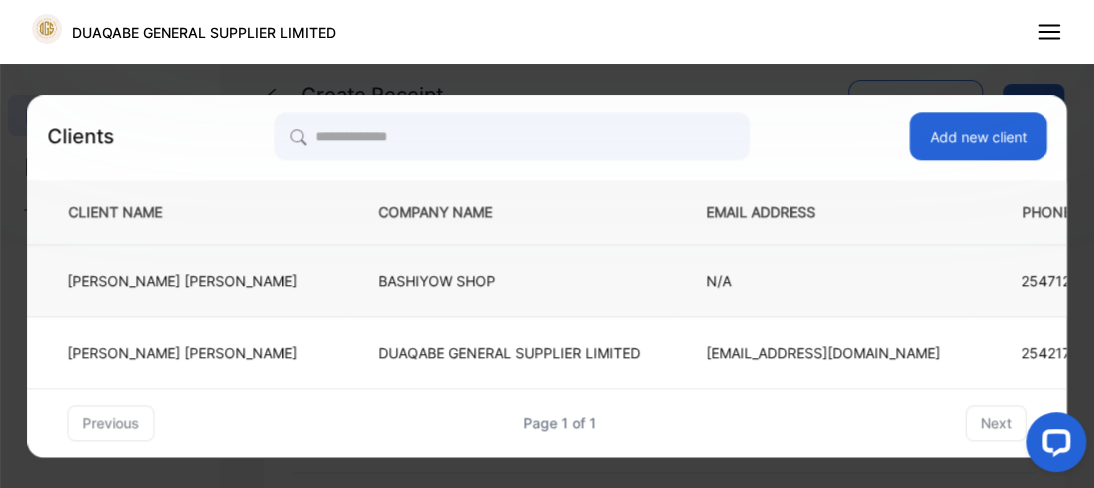 click on "BASHIYOW SHOP" at bounding box center (509, 280) 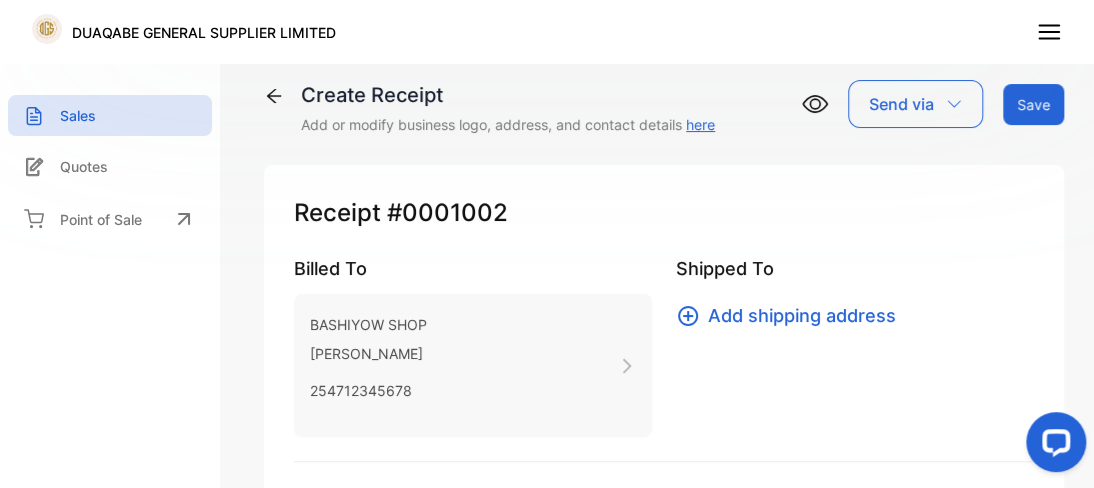type on "**********" 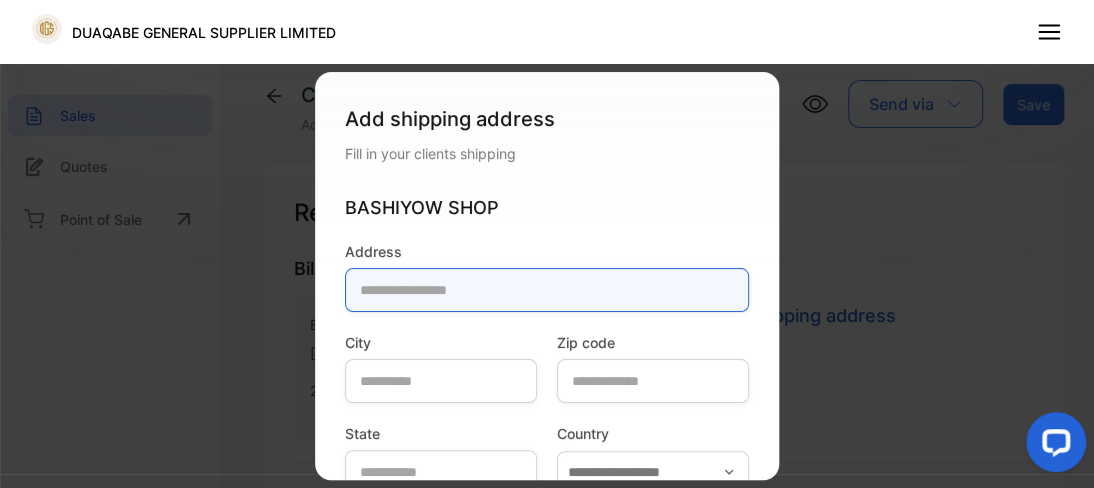 click at bounding box center (547, 290) 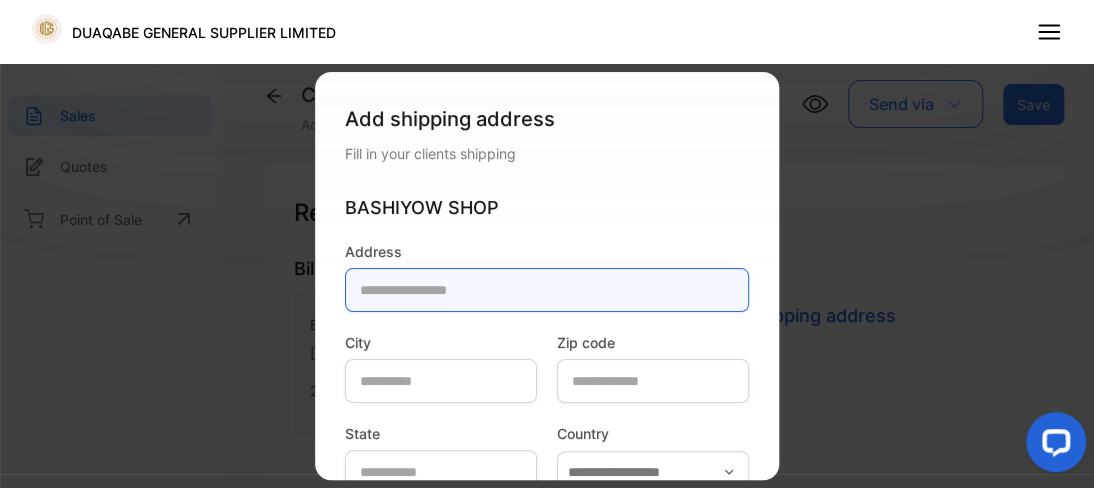 type on "********" 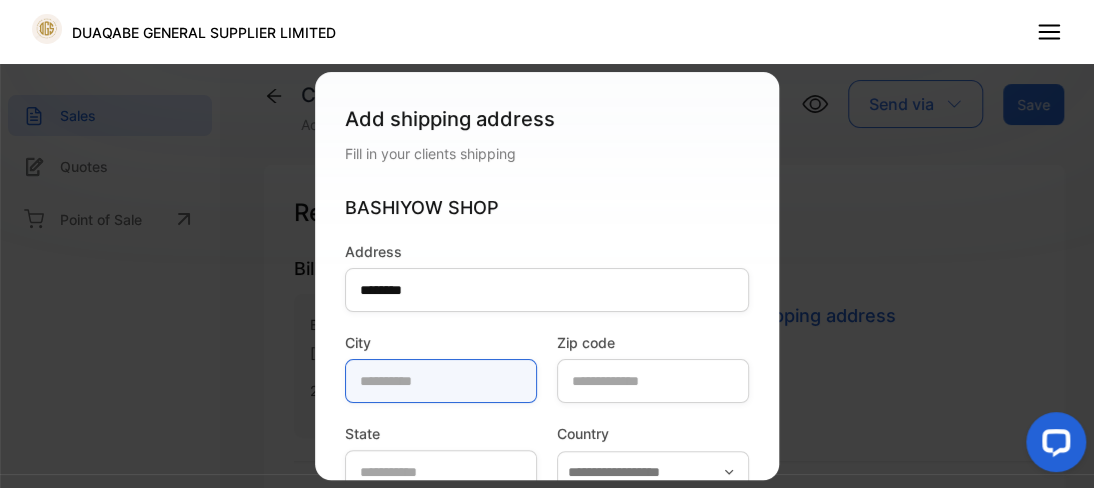 type on "*****" 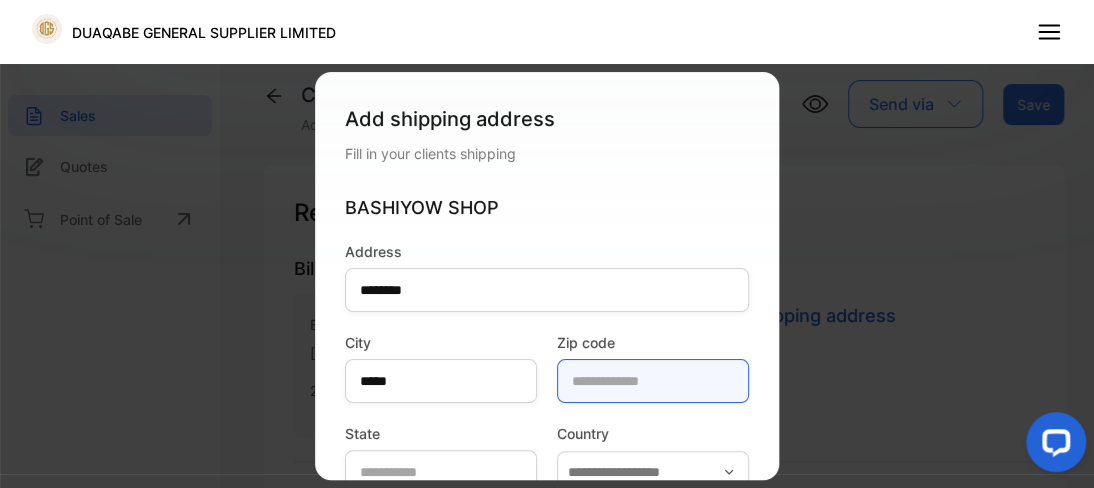 type on "*****" 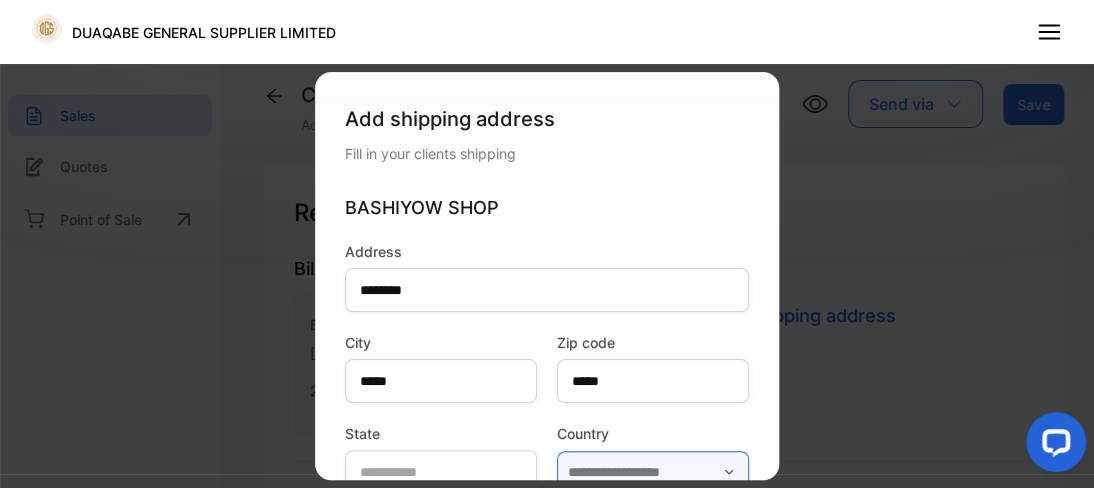 type on "*****" 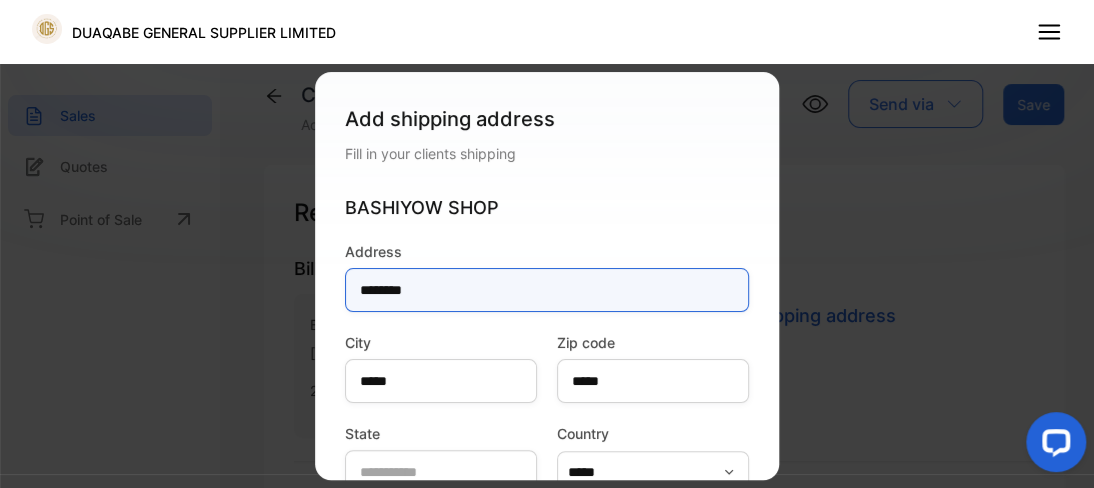 scroll, scrollTop: 60, scrollLeft: 0, axis: vertical 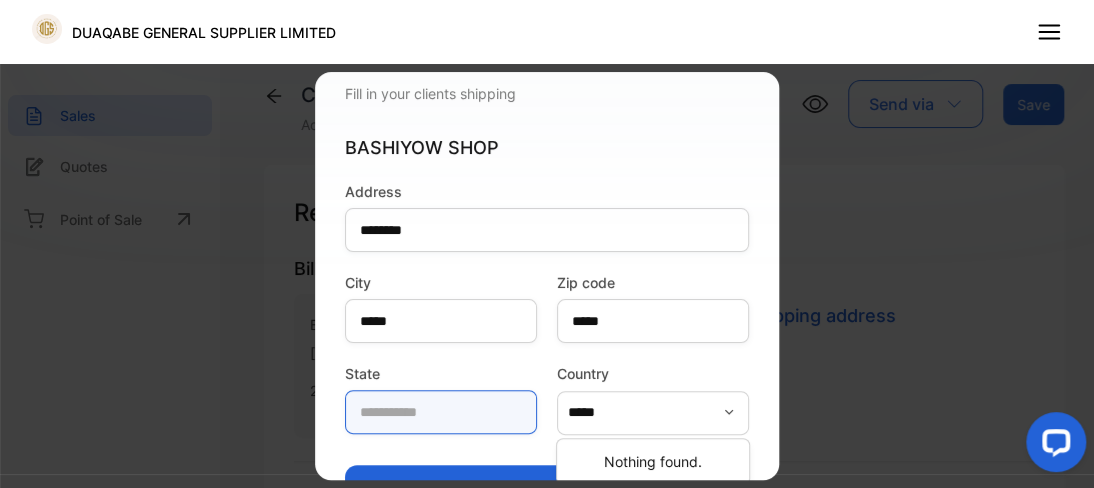 click at bounding box center [441, 412] 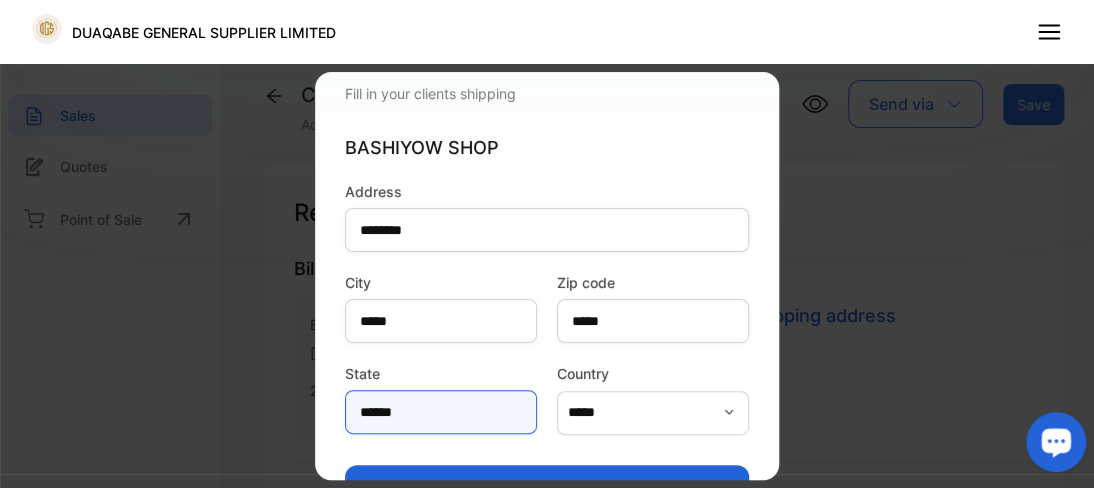 type on "******" 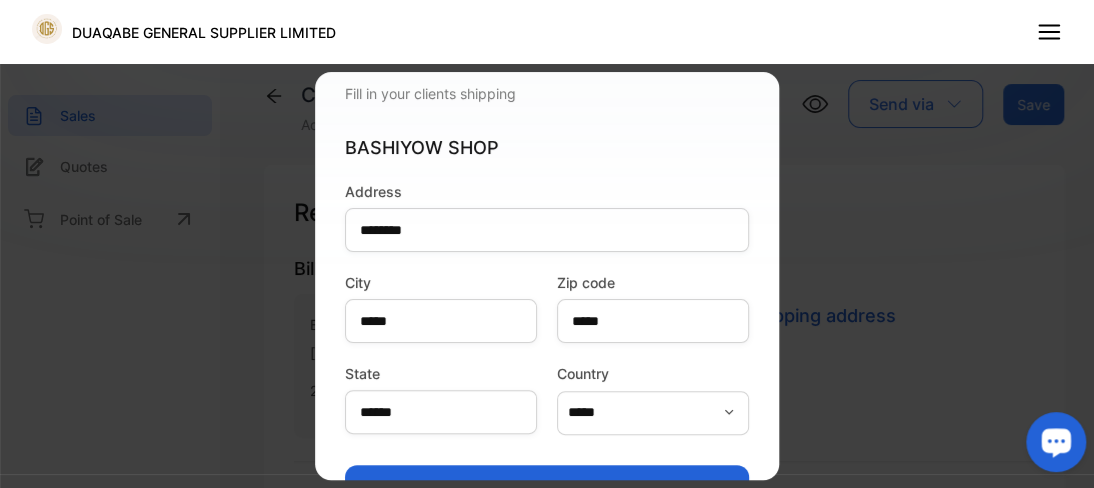 click on "Add address" at bounding box center [547, 489] 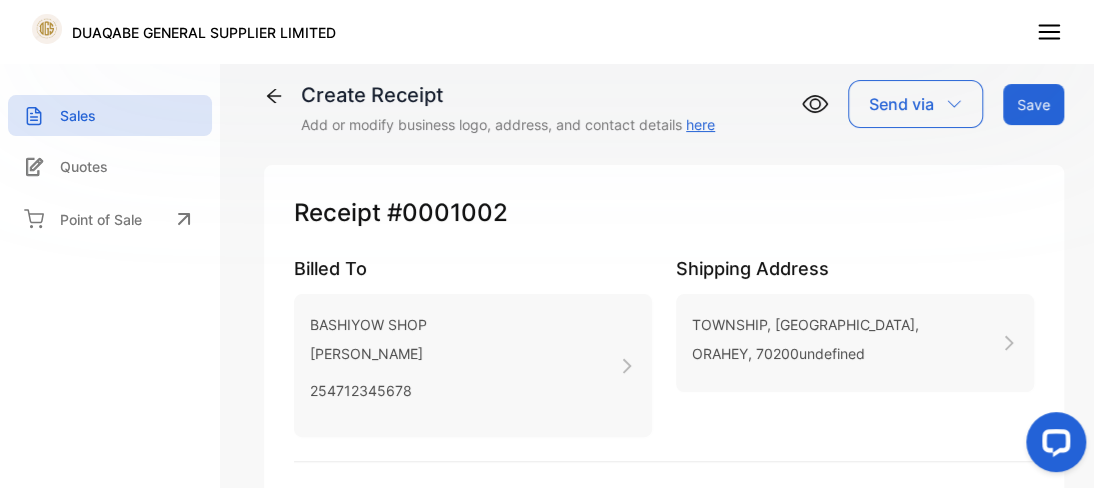 scroll, scrollTop: 427, scrollLeft: 0, axis: vertical 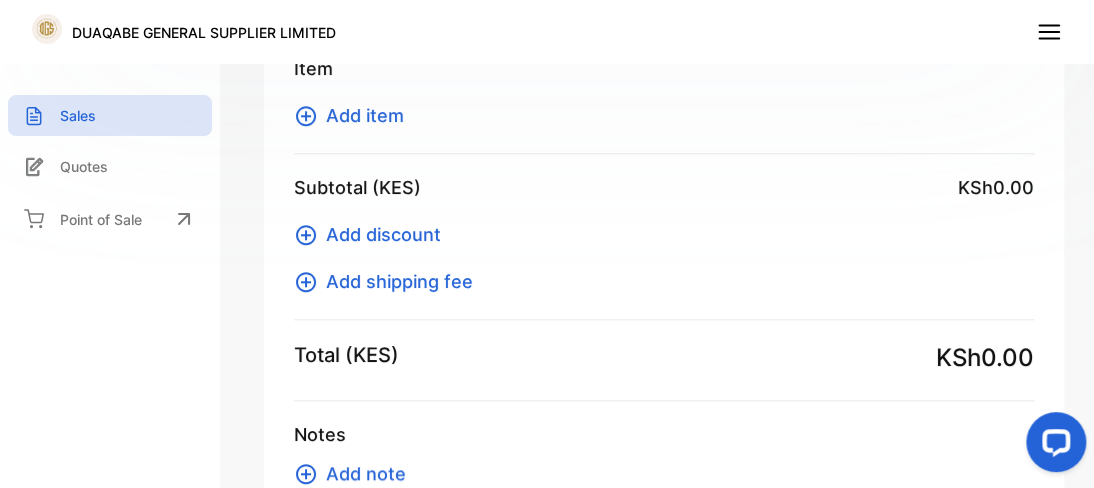 click on "Add item" at bounding box center [365, 115] 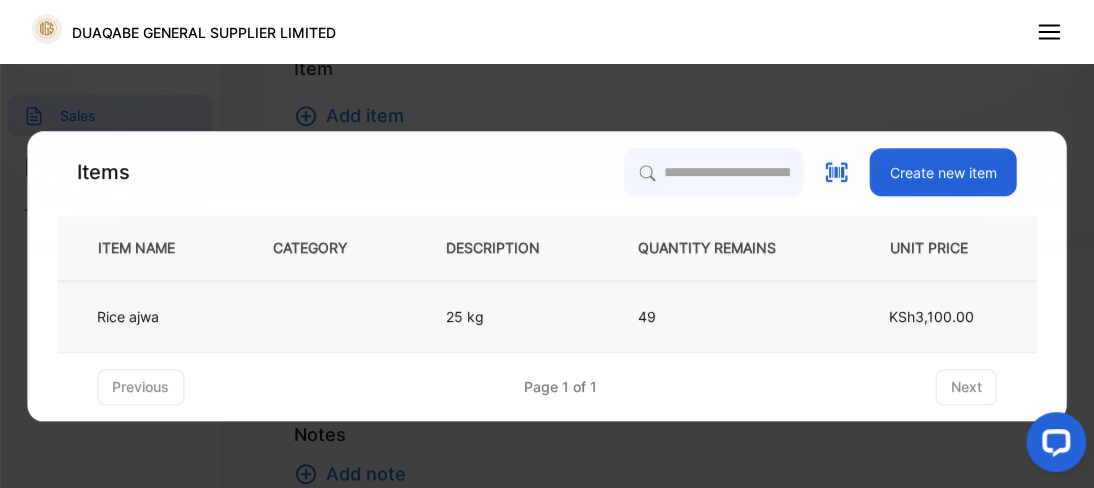 click on "25 kg" at bounding box center (471, 316) 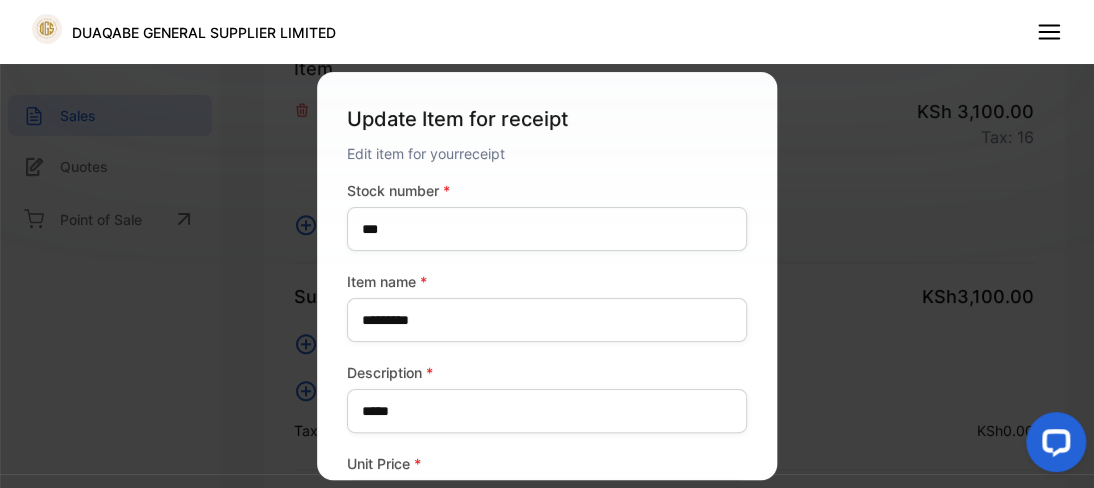 scroll, scrollTop: 382, scrollLeft: 0, axis: vertical 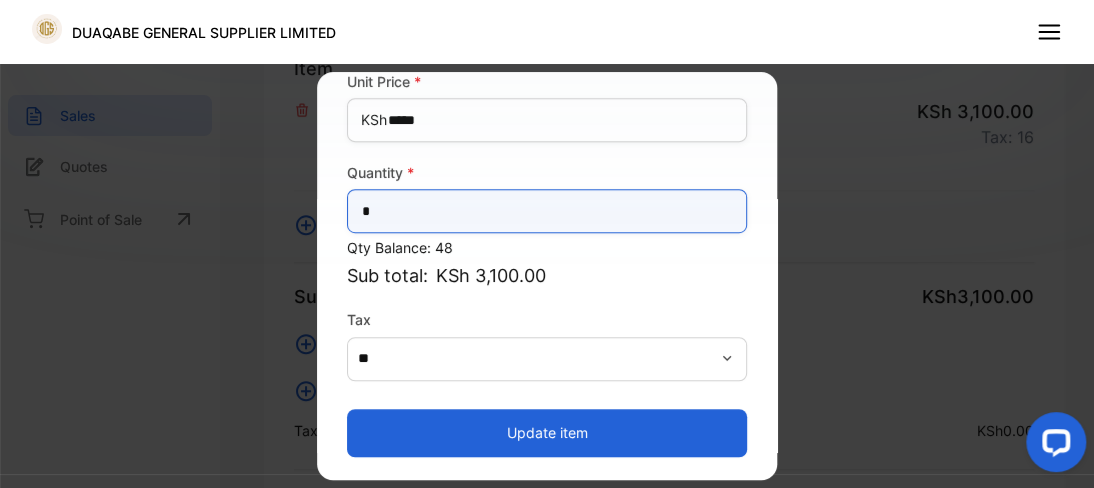 click on "*" at bounding box center [547, 211] 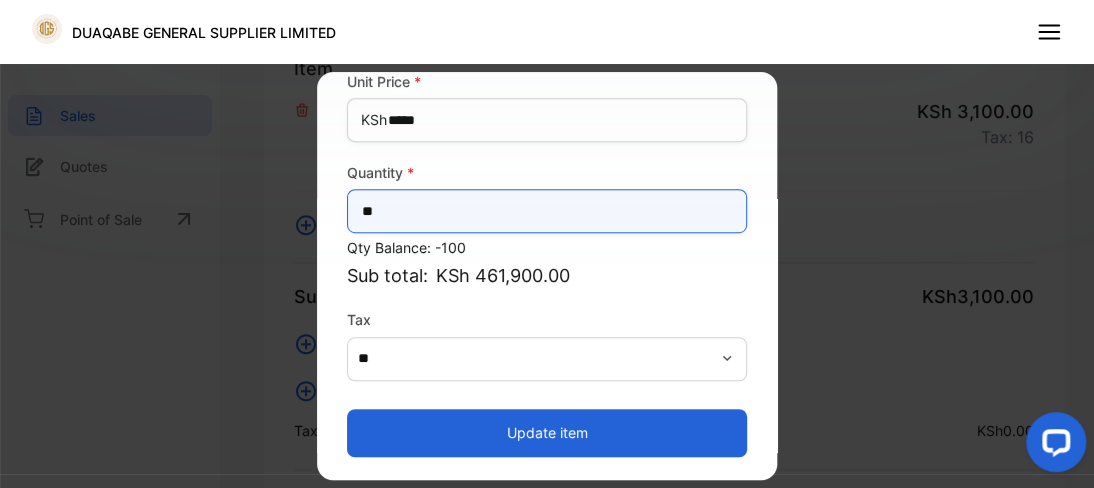 type on "*" 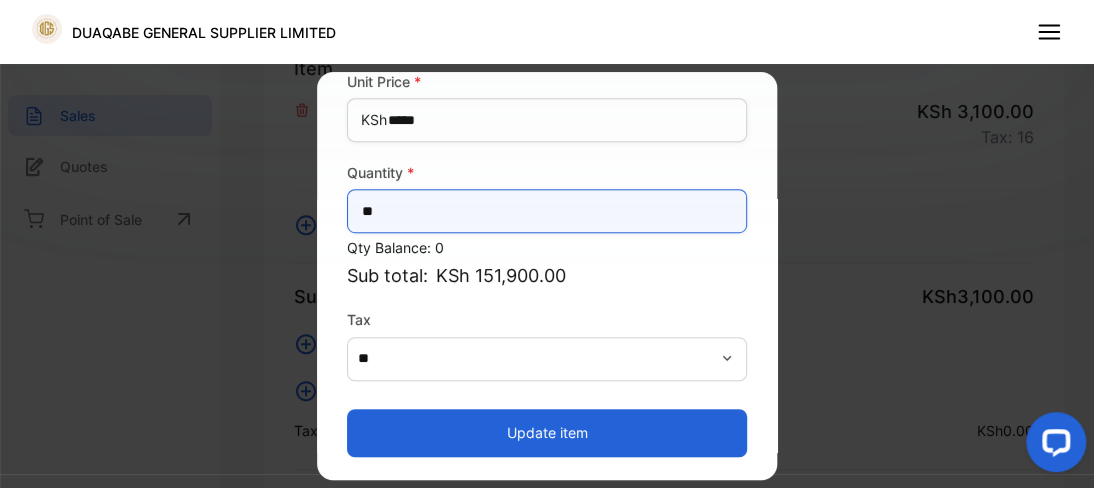 type on "**" 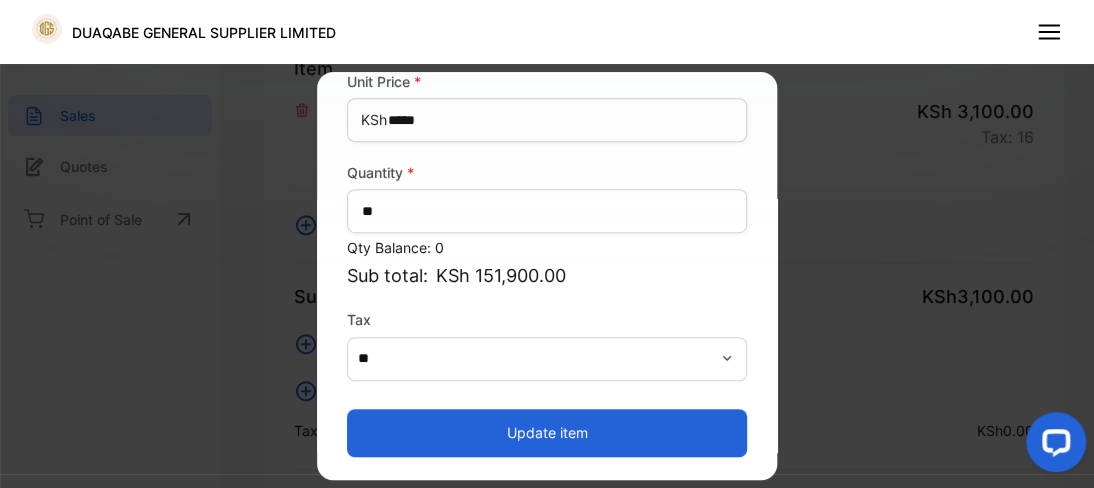 click on "Update item" at bounding box center [547, 433] 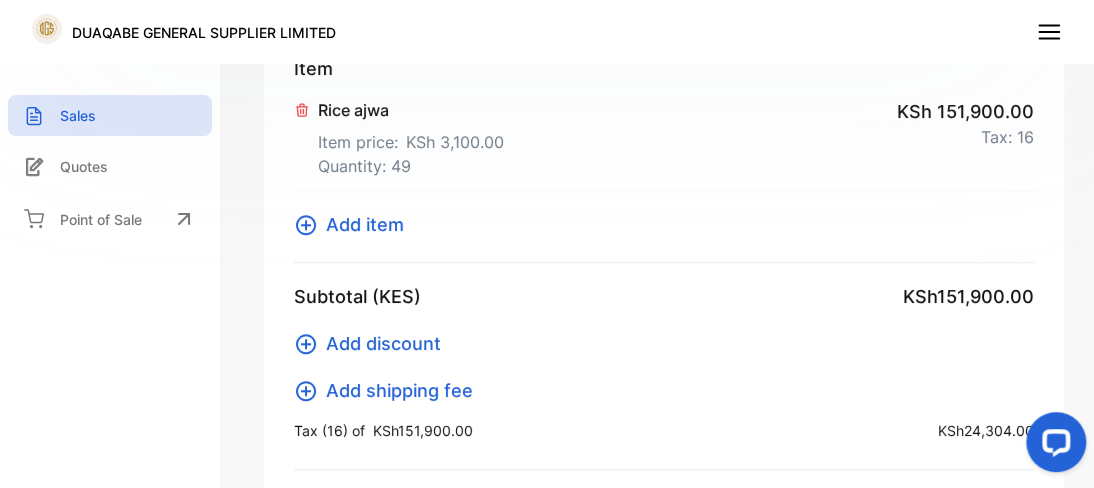 click on "Add item" at bounding box center [365, 224] 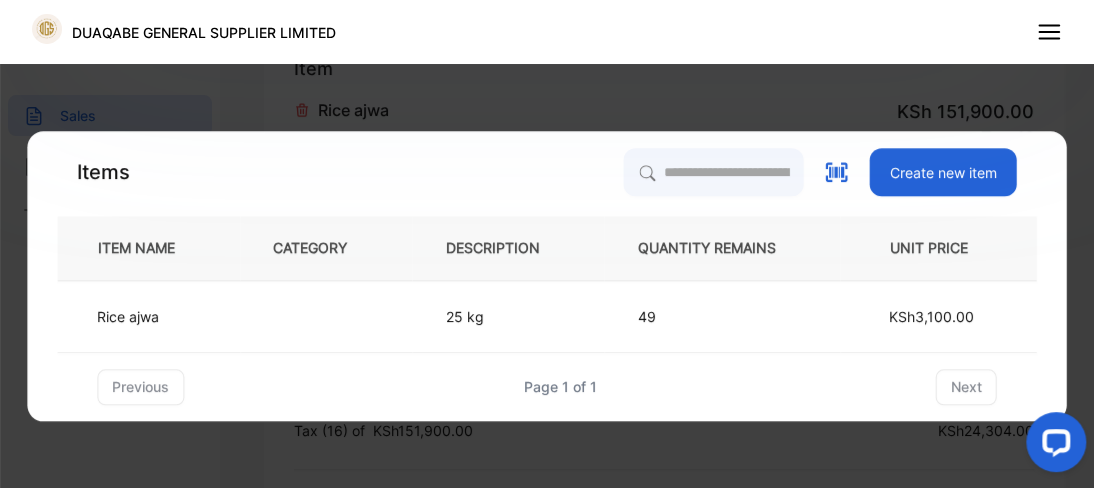 click on "Create new item" at bounding box center (943, 172) 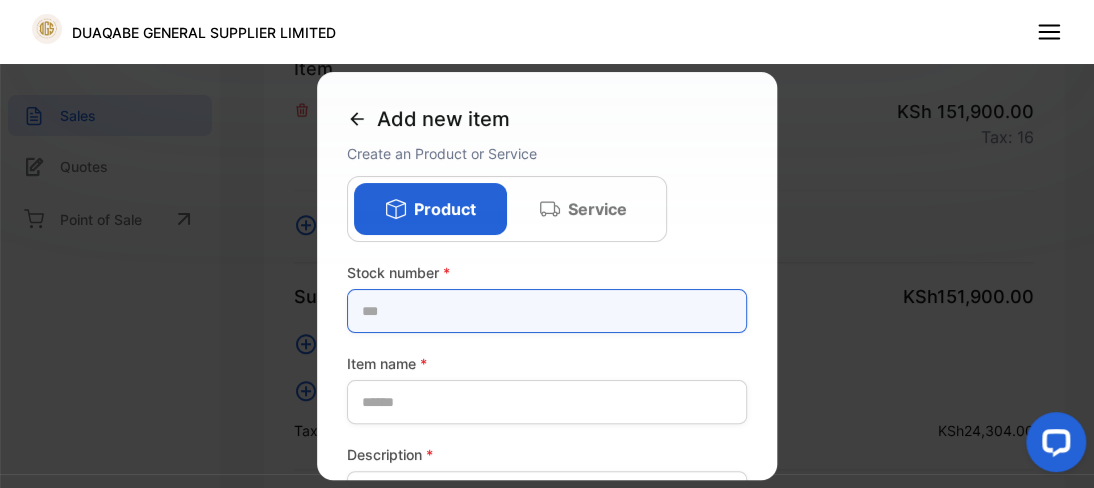 click at bounding box center (547, 311) 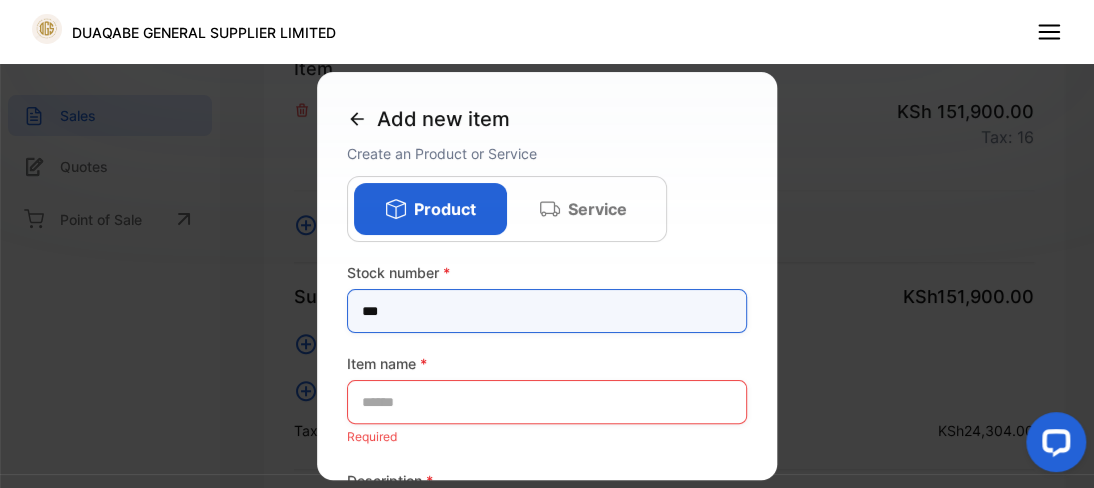 type on "***" 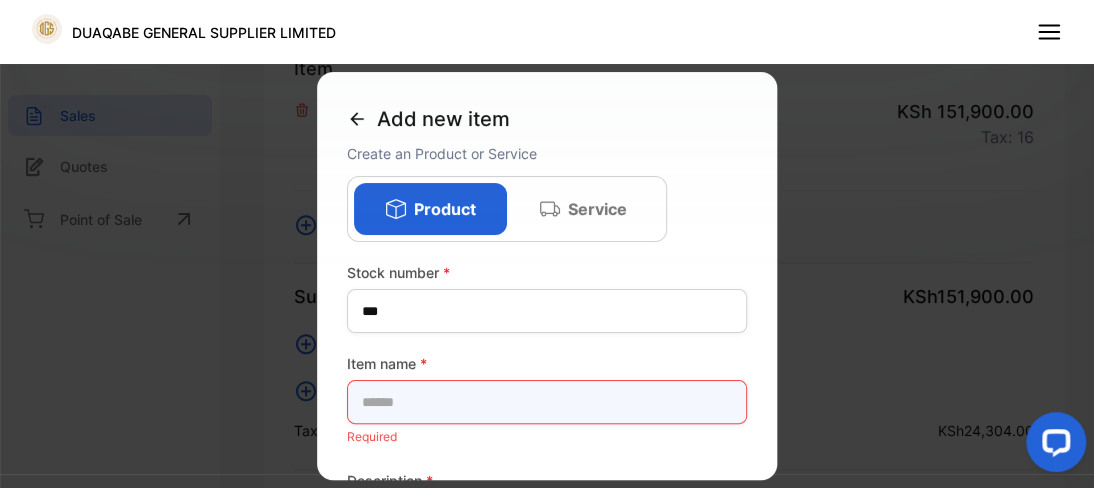 click at bounding box center (547, 402) 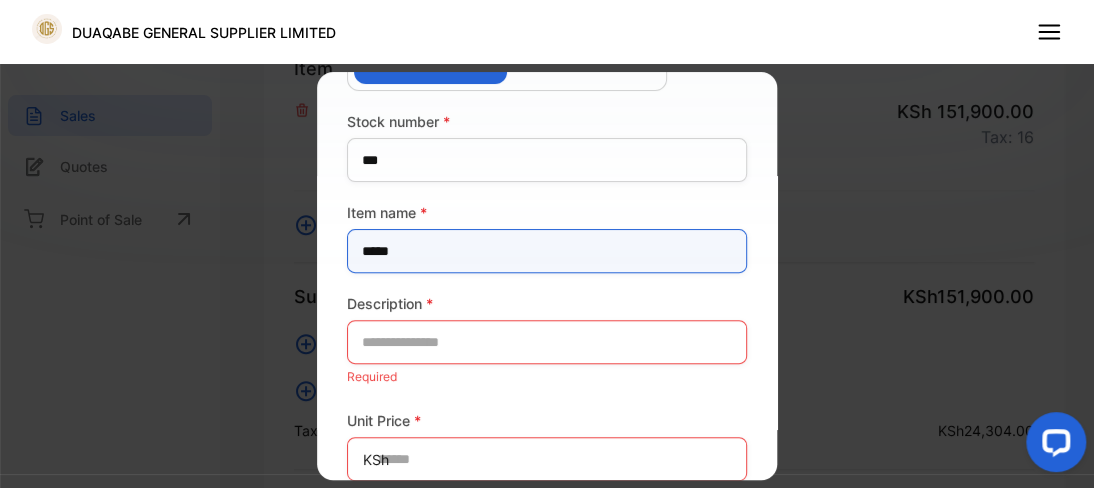 scroll, scrollTop: 160, scrollLeft: 0, axis: vertical 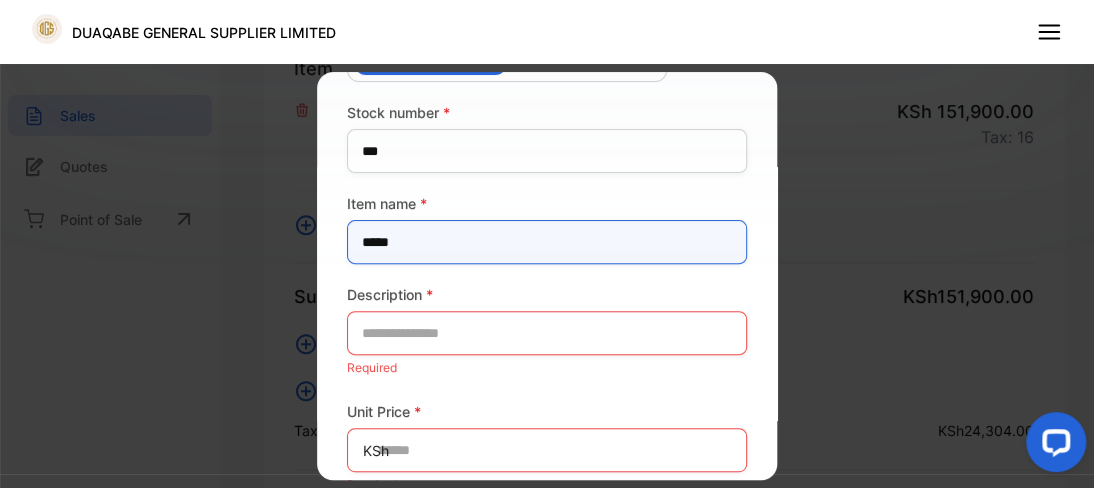 type on "*****" 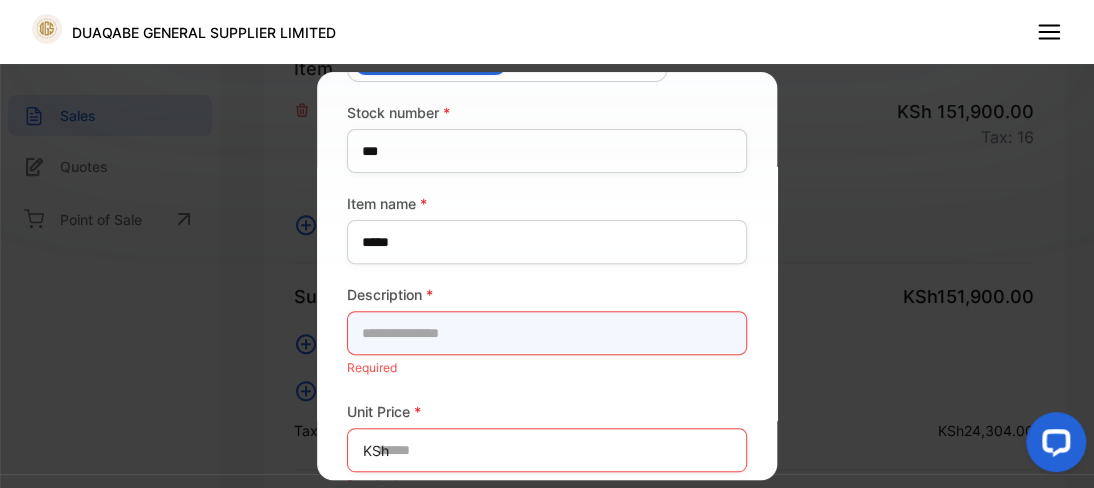 click at bounding box center [547, 333] 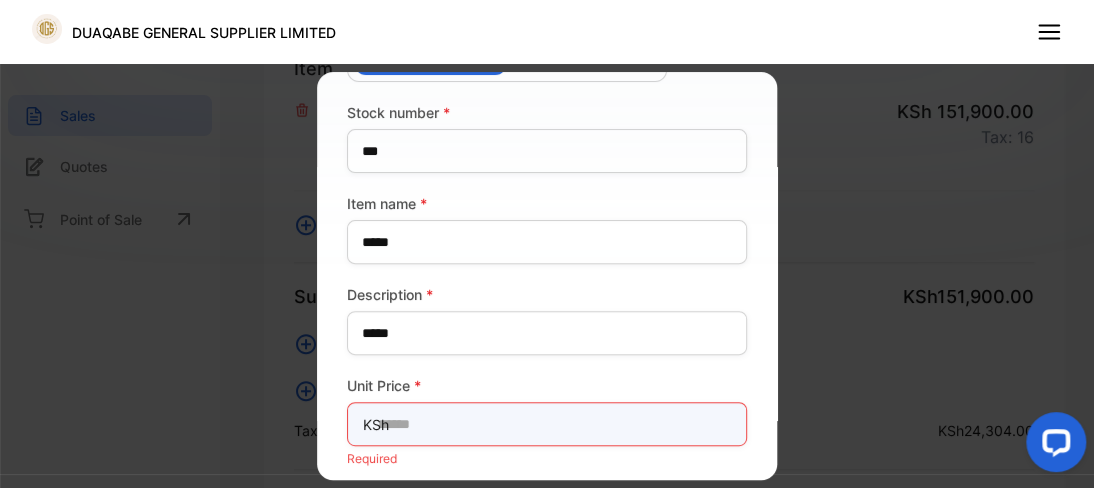click at bounding box center [547, 424] 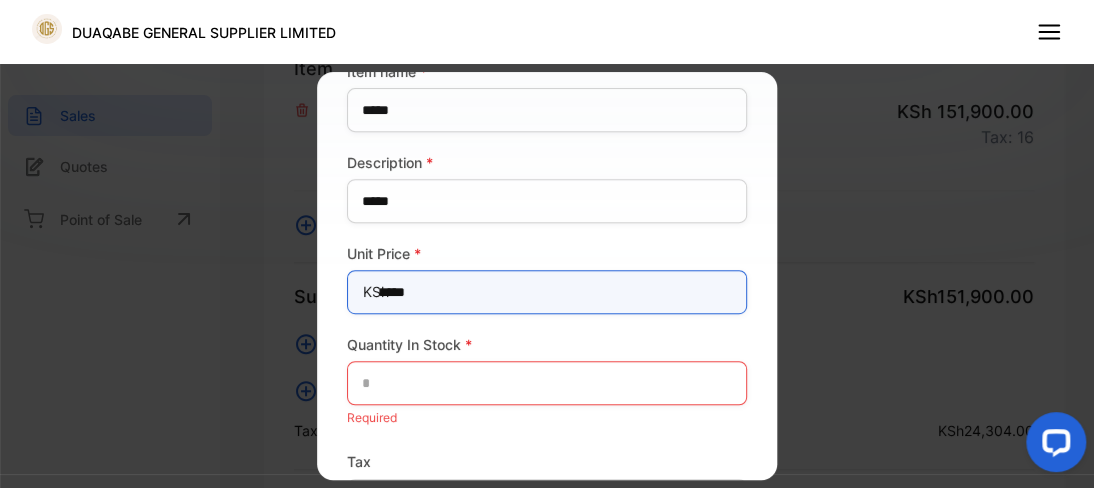 scroll, scrollTop: 367, scrollLeft: 0, axis: vertical 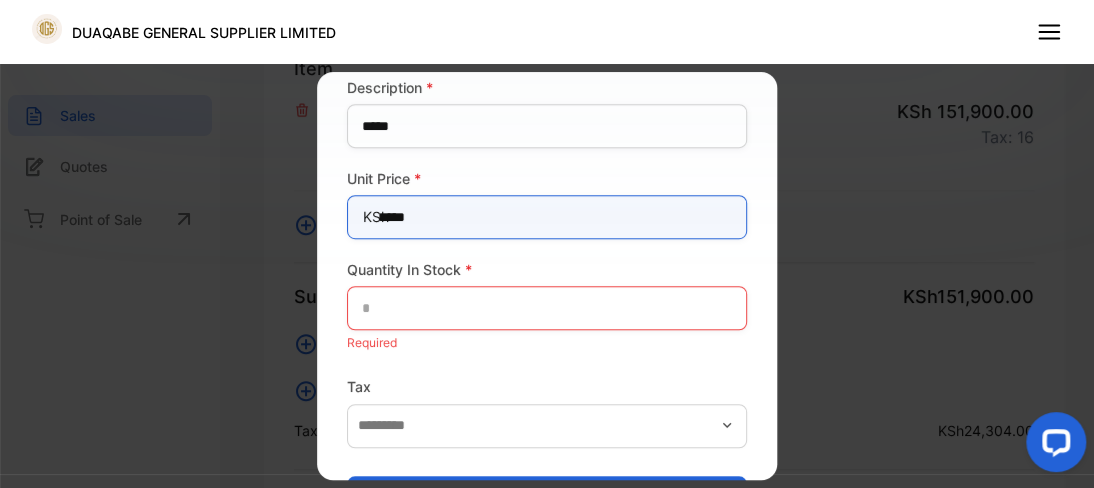 type on "*****" 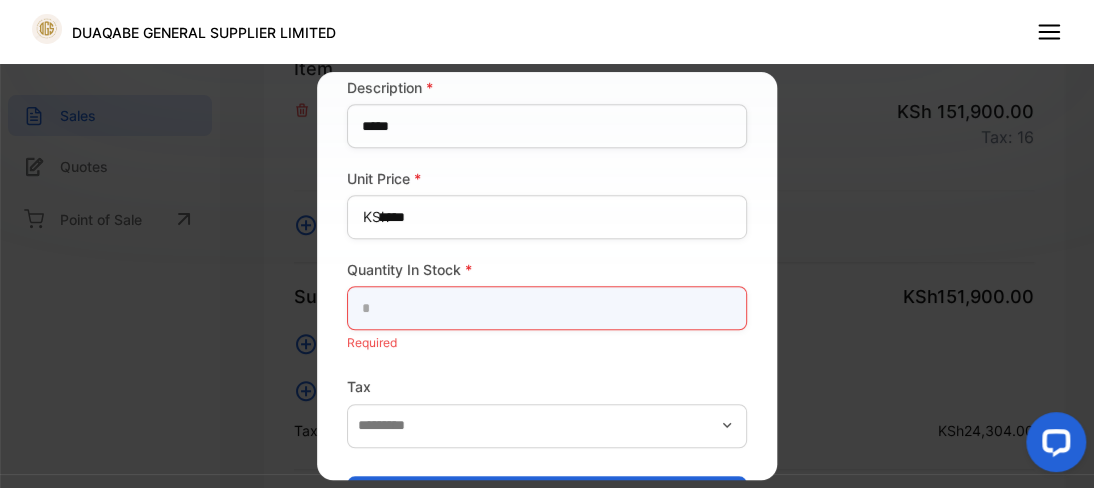 click at bounding box center (547, 308) 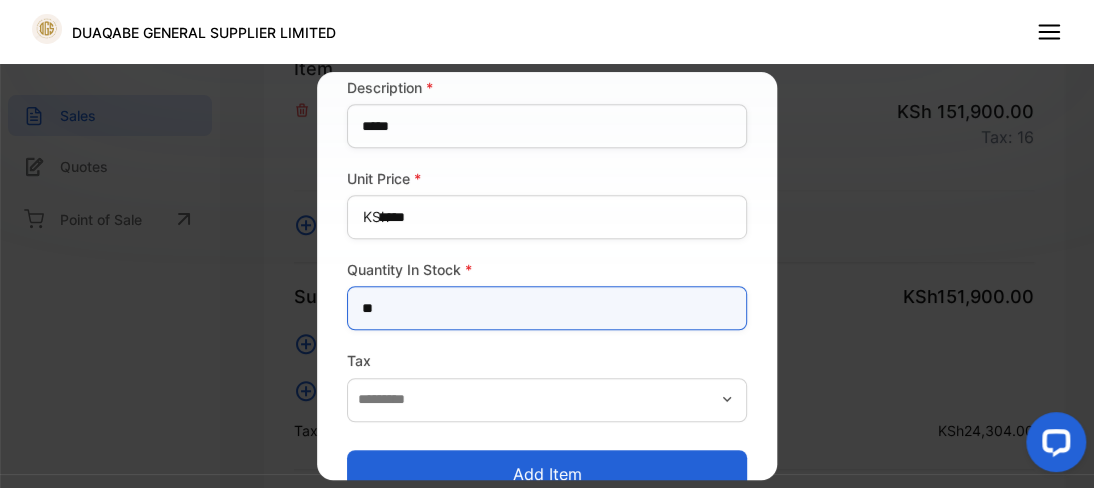 type on "*" 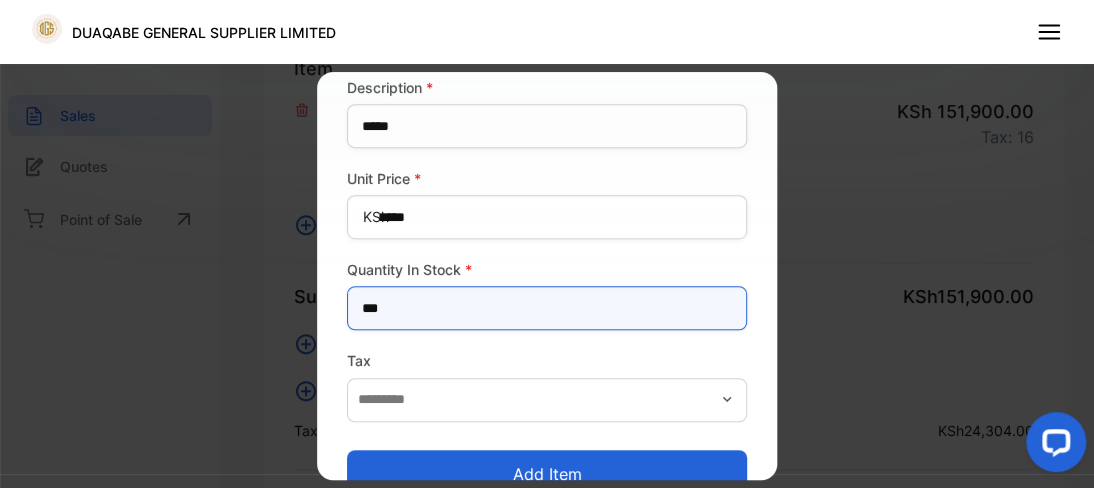 type on "***" 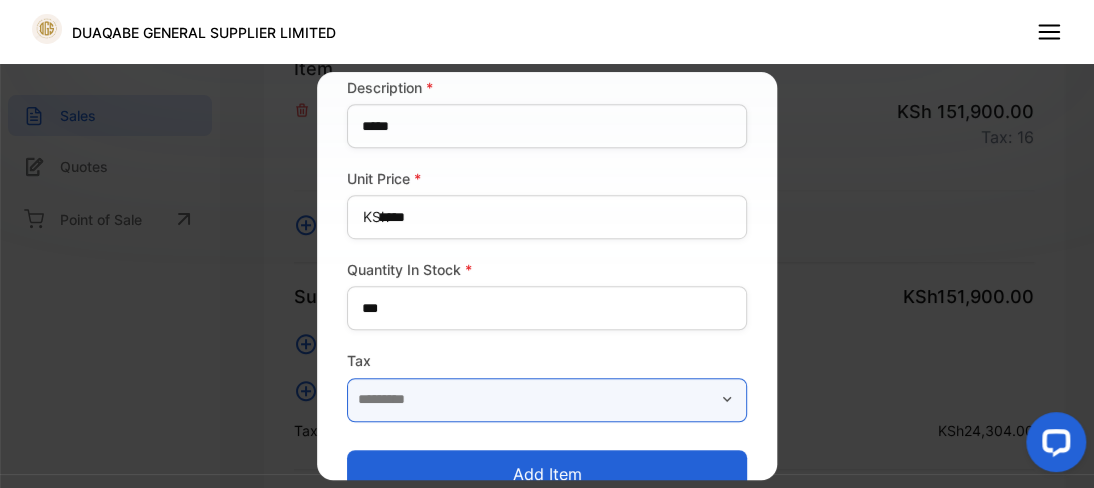 click at bounding box center [547, 400] 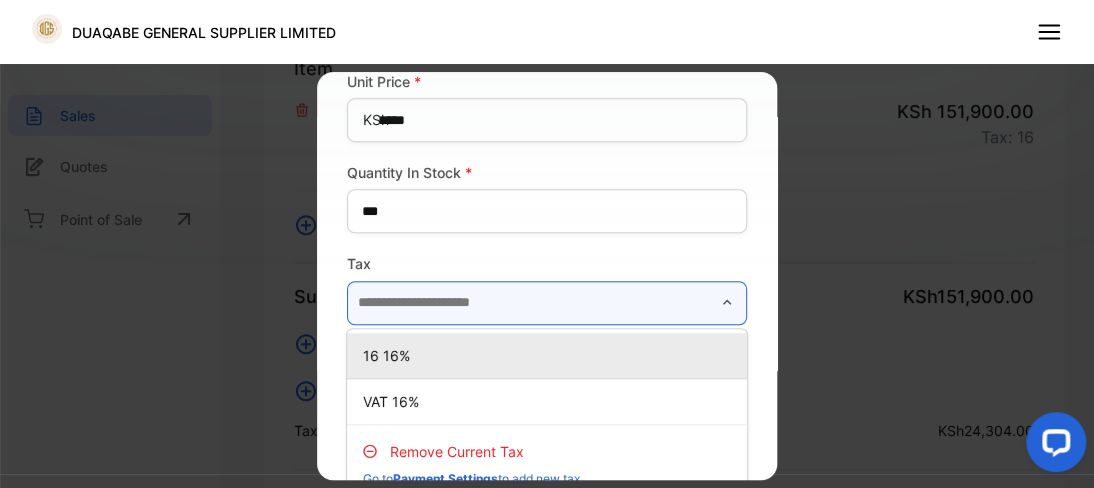 scroll, scrollTop: 482, scrollLeft: 0, axis: vertical 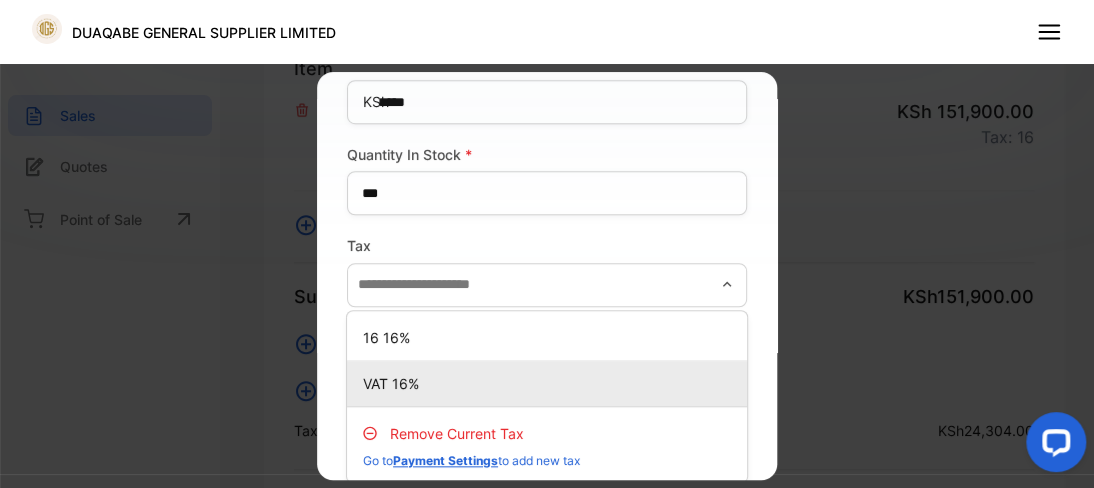 click on "VAT  16%" at bounding box center (547, 384) 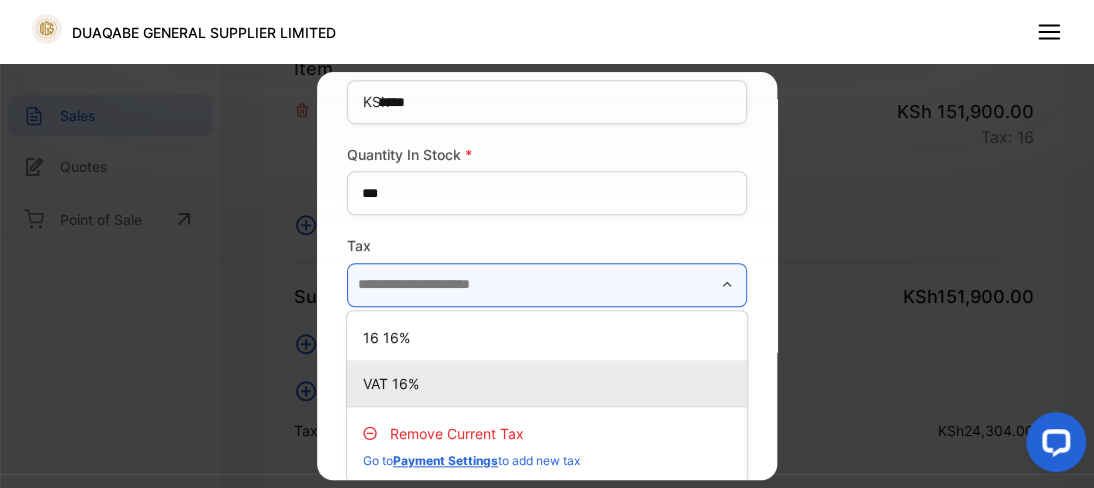 type on "********" 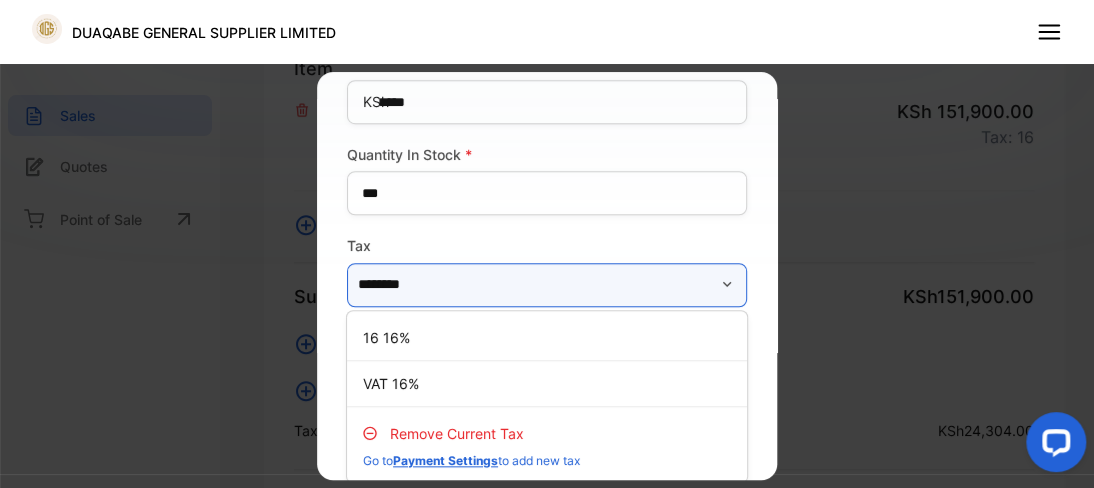 scroll, scrollTop: 408, scrollLeft: 0, axis: vertical 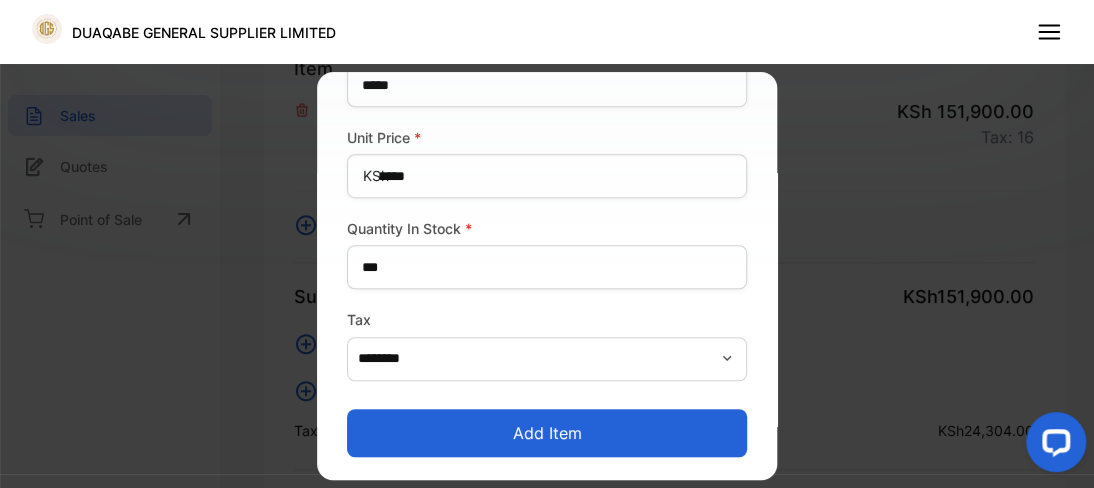click on "Add item" at bounding box center (547, 433) 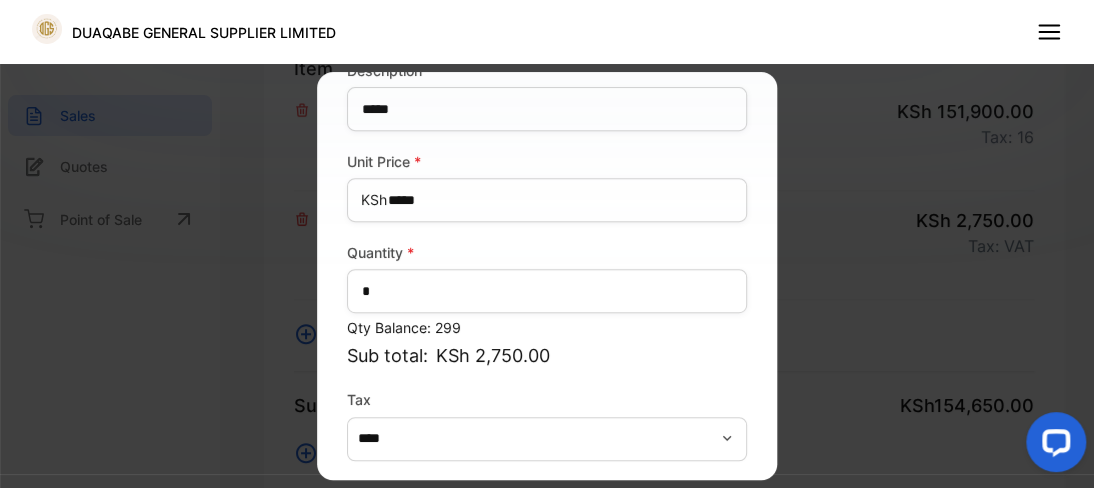 scroll, scrollTop: 382, scrollLeft: 0, axis: vertical 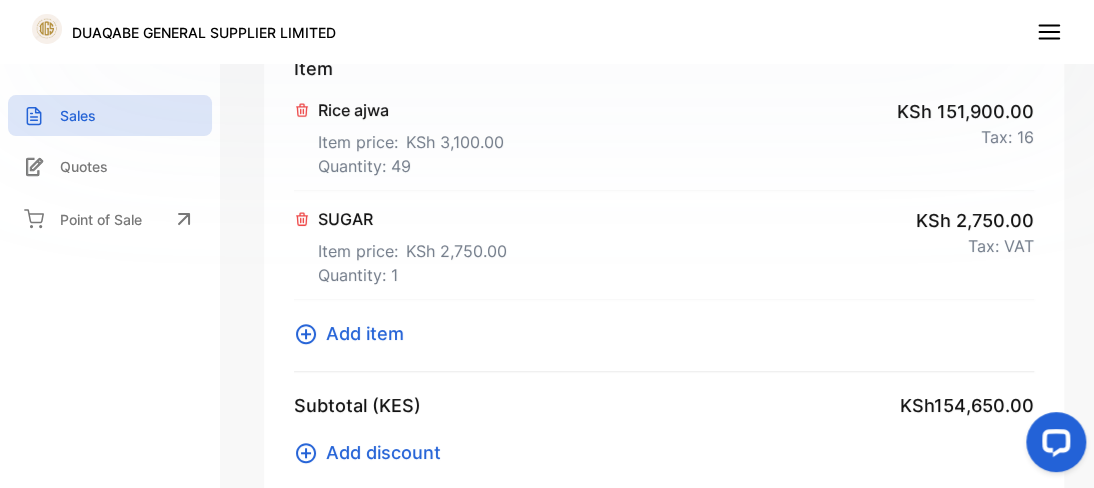 click on "Item price: KSh 2,750.00" at bounding box center [412, 247] 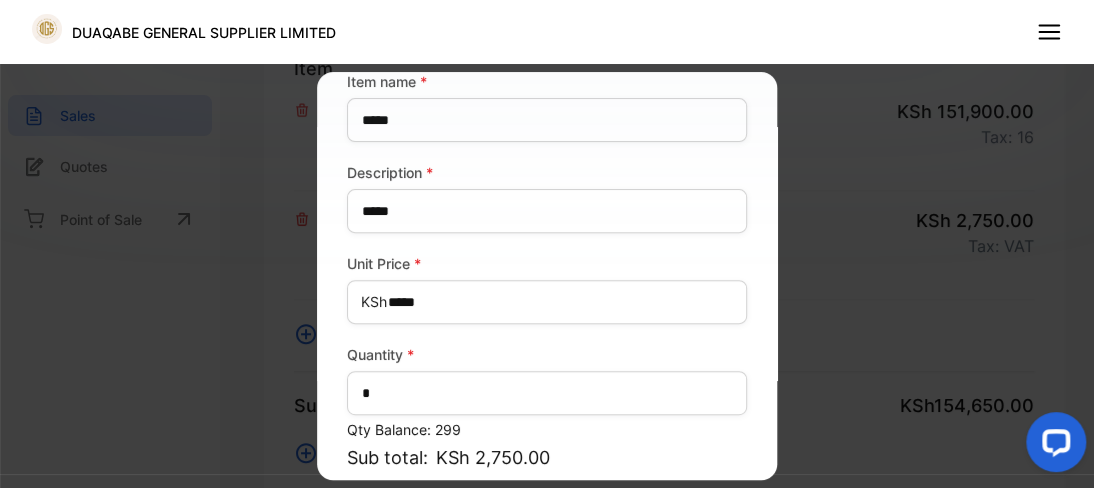 scroll, scrollTop: 240, scrollLeft: 0, axis: vertical 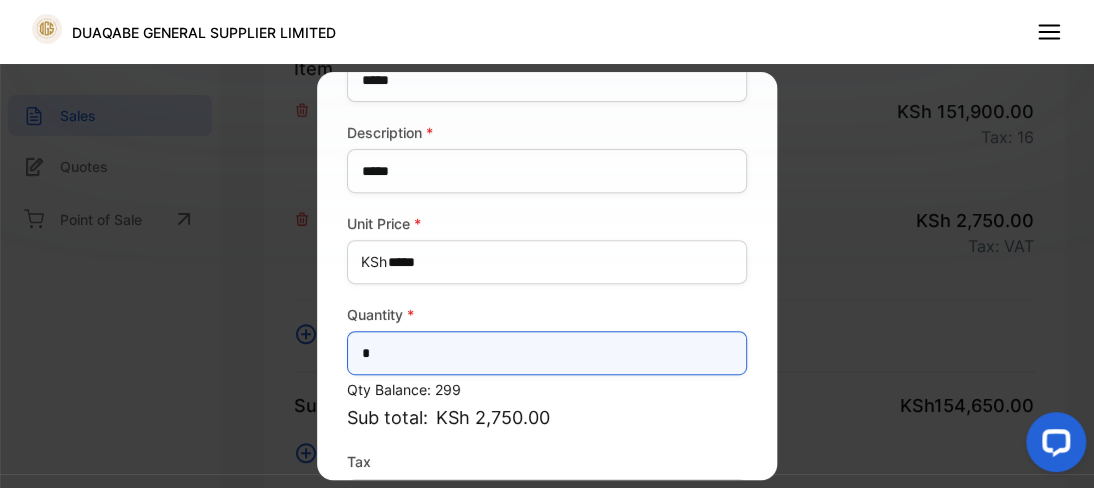 click on "*" at bounding box center [547, 353] 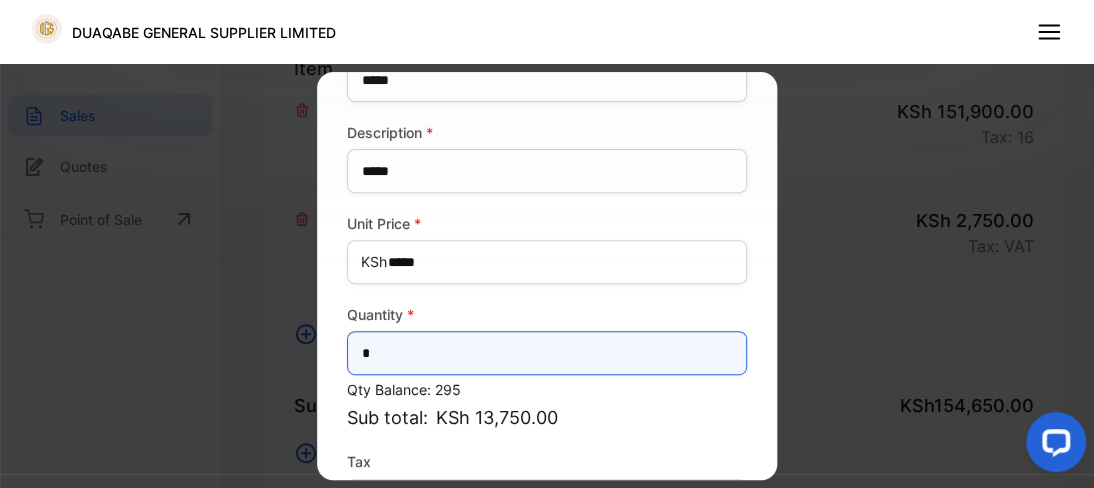 type on "**" 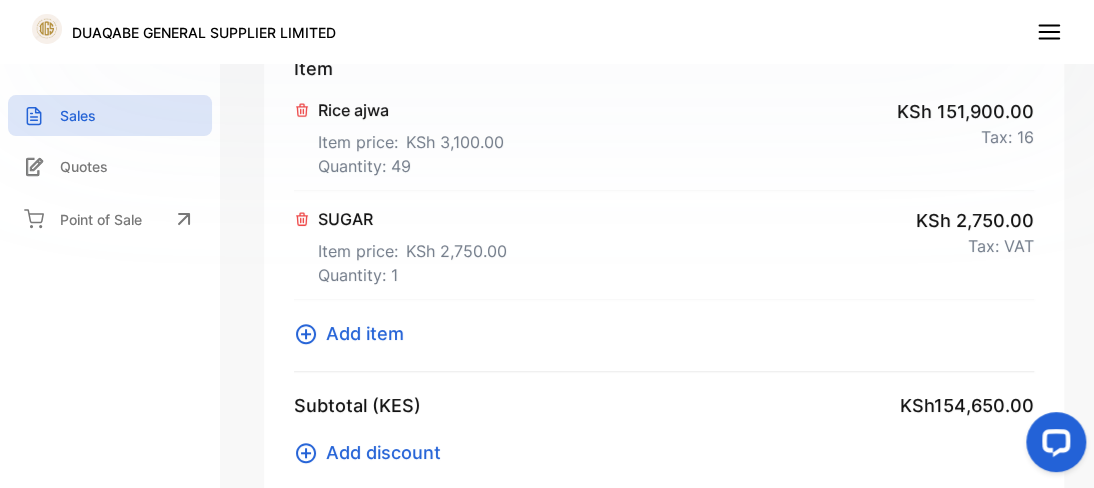 click on "Add item" at bounding box center (365, 333) 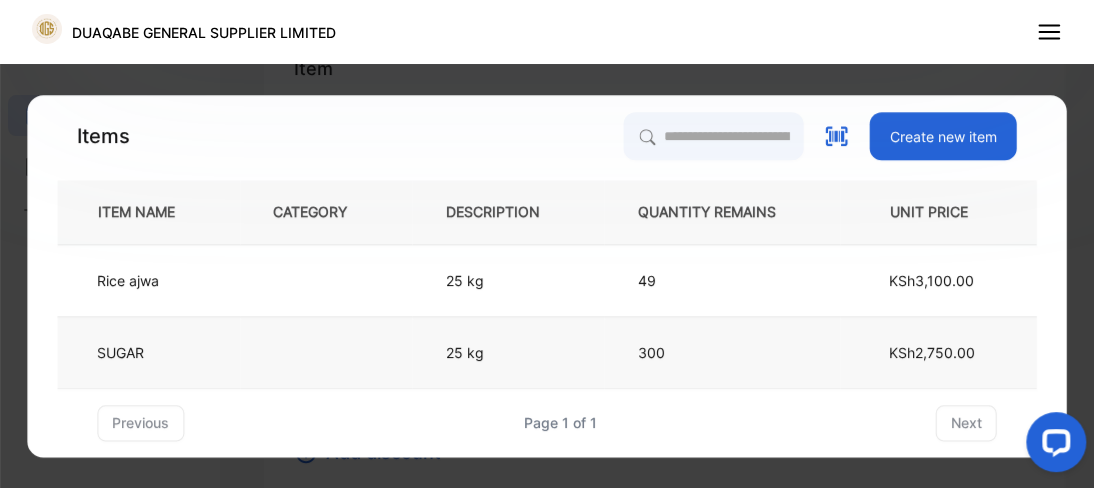 click on "300" at bounding box center (722, 352) 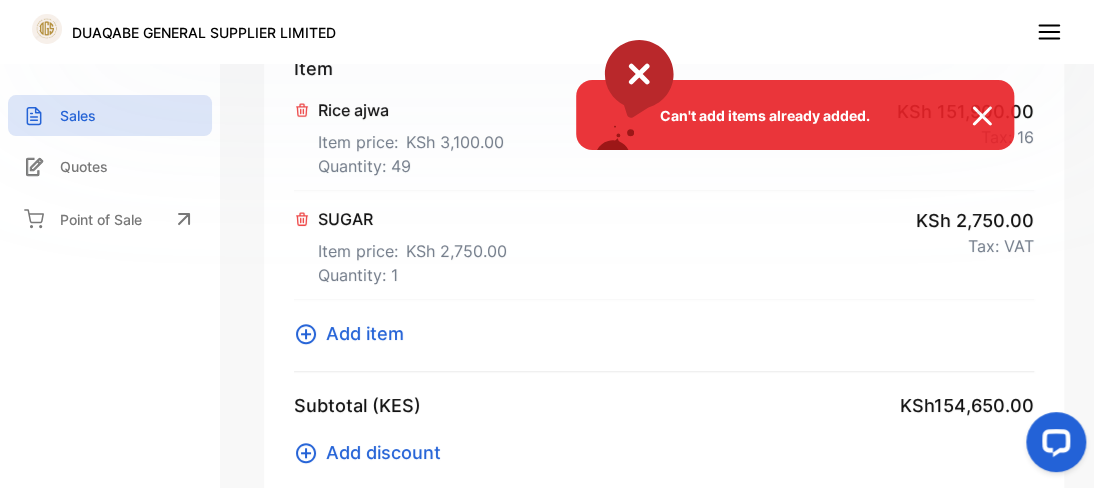 click on "Can't add items already added." at bounding box center [547, 244] 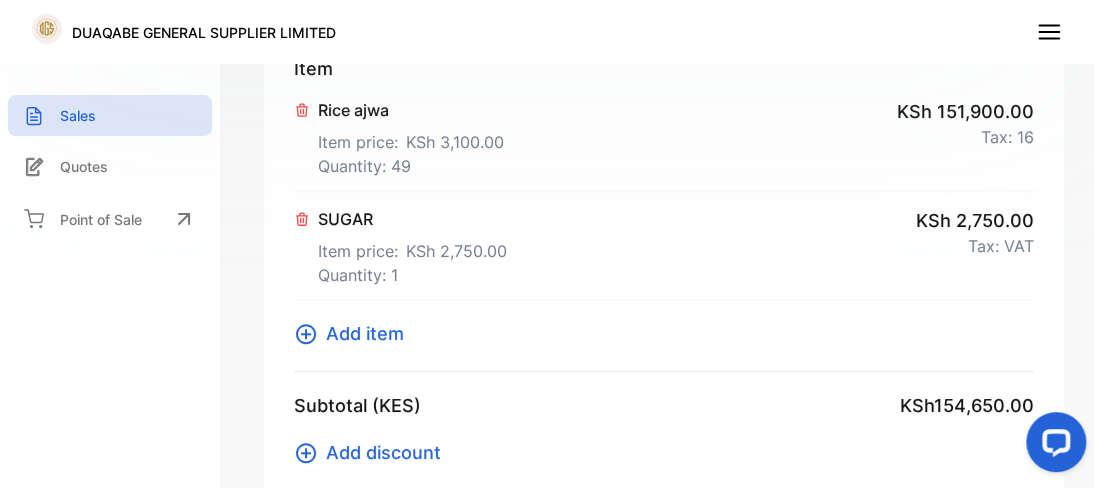 click on "Item price: KSh 2,750.00" at bounding box center (412, 247) 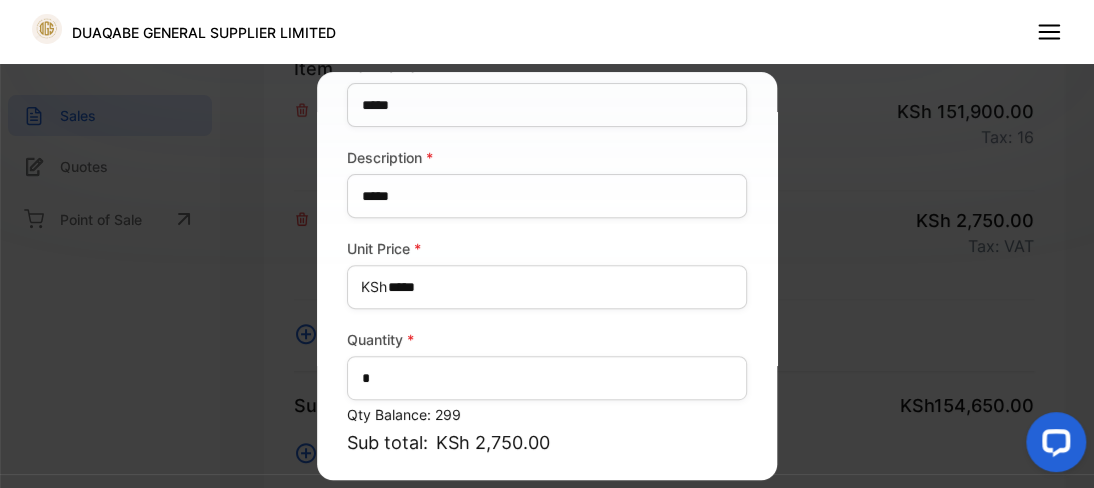 scroll, scrollTop: 315, scrollLeft: 0, axis: vertical 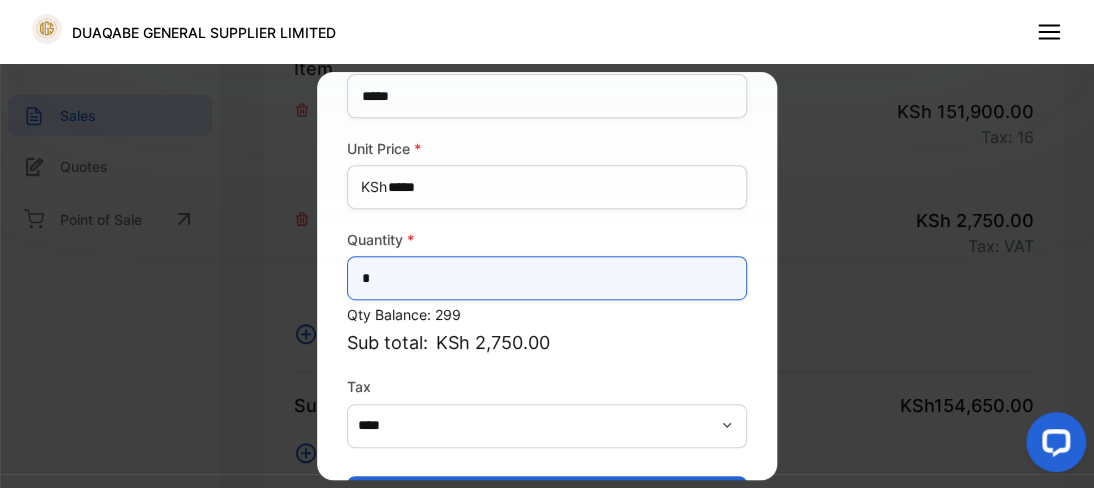 click on "*" at bounding box center [547, 278] 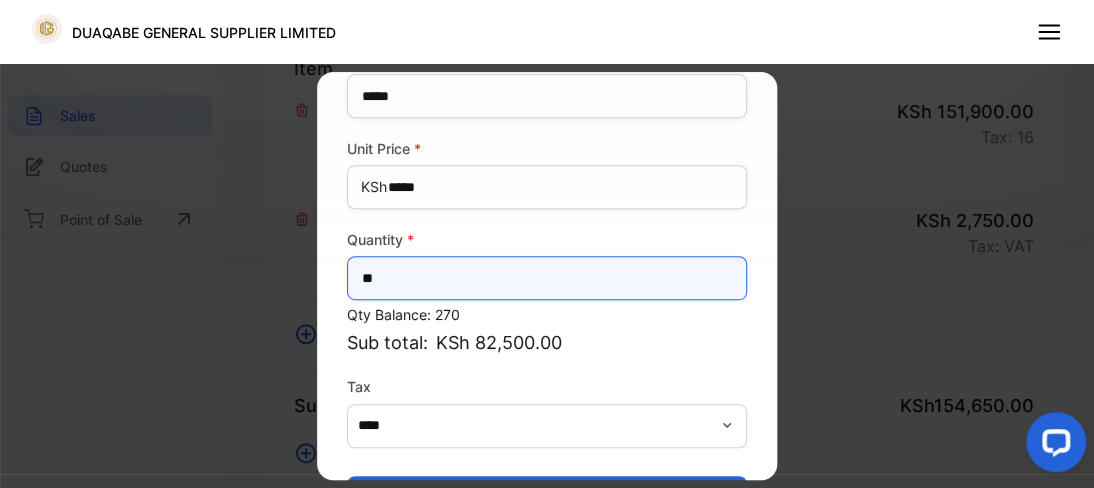 scroll, scrollTop: 382, scrollLeft: 0, axis: vertical 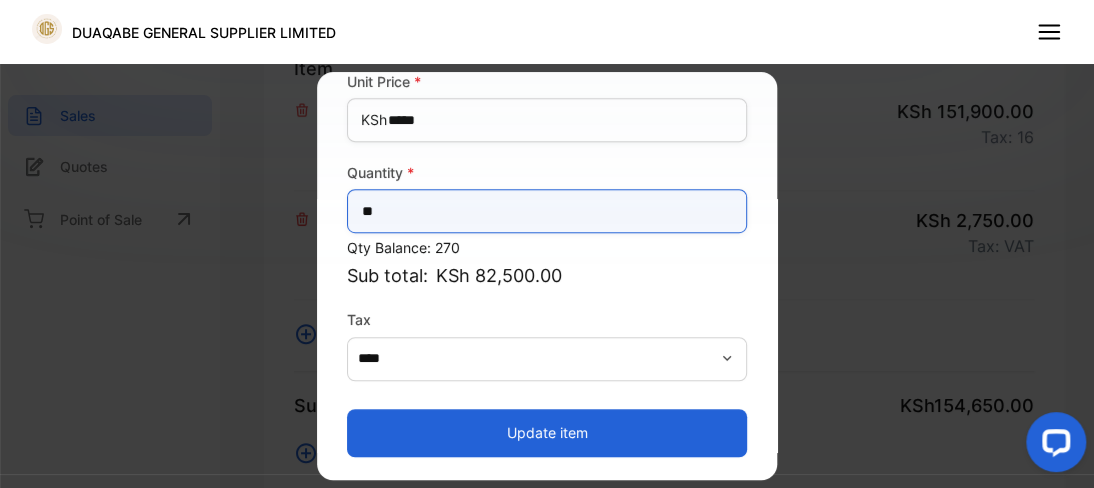type on "**" 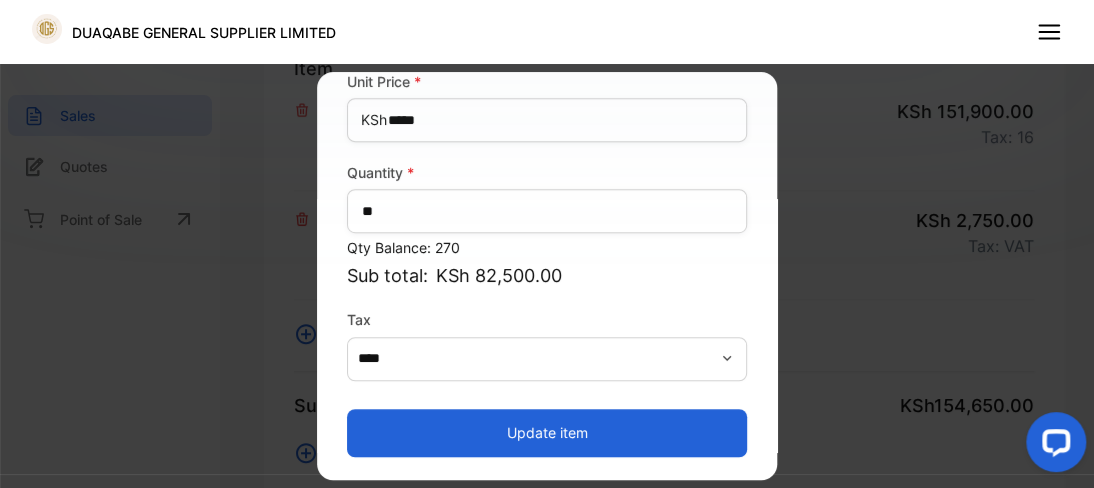 click on "Update item" at bounding box center (547, 433) 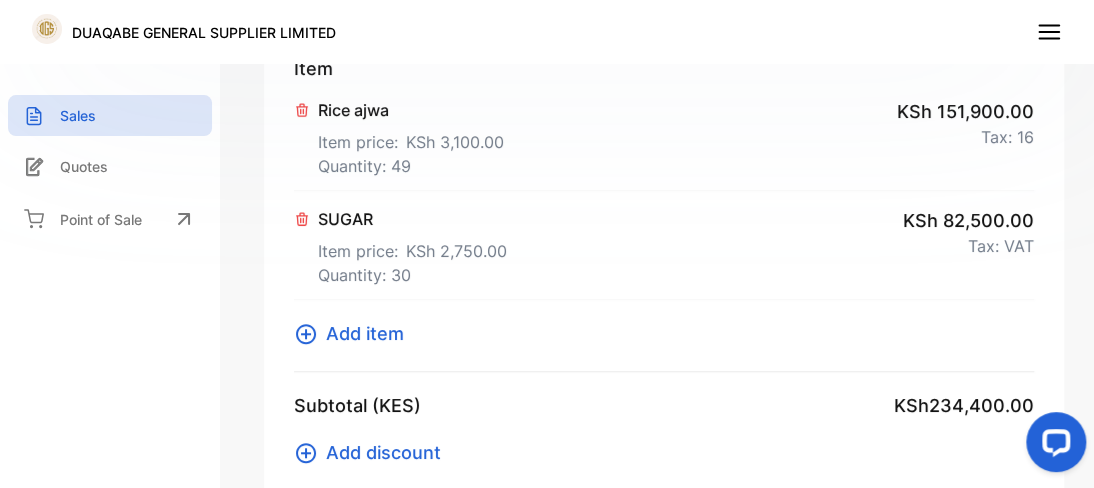 click on "Item price: KSh 2,750.00" at bounding box center (412, 247) 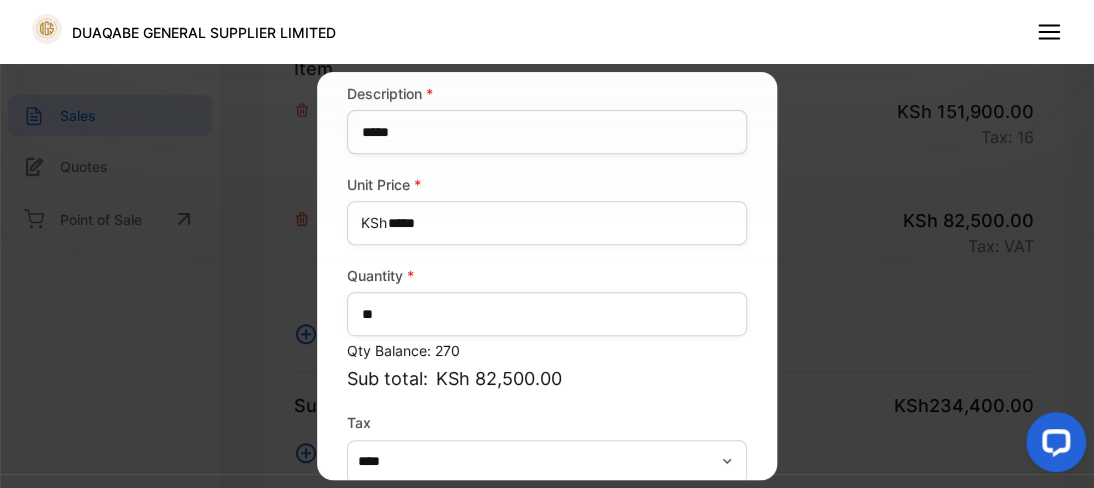 scroll, scrollTop: 304, scrollLeft: 0, axis: vertical 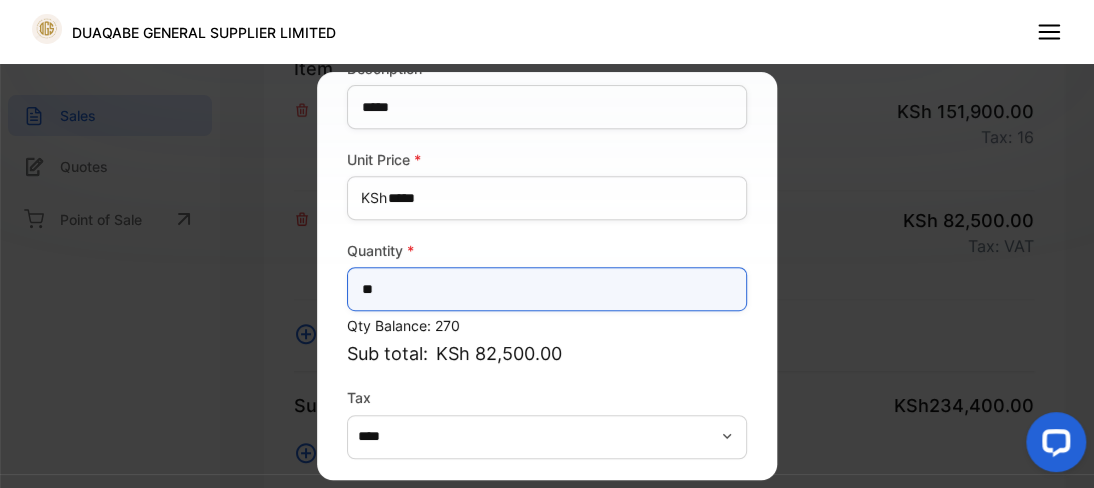click on "**" at bounding box center [547, 289] 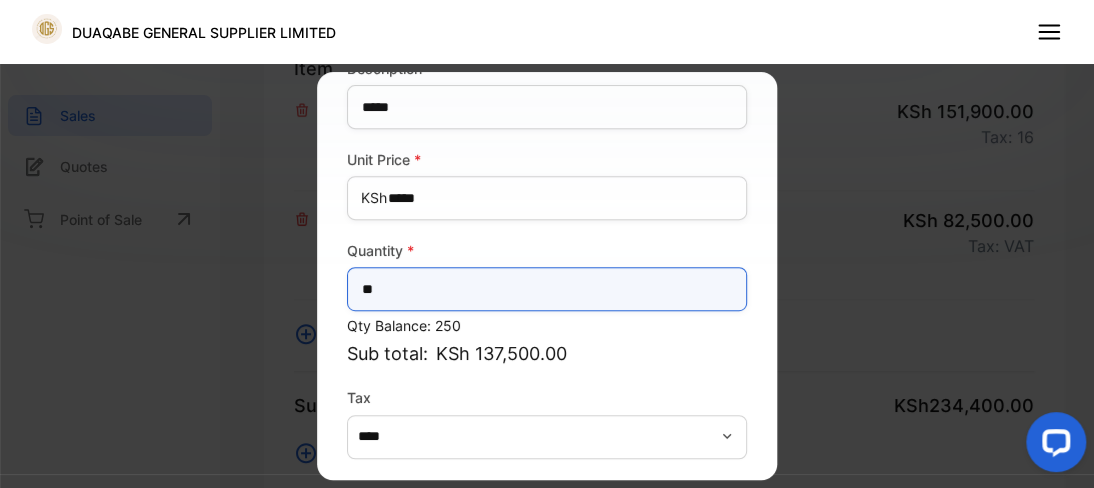 scroll, scrollTop: 382, scrollLeft: 0, axis: vertical 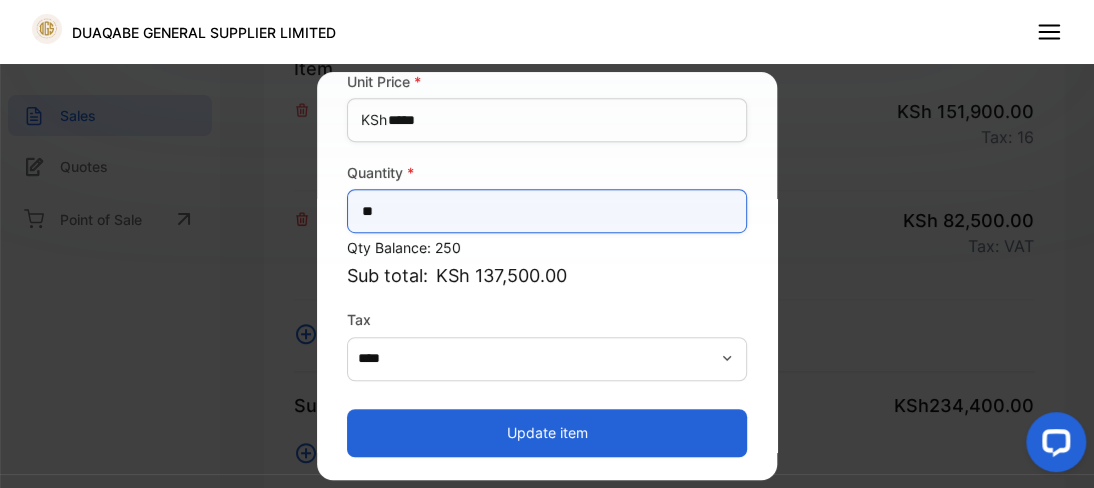 type on "**" 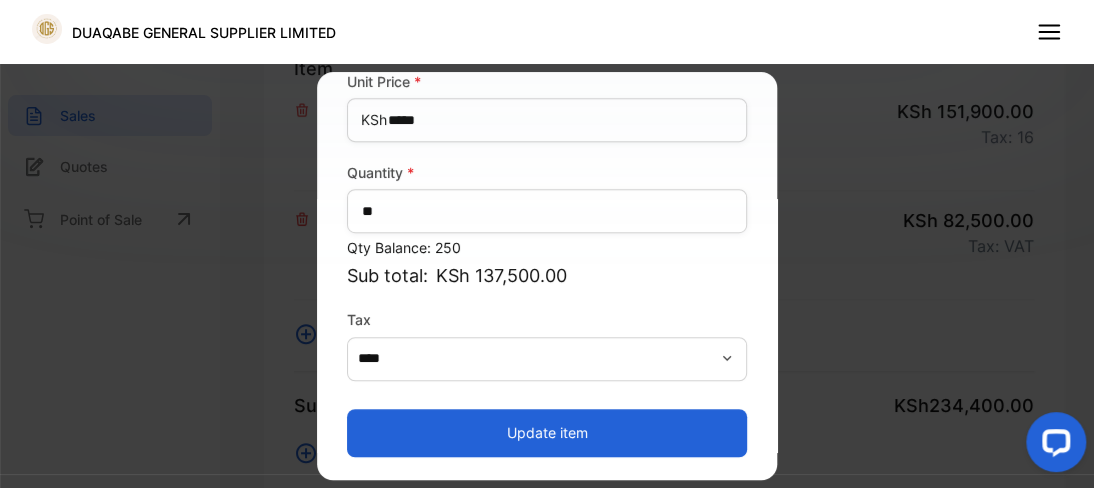 click on "Update item" at bounding box center [547, 433] 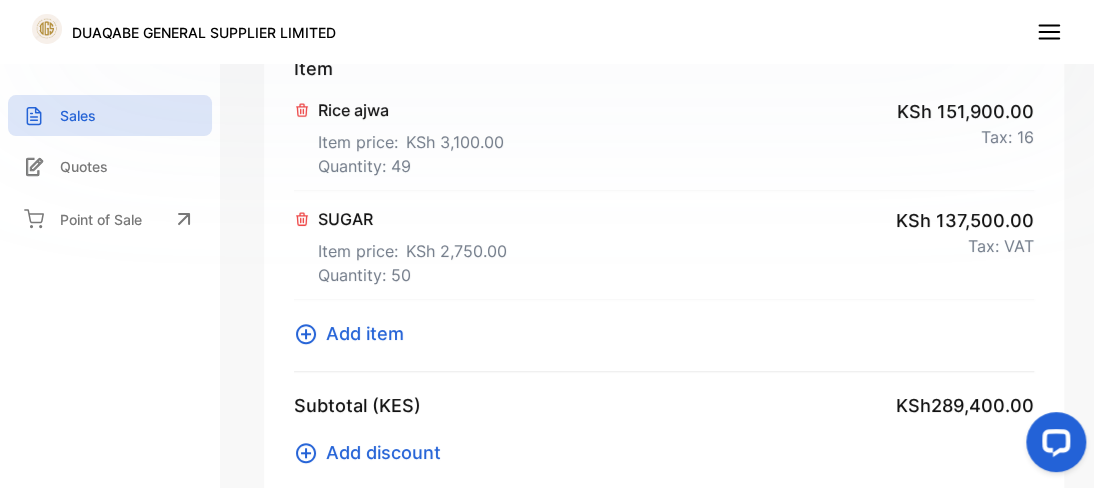 click on "Add item" at bounding box center [365, 333] 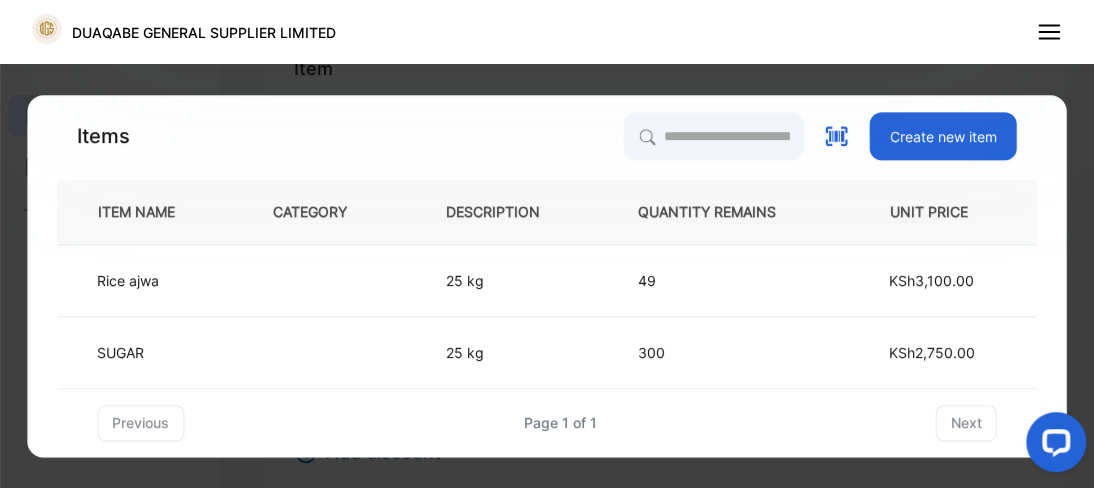 click on "Create new item" at bounding box center [943, 136] 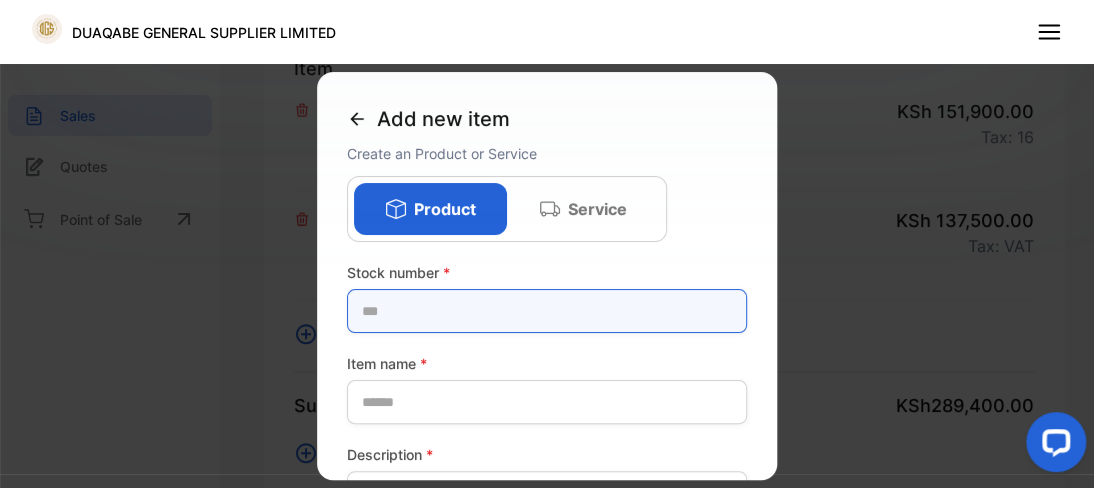 click at bounding box center [547, 311] 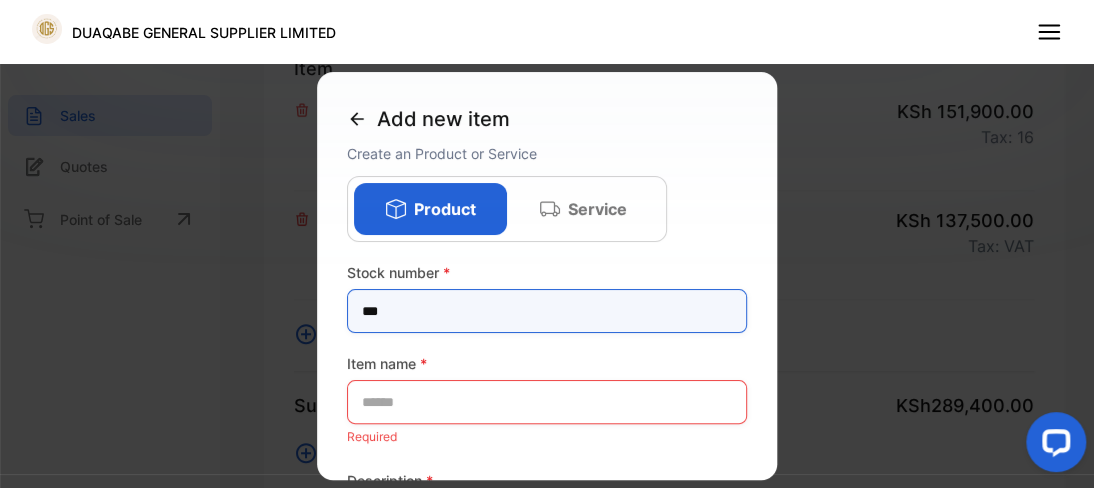 type on "***" 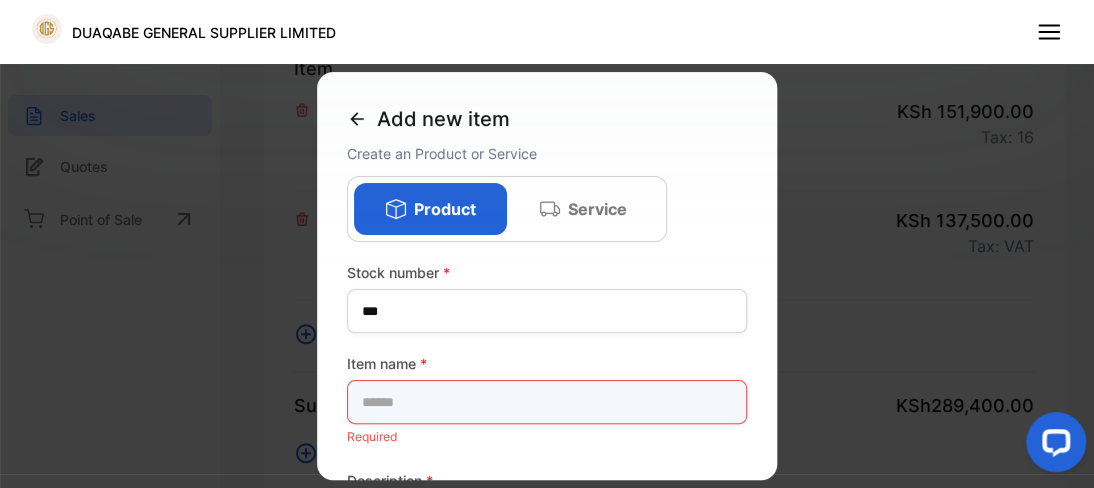 click at bounding box center [547, 402] 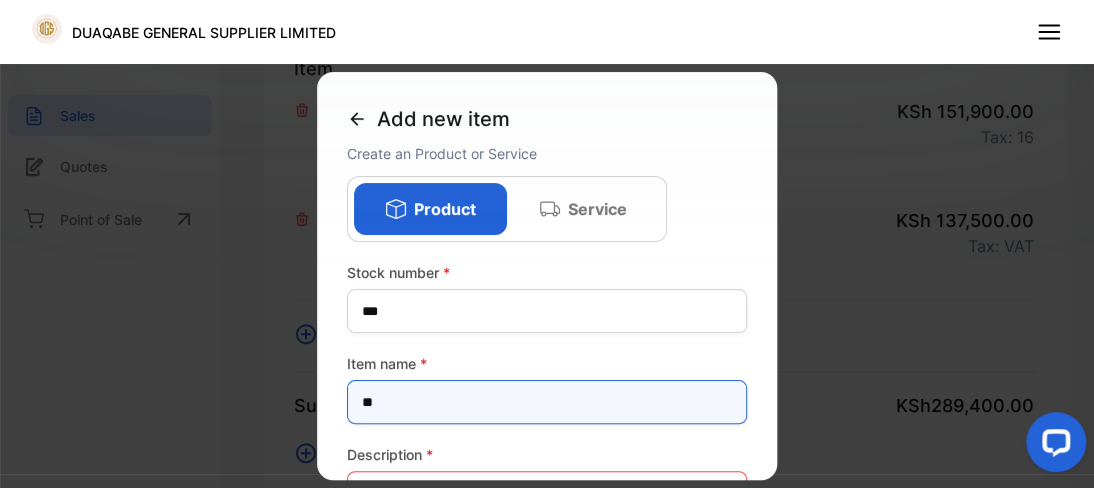 type on "*" 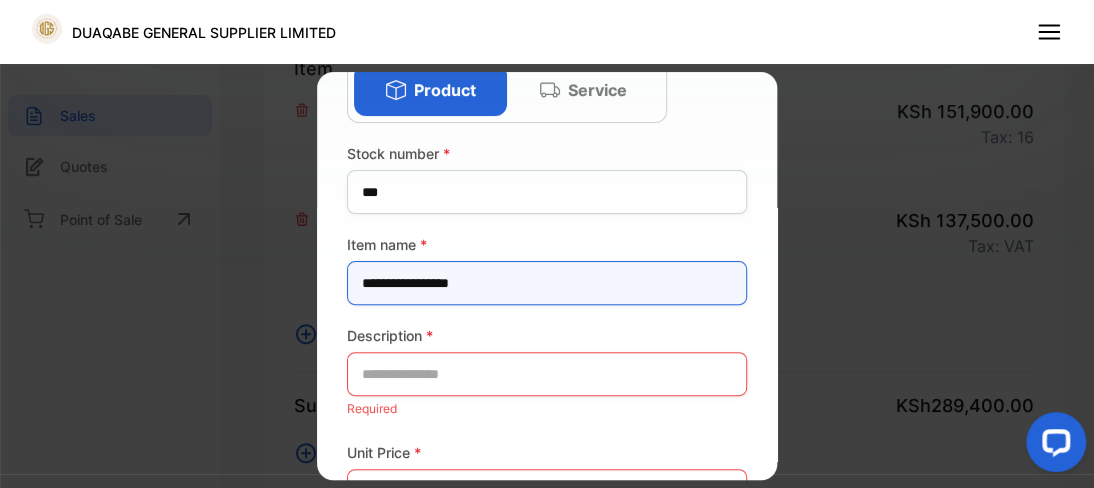 scroll, scrollTop: 132, scrollLeft: 0, axis: vertical 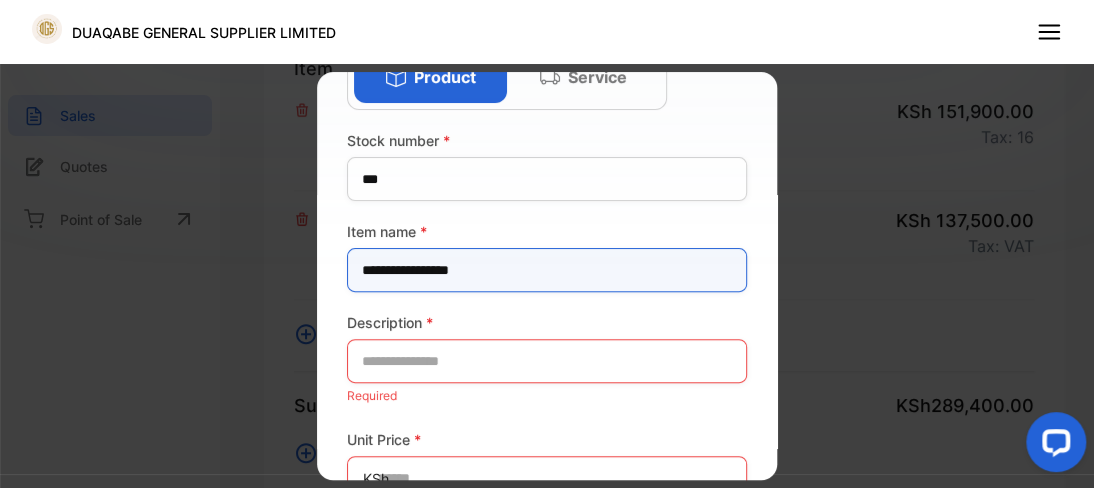 type on "**********" 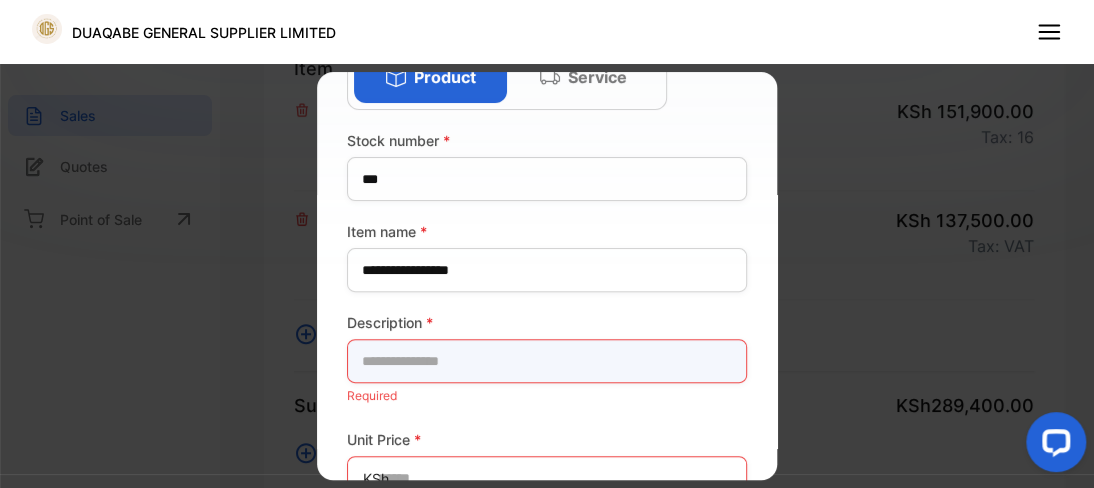 click at bounding box center [547, 361] 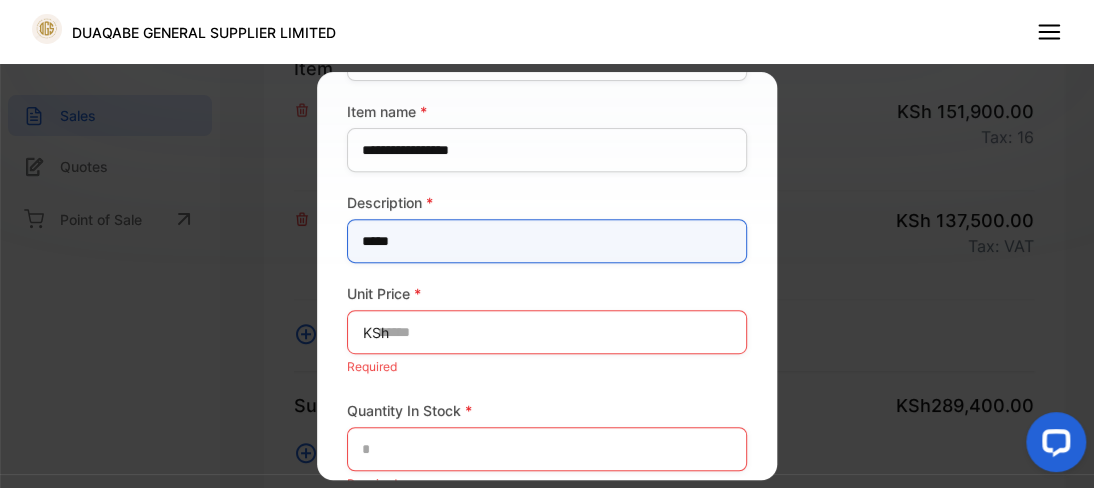 scroll, scrollTop: 292, scrollLeft: 0, axis: vertical 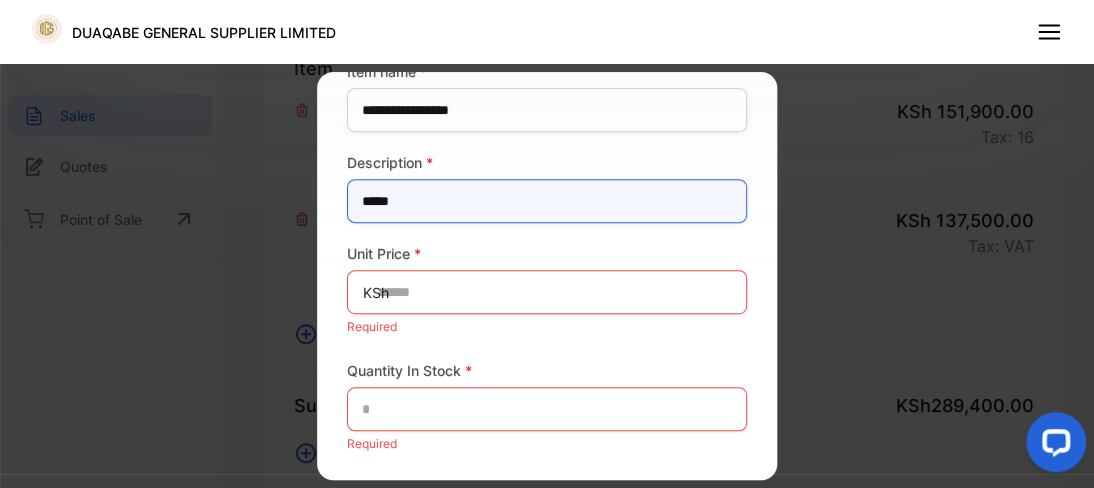 type on "*****" 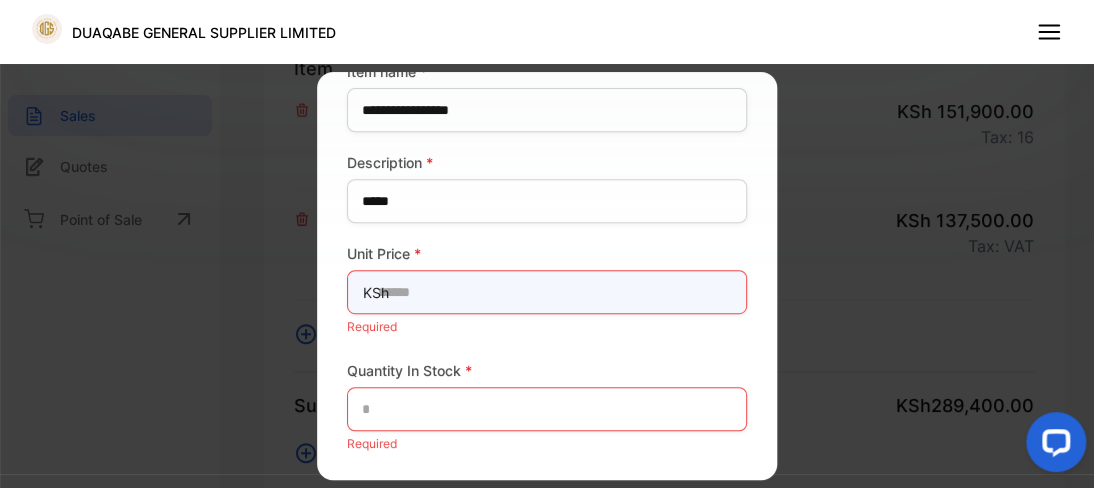 click at bounding box center (547, 292) 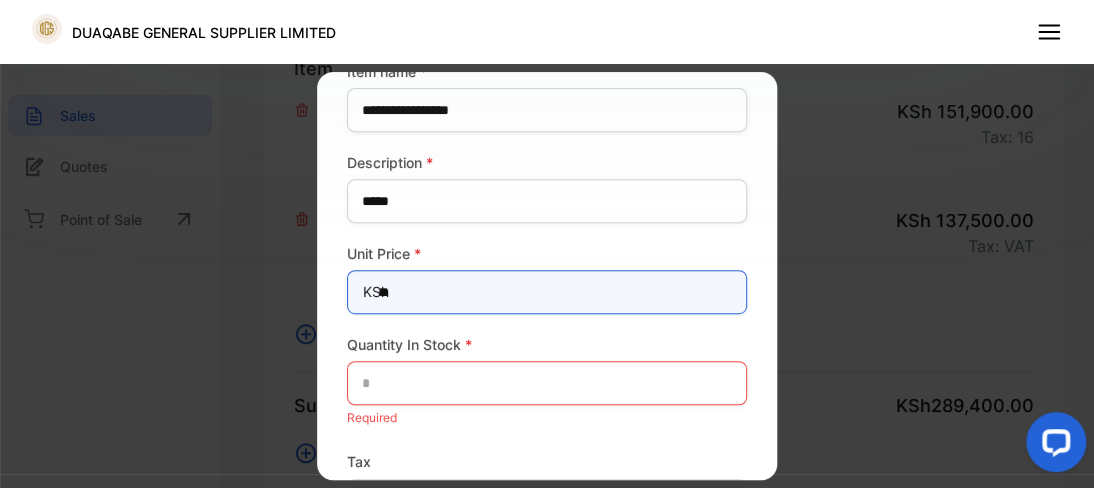 type on "*" 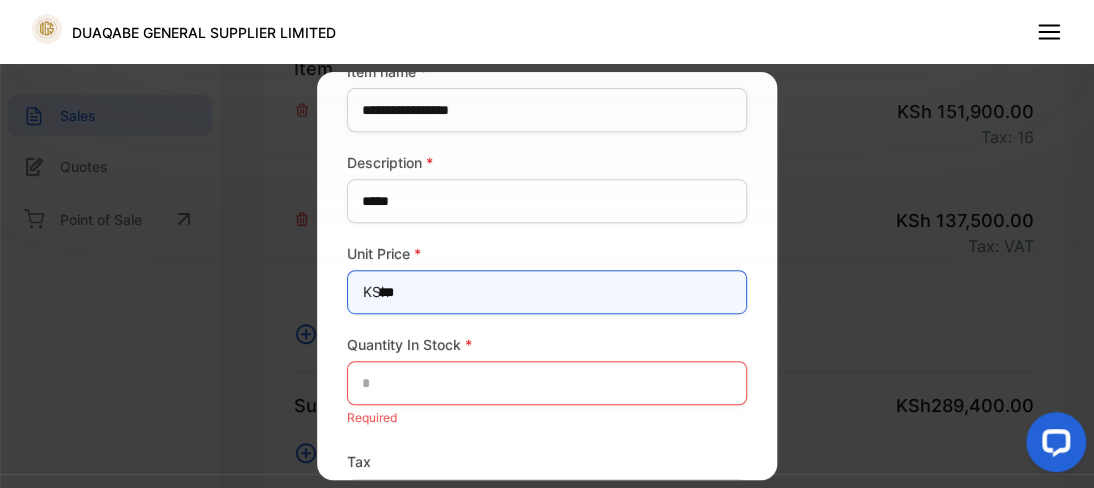 type on "***" 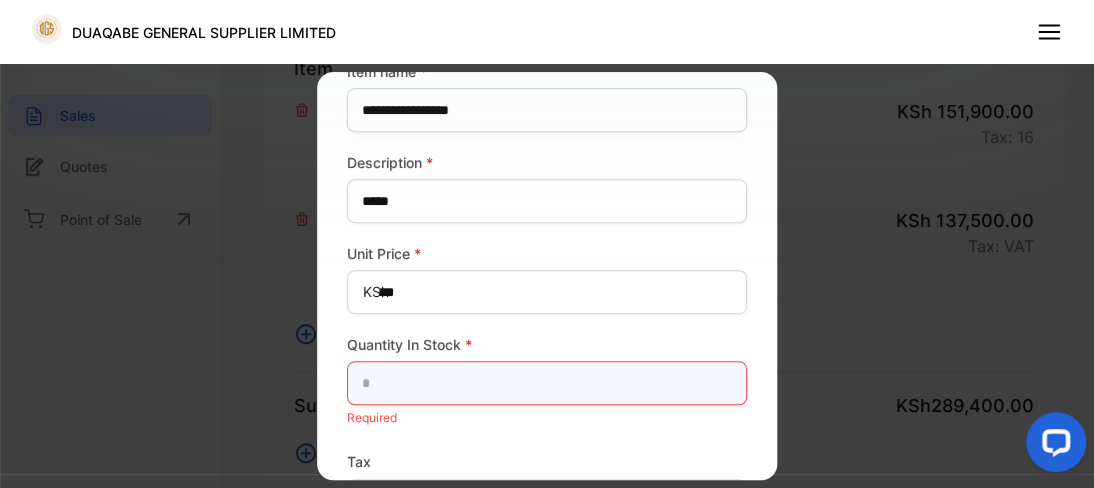 click at bounding box center [547, 383] 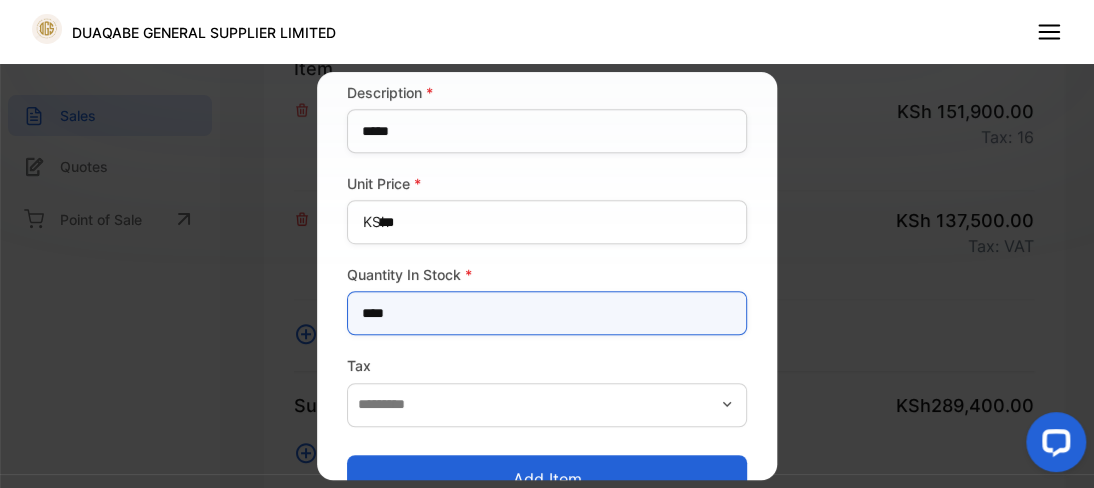 type on "****" 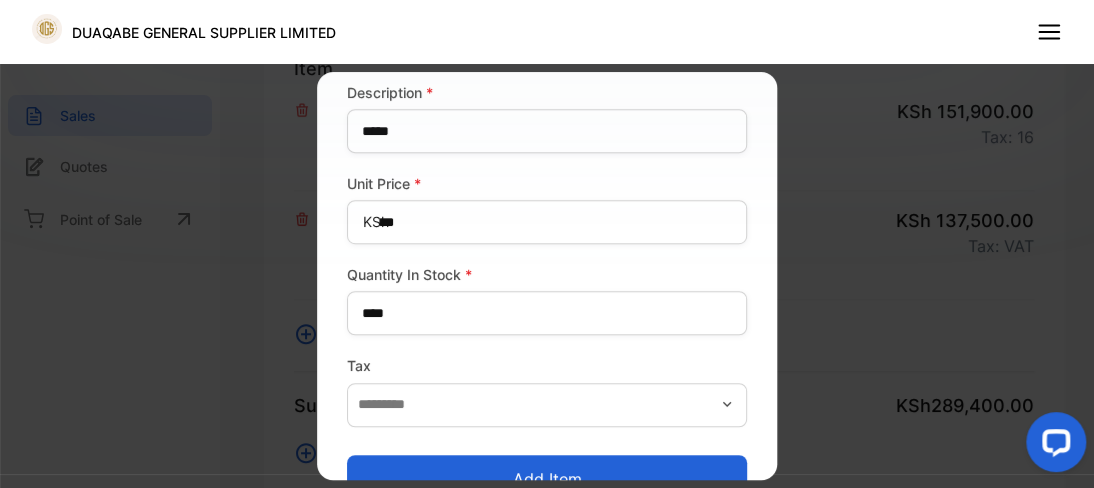 scroll, scrollTop: 372, scrollLeft: 0, axis: vertical 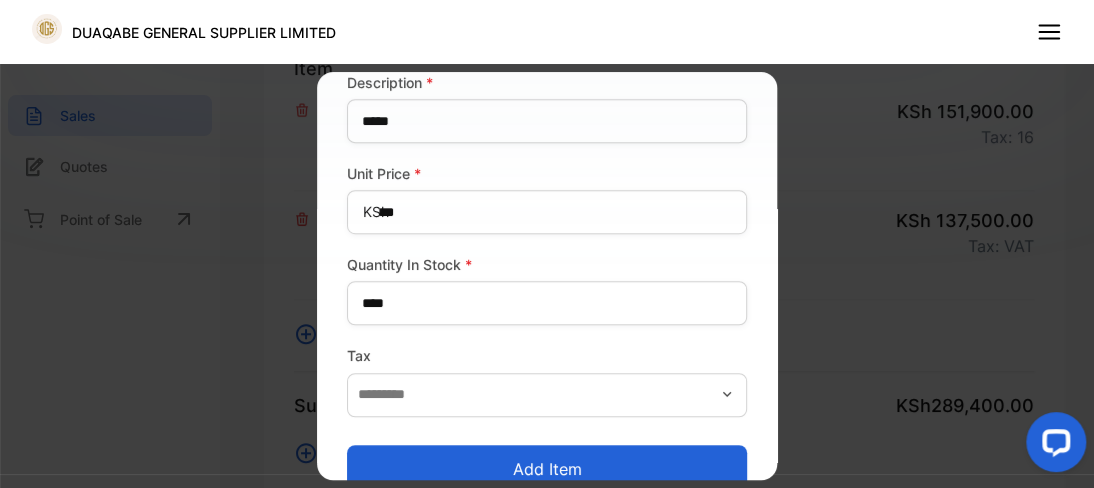 click on "**********" at bounding box center [547, 276] 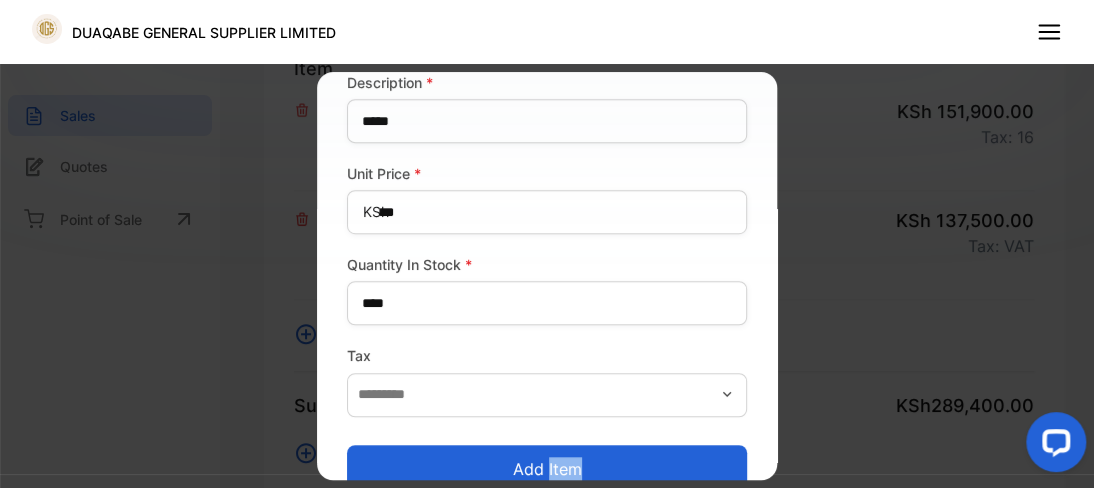 click on "**********" at bounding box center (547, 276) 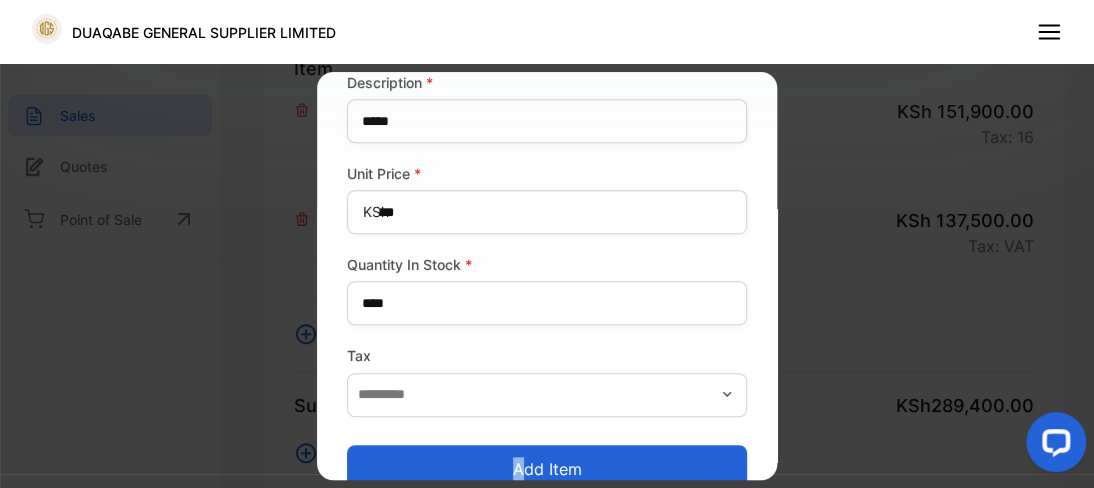 click on "**********" at bounding box center (547, 276) 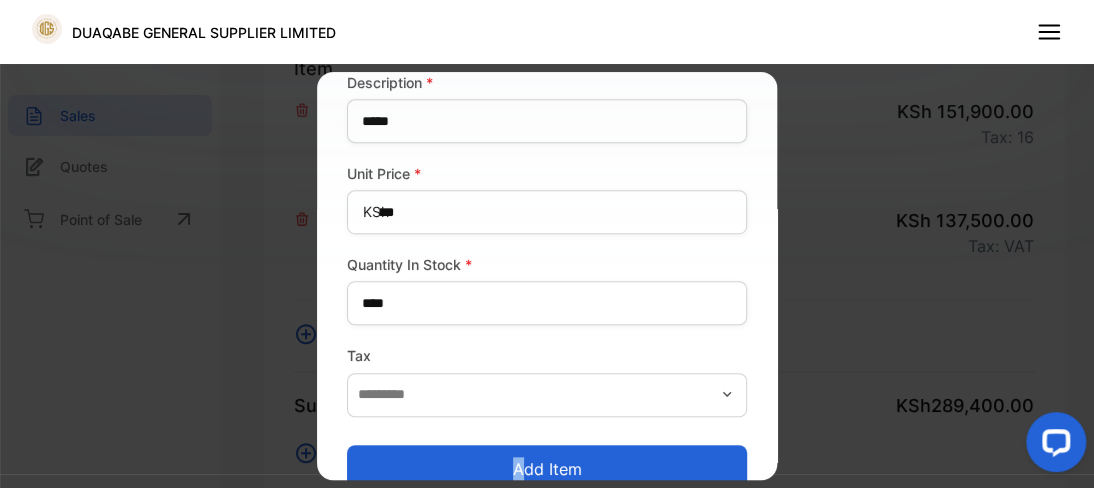 click on "Add item" at bounding box center [547, 469] 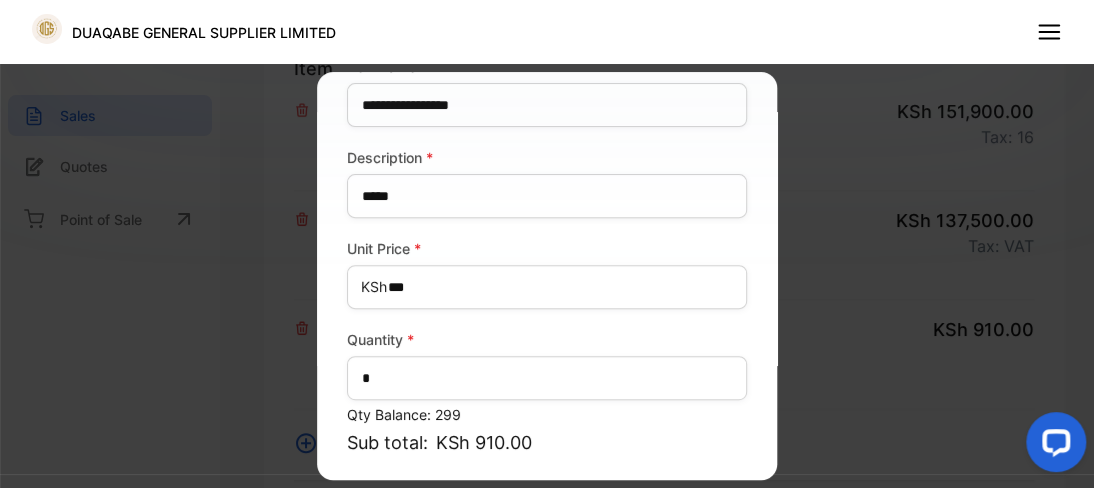 scroll, scrollTop: 382, scrollLeft: 0, axis: vertical 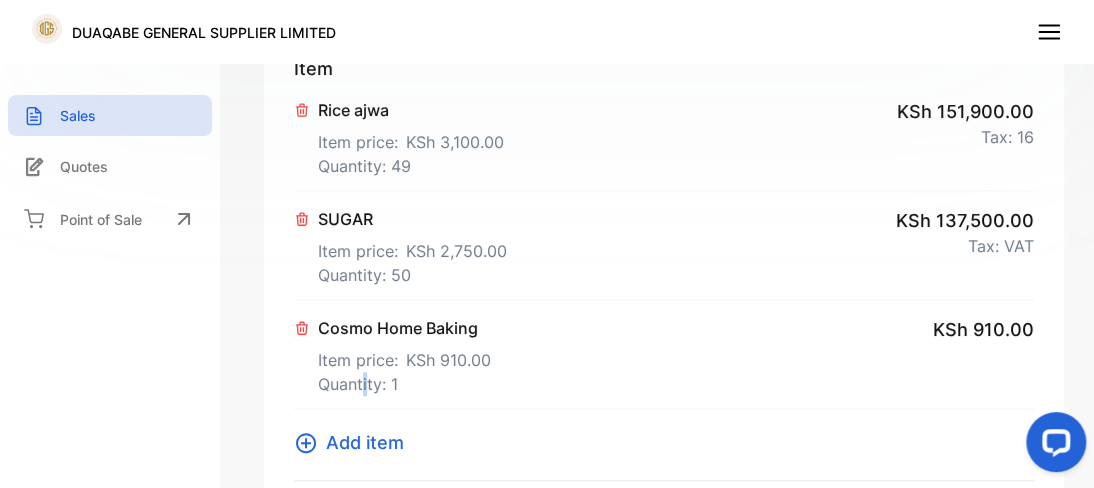 click on "Quantity: 1" at bounding box center (404, 384) 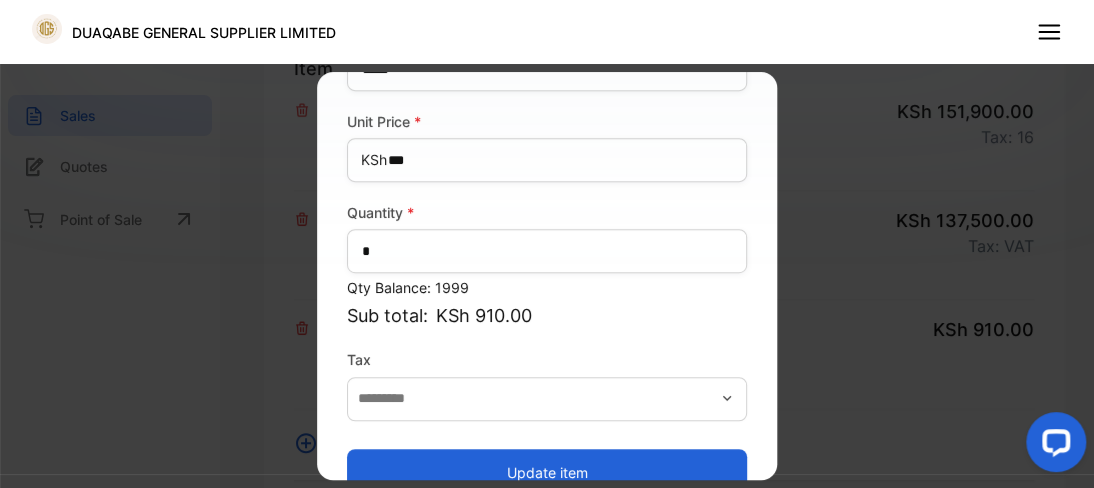 scroll, scrollTop: 382, scrollLeft: 0, axis: vertical 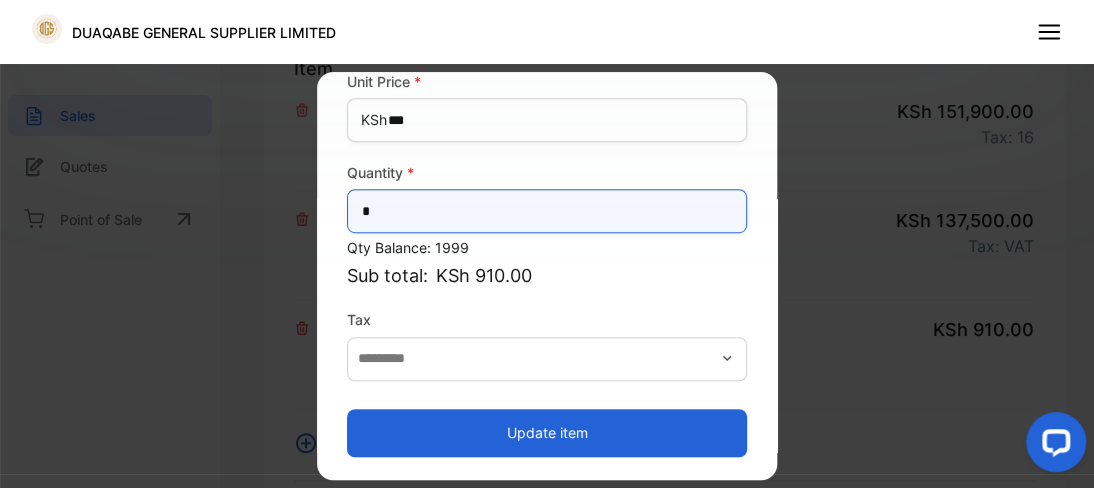 click on "*" at bounding box center [547, 211] 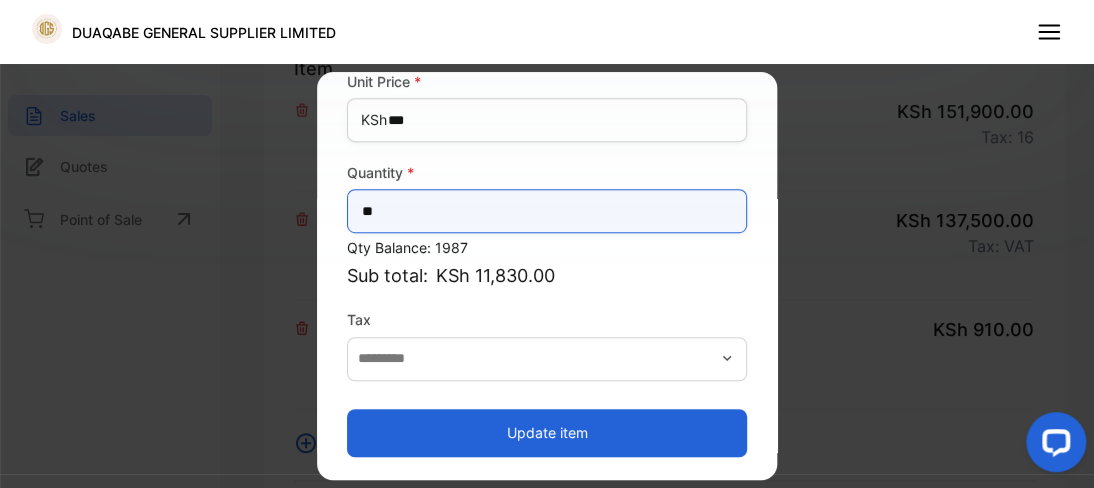 type on "*" 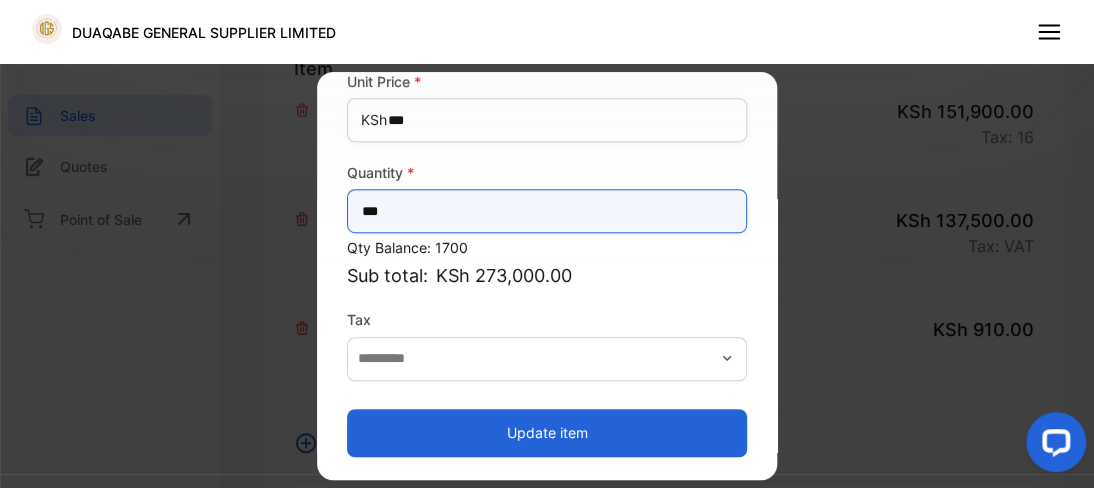 type on "***" 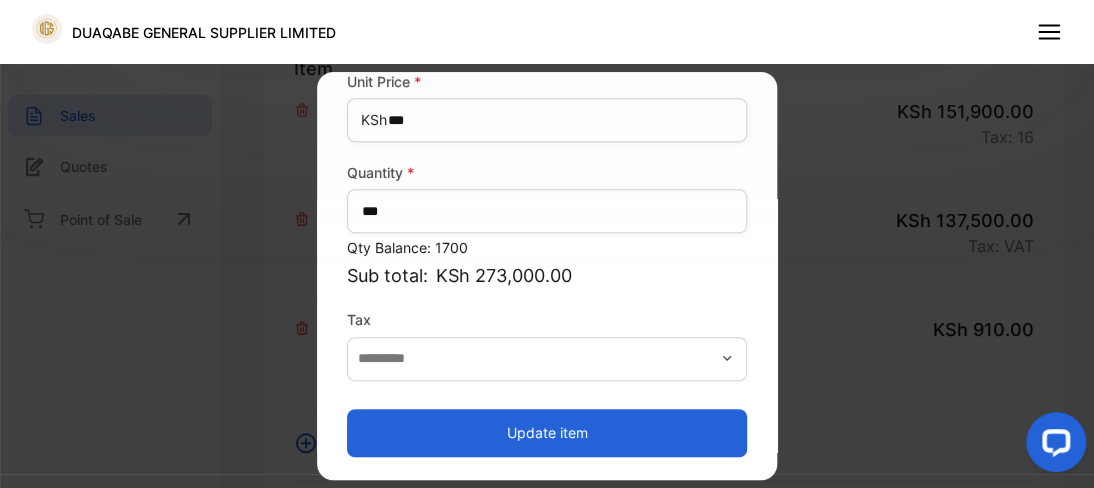 click on "Update item" at bounding box center (547, 433) 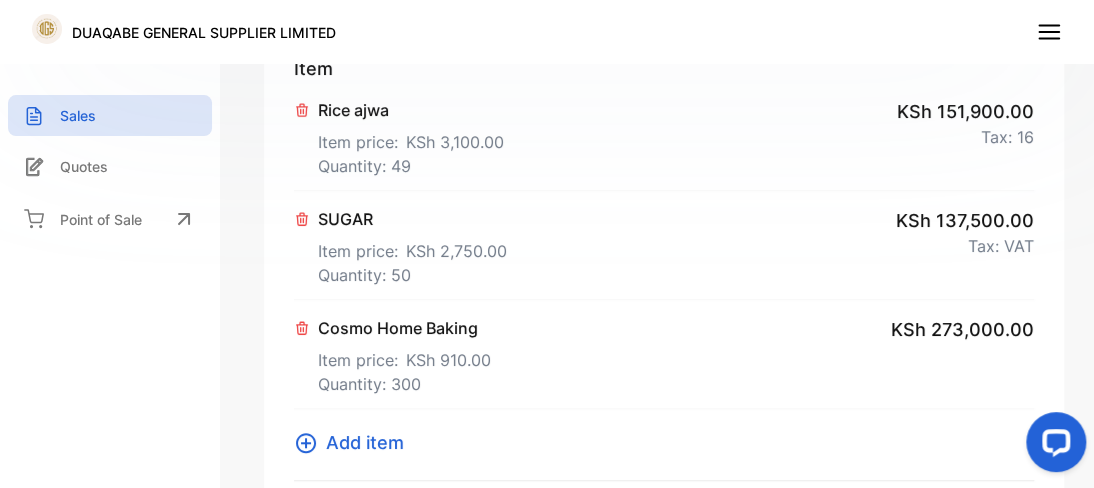 click on "Item price: KSh 2,750.00" at bounding box center (412, 247) 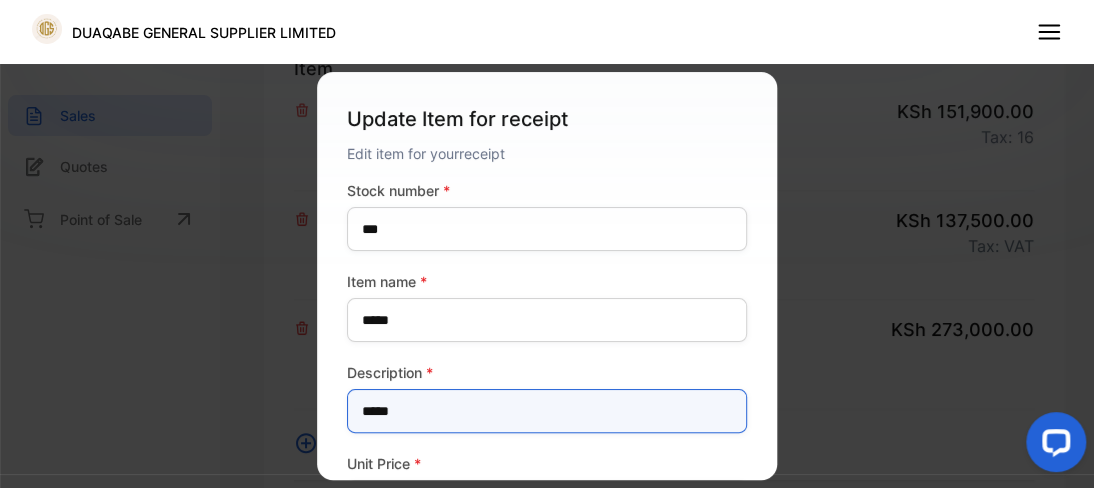 click on "*****" at bounding box center (547, 411) 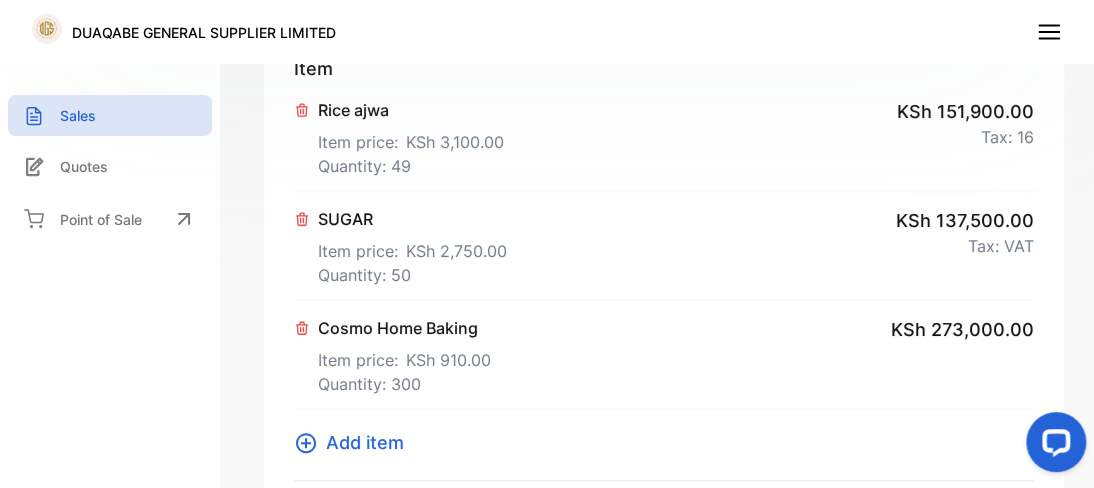 scroll, scrollTop: 1366, scrollLeft: 0, axis: vertical 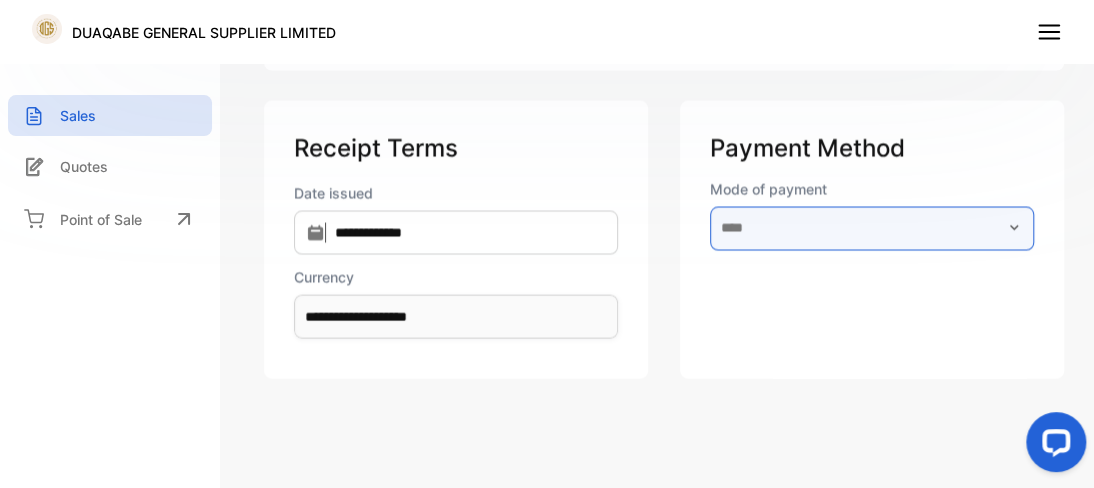 click at bounding box center (872, 228) 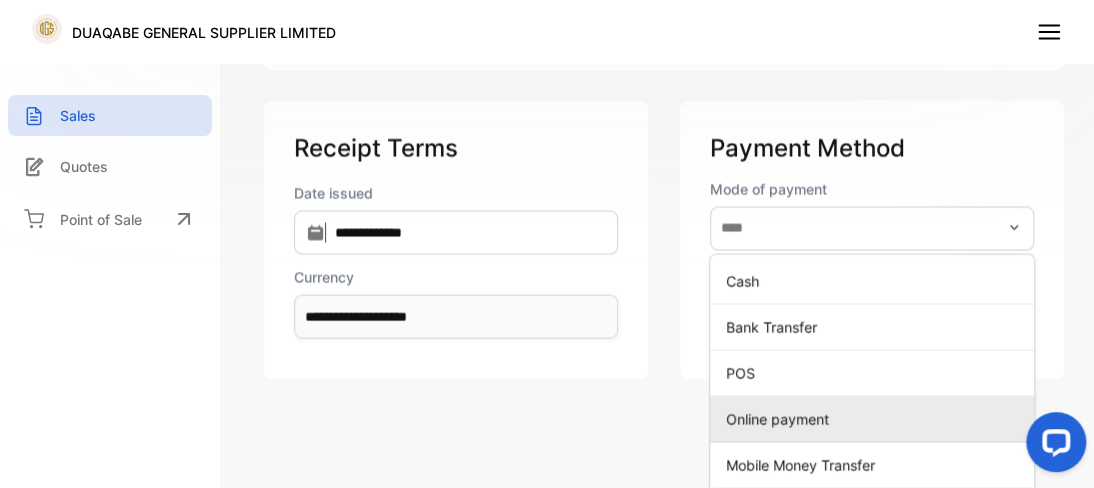 click on "Online payment" at bounding box center (876, 418) 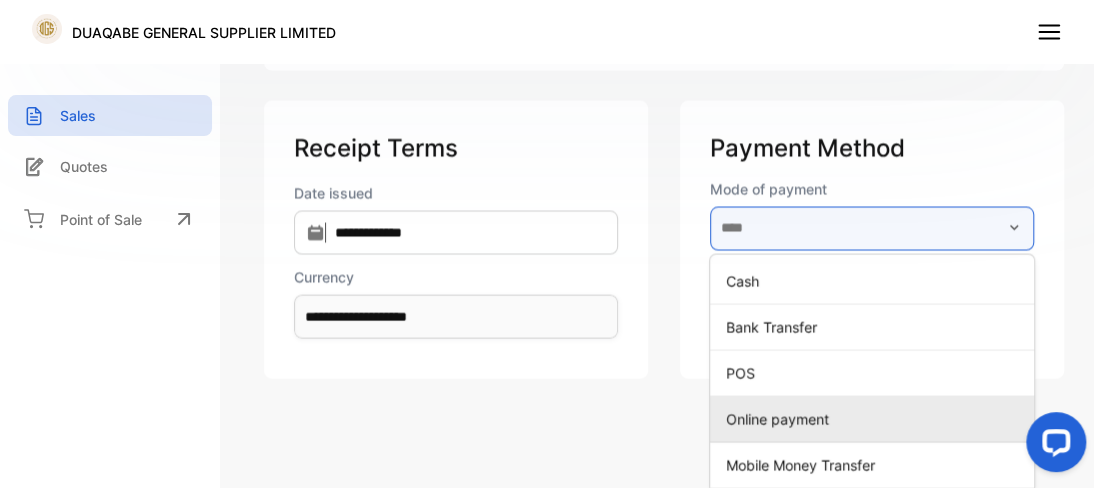 type on "**********" 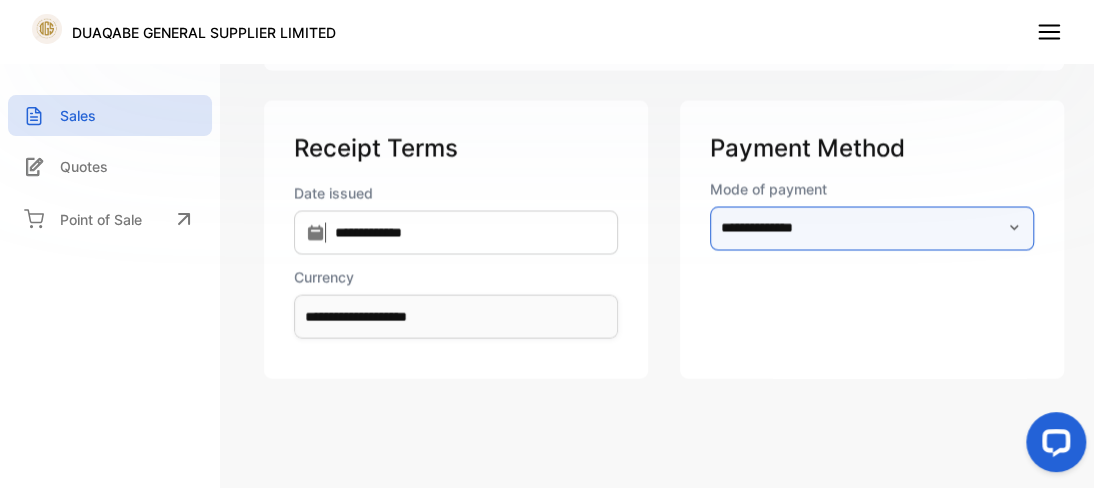 click on "**********" at bounding box center [872, 228] 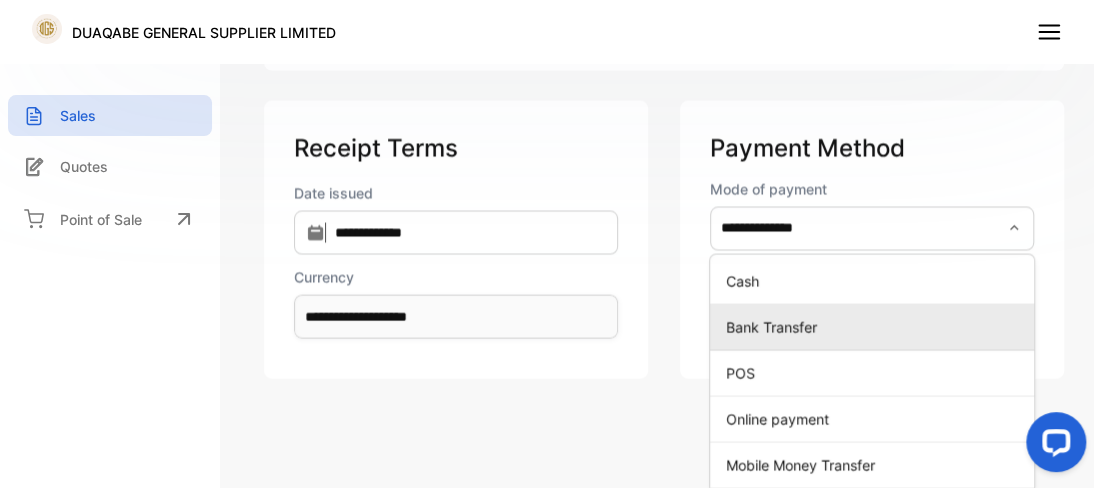 click on "Bank Transfer" at bounding box center (872, 326) 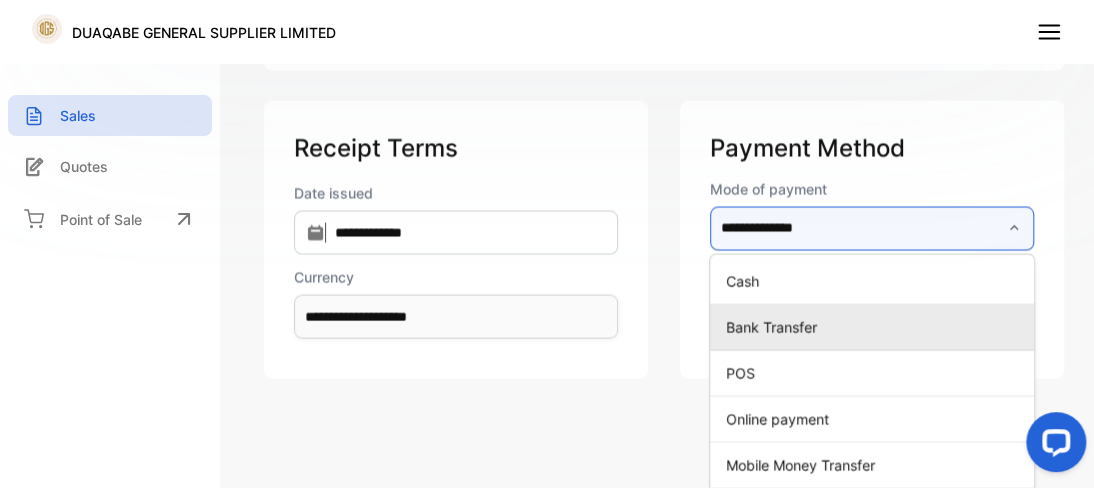 type on "**********" 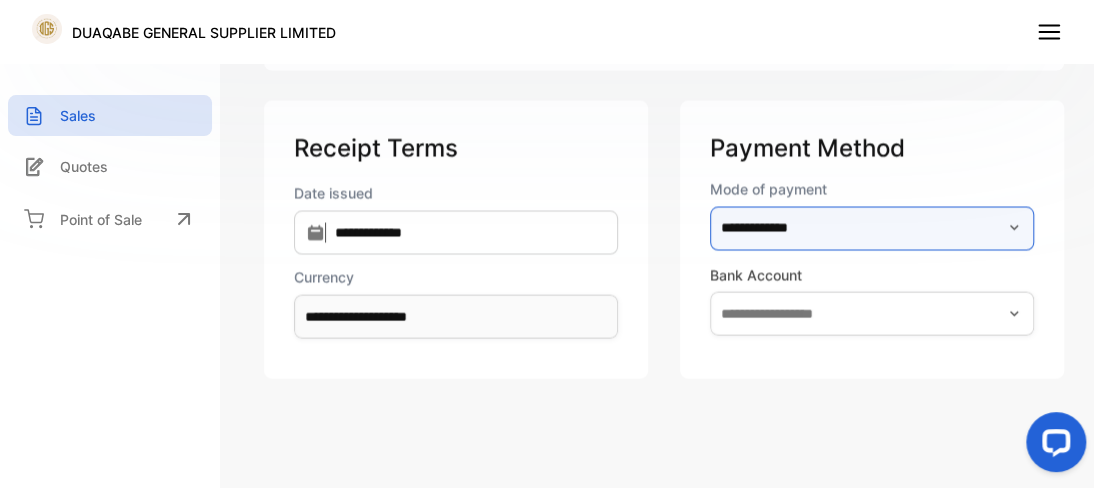 click on "**********" at bounding box center (872, 228) 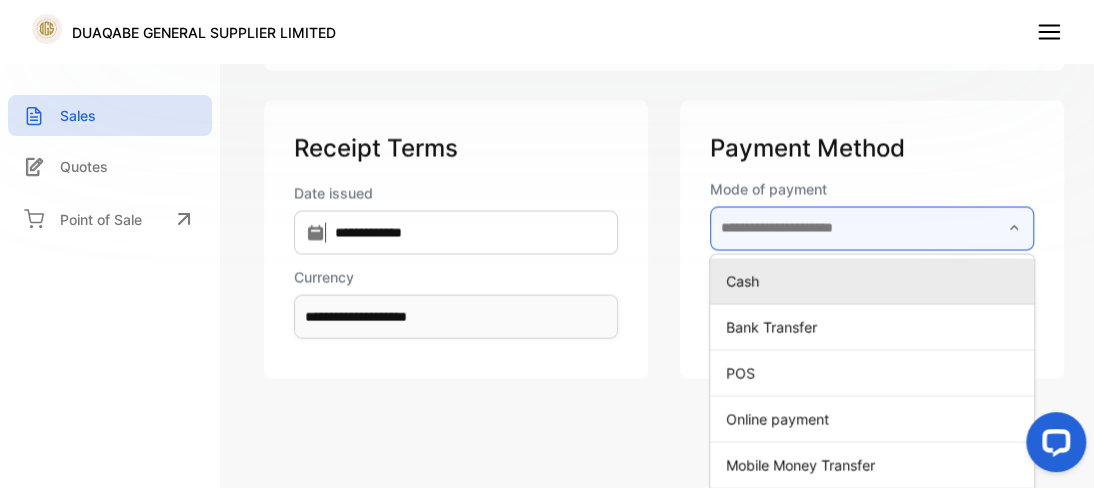 click at bounding box center [872, 228] 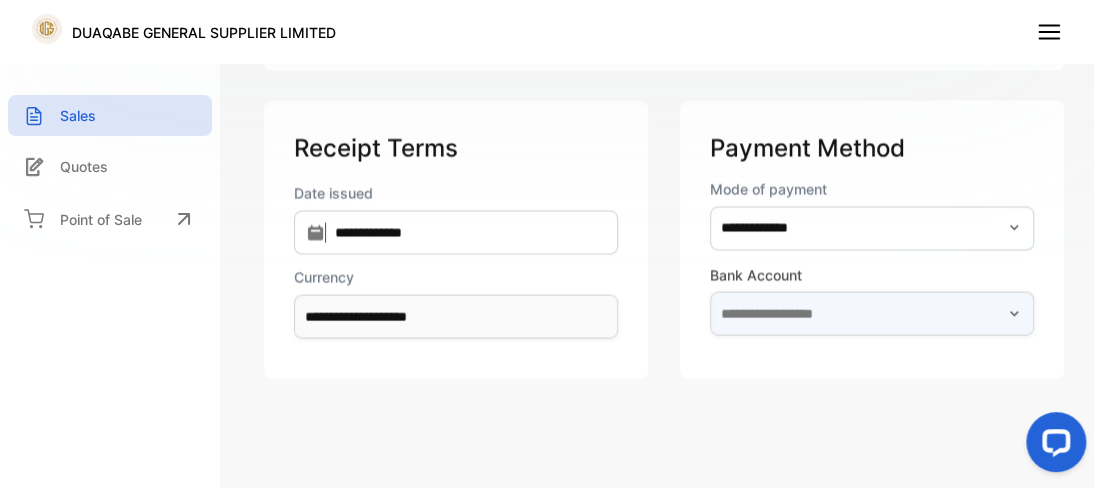 click at bounding box center (872, 313) 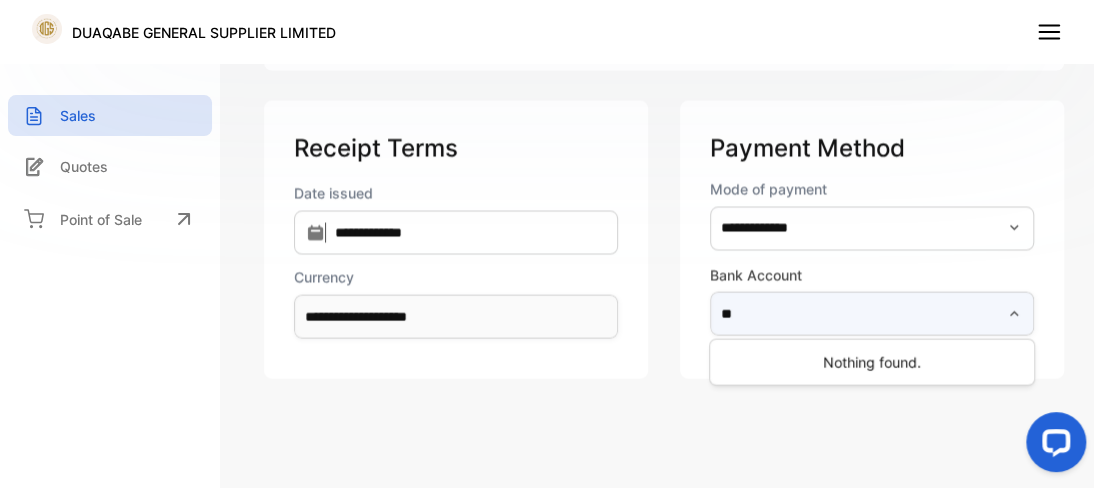 type on "*" 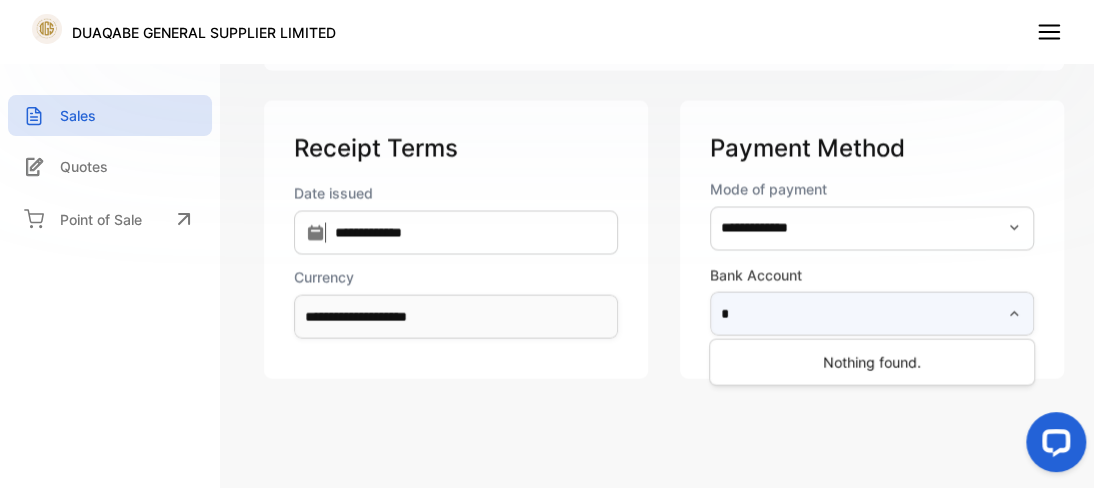 type 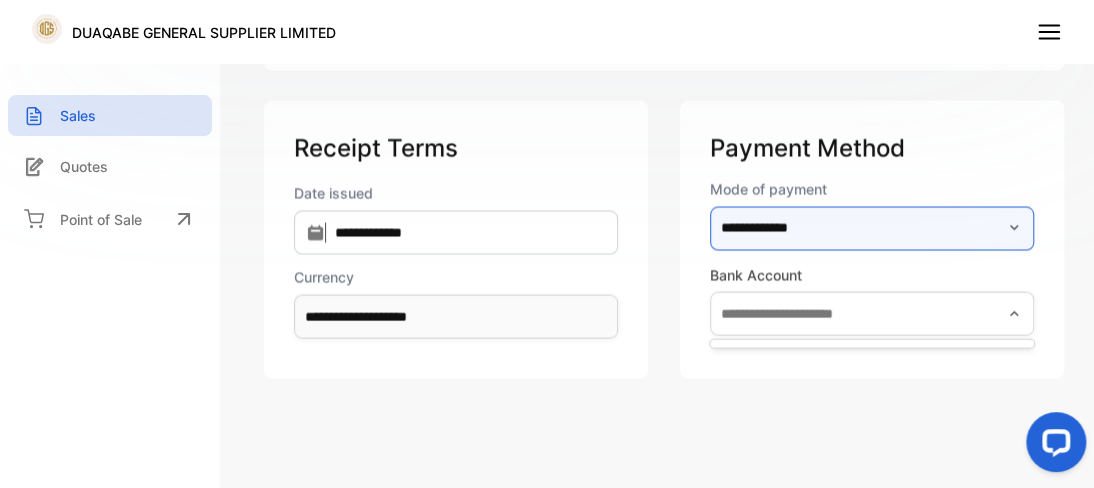 click on "**********" at bounding box center [872, 228] 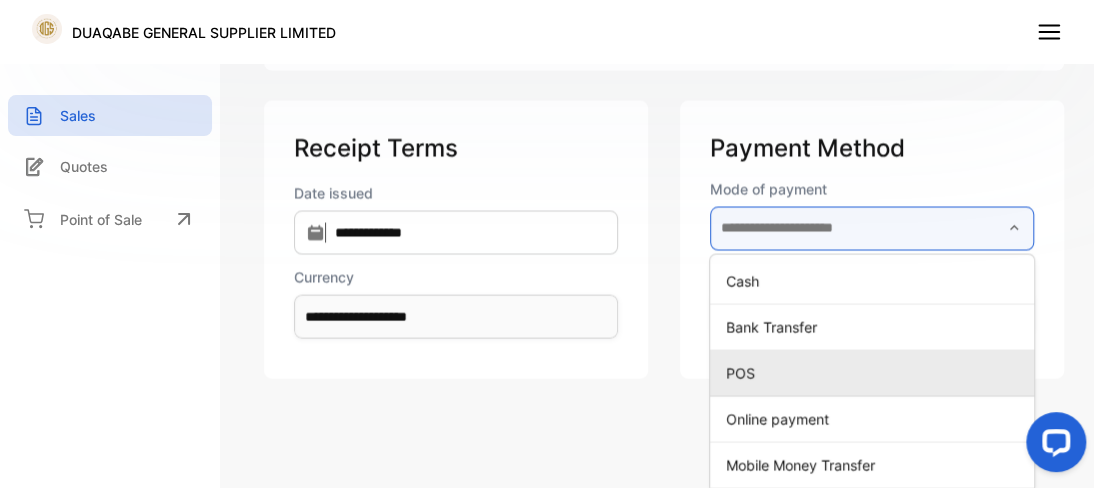 scroll, scrollTop: 1367, scrollLeft: 0, axis: vertical 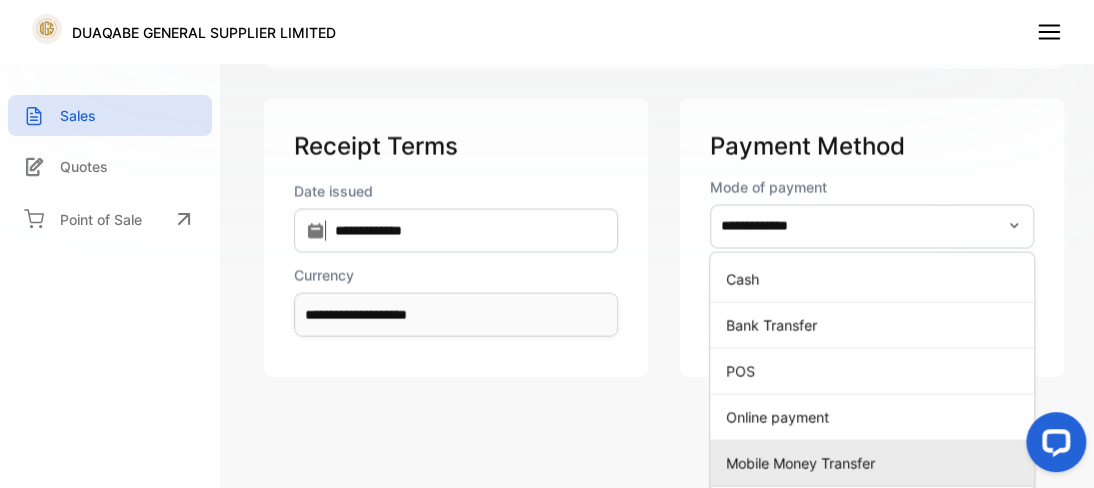 click on "Mobile Money Transfer" at bounding box center (876, 463) 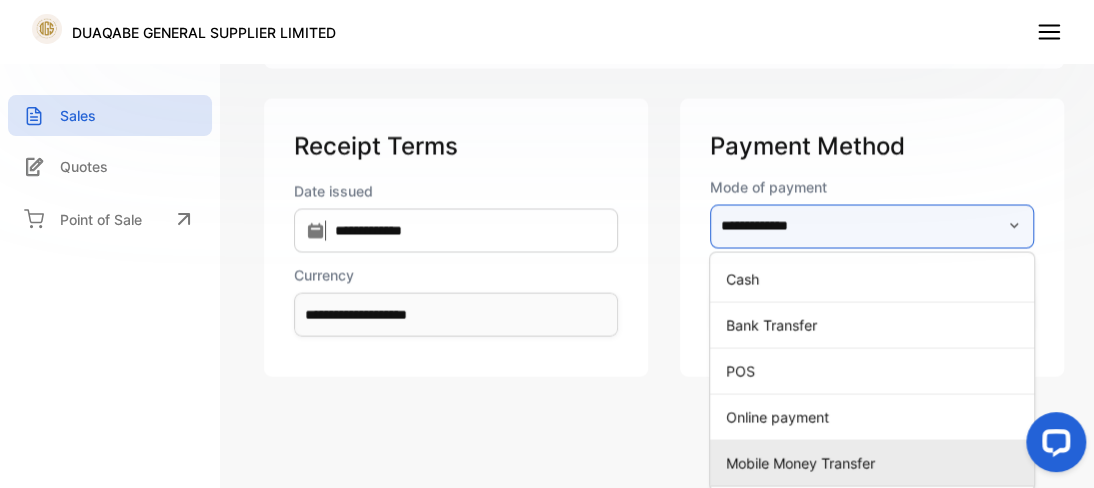 type on "**********" 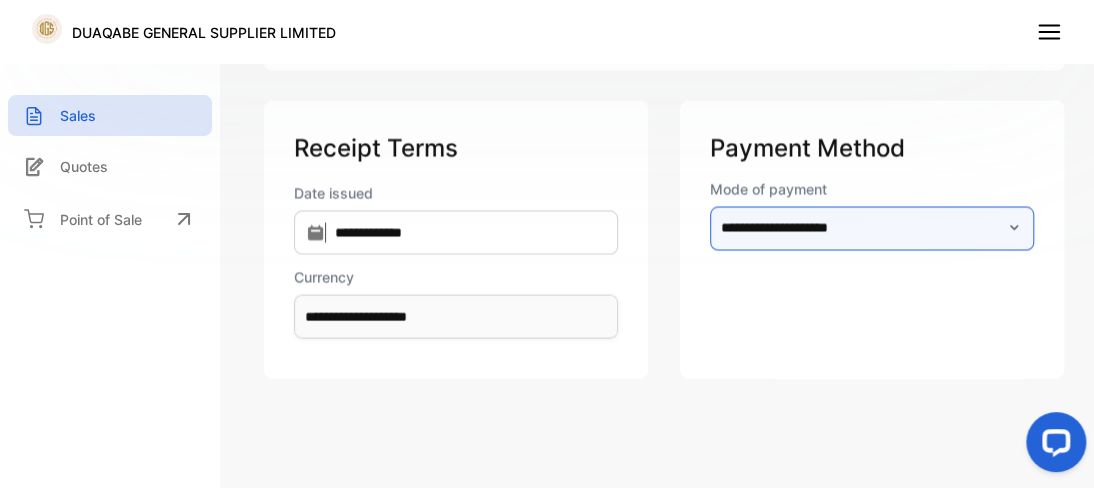 click on "**********" at bounding box center (872, 228) 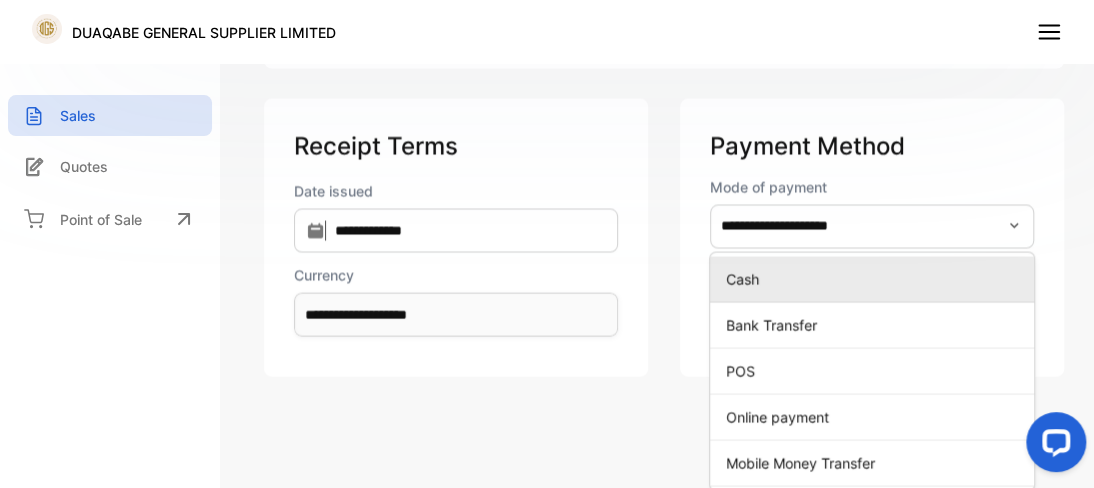 click on "Cash" at bounding box center (876, 279) 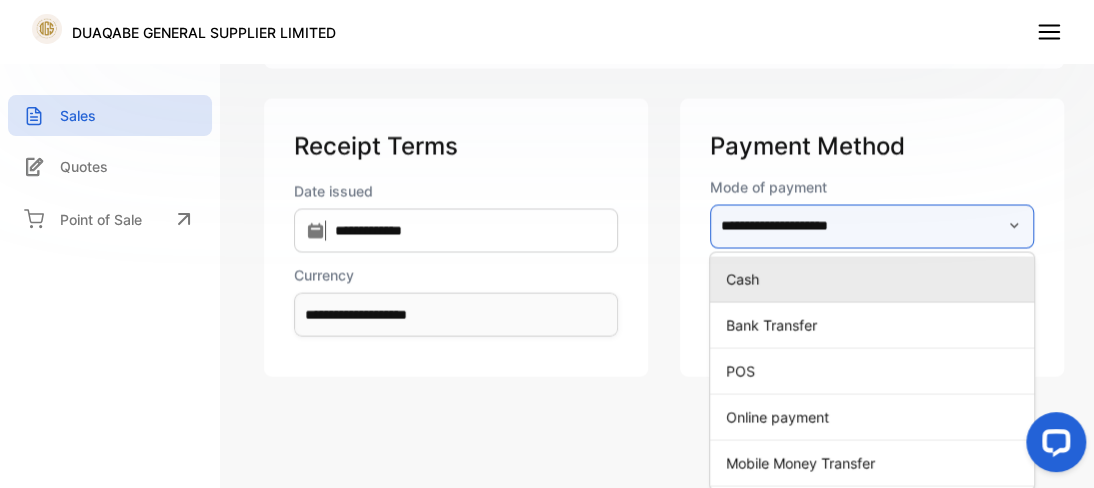 type on "****" 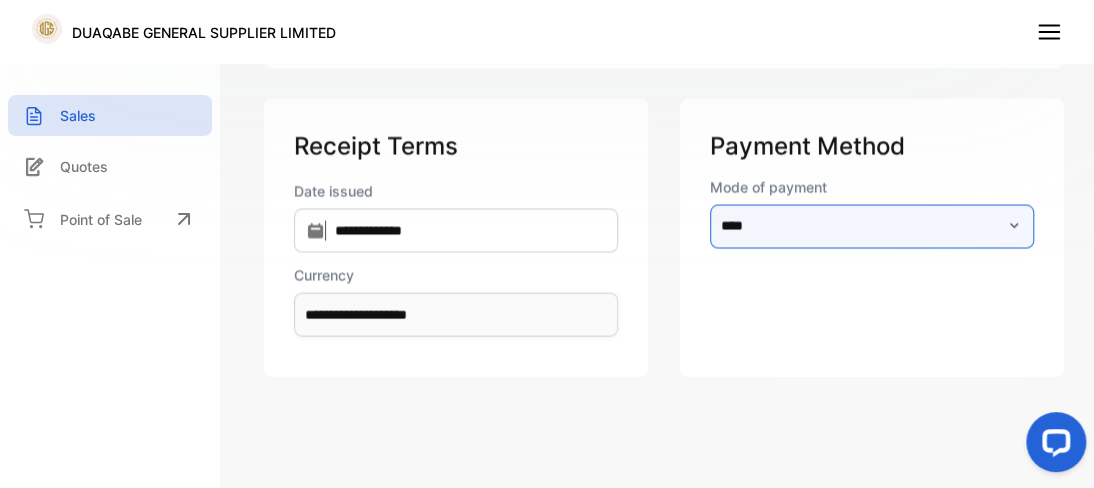 scroll, scrollTop: 1366, scrollLeft: 0, axis: vertical 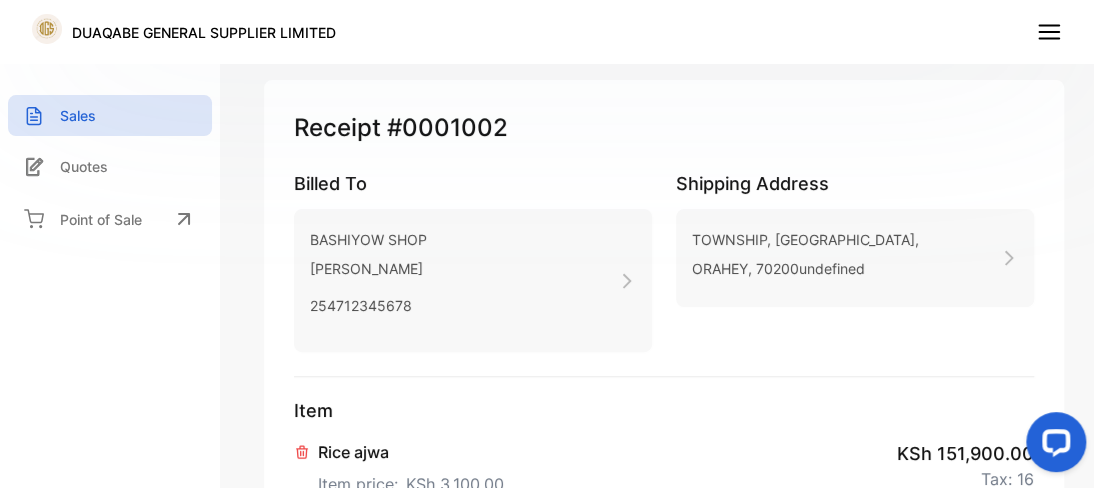 click on "Item price: KSh 3,100.00" at bounding box center (411, 480) 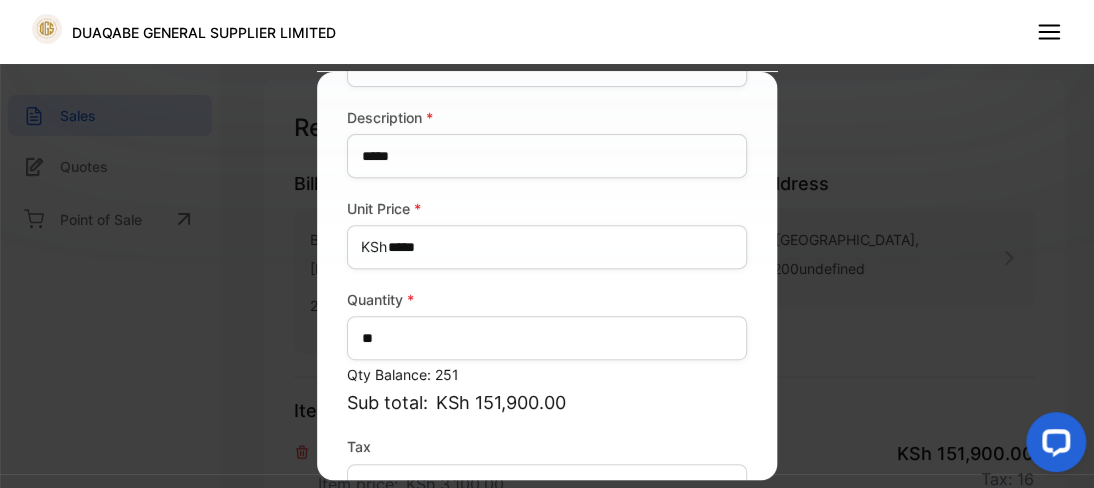 scroll, scrollTop: 382, scrollLeft: 0, axis: vertical 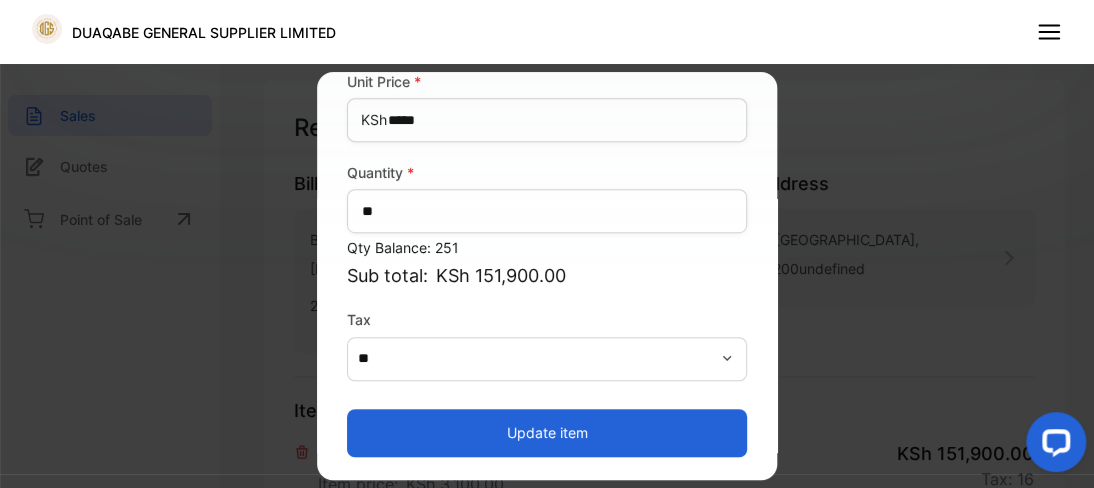 click 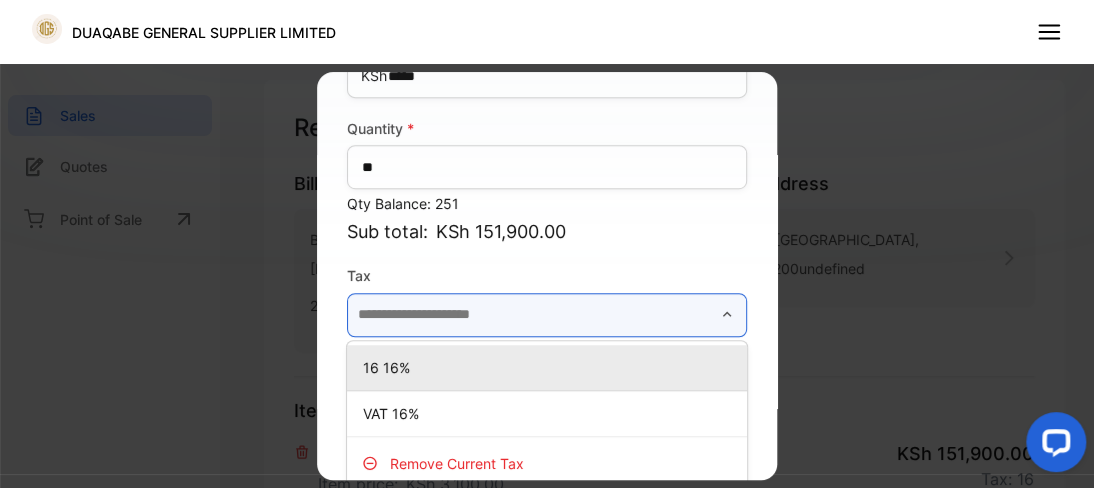 scroll, scrollTop: 456, scrollLeft: 0, axis: vertical 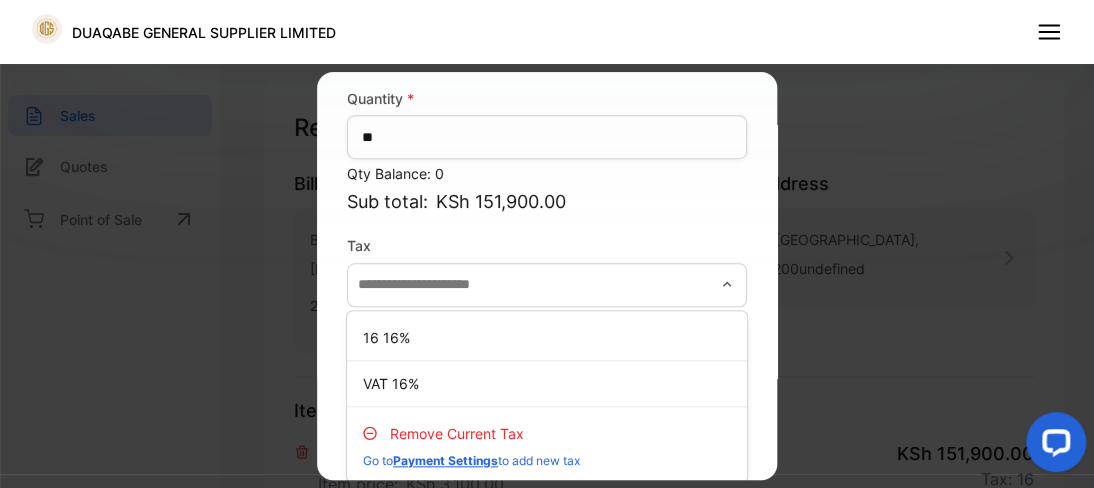 type on "**" 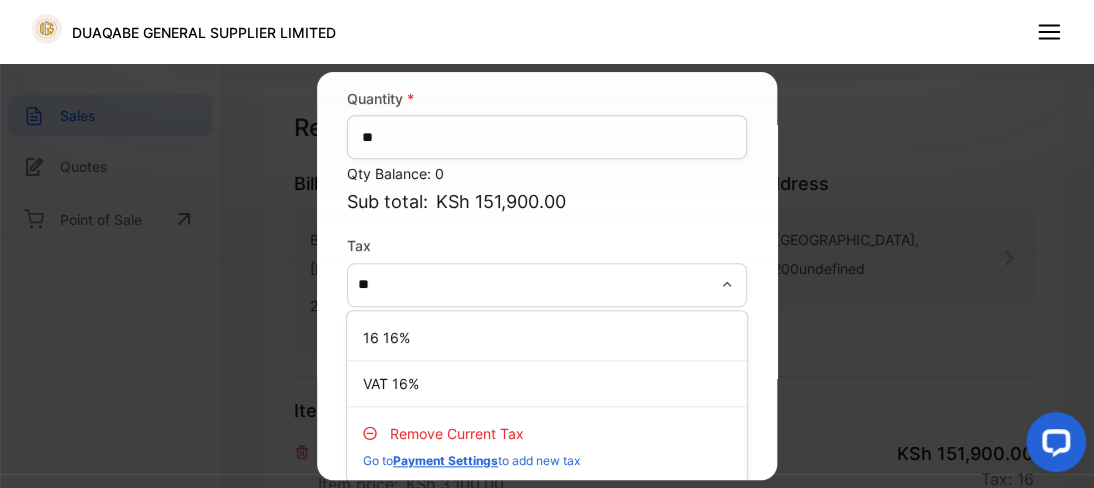 click on "Remove current tax" at bounding box center [457, 433] 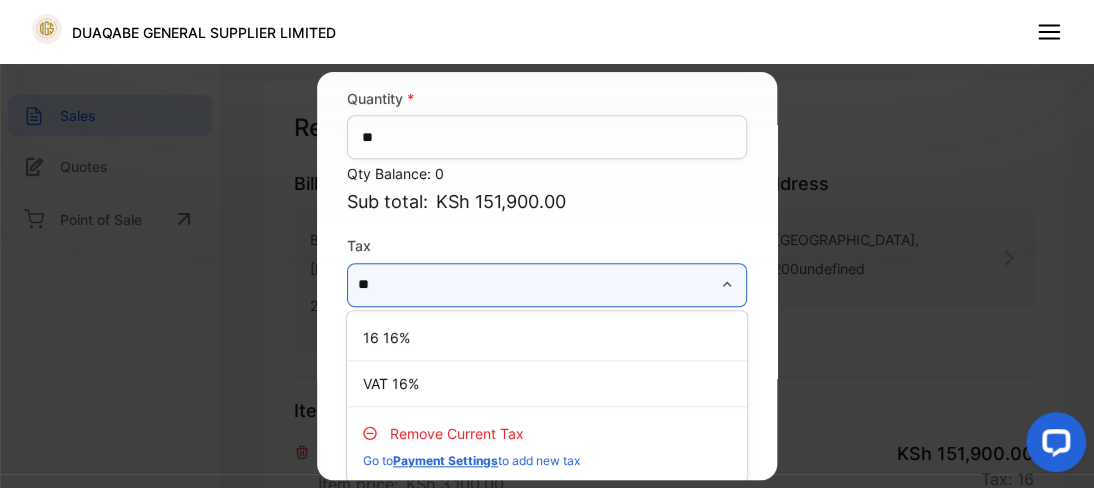 type 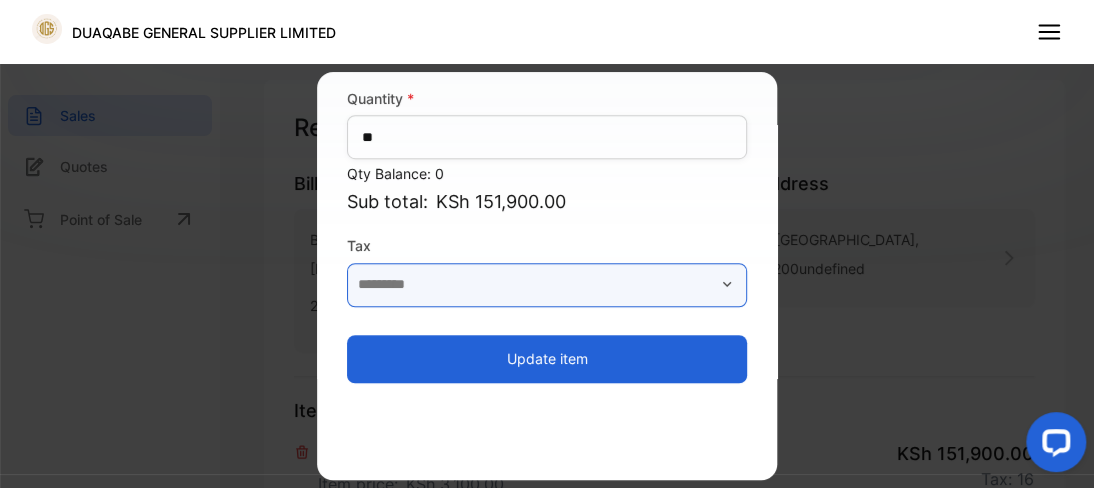 scroll, scrollTop: 382, scrollLeft: 0, axis: vertical 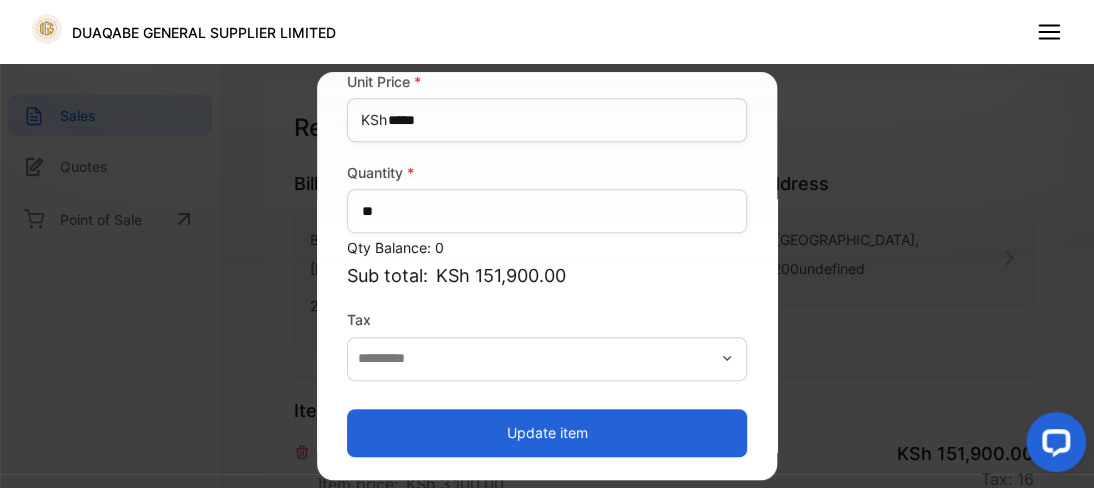 click on "Update item" at bounding box center [547, 433] 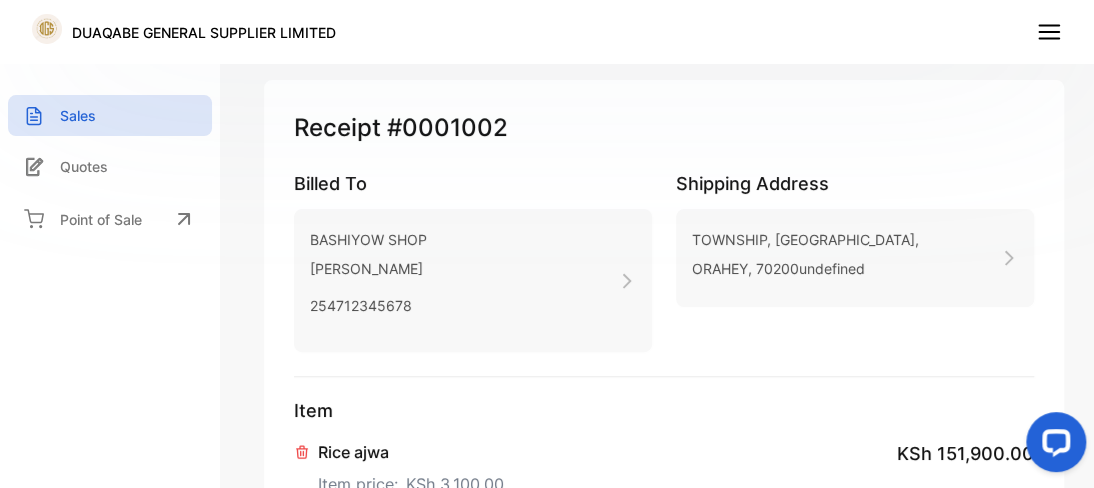 scroll, scrollTop: 512, scrollLeft: 0, axis: vertical 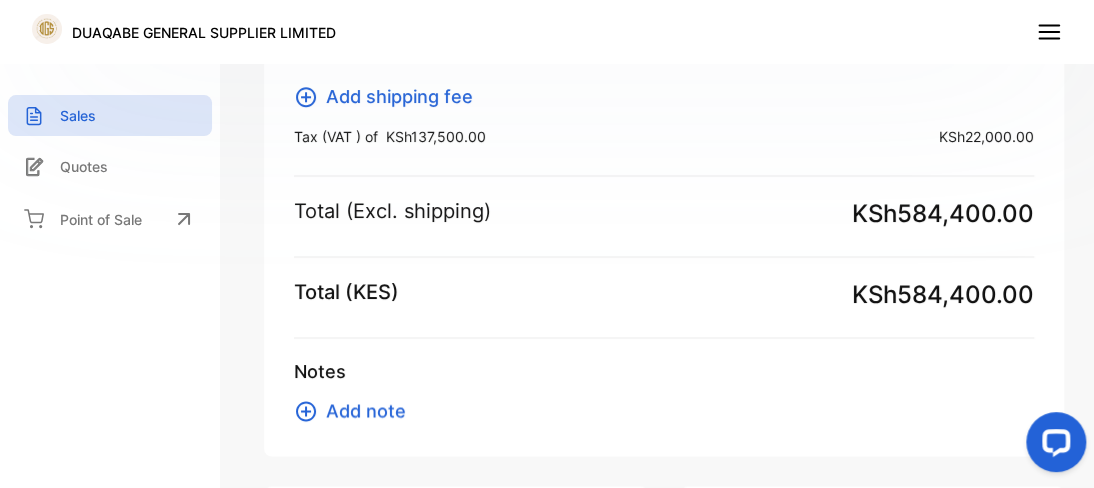 click on "Add shipping fee" at bounding box center (399, 96) 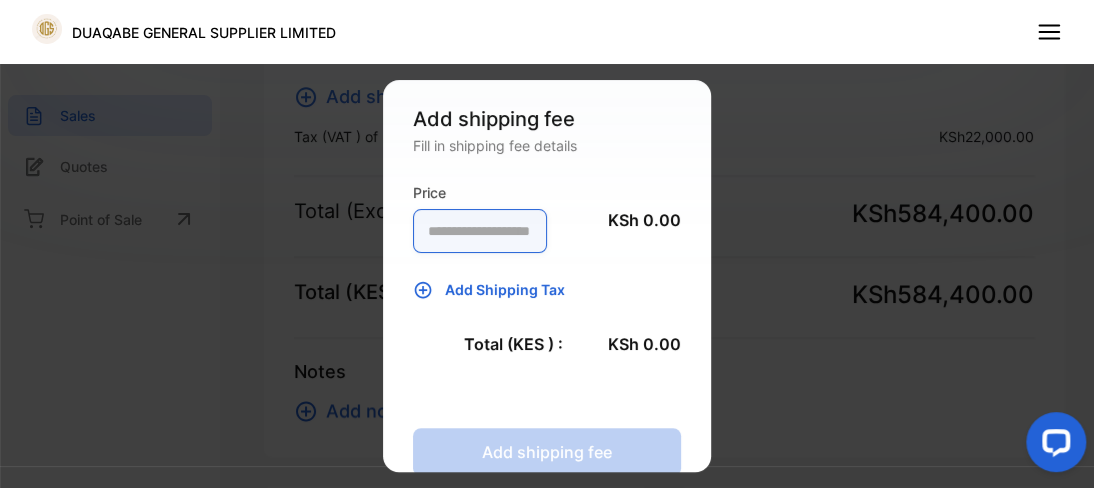 click at bounding box center (480, 231) 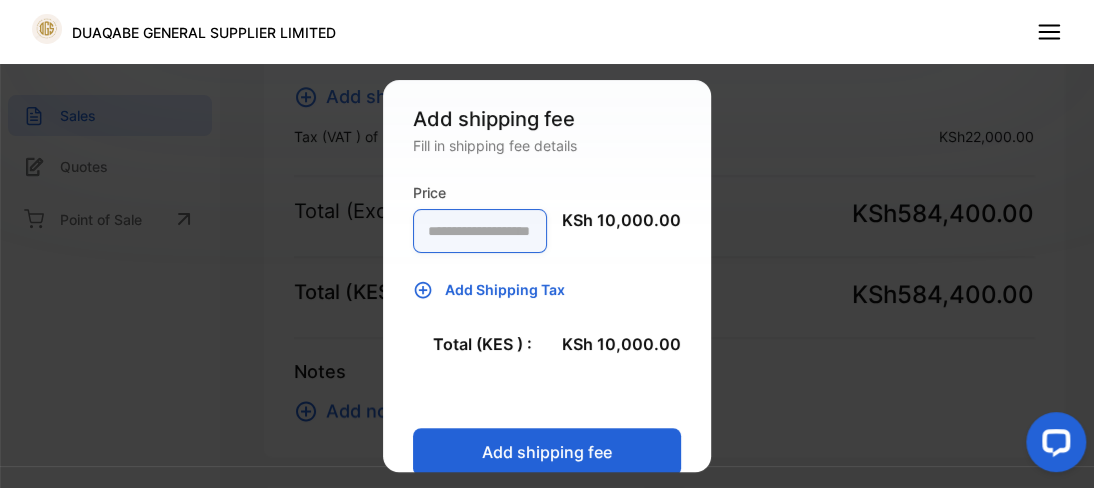 type on "*****" 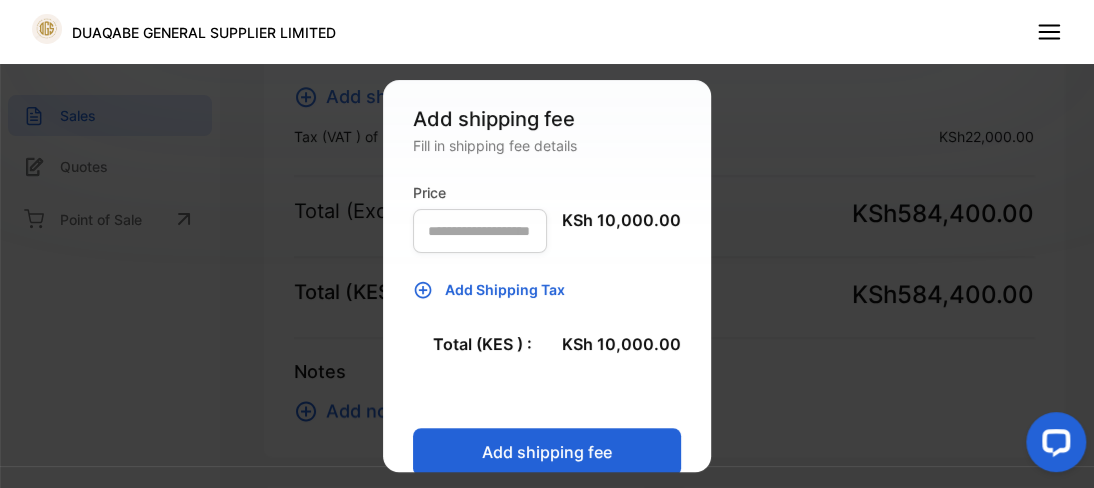 click on "Add shipping fee" at bounding box center [547, 452] 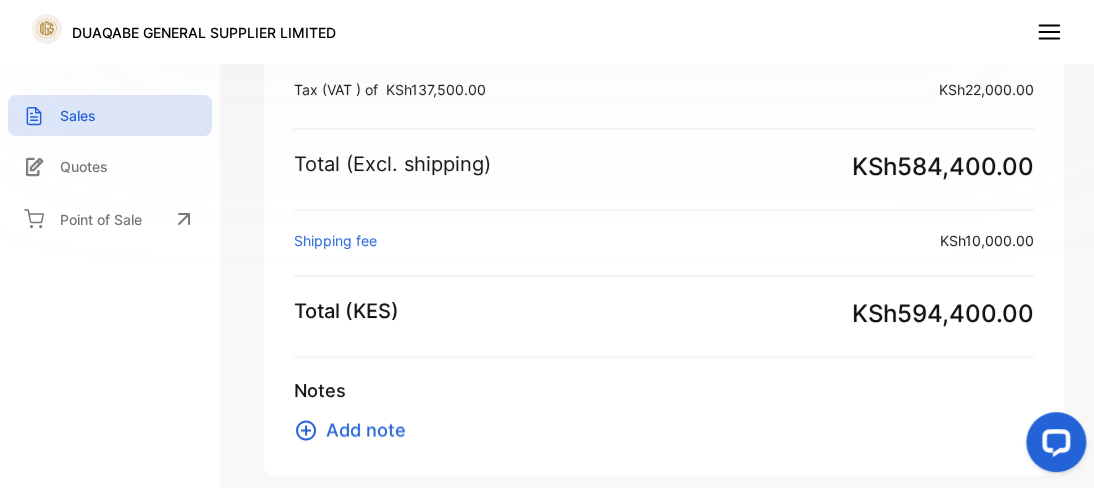 scroll, scrollTop: 512, scrollLeft: 0, axis: vertical 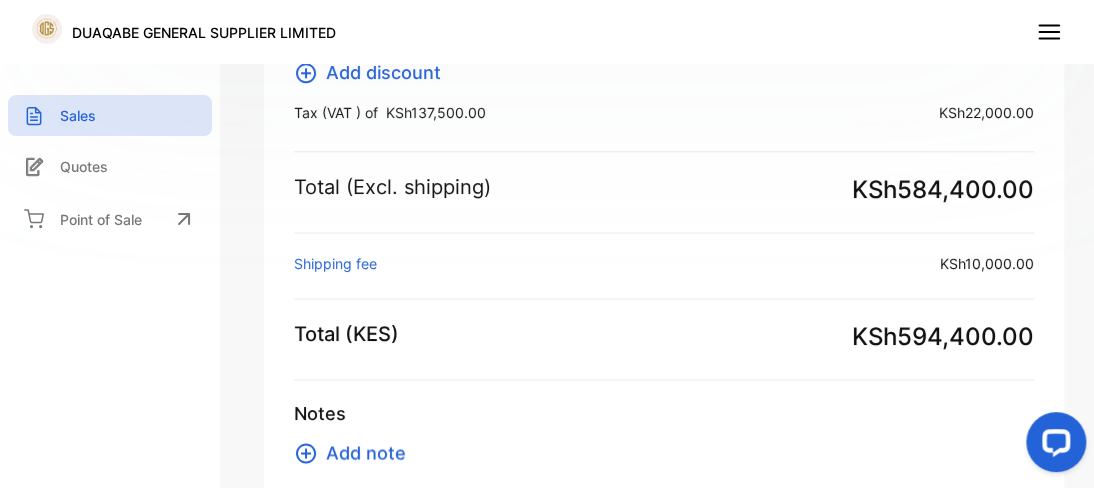 click on "Add note" at bounding box center [366, 452] 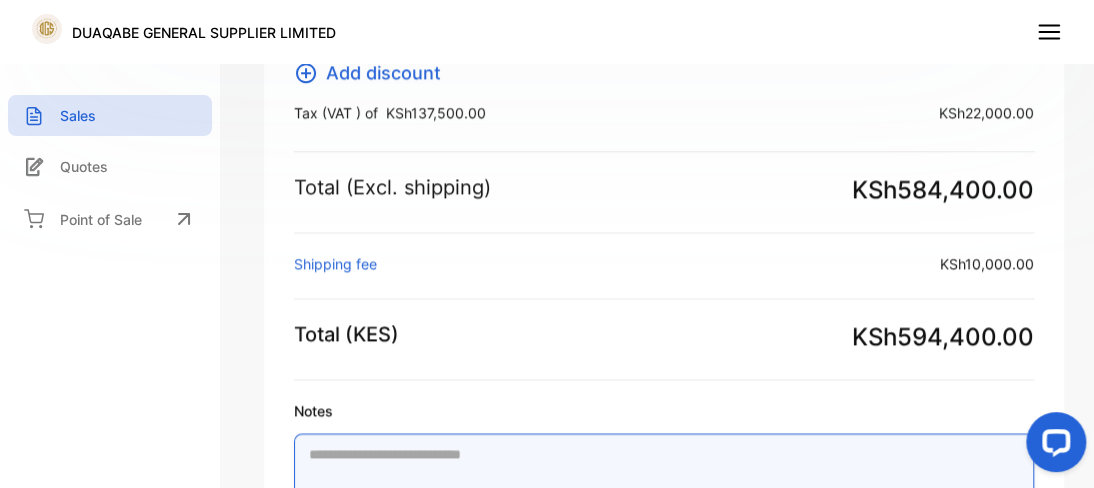 click on "Notes" at bounding box center (664, 496) 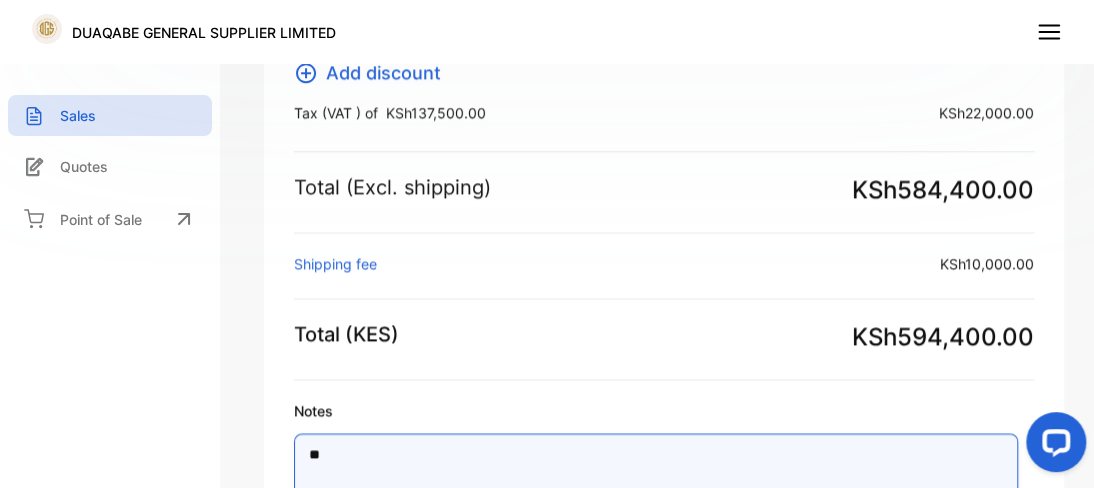 type on "*" 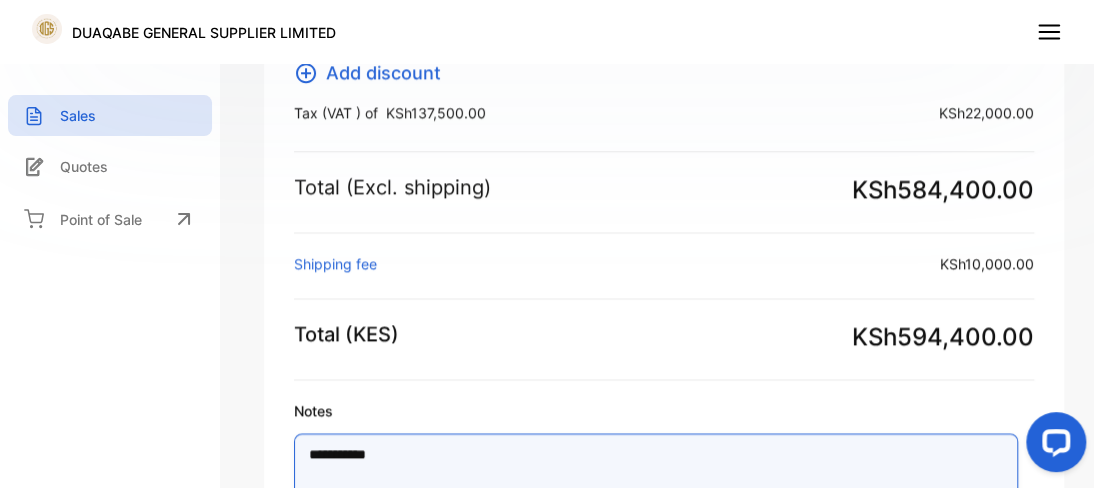 drag, startPoint x: 388, startPoint y: 482, endPoint x: 344, endPoint y: 455, distance: 51.62364 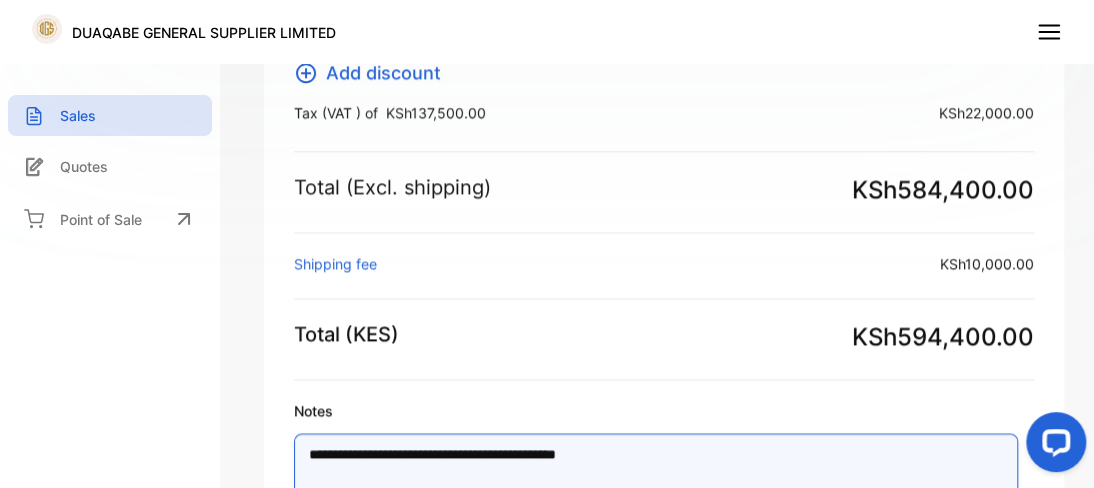 drag, startPoint x: 441, startPoint y: 452, endPoint x: 706, endPoint y: 450, distance: 265.00754 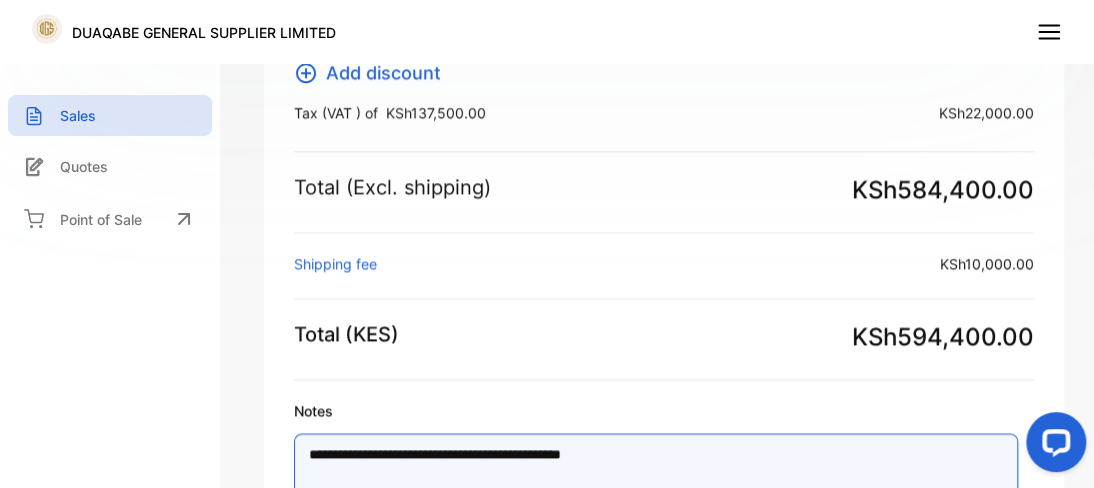 type on "**********" 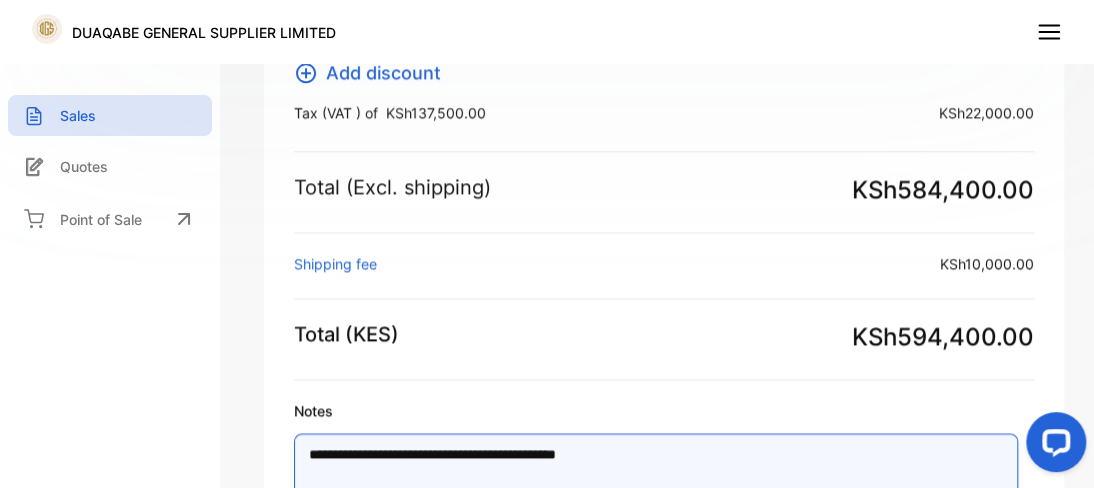 scroll, scrollTop: 1441, scrollLeft: 0, axis: vertical 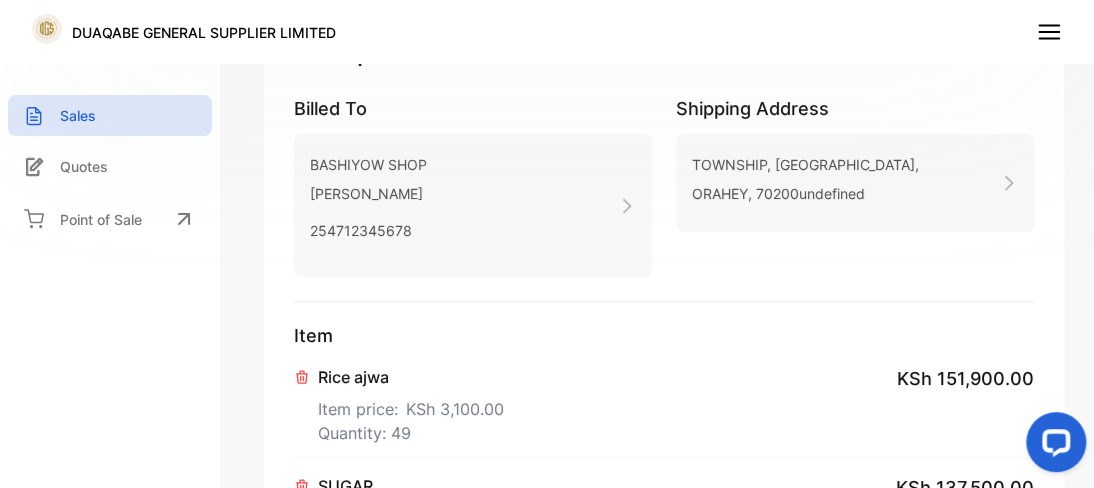 click on "DUAQABE GENERAL SUPPLIER  LIMITED" at bounding box center (547, 32) 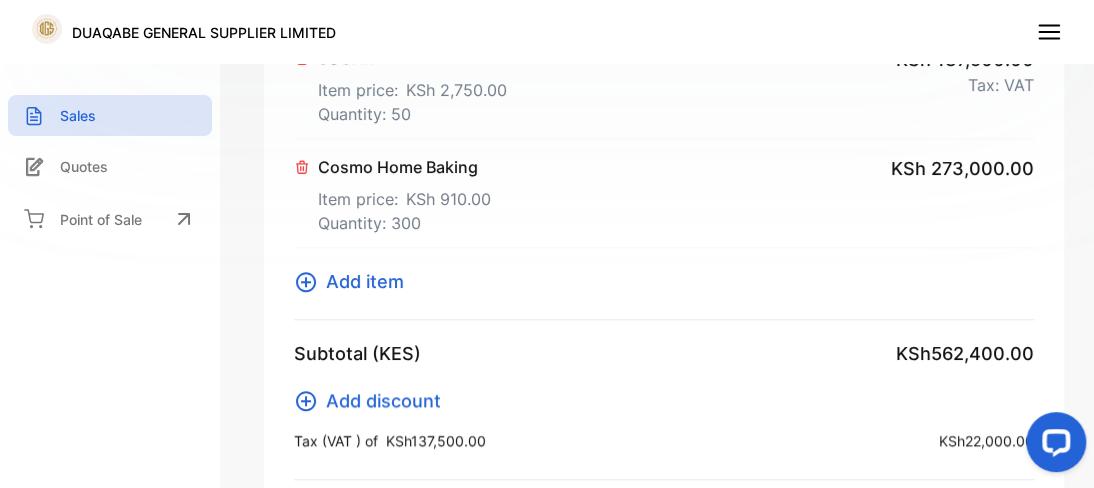 scroll, scrollTop: 1014, scrollLeft: 0, axis: vertical 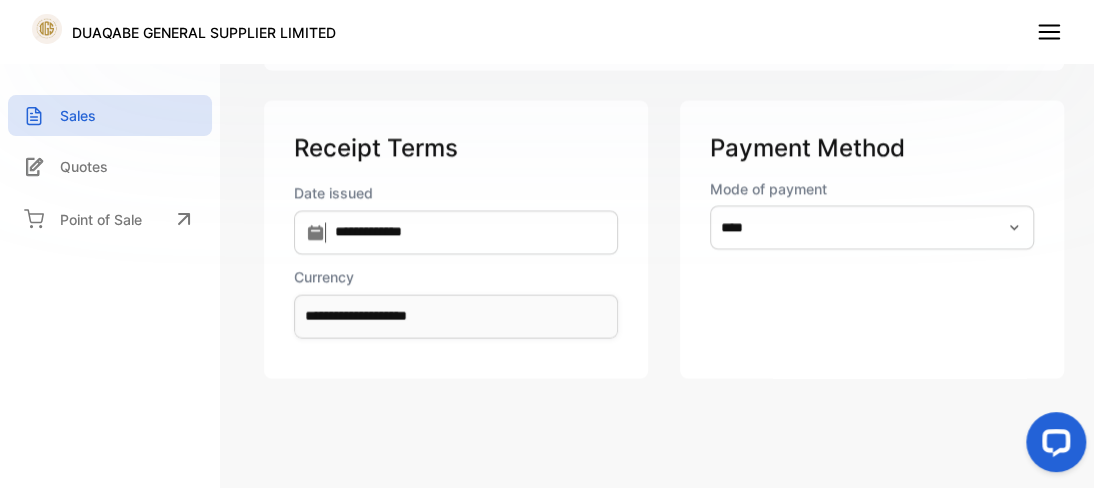 click 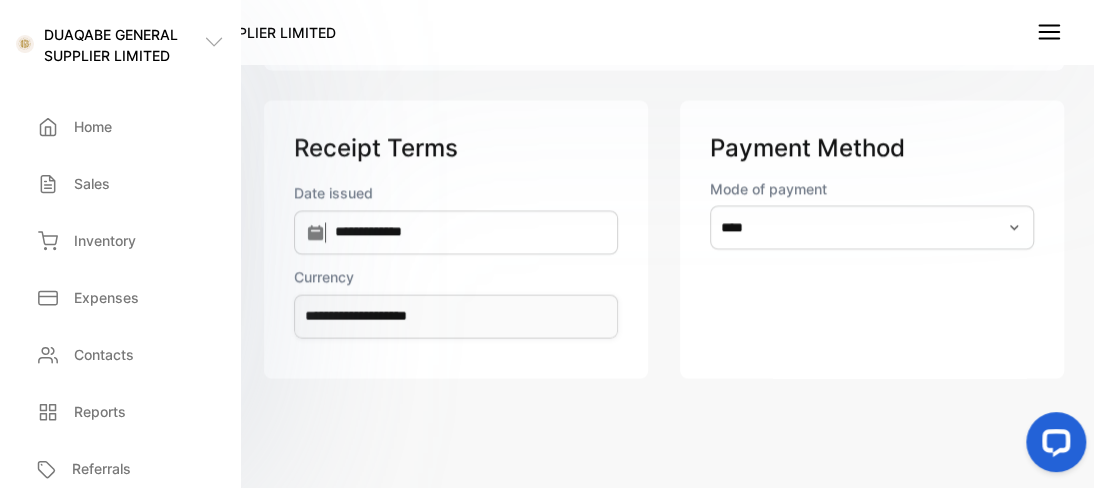 scroll, scrollTop: 0, scrollLeft: 0, axis: both 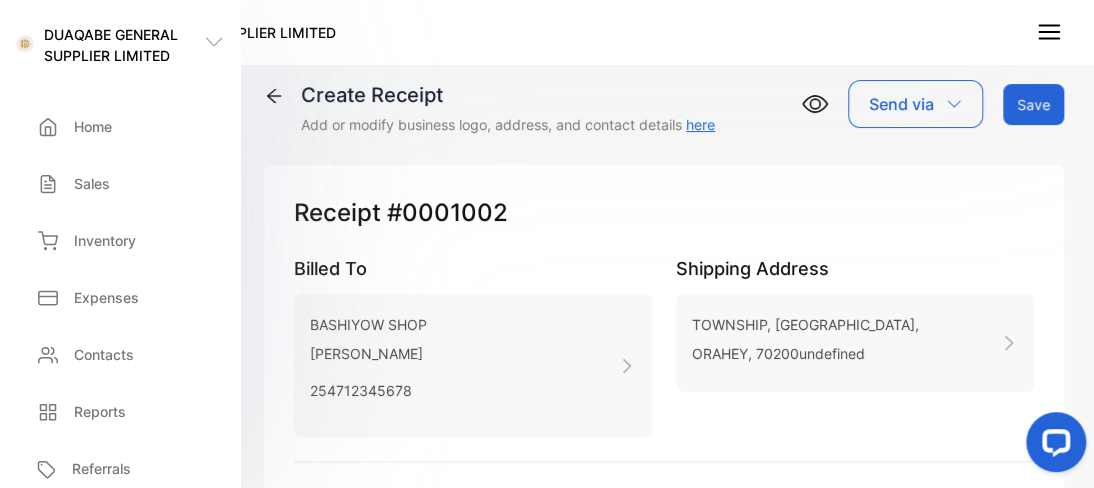 click 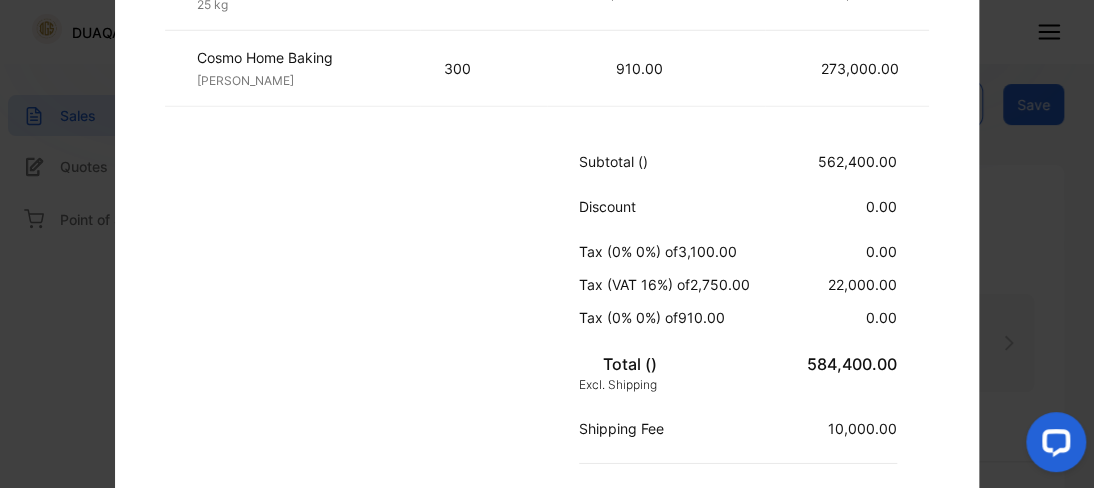 click on "Item Quantity Rate Tax Amount Rice ajwa 25 kg 49 3,100.00 151,900.00 SUGAR 25 kg 50 2,750.00 VAT  137,500.00 Cosmo Home Baking [PERSON_NAME] 300 910.00 273,000.00 Subtotal () 562,400.00 Discount  0.00 Tax (0% 0%) of  3,100.00  : 0.00 Tax (VAT  16%) of  2,750.00  : 22,000.00 Tax (0% 0%) of  910.00  : 0.00 Total () Excl. Shipping 584,400.00   Shipping Fee 10,000.00 Total Due () 594,400.00 Paid () 0.00 Balance () 594,400.00" at bounding box center (547, 220) 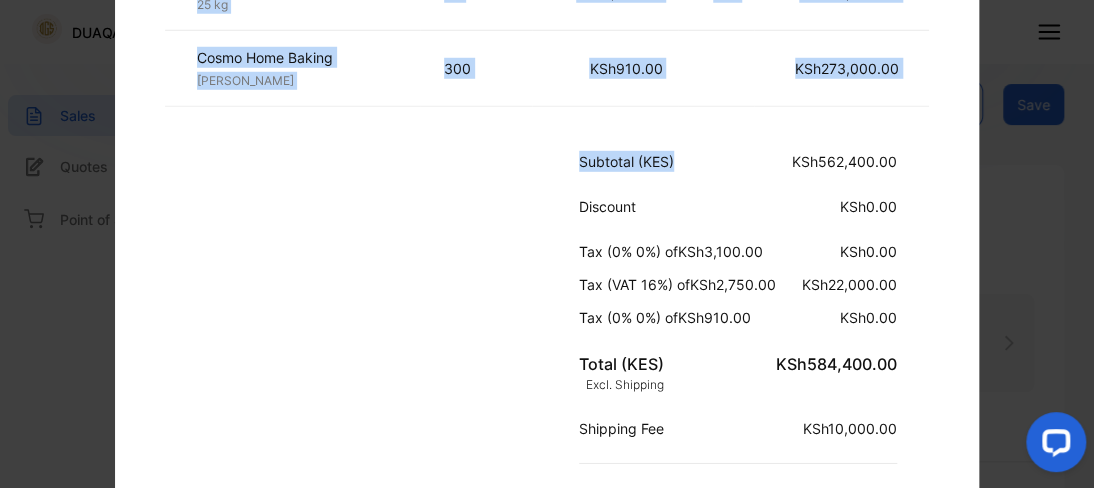 click on "Item Quantity Rate Tax Amount Rice ajwa 25 kg 49 KSh3,100.00 KSh151,900.00 SUGAR 25 kg 50 KSh2,750.00 VAT  KSh137,500.00 Cosmo Home Baking [PERSON_NAME] 300 KSh910.00 KSh273,000.00 Subtotal (KES) KSh562,400.00 Discount  KSh0.00 Tax (0% 0%) of  KSh3,100.00  : KSh0.00 Tax (VAT  16%) of  KSh2,750.00  : KSh22,000.00 Tax (0% 0%) of  KSh910.00  : KSh0.00 Total (KES) Excl. Shipping KSh584,400.00   Shipping Fee KSh10,000.00 Total Due (KES) KSh594,400.00 Paid (KES) KSh0.00 Balance (KES) KSh594,400.00" at bounding box center [547, 220] 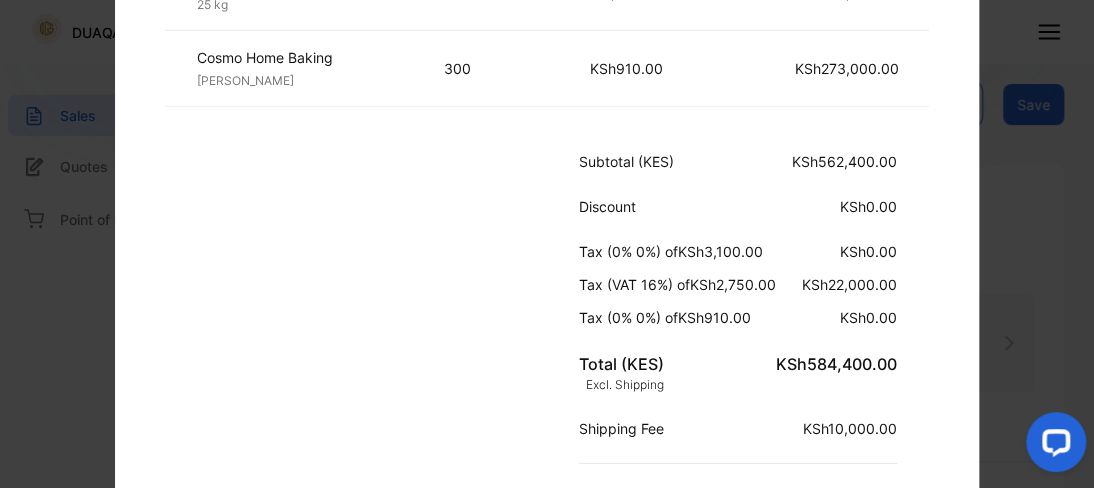 click on "×   [EMAIL_ADDRESS][DOMAIN_NAME] null null Bill to:  BASHIYOW SHOP [PERSON_NAME] 254712345678    Ship to: TOWNSHIP WAJIR ORAHEY 70200 Receipt number:   0001002 Date issued:  [DATE] Due date:  [DATE] Pay Now Item Quantity Rate Tax Amount Rice ajwa 25 kg 49 KSh3,100.00 KSh151,900.00 SUGAR 25 kg 50 KSh2,750.00 VAT  KSh137,500.00 Cosmo Home Baking [PERSON_NAME] 300 KSh910.00 KSh273,000.00 Subtotal (KES) KSh562,400.00 Discount  KSh0.00 Tax (0% 0%) of  KSh3,100.00  : KSh0.00 Tax (VAT  16%) of  KSh2,750.00  : KSh22,000.00 Tax (0% 0%) of  KSh910.00  : KSh0.00 Total (KES) Excl. Shipping KSh584,400.00   Shipping Fee KSh10,000.00 Total Due (KES) KSh594,400.00 Paid (KES) KSh0.00 Balance (KES) KSh594,400.00 Pay Now Notes By the best Dealers DUAQABE GENERAL STORE LIMITED Powered by   Track your business profits, store your clients information, manage your inventory, send invoices, get paid - all on Vencru" at bounding box center (547, 244) 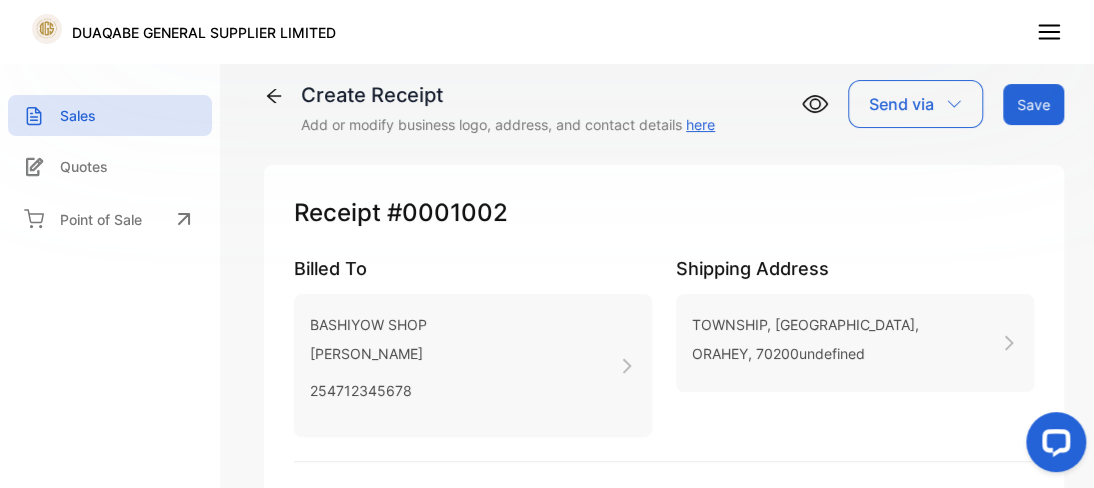click 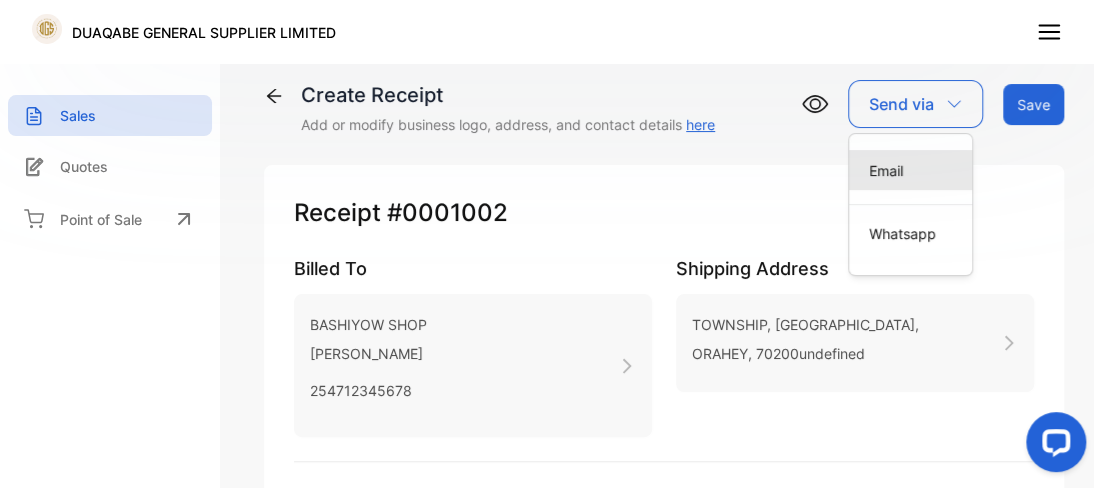 click on "Email" at bounding box center [910, 170] 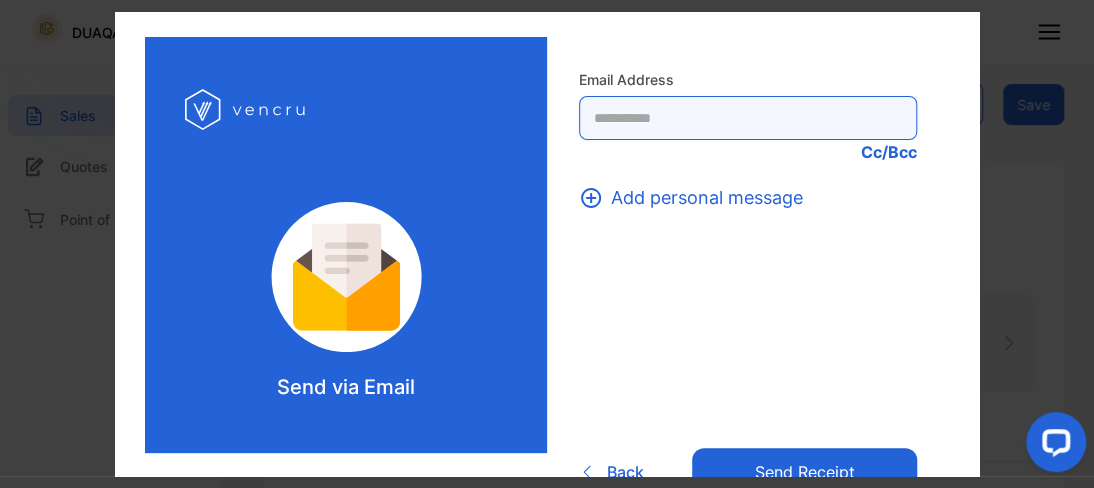 click at bounding box center [748, 118] 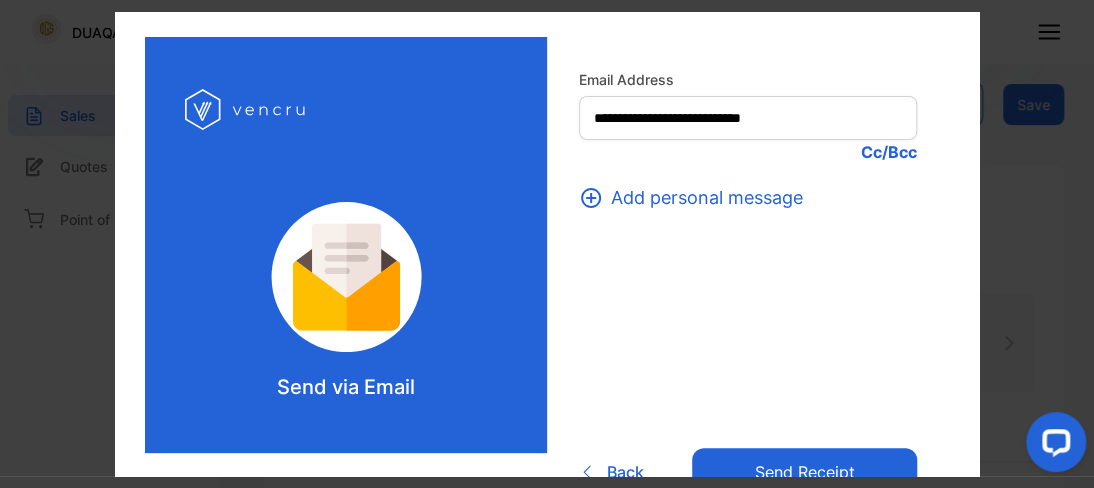 click on "Send receipt" at bounding box center (804, 471) 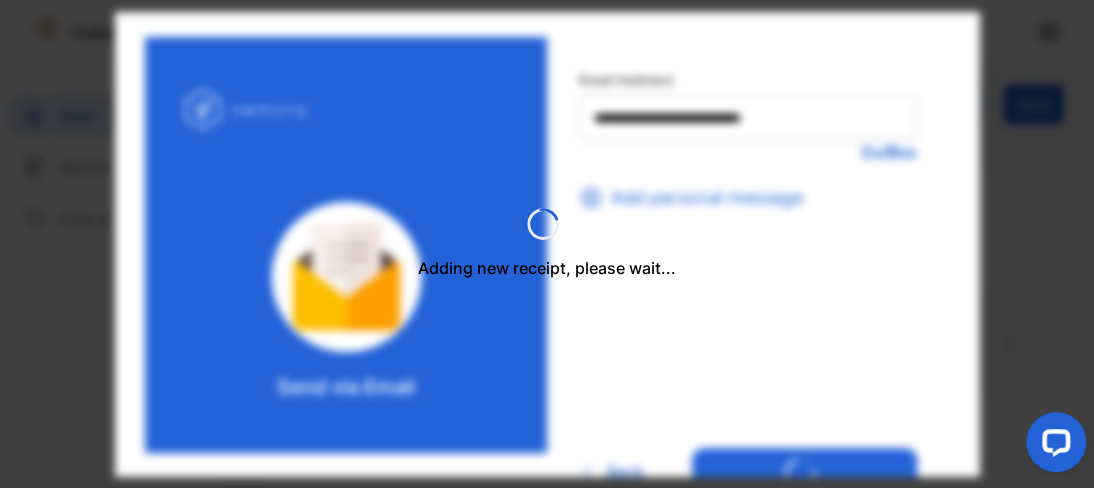type 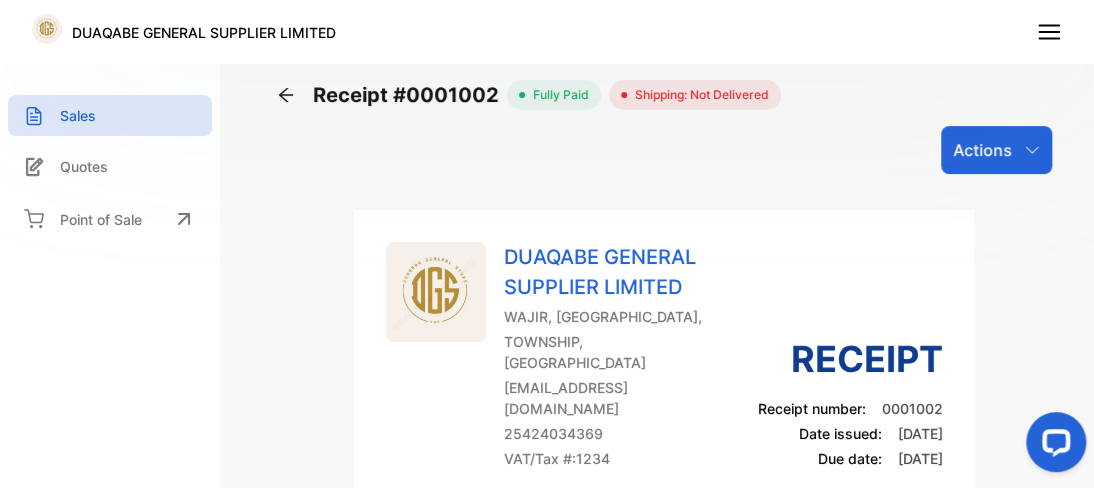 scroll, scrollTop: 427, scrollLeft: 0, axis: vertical 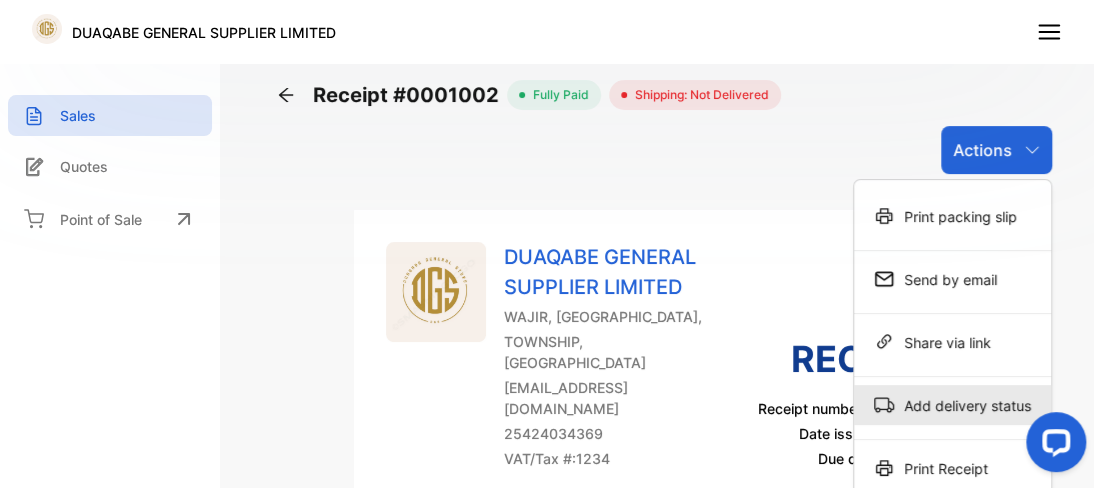 click on "Add delivery status" at bounding box center [952, 405] 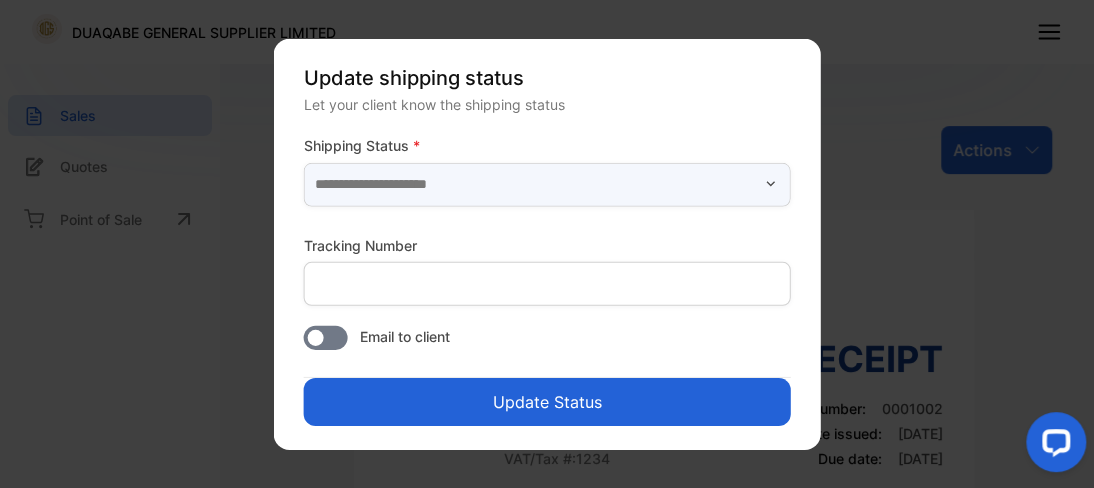 click at bounding box center [547, 184] 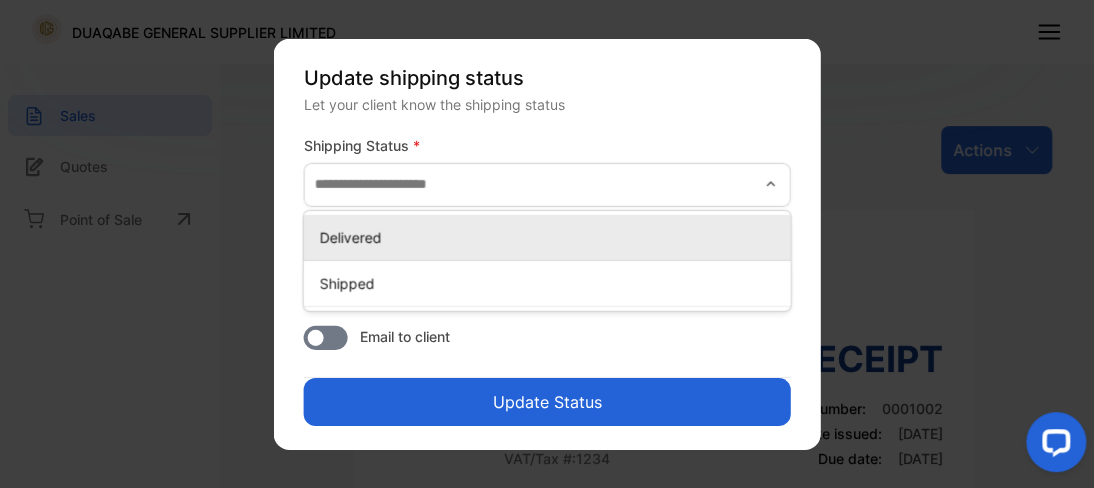 click on "Delivered" at bounding box center [551, 236] 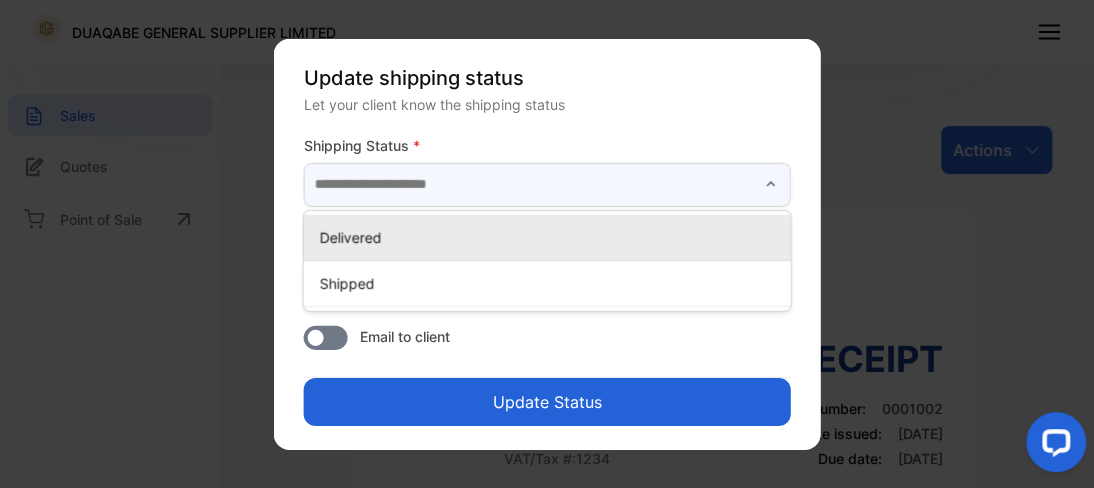 type on "*********" 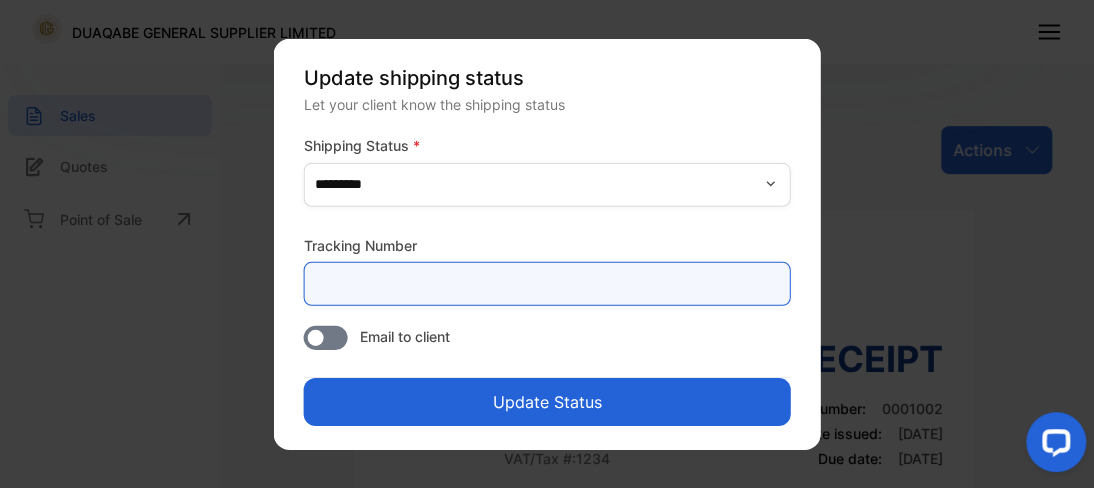 click at bounding box center (547, 283) 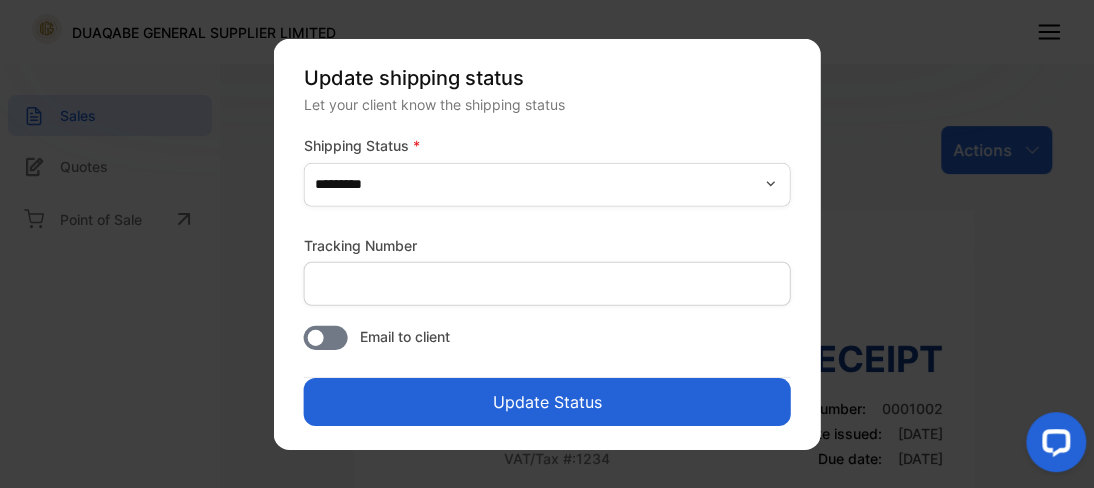 click on "Email to client" at bounding box center (326, 337) 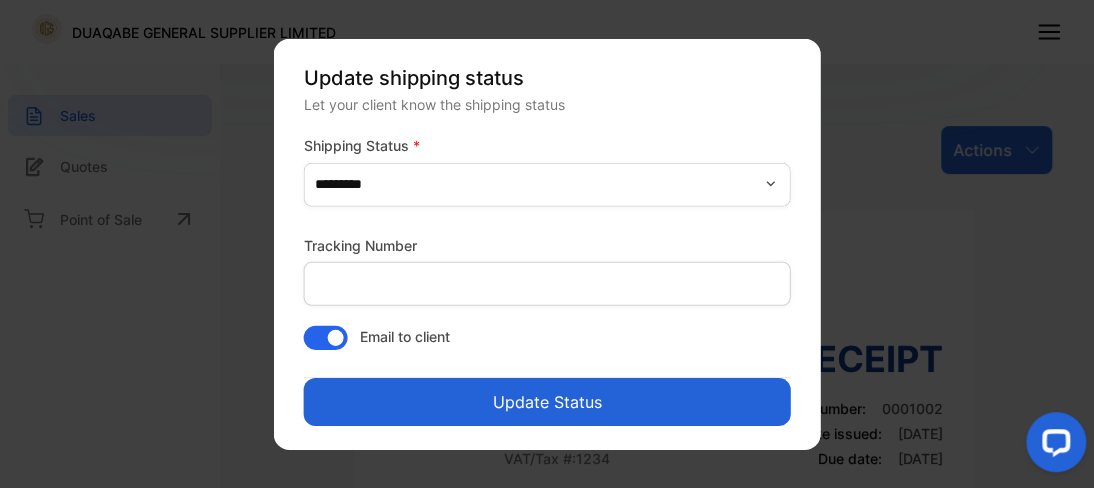 click on "Email to client" at bounding box center (326, 337) 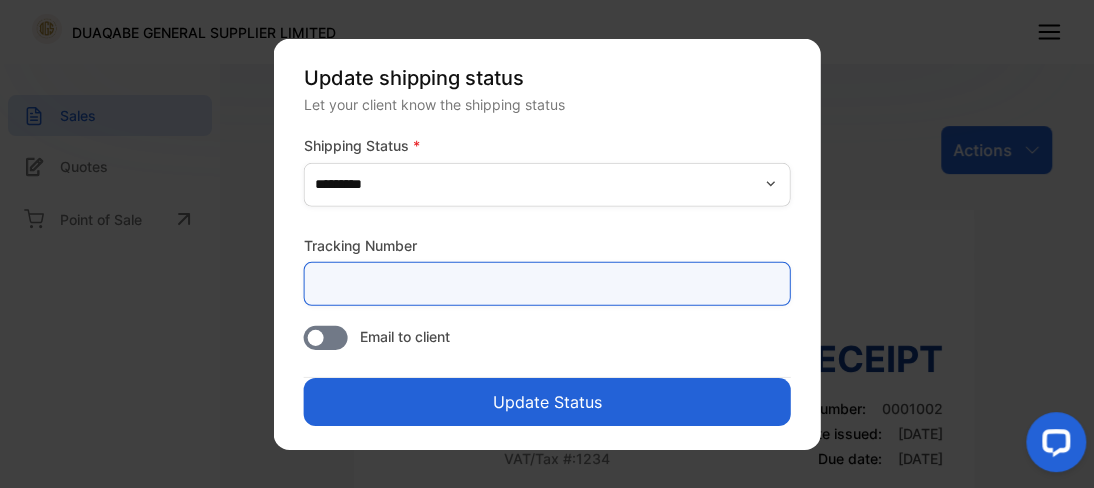 click at bounding box center [547, 283] 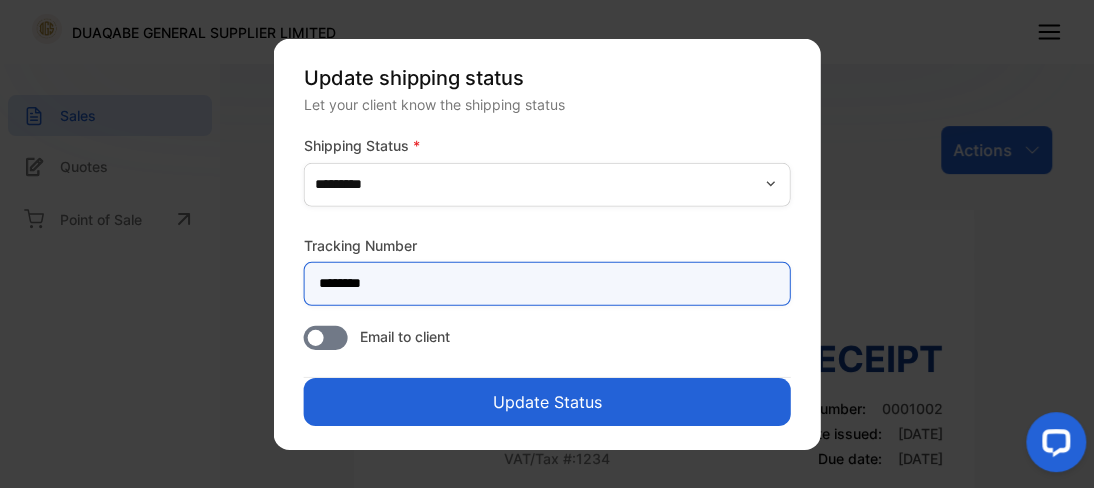 type on "********" 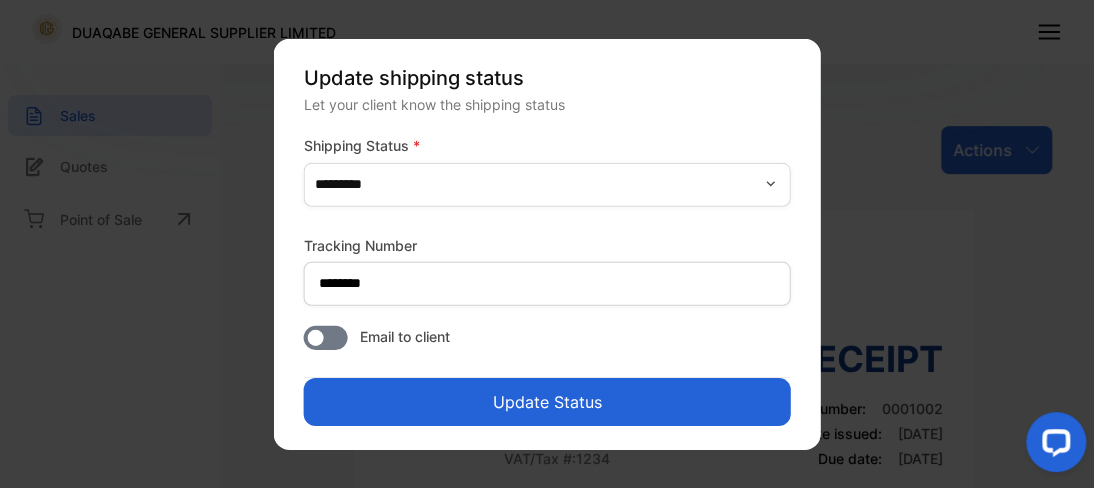 click on "Update Status" at bounding box center (547, 401) 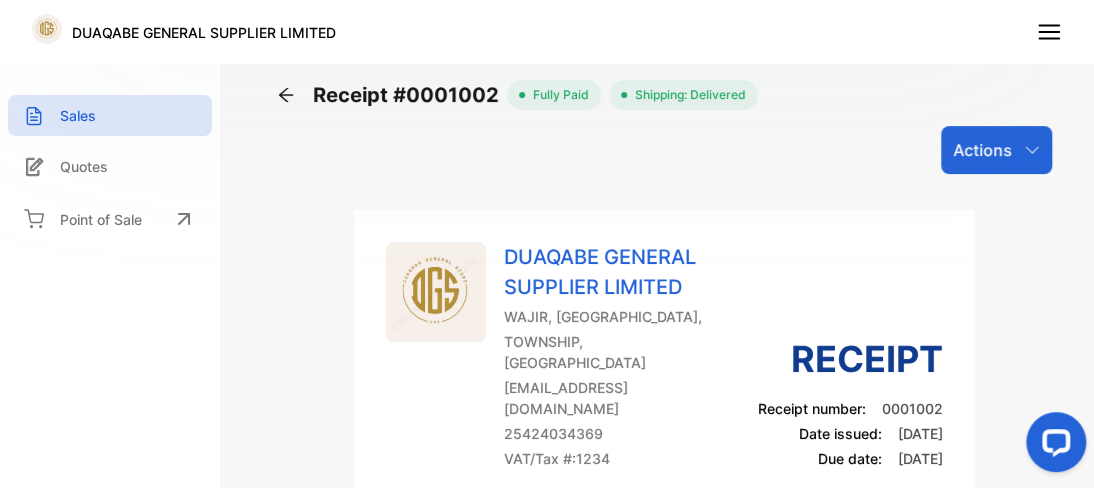 scroll, scrollTop: 427, scrollLeft: 0, axis: vertical 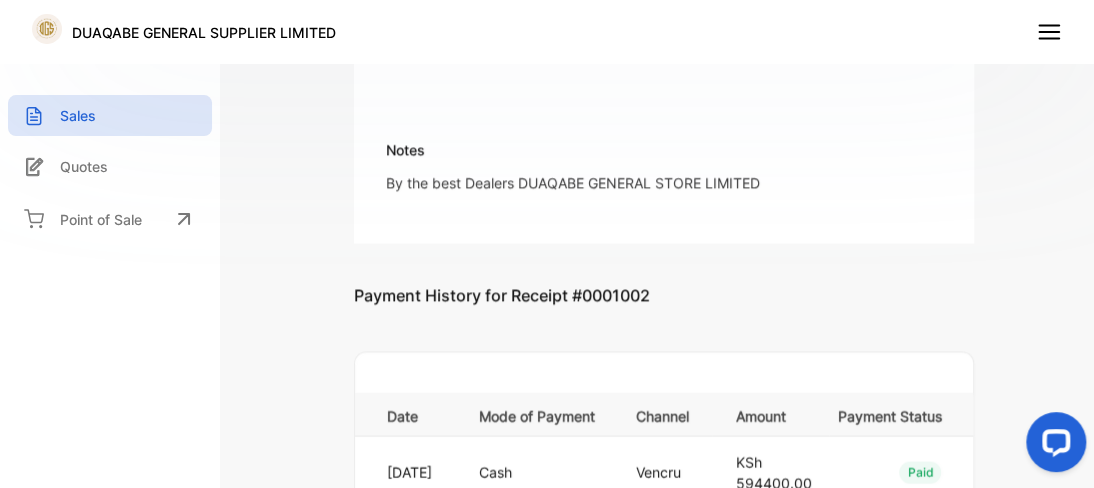 click at bounding box center (1052, 446) 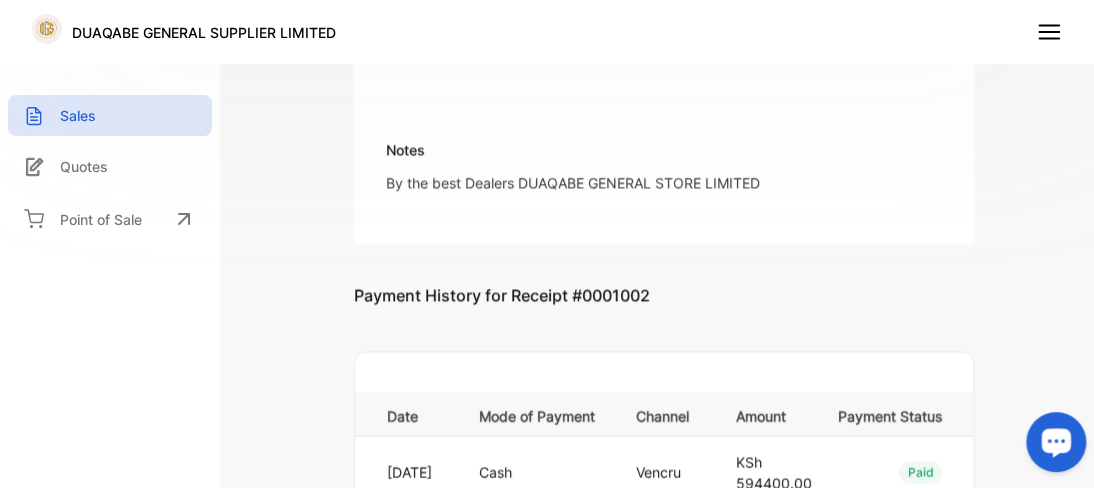 scroll, scrollTop: 854, scrollLeft: 0, axis: vertical 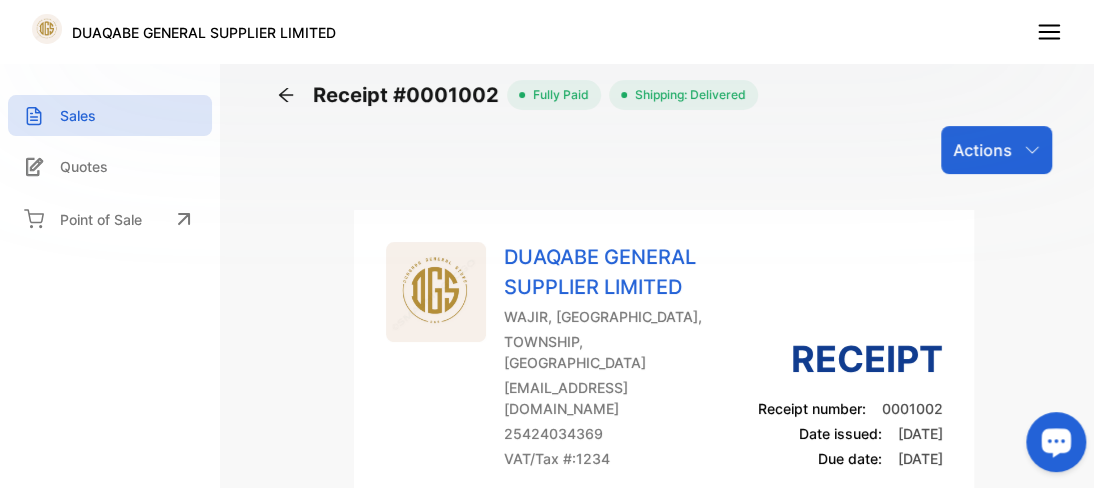 click on "Actions" at bounding box center (982, 150) 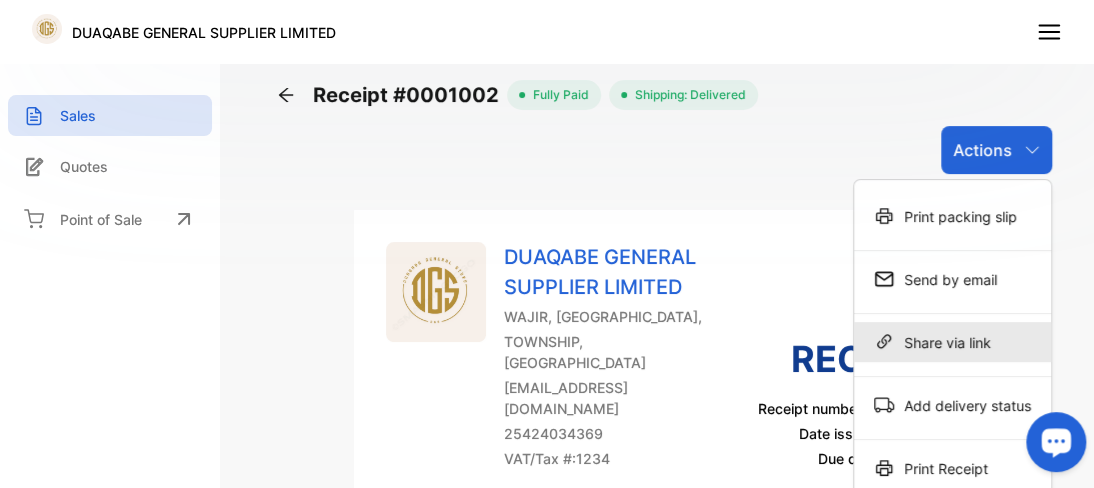 click on "Share via link" at bounding box center [952, 342] 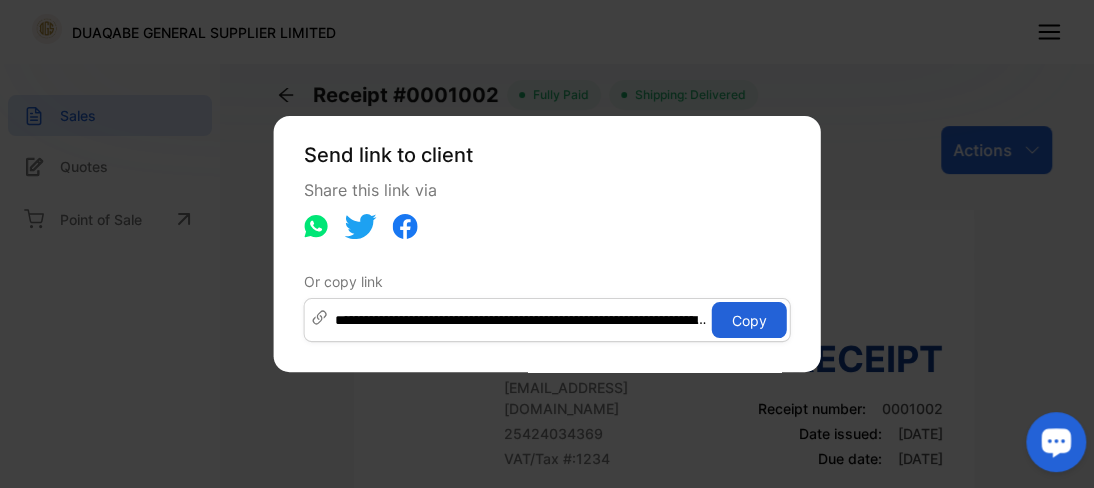click on "Copy" at bounding box center (749, 320) 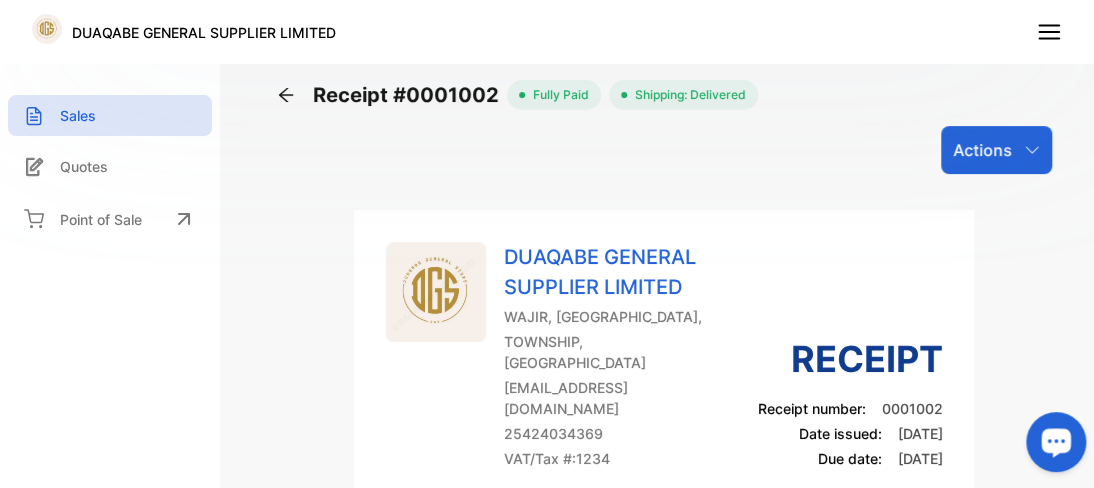 click on "Actions" at bounding box center [996, 150] 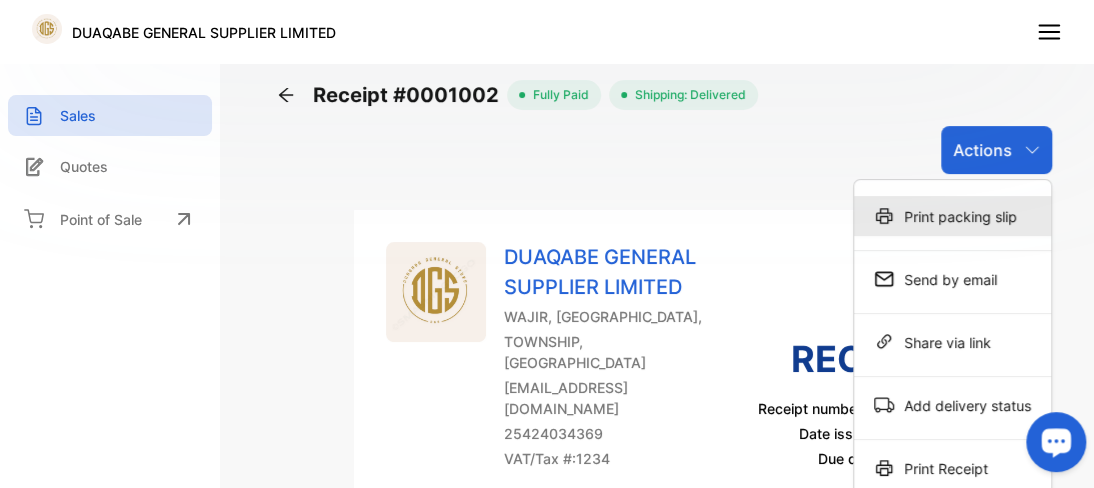 click on "Print packing slip" at bounding box center (952, 216) 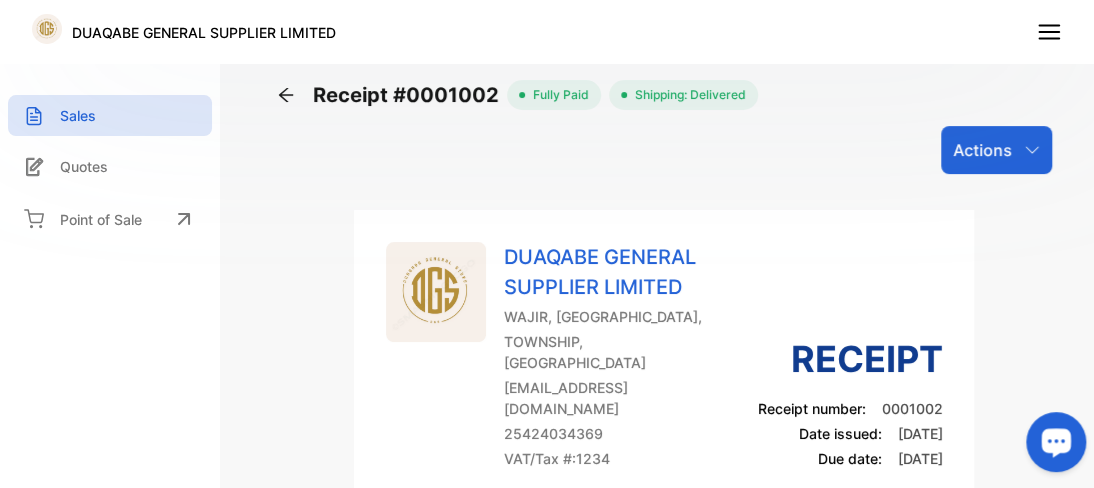 click at bounding box center [1052, 446] 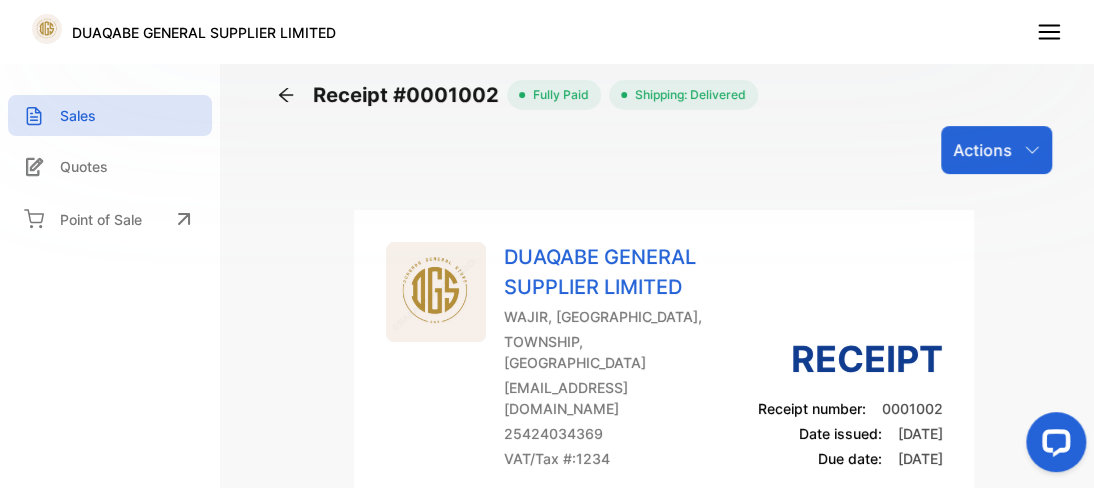 scroll, scrollTop: 1526, scrollLeft: 0, axis: vertical 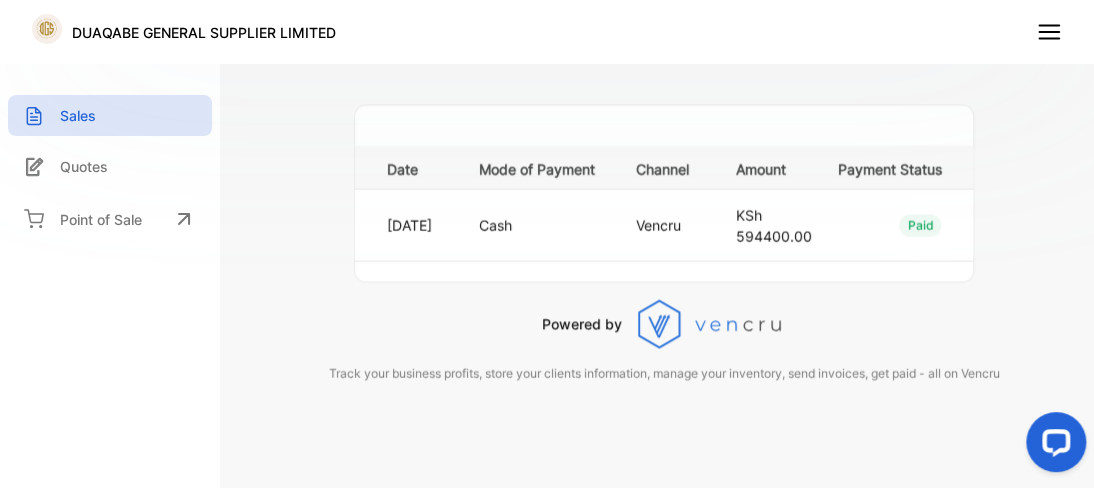 click 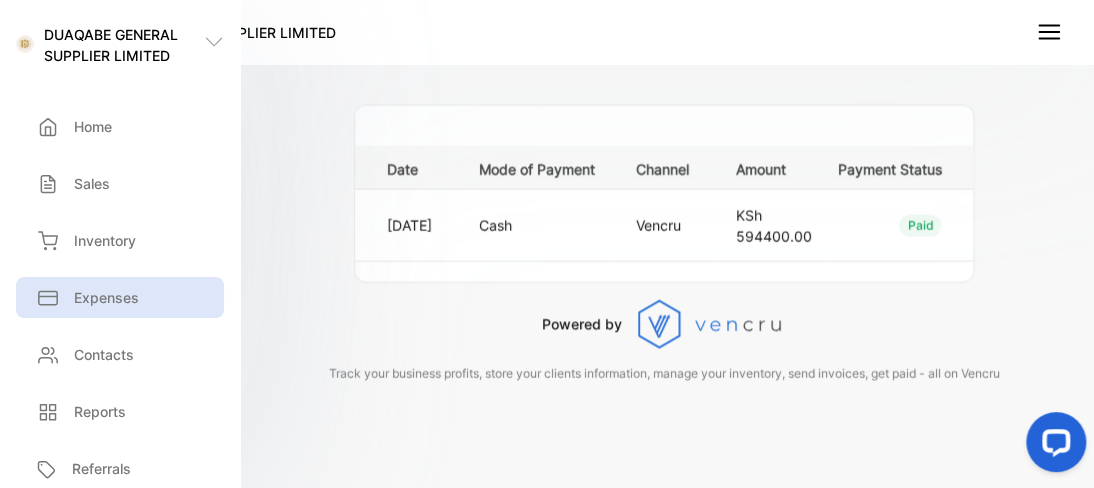 click on "Expenses" at bounding box center [106, 297] 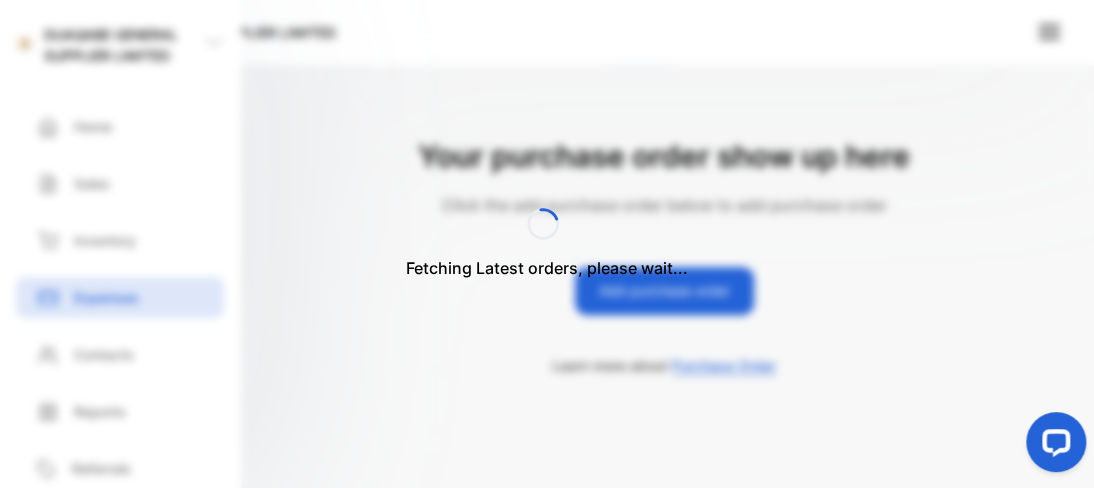 scroll, scrollTop: 106, scrollLeft: 0, axis: vertical 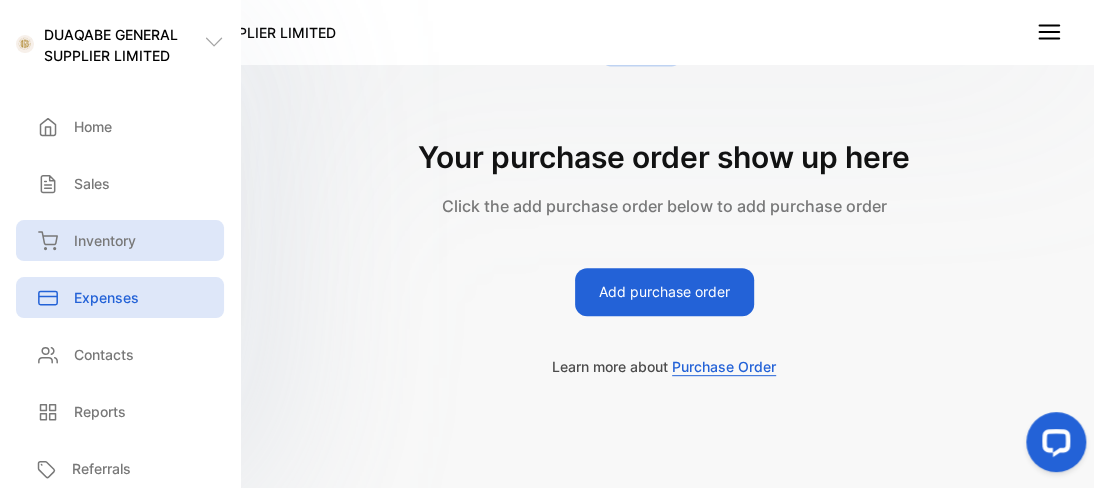 click on "Inventory" at bounding box center [120, 240] 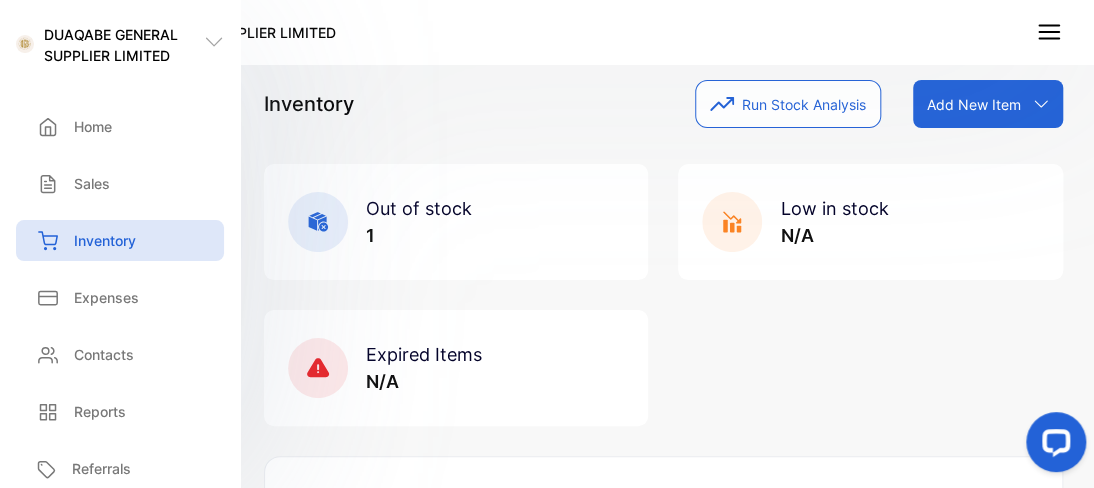 scroll, scrollTop: 651, scrollLeft: 0, axis: vertical 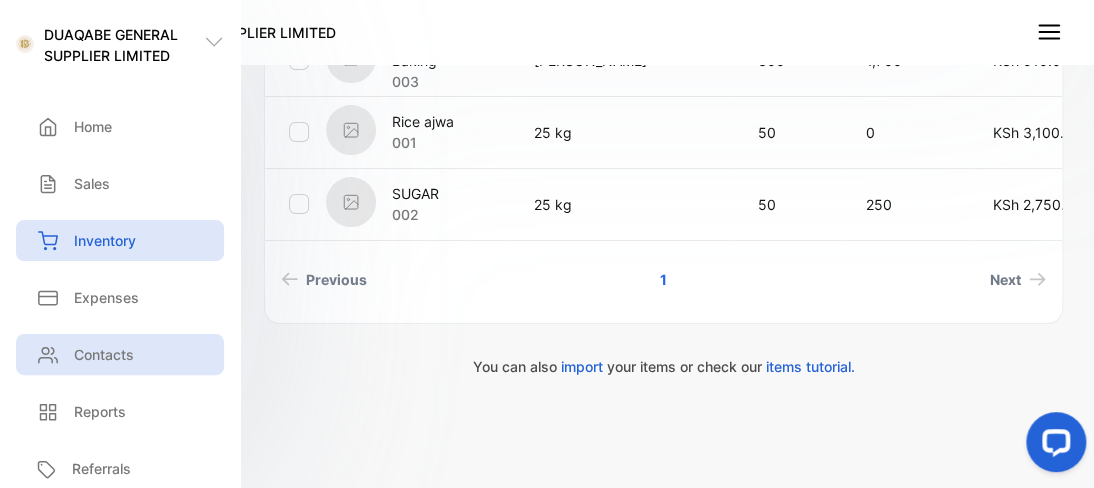 click on "Contacts" at bounding box center (104, 354) 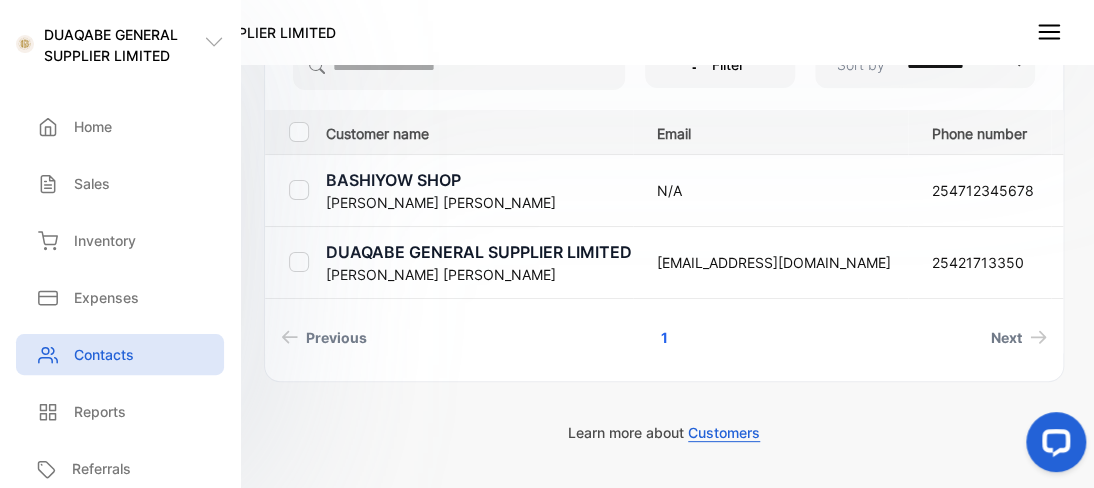 scroll, scrollTop: 338, scrollLeft: 0, axis: vertical 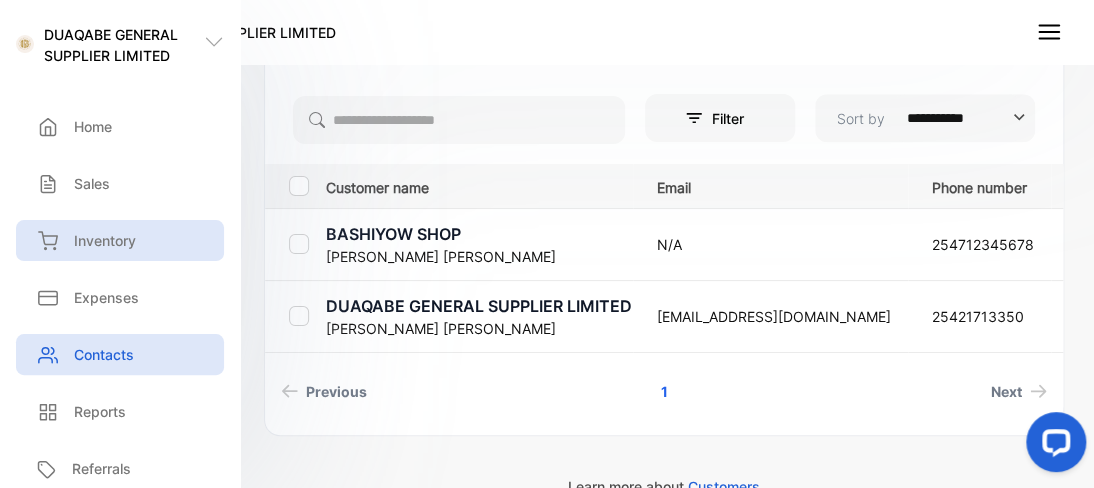 click on "Inventory" at bounding box center (105, 240) 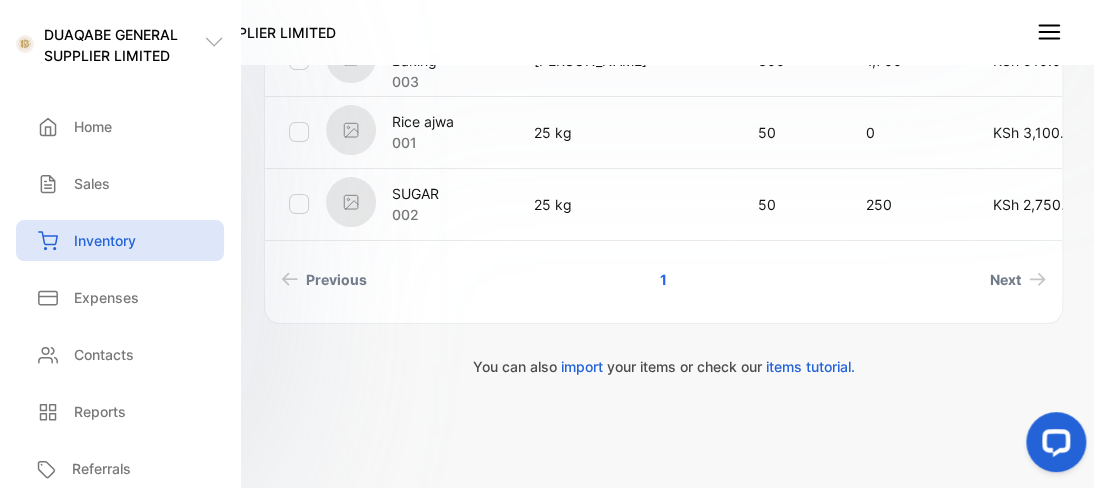 scroll, scrollTop: 0, scrollLeft: 0, axis: both 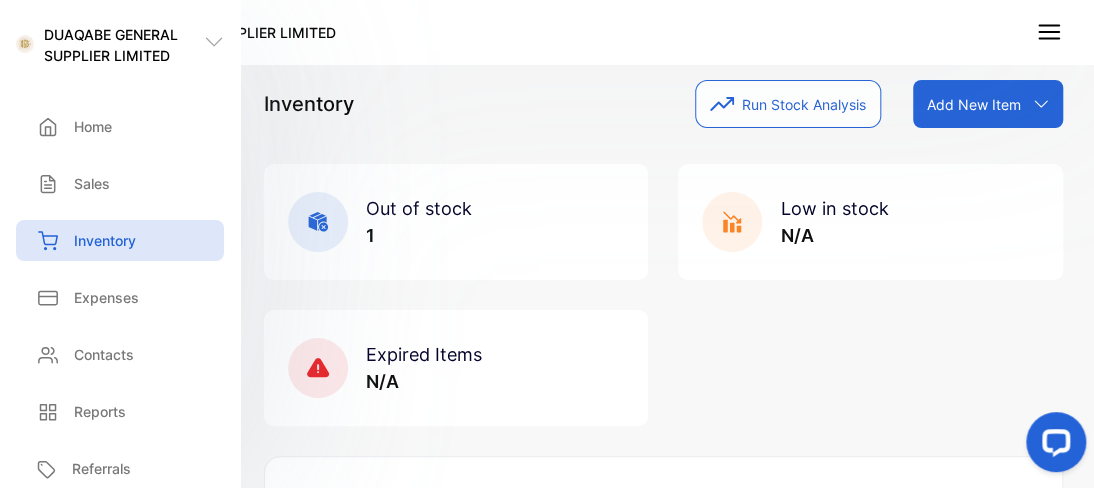 click 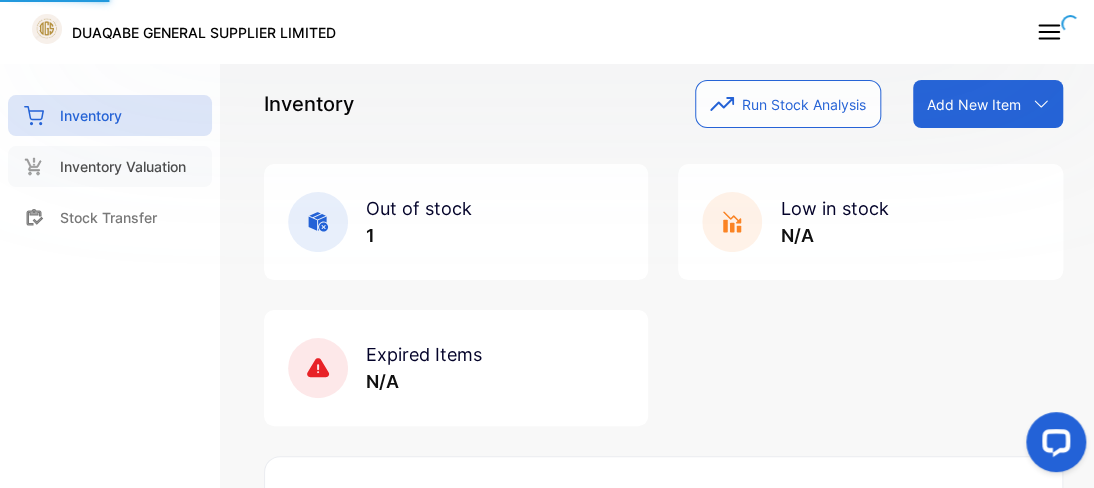 click on "Inventory Valuation" at bounding box center (123, 166) 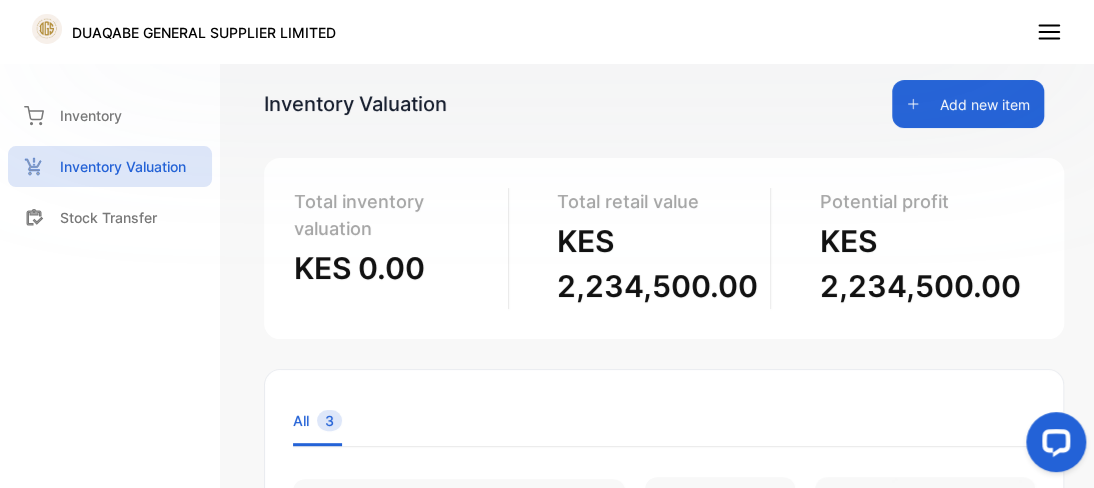 drag, startPoint x: 225, startPoint y: 303, endPoint x: 284, endPoint y: 296, distance: 59.413803 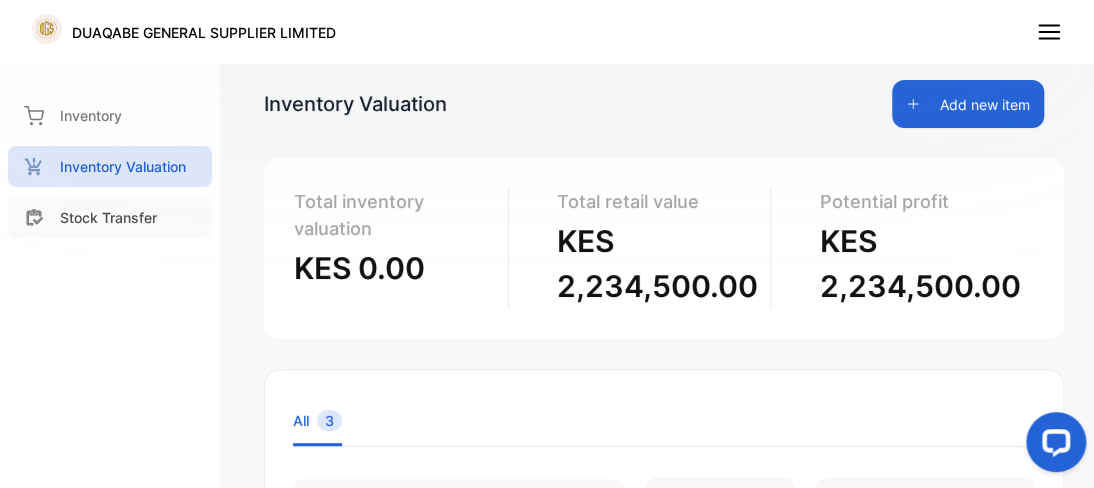 click on "Stock Transfer" at bounding box center [108, 217] 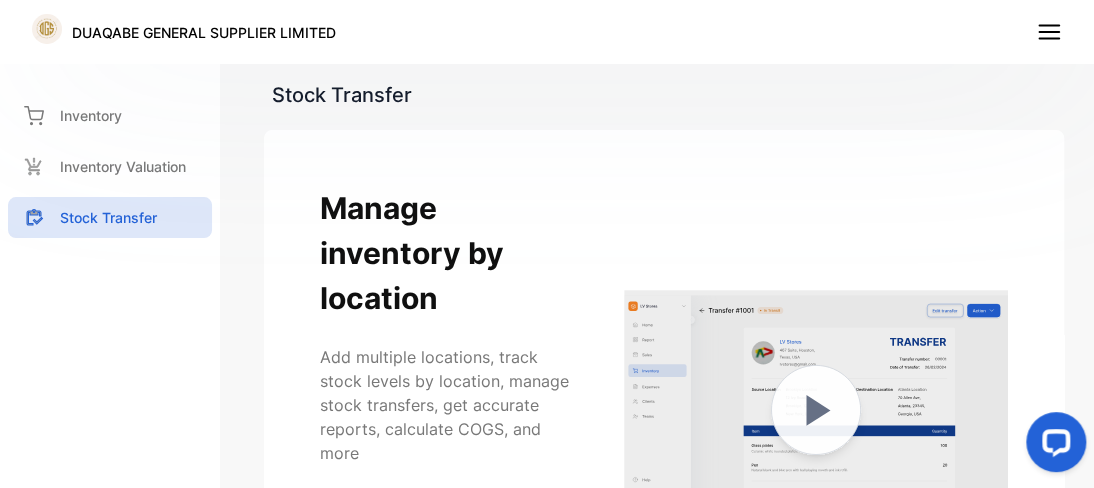 scroll, scrollTop: 427, scrollLeft: 0, axis: vertical 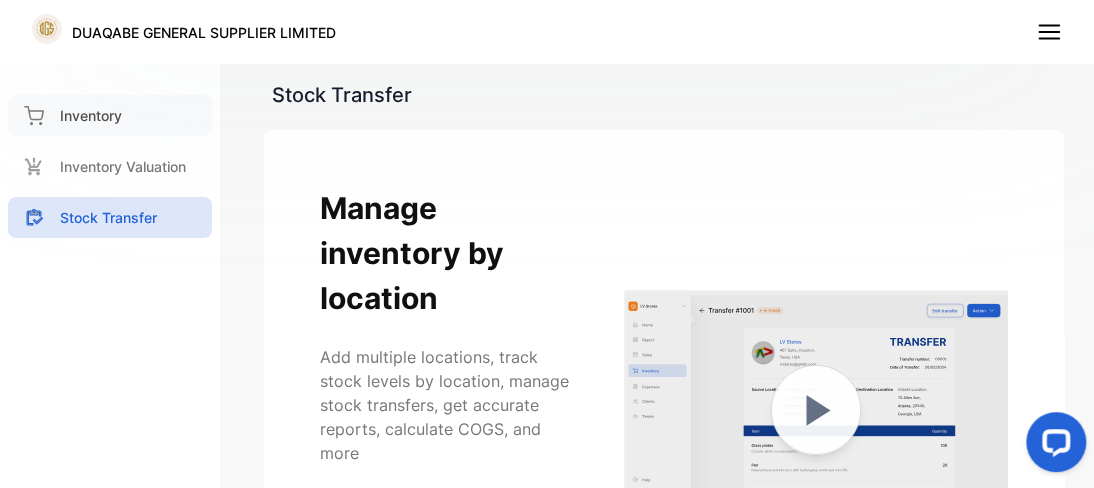 click on "Inventory" at bounding box center [110, 115] 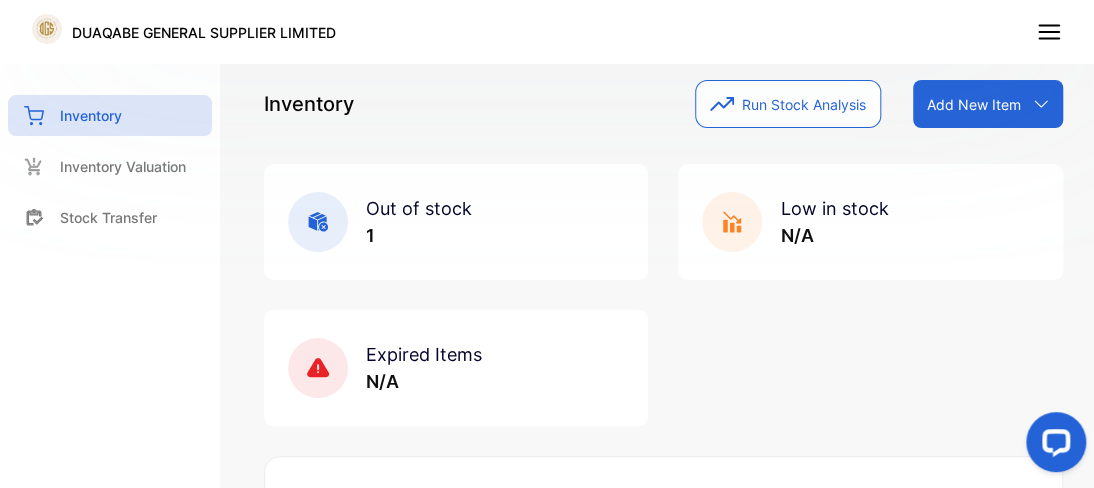 click on "Run Stock Analysis" at bounding box center (788, 104) 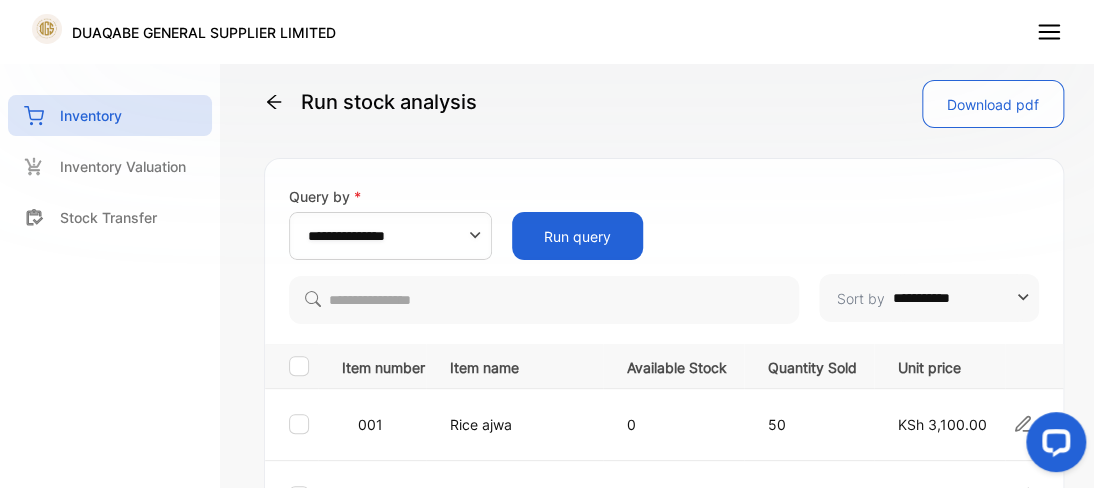 click at bounding box center (1052, 446) 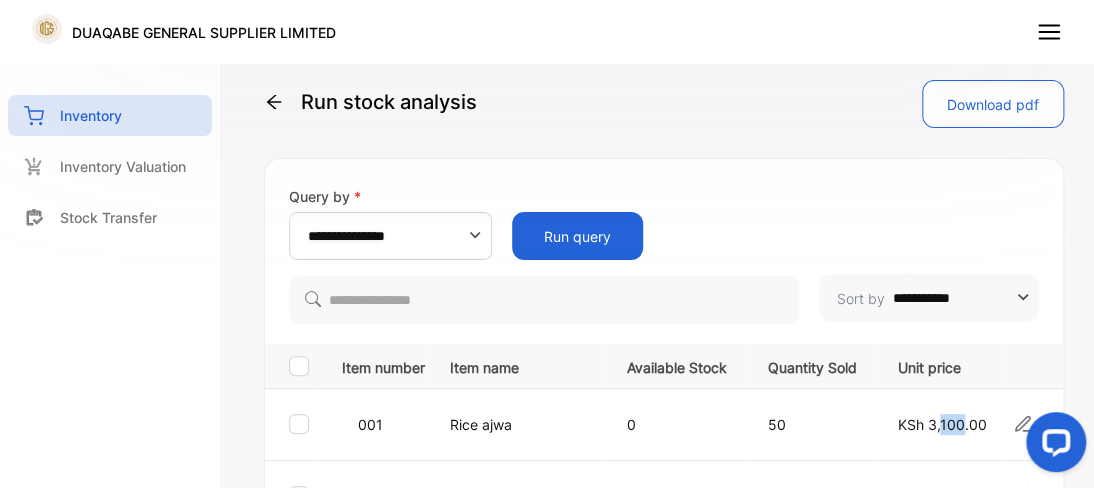 drag, startPoint x: 962, startPoint y: 418, endPoint x: 788, endPoint y: 425, distance: 174.14075 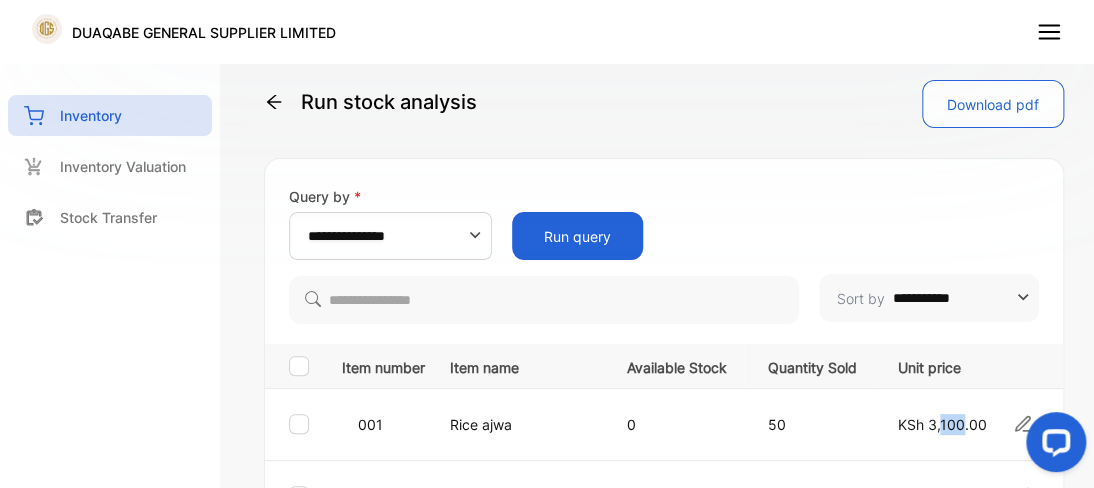 click on "KSh 3,100.00" at bounding box center (942, 424) 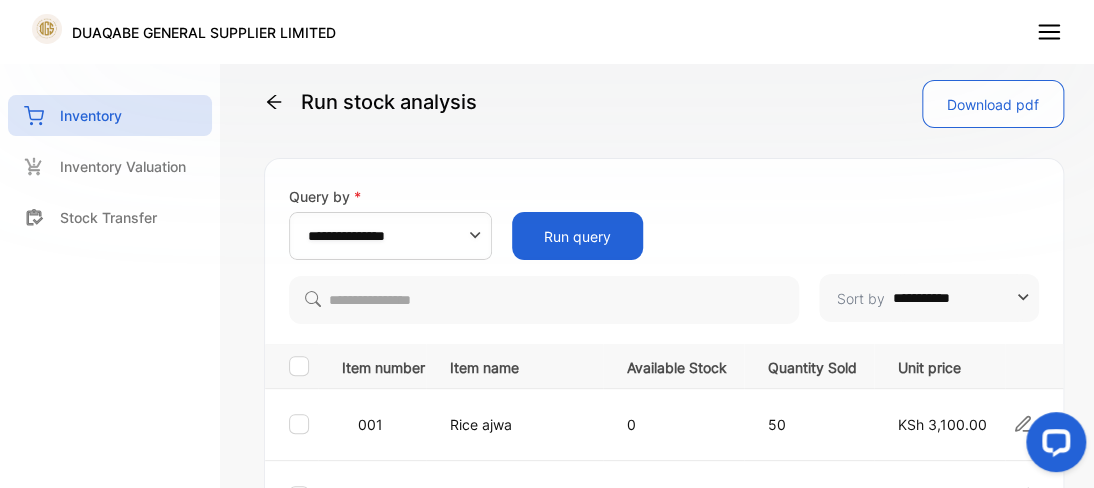 click at bounding box center (291, 424) 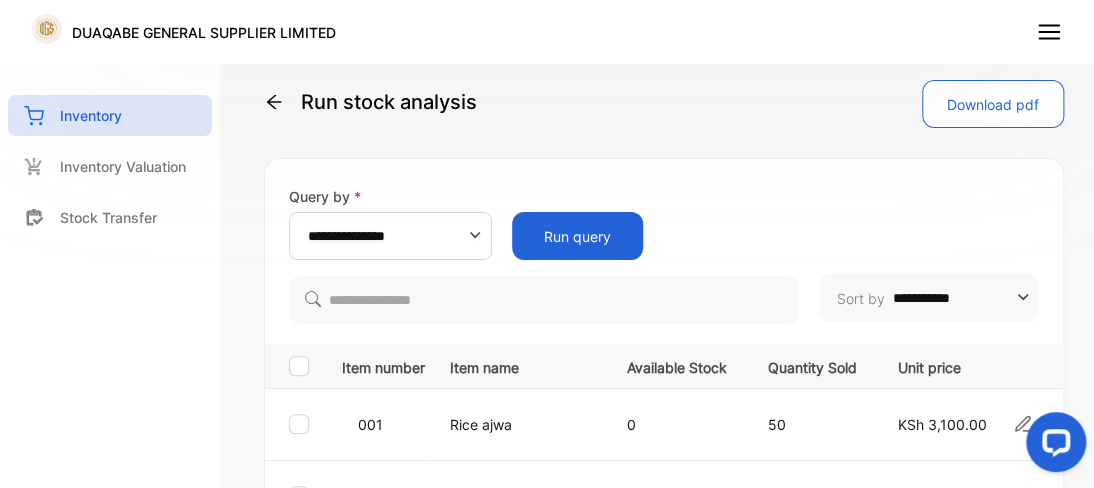 click on "Run query" at bounding box center (577, 236) 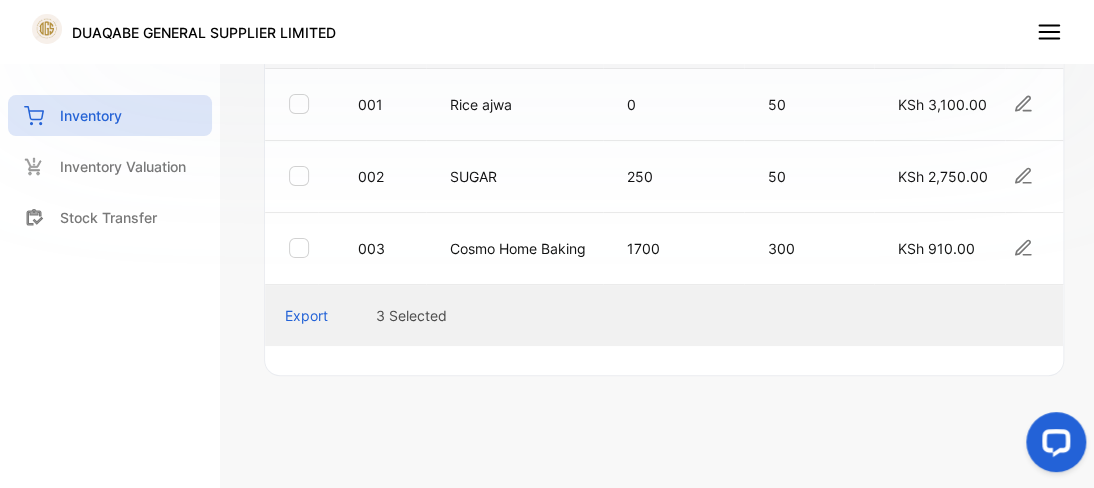 scroll, scrollTop: 334, scrollLeft: 0, axis: vertical 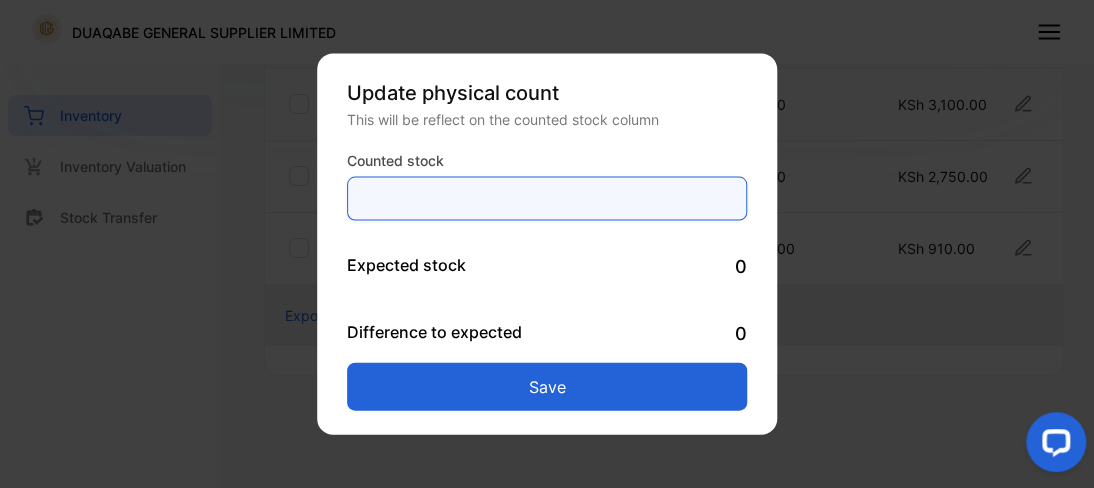 click on "*" at bounding box center (547, 199) 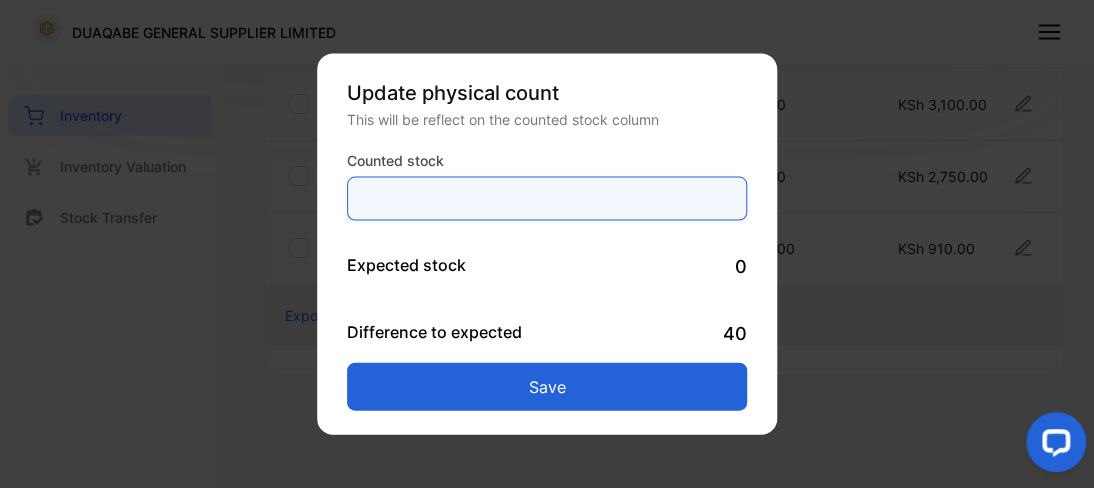 type on "*" 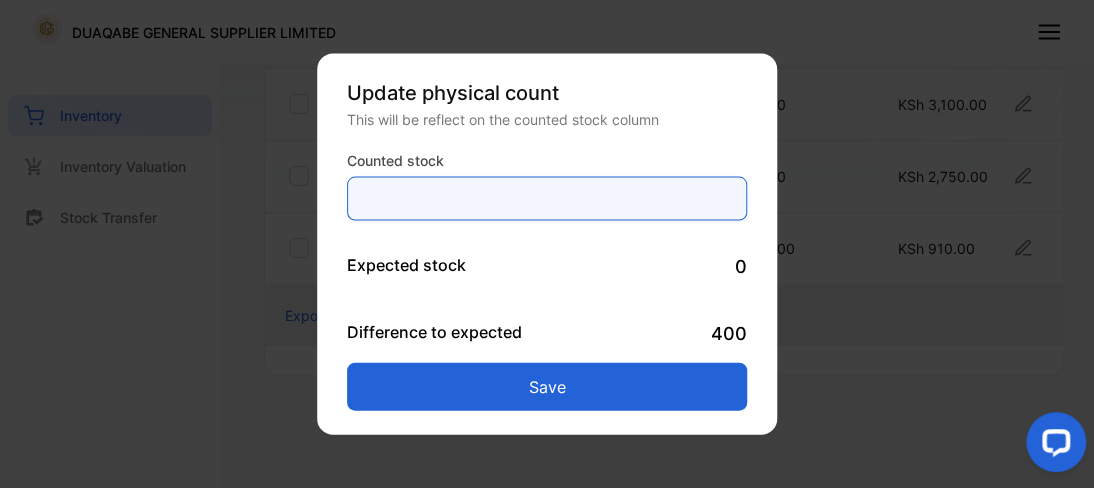 type on "***" 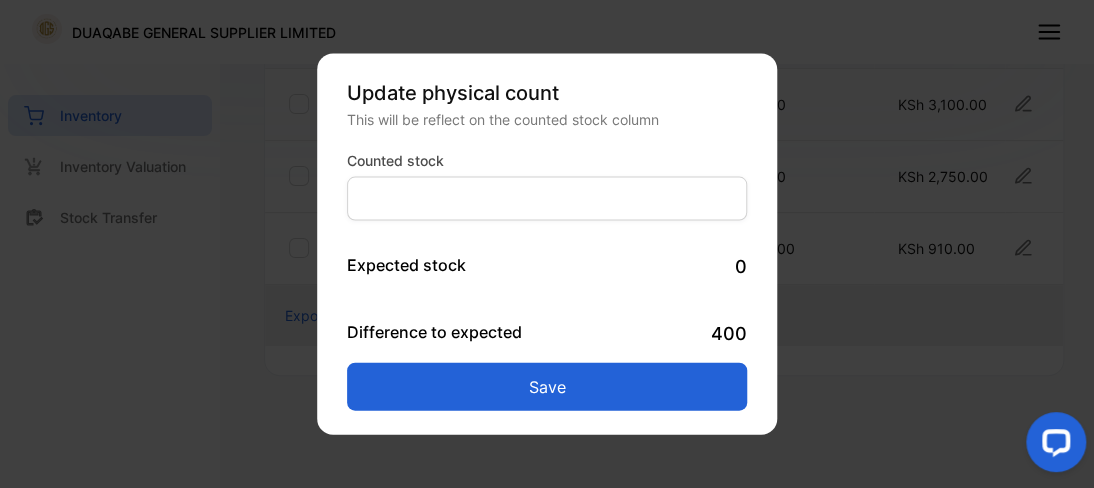 click on "Save" at bounding box center (547, 387) 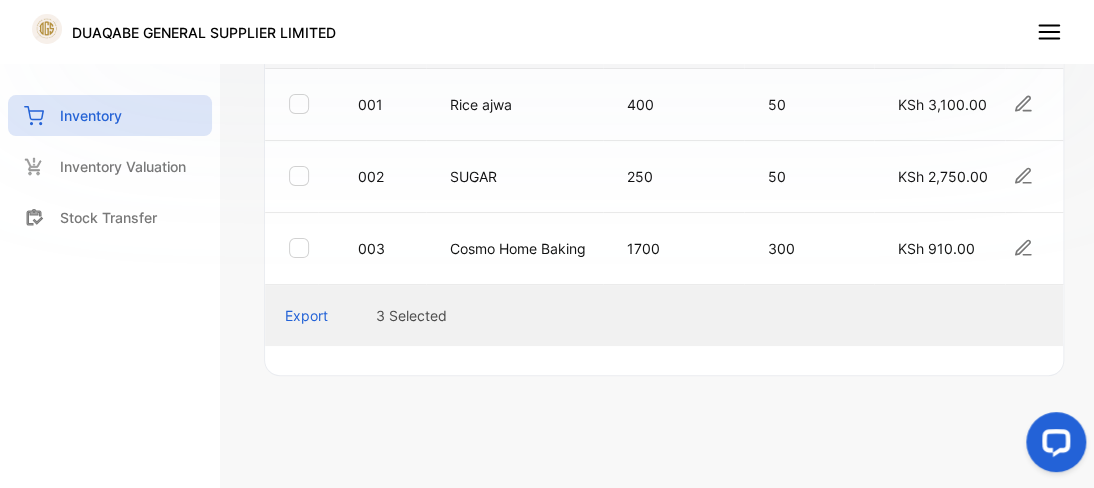 click 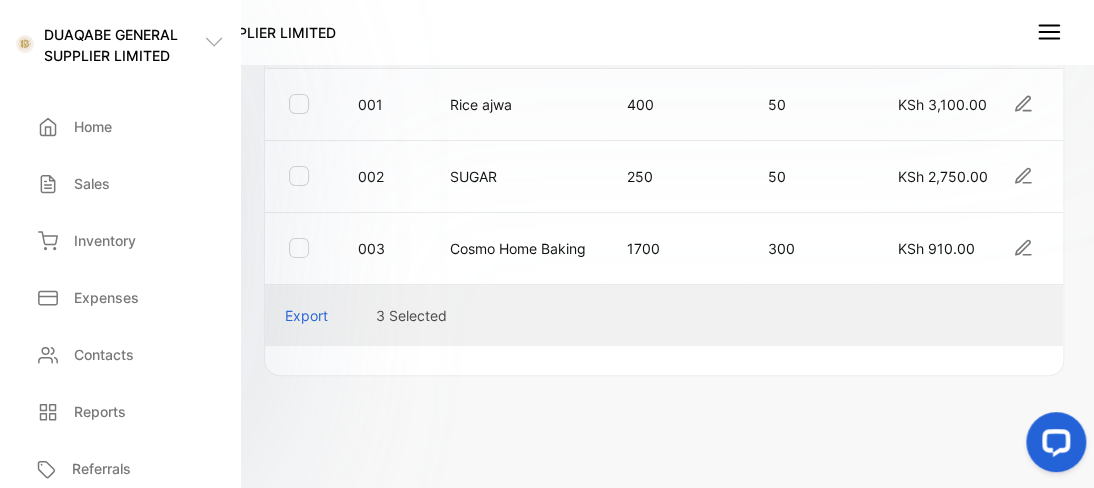 click 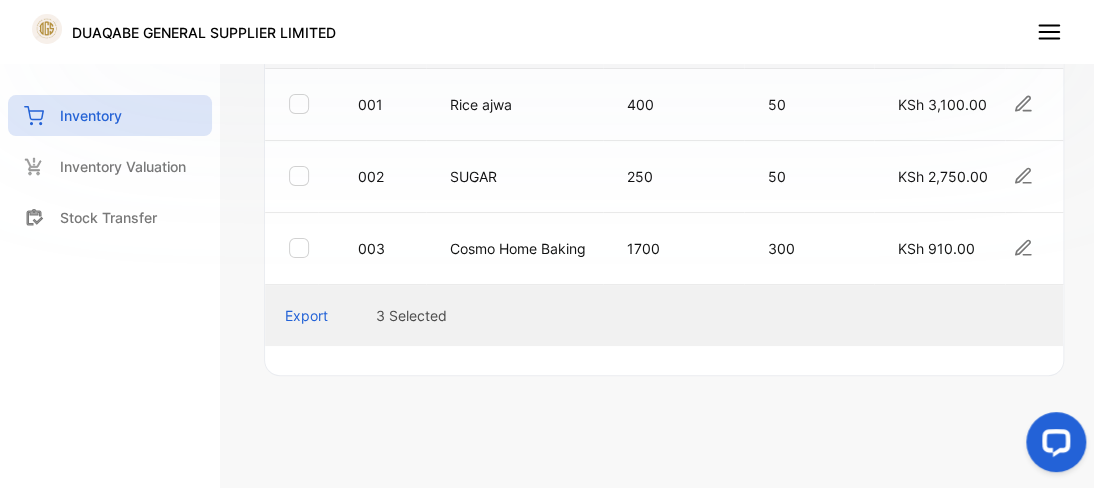 click 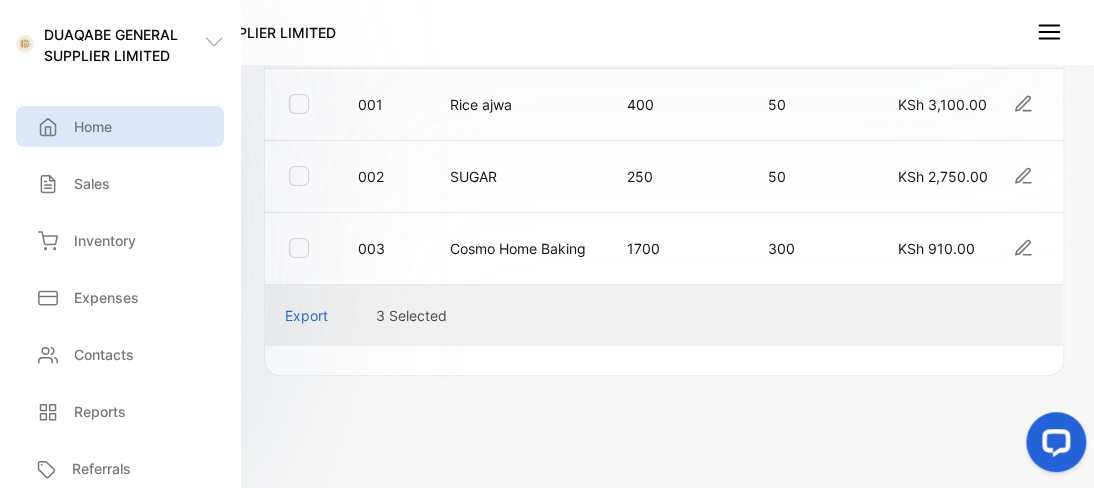 click on "Home" at bounding box center [120, 126] 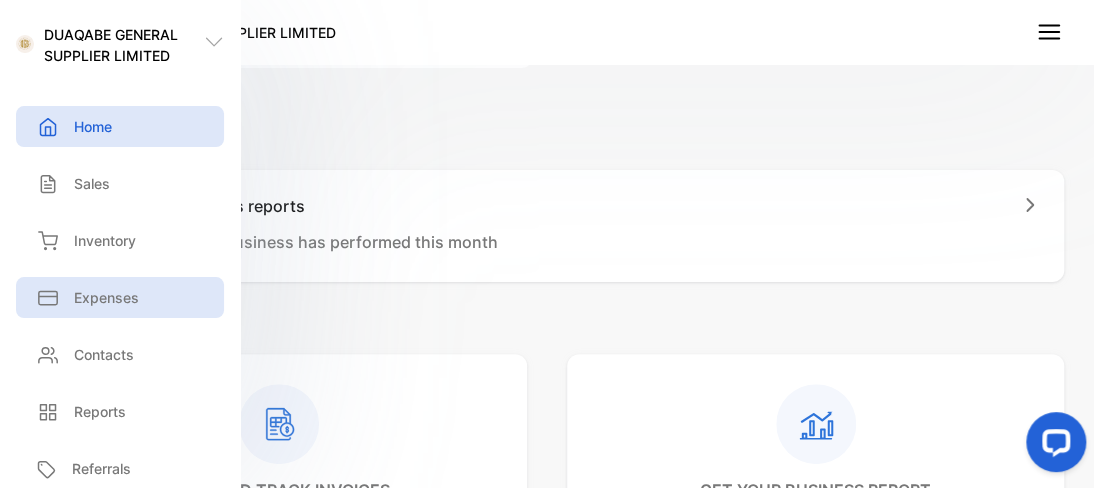 click on "Expenses" at bounding box center (106, 297) 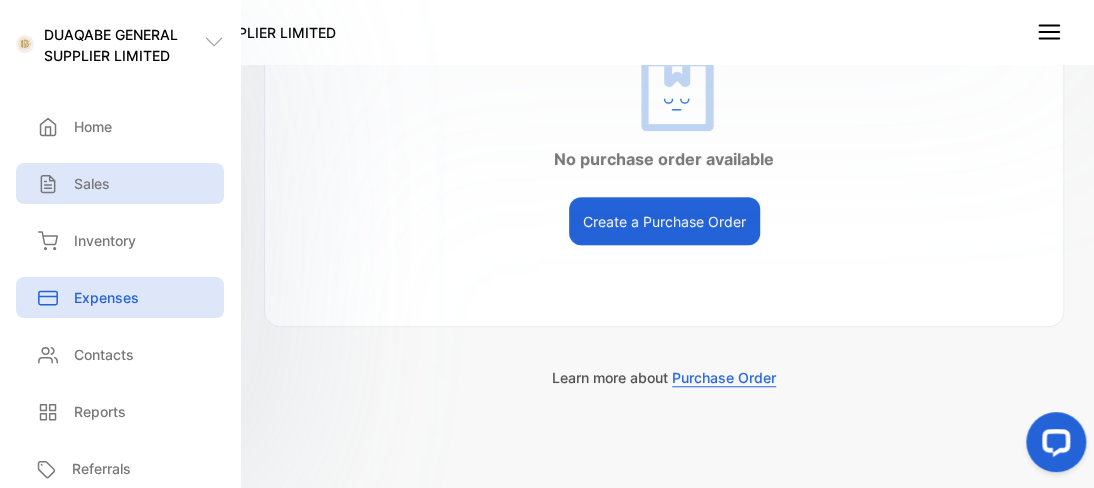 click on "Sales" at bounding box center [120, 183] 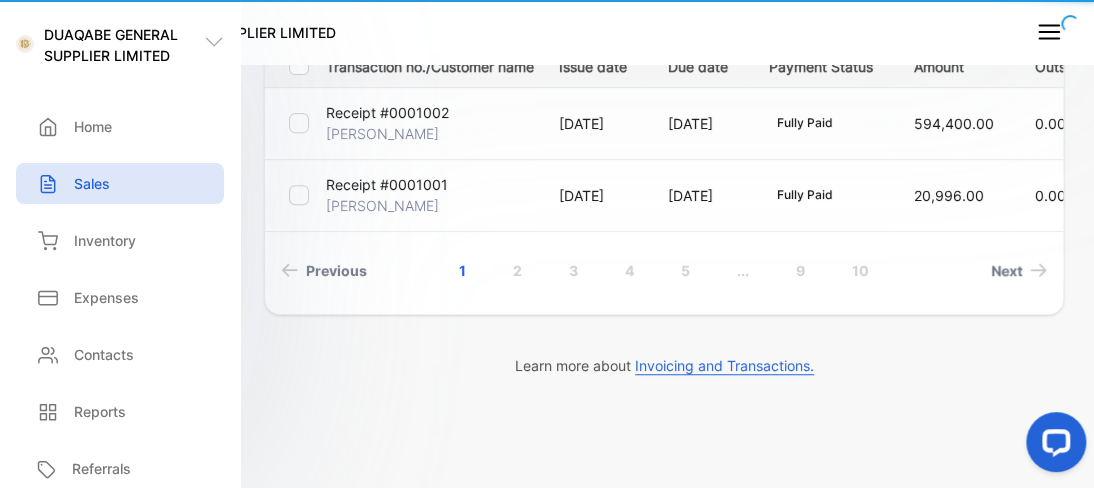 type on "**********" 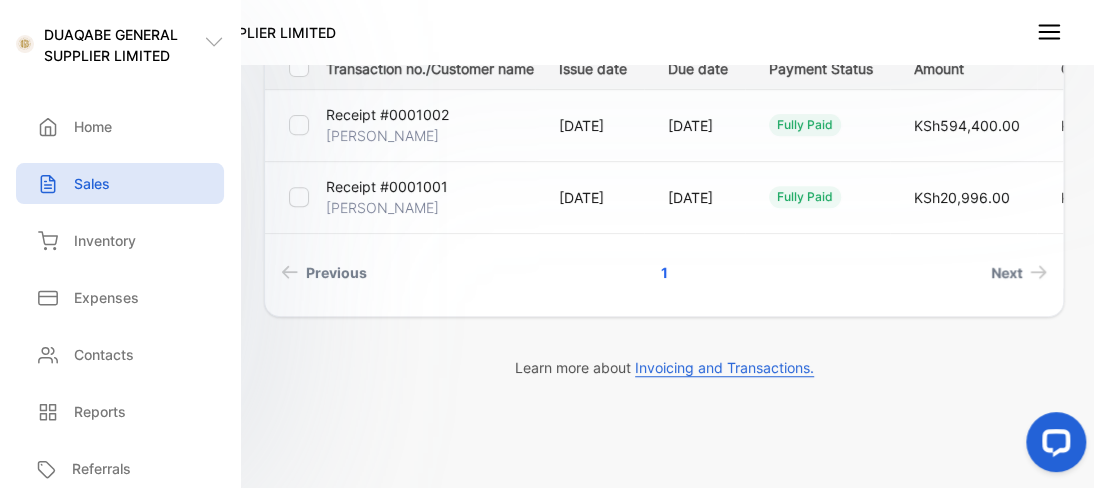 scroll, scrollTop: 0, scrollLeft: 0, axis: both 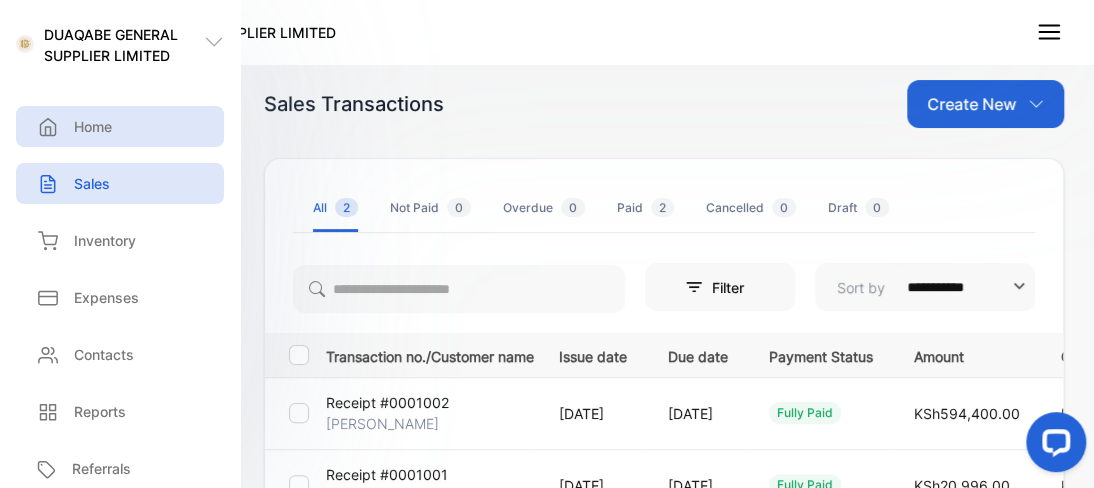 click on "Home" at bounding box center (93, 126) 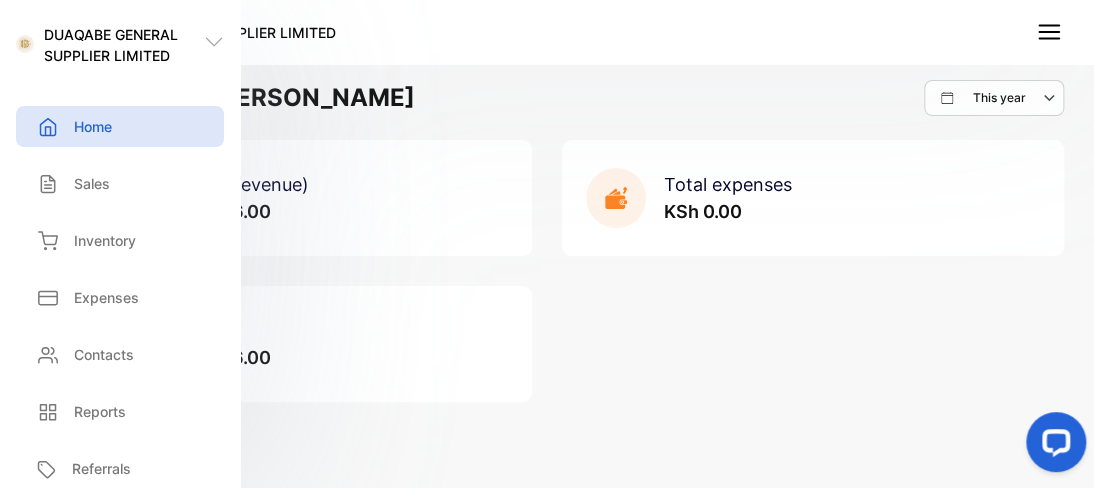 scroll, scrollTop: 0, scrollLeft: 0, axis: both 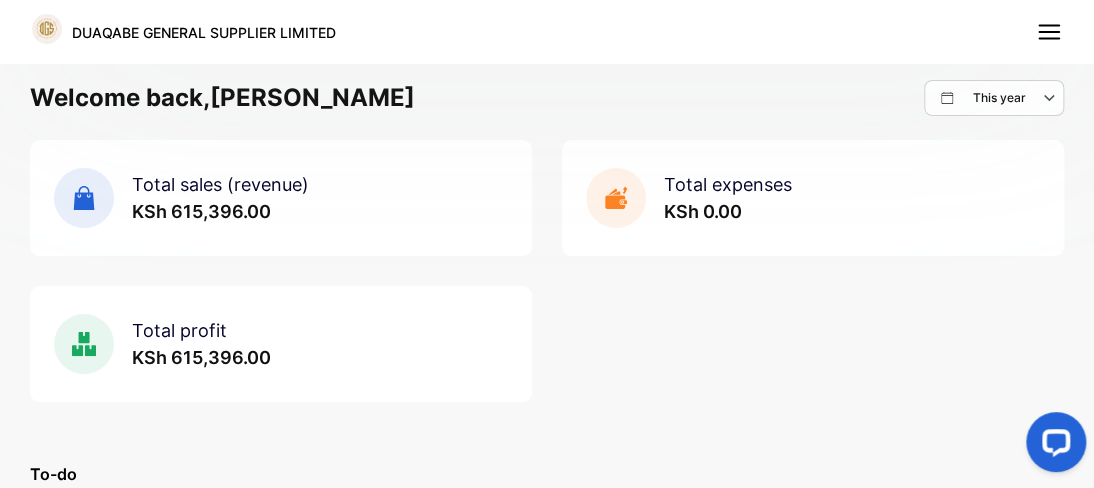 click 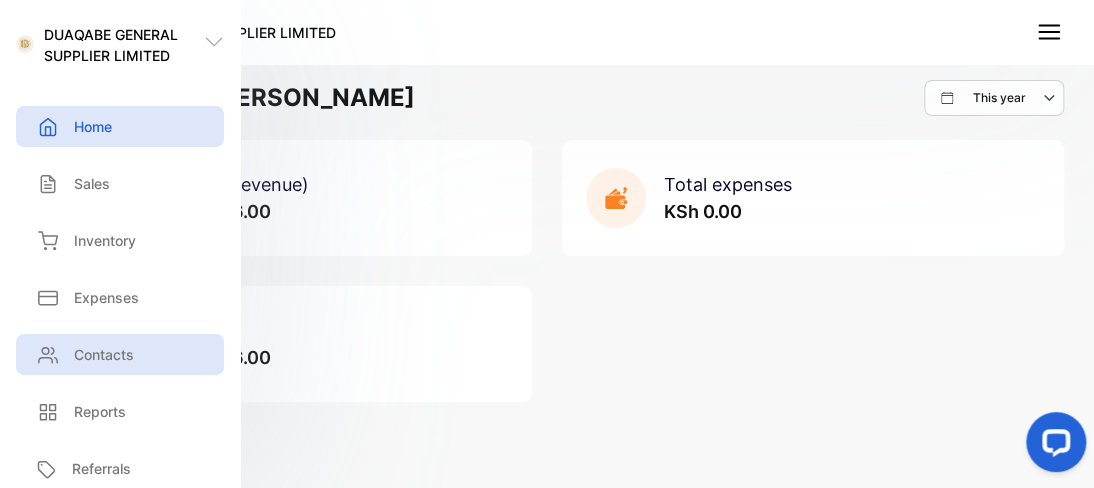 click on "Contacts" at bounding box center [104, 354] 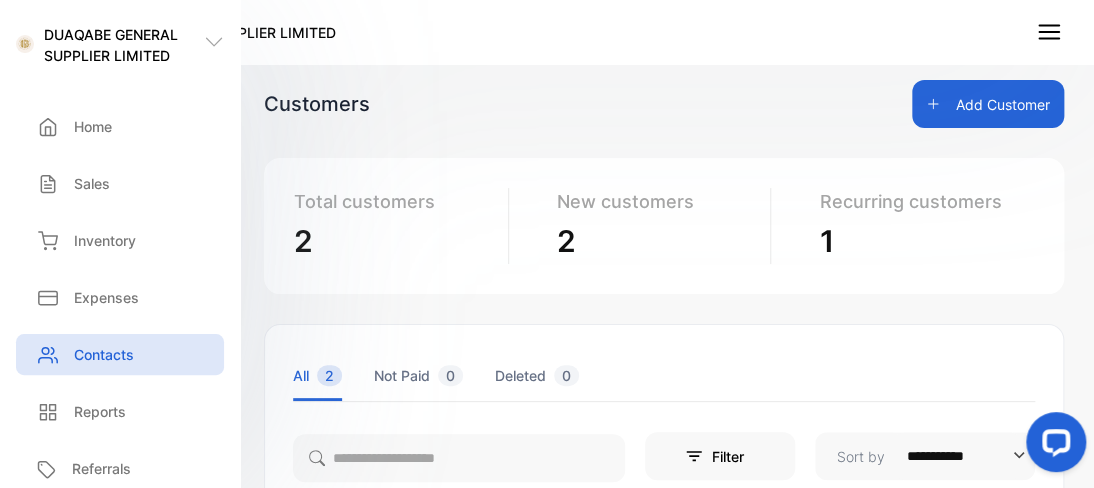 click on "Not Paid 0" at bounding box center [418, 375] 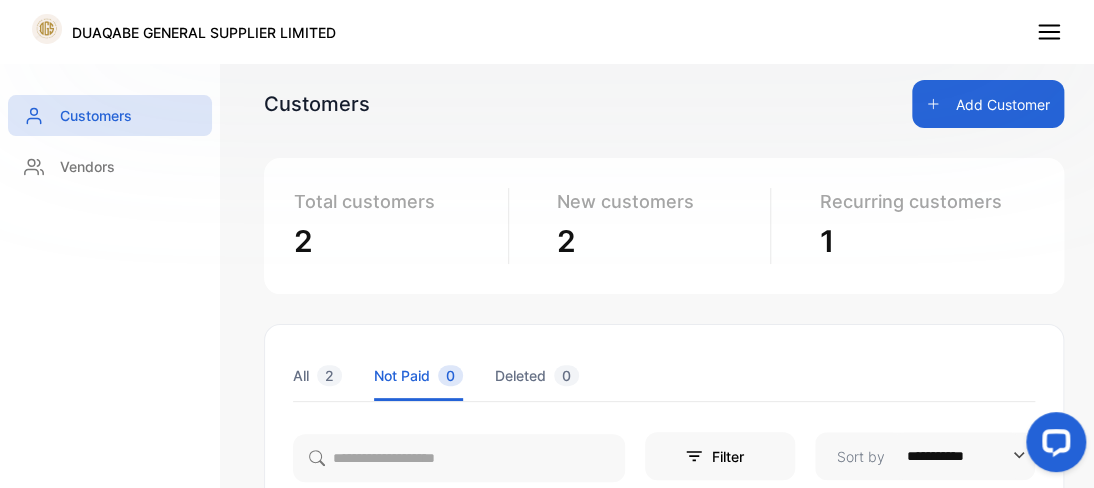 click on "Deleted 0" at bounding box center (537, 375) 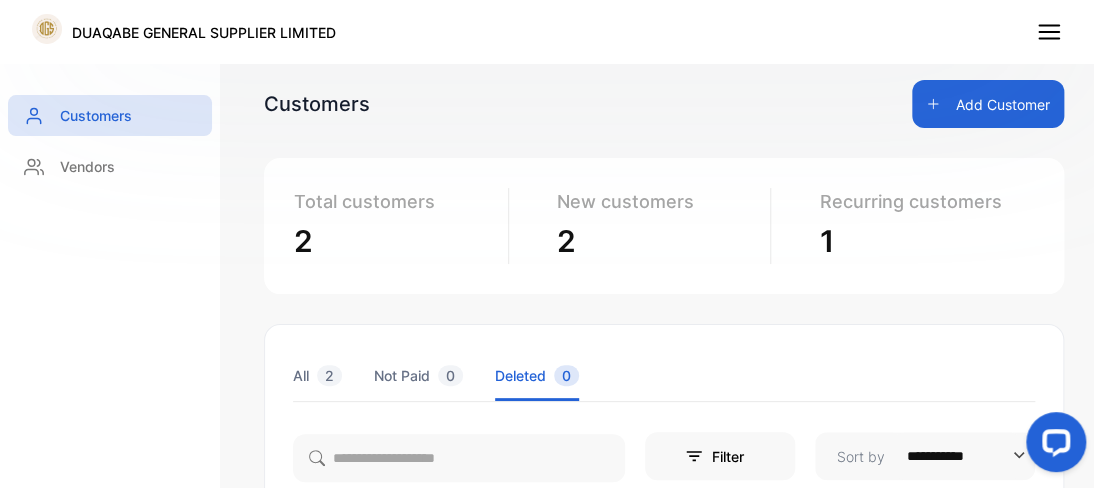 drag, startPoint x: 337, startPoint y: 390, endPoint x: 323, endPoint y: 384, distance: 15.231546 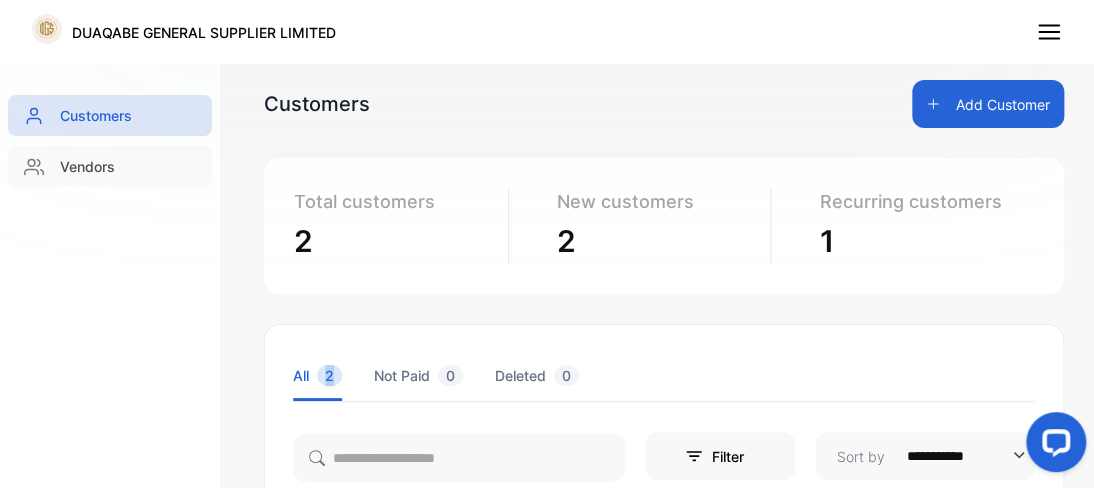 click on "Vendors" at bounding box center (87, 166) 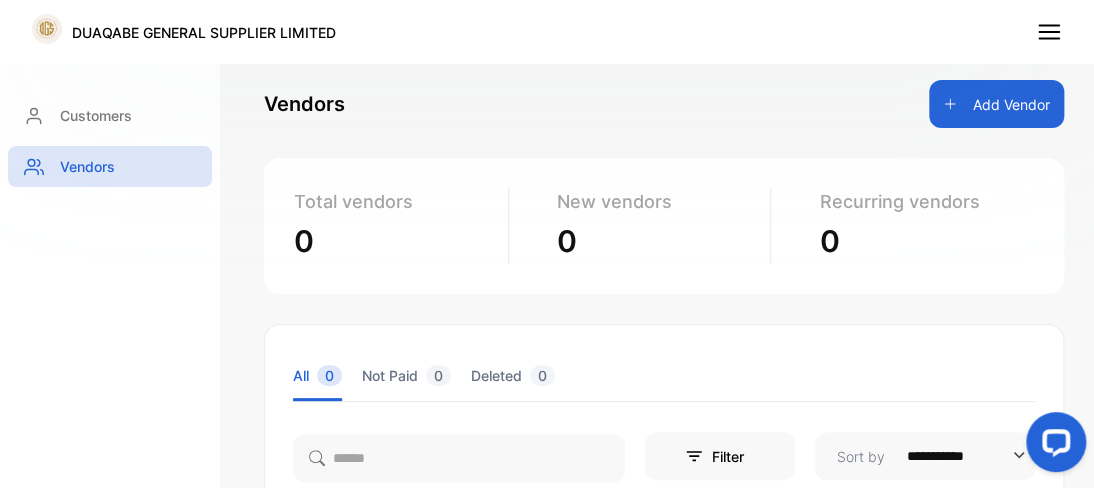 scroll, scrollTop: 595, scrollLeft: 0, axis: vertical 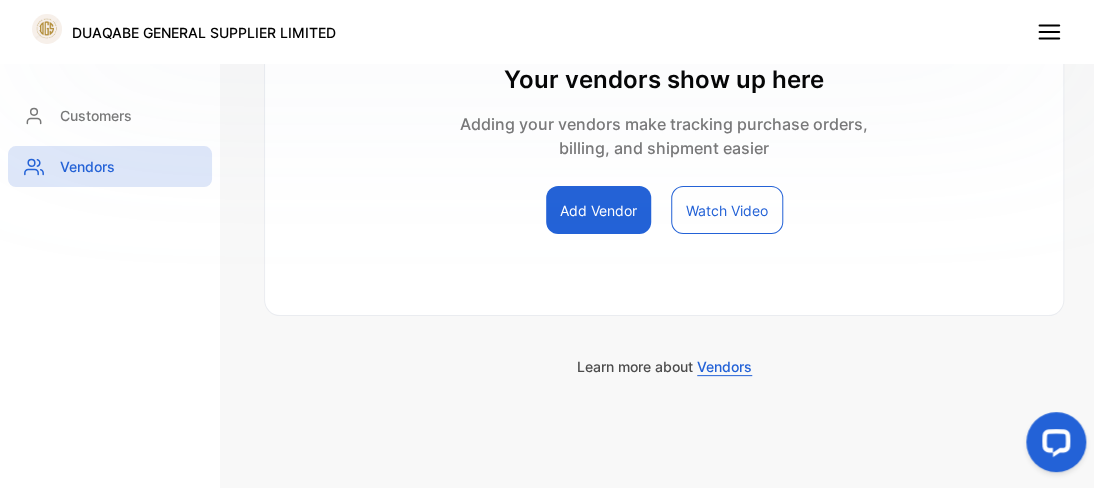 click on "Add Vendor" at bounding box center [598, 210] 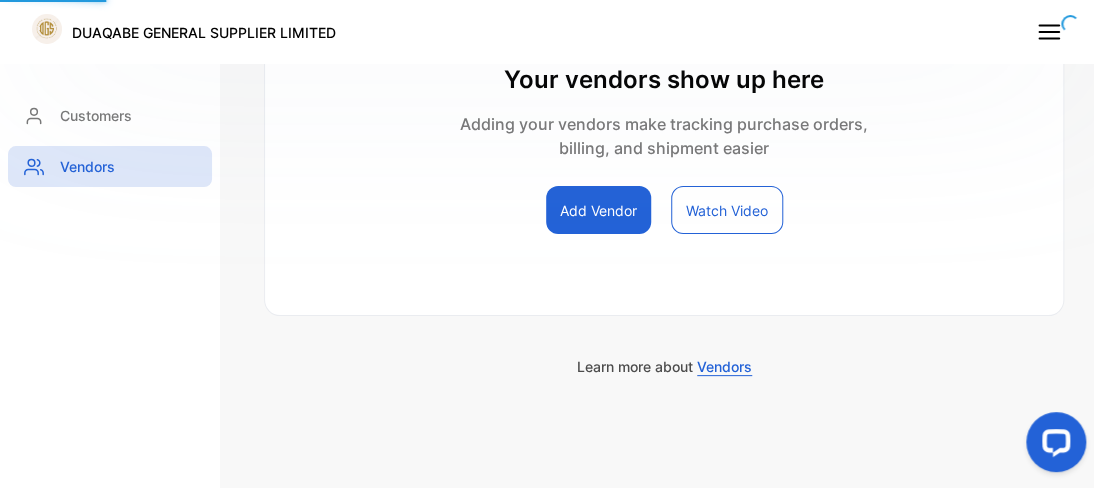 scroll, scrollTop: 308, scrollLeft: 0, axis: vertical 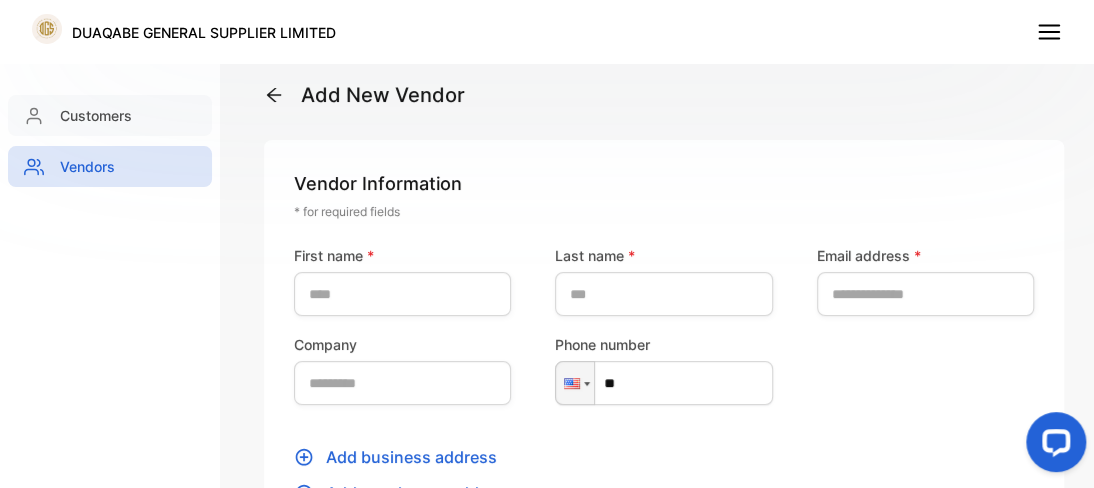 click on "Customers" at bounding box center (96, 115) 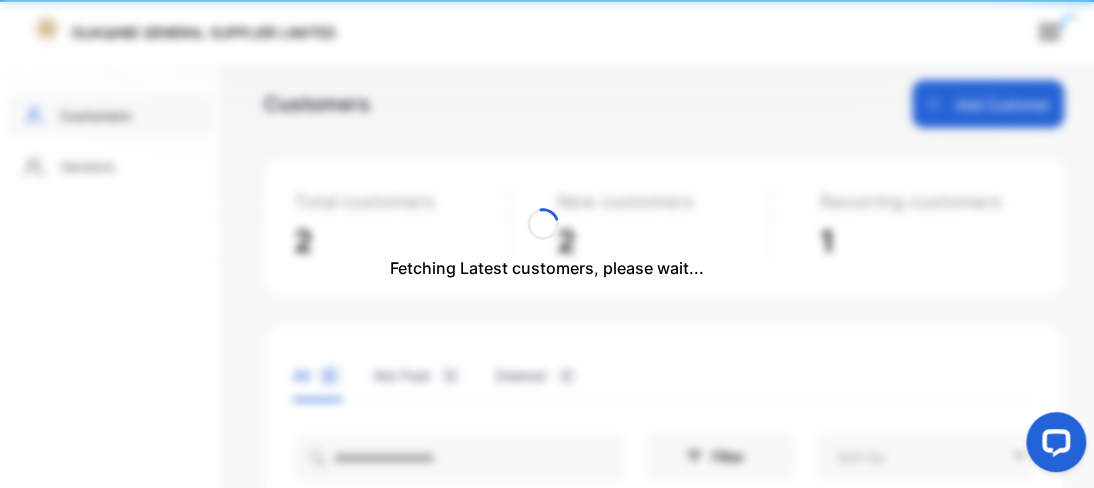 type on "**********" 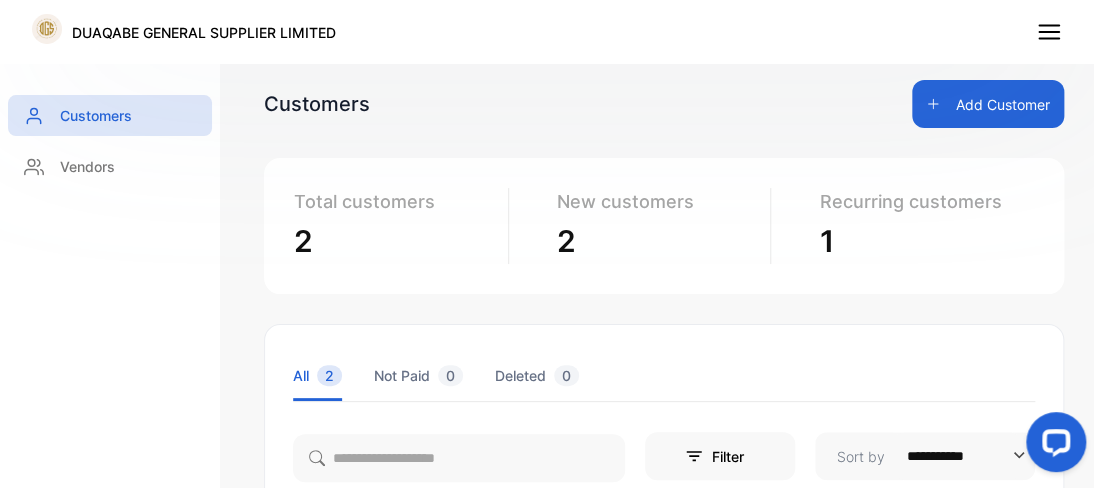 click on "DUAQABE GENERAL SUPPLIER  LIMITED" at bounding box center [547, 32] 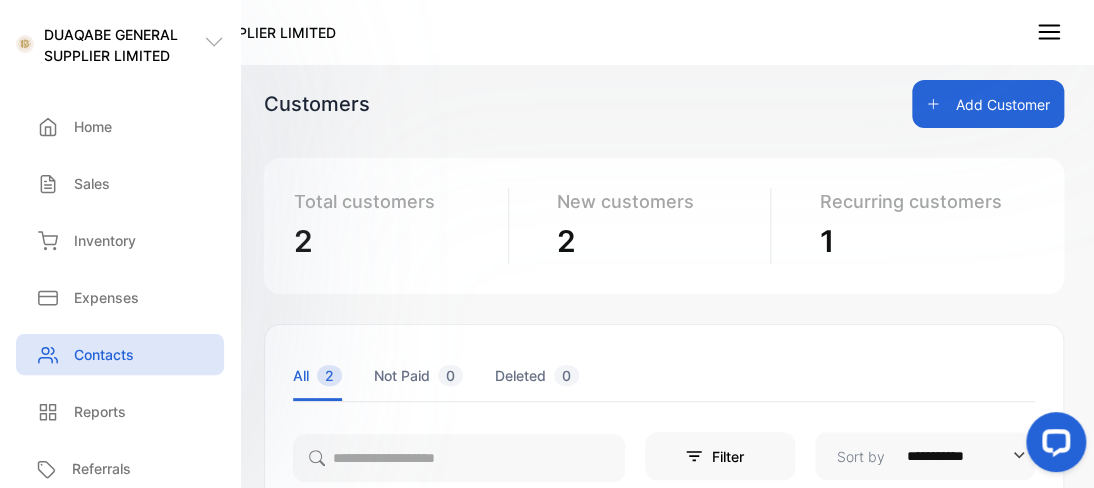 scroll, scrollTop: 348, scrollLeft: 0, axis: vertical 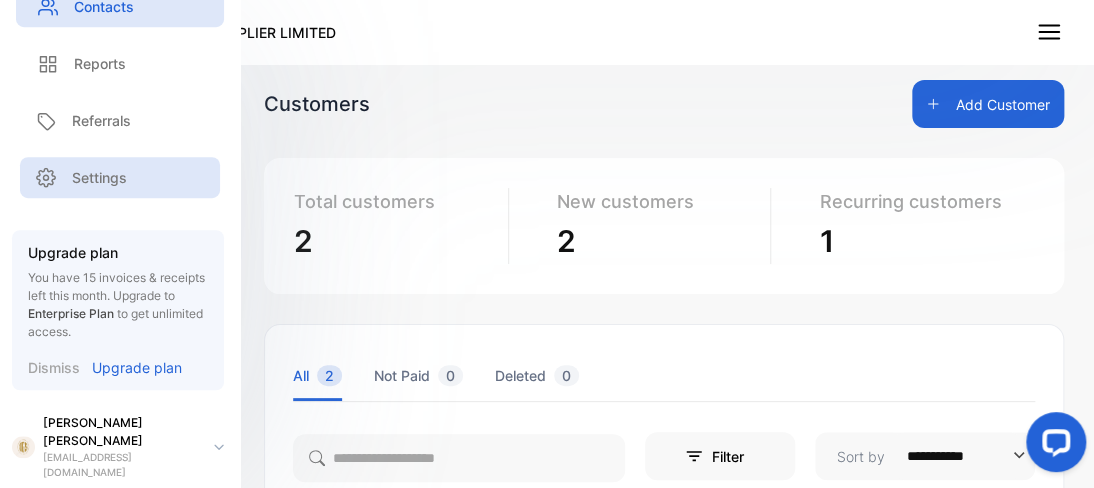 click on "Settings" at bounding box center (99, 177) 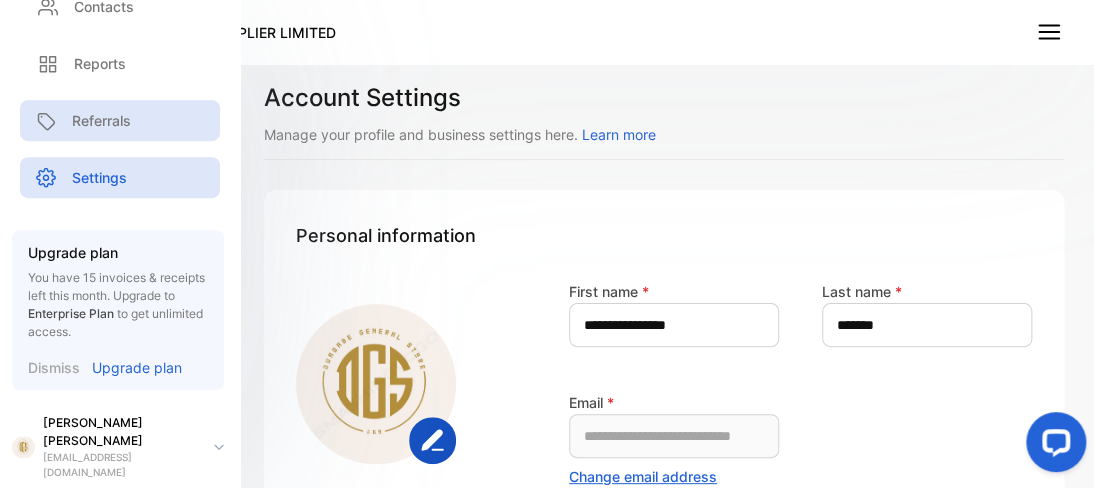 click on "Referrals" at bounding box center (120, 120) 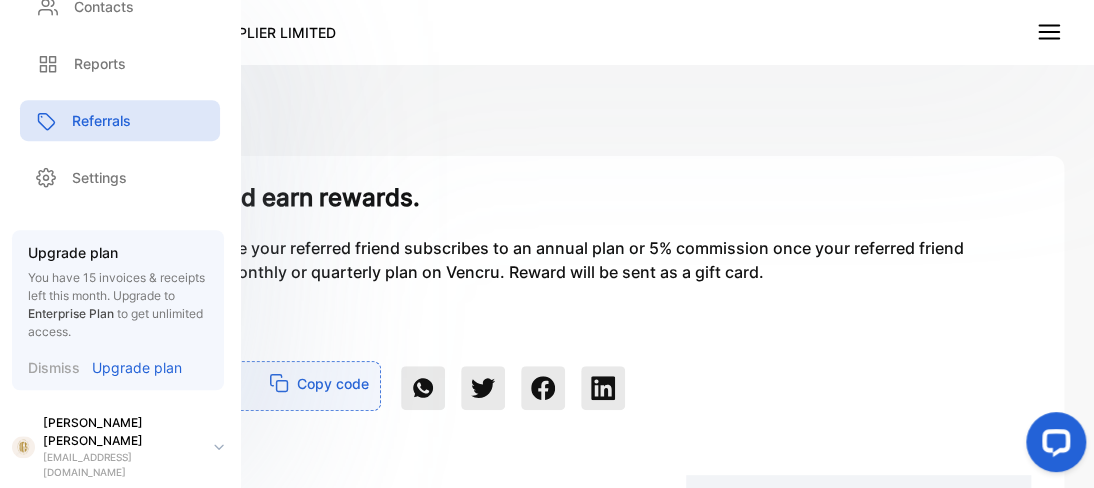 click on "Get   10%  commission once your referred friend subscribes to an annual plan or 5% commission once your referred friend subscribes to either a monthly or quarterly plan on Vencru. Reward will be sent as a gift card." at bounding box center [547, 260] 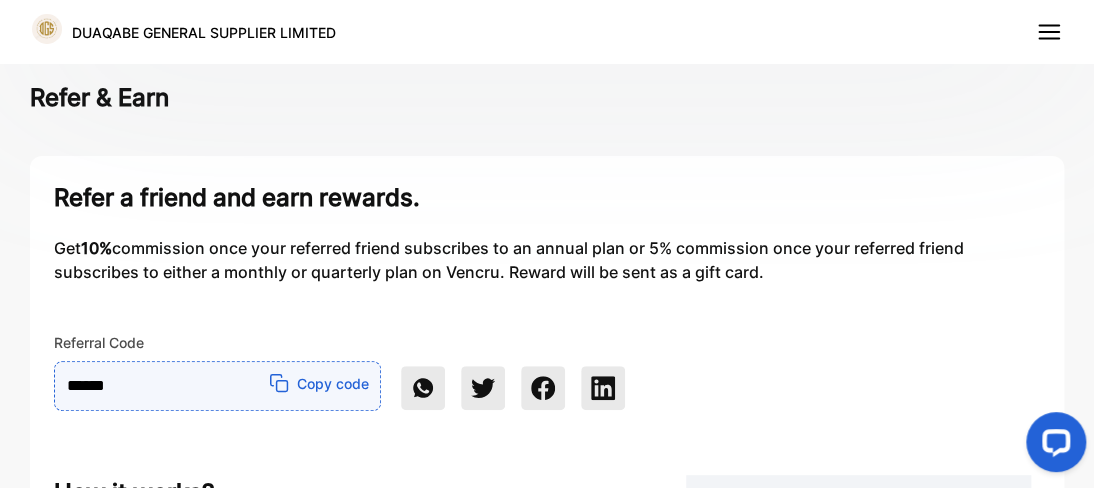 click on "Copy code" at bounding box center [333, 383] 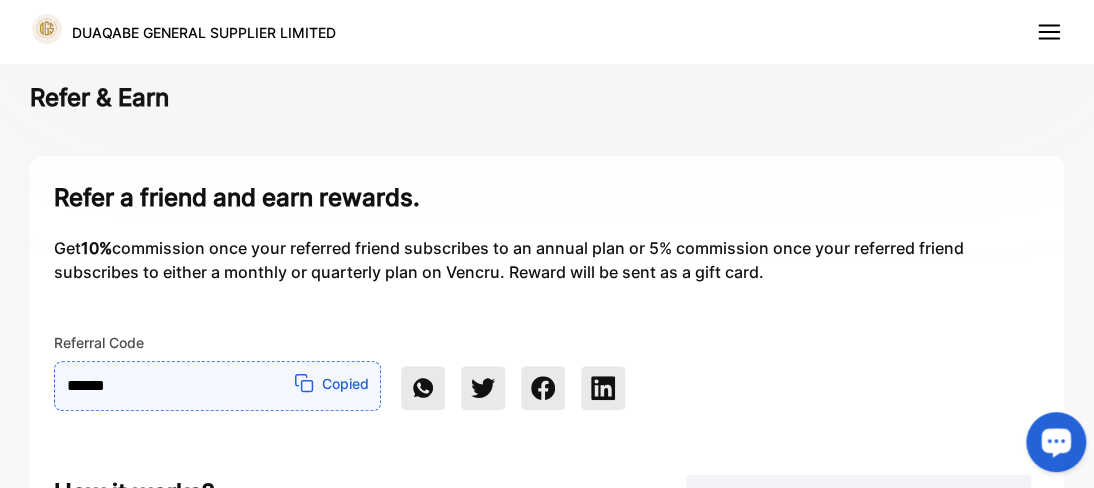 scroll, scrollTop: 658, scrollLeft: 0, axis: vertical 